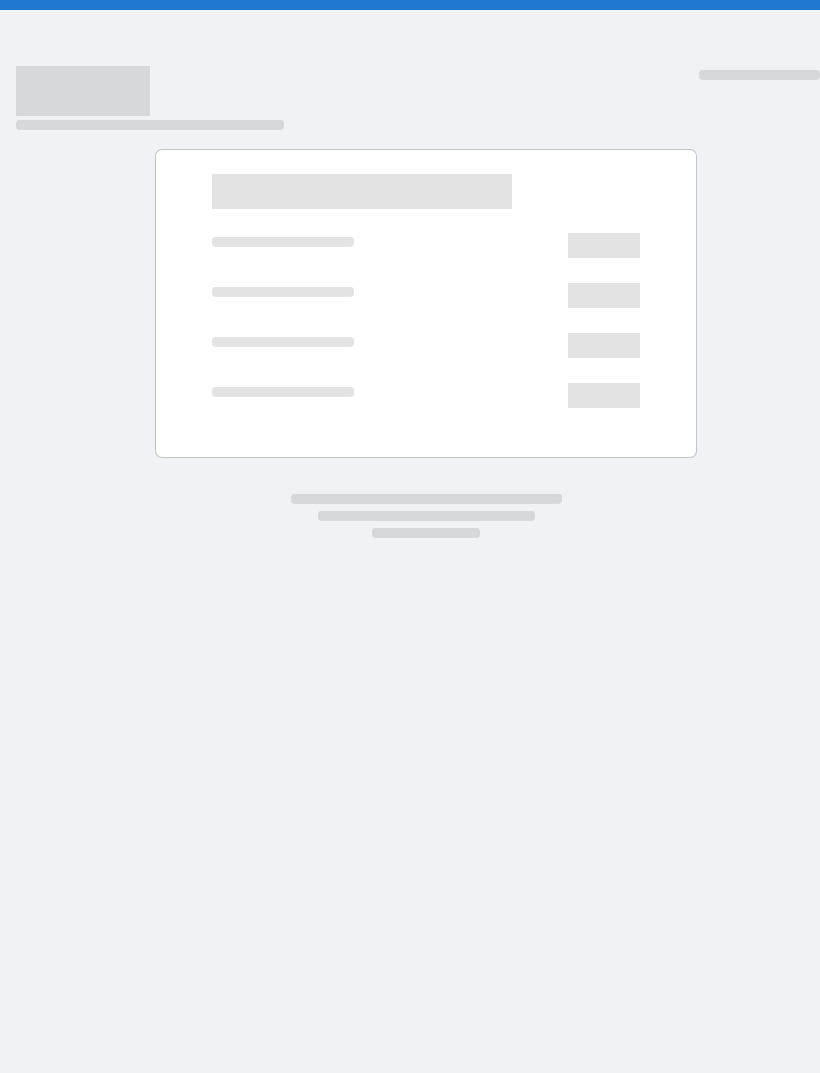 scroll, scrollTop: 0, scrollLeft: 0, axis: both 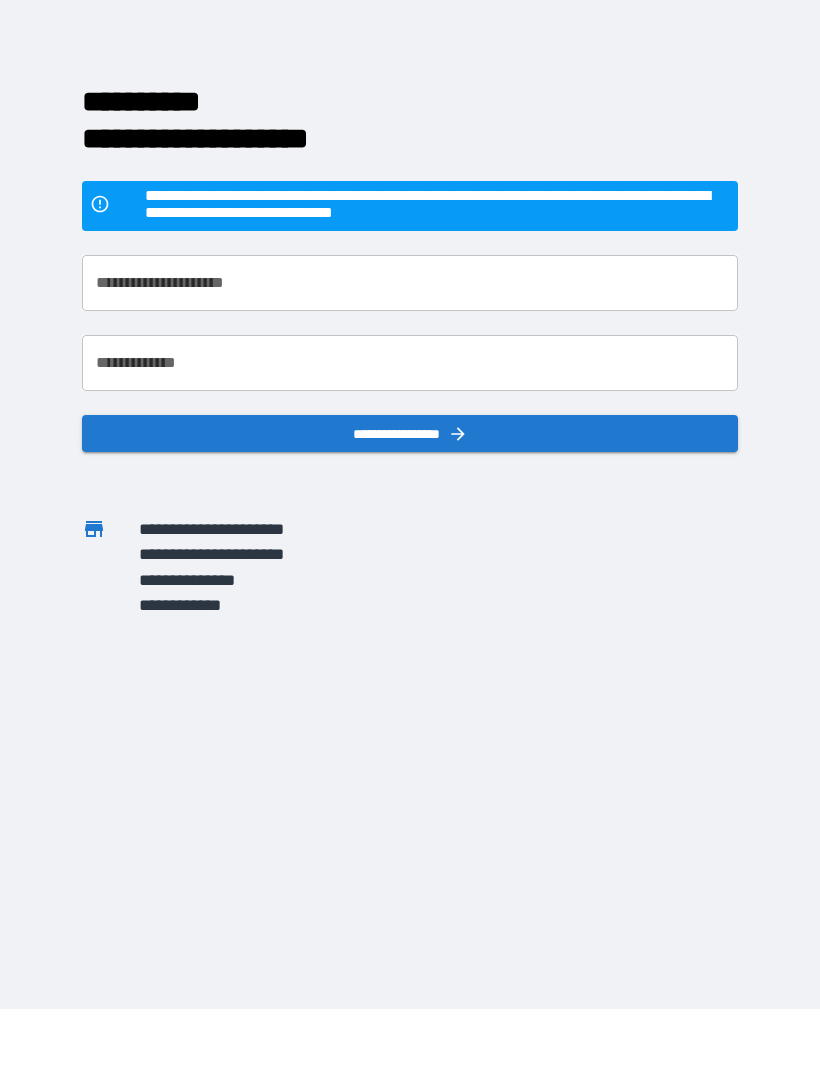click on "**********" at bounding box center (410, 472) 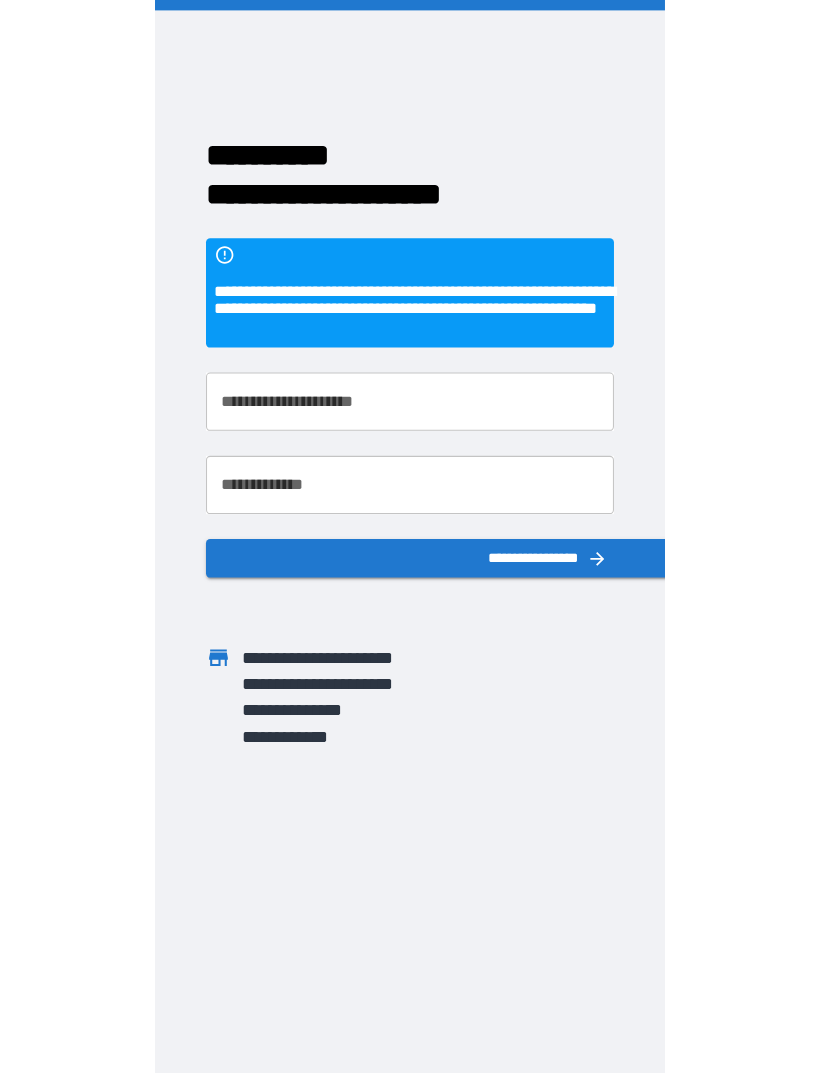 scroll, scrollTop: 64, scrollLeft: 0, axis: vertical 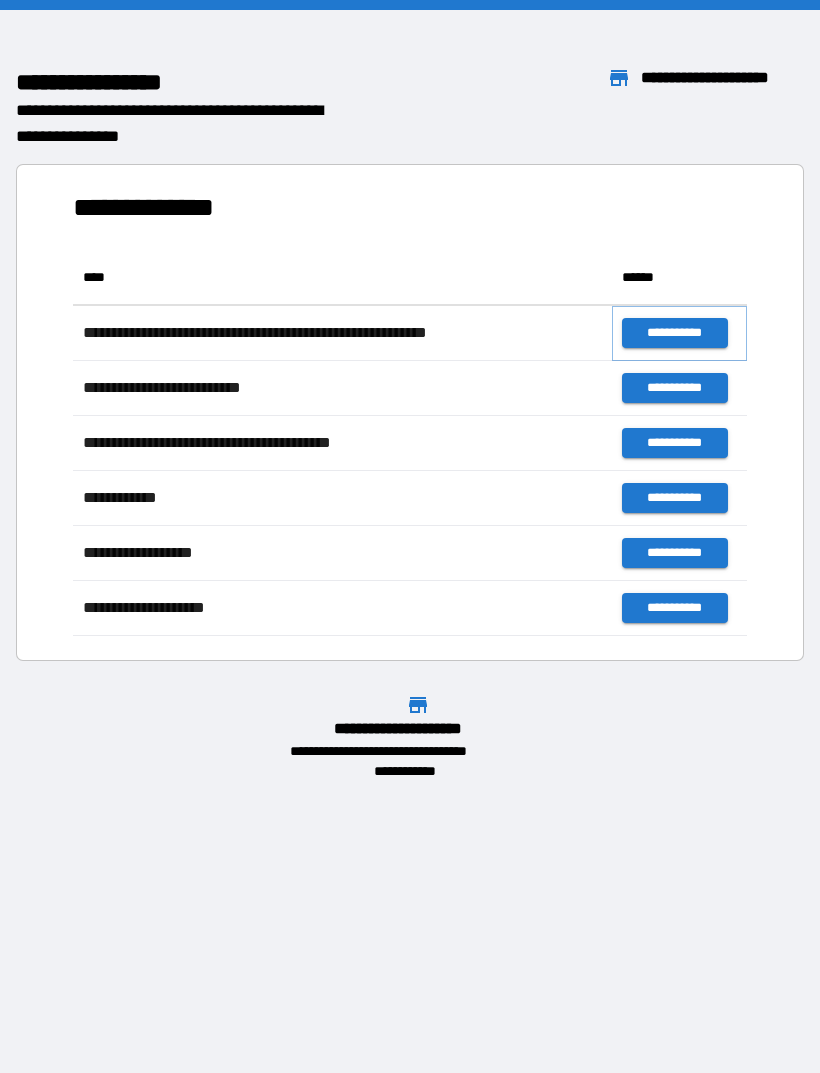 click on "**********" at bounding box center [674, 333] 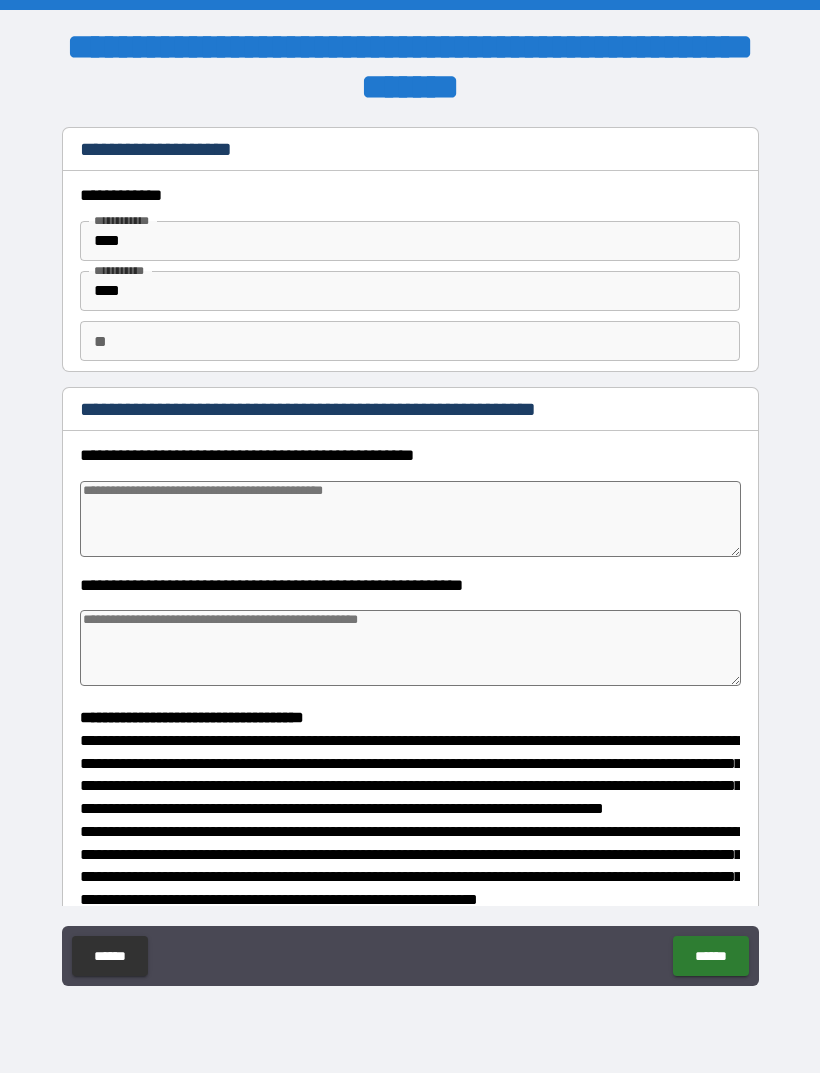 type on "*" 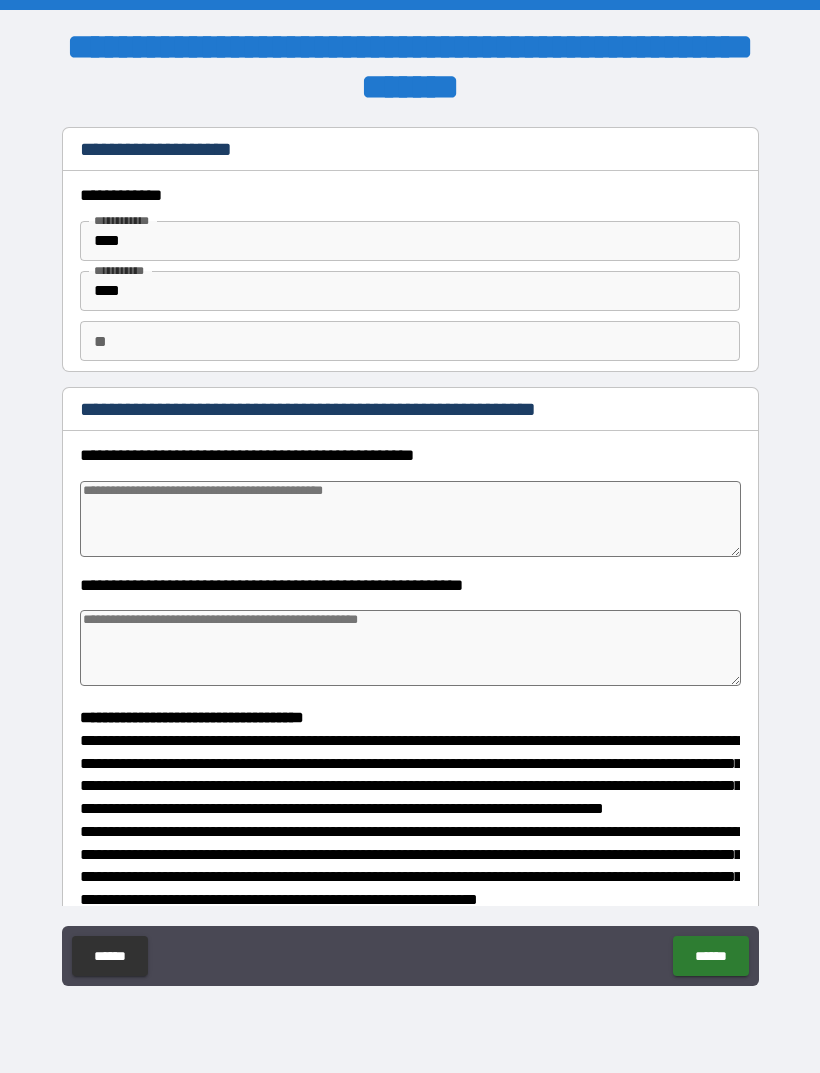 type on "*" 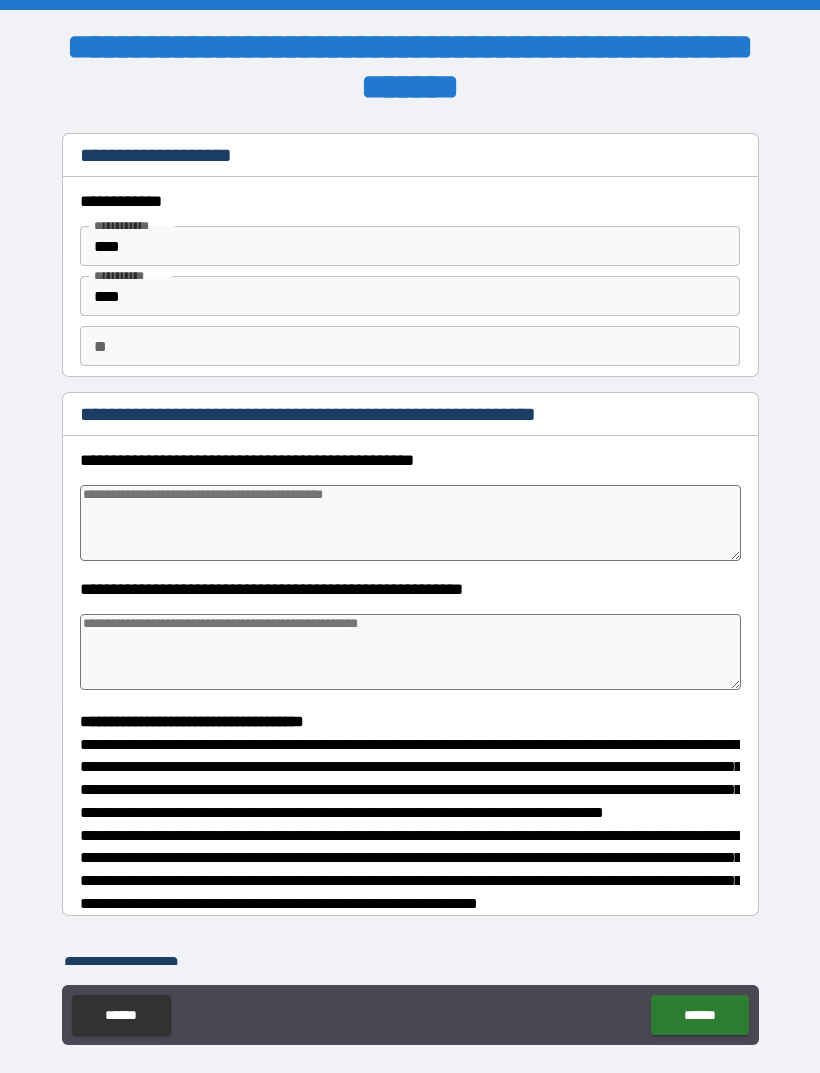 click at bounding box center [410, 523] 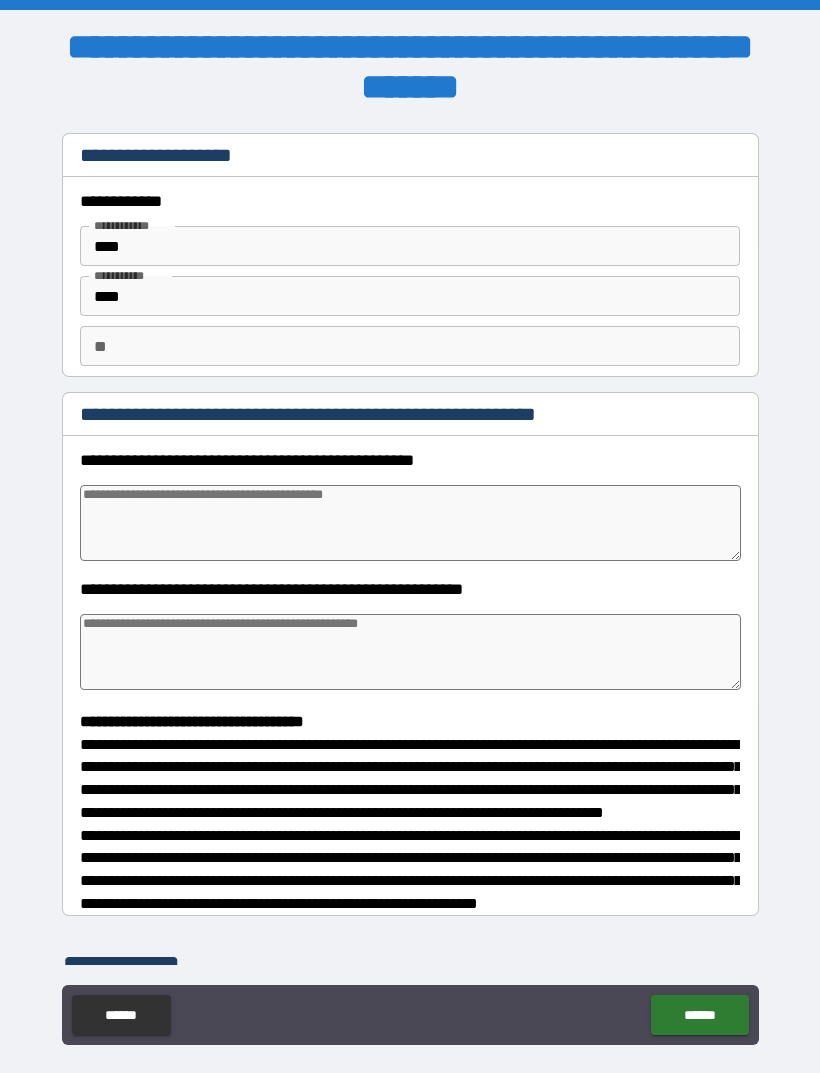 type on "*" 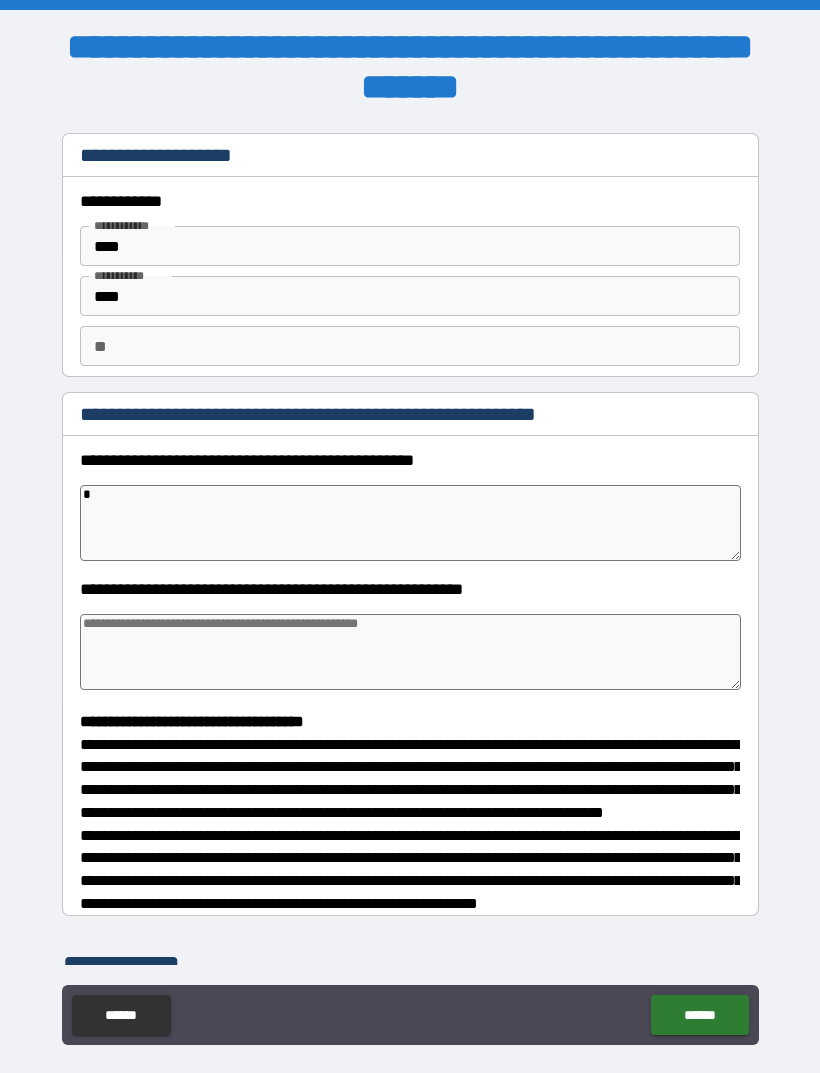 type on "*" 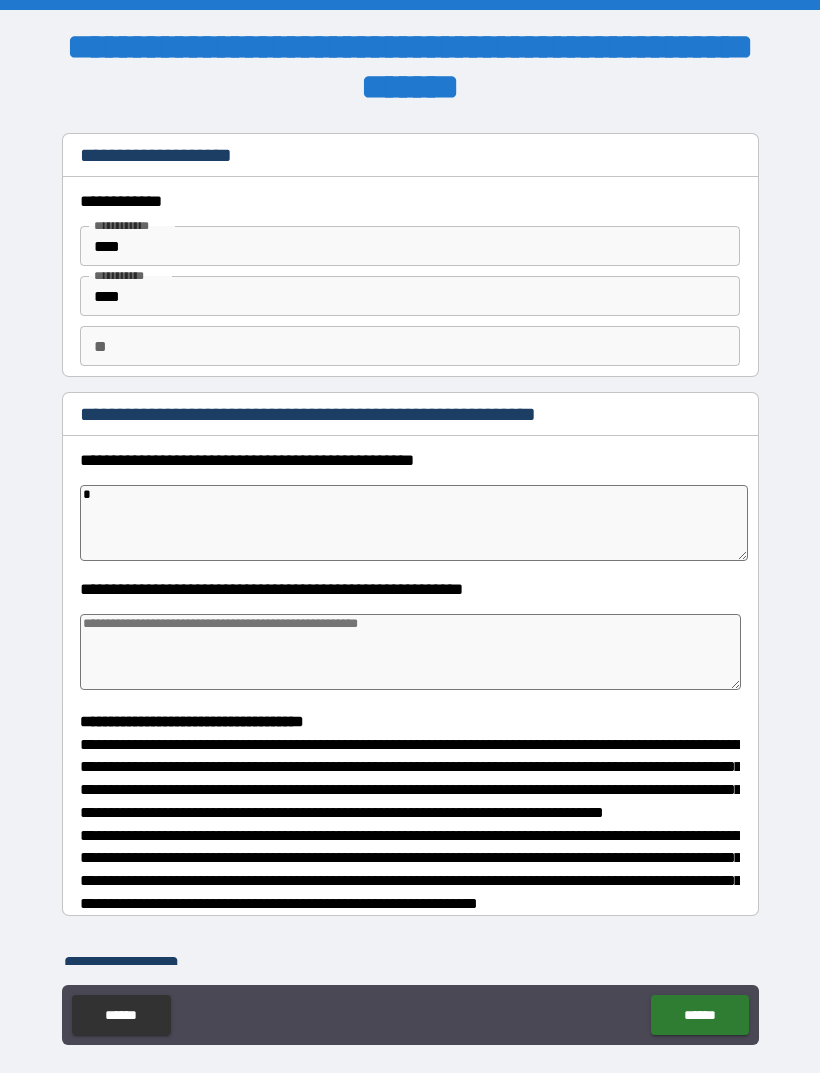 type on "*" 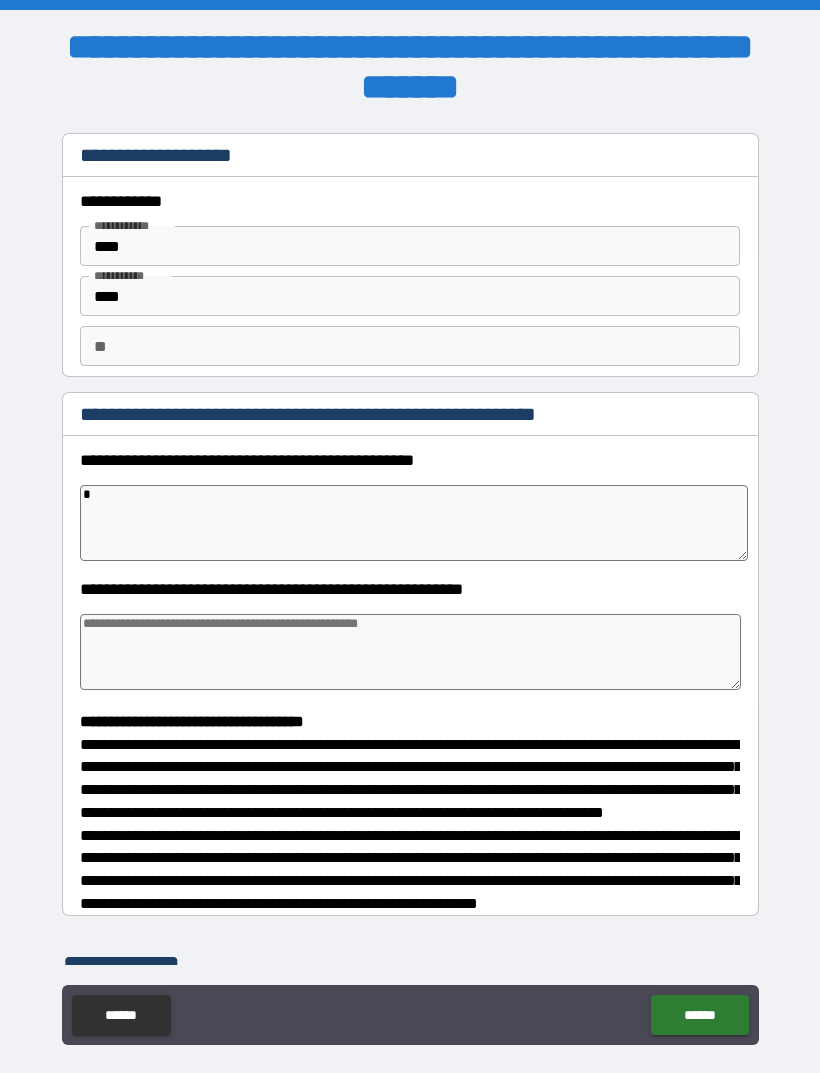 type on "*" 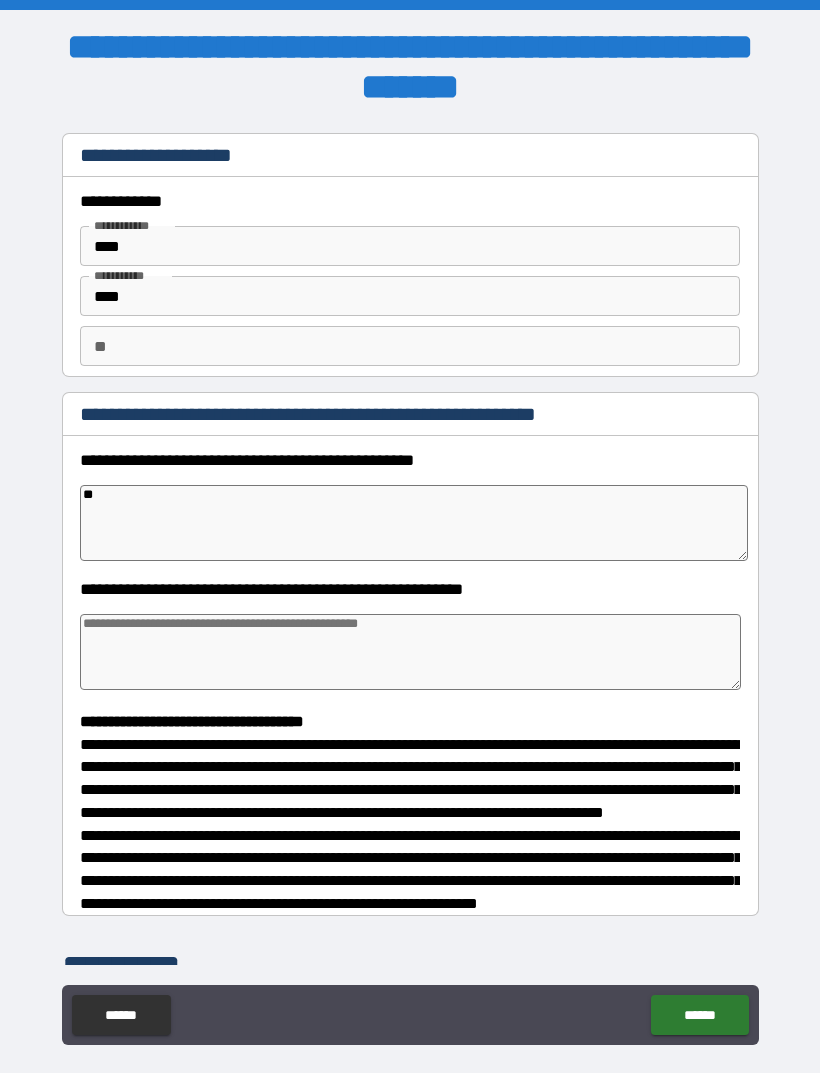 type on "*" 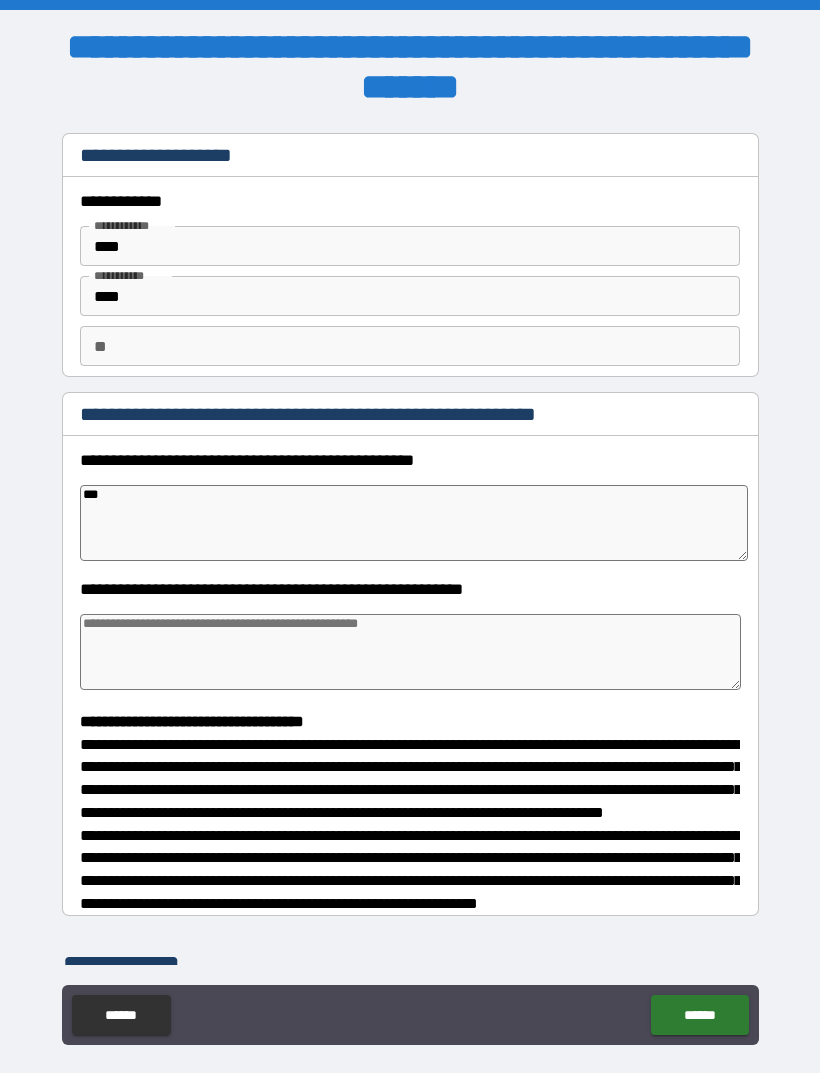 type on "*" 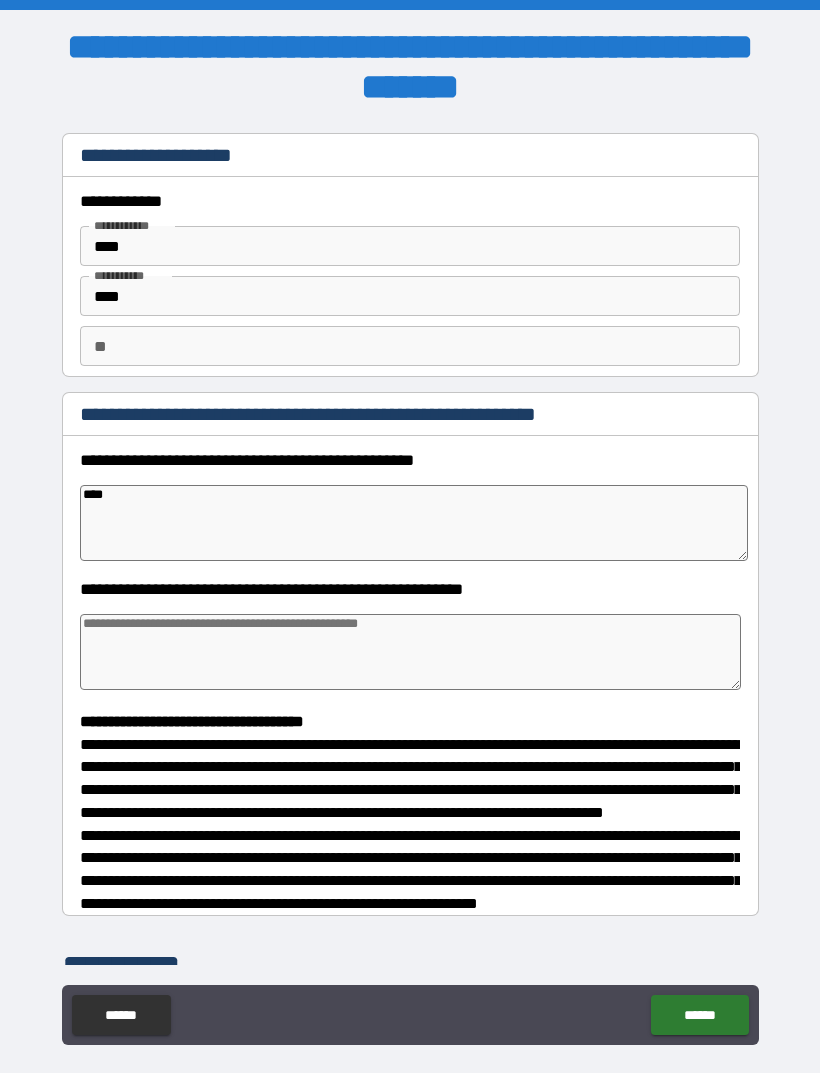 type on "*" 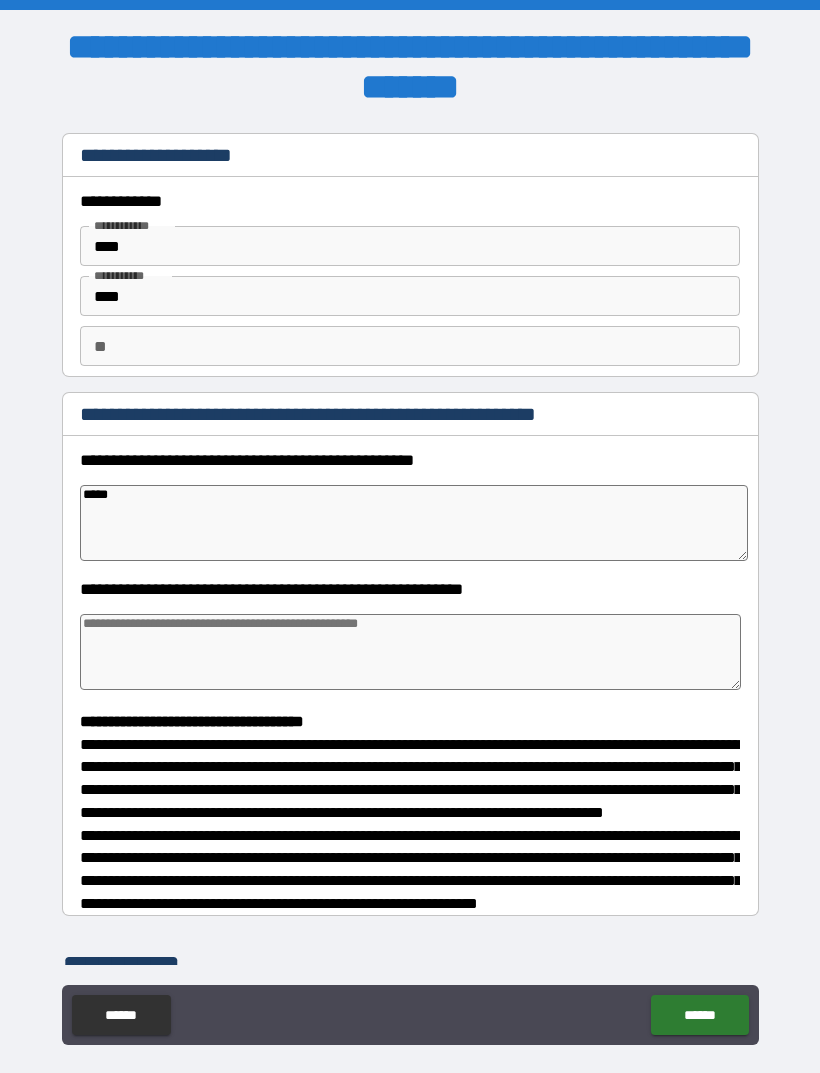 type on "*" 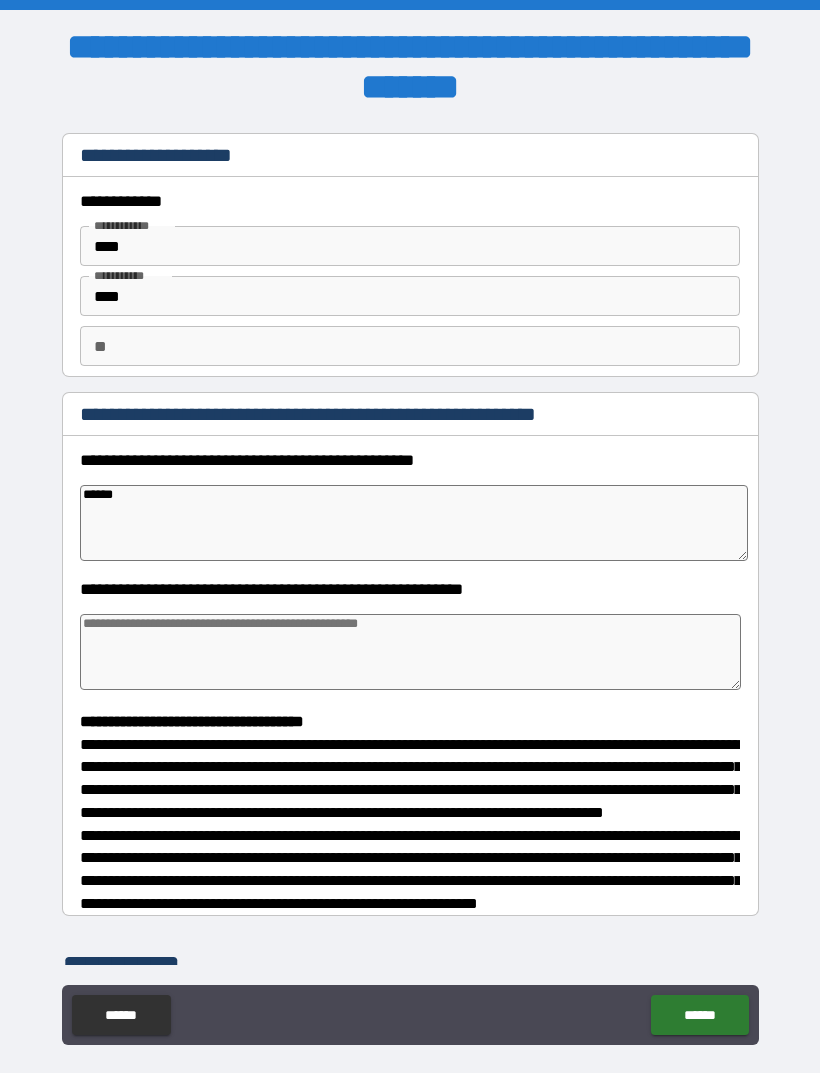 type on "*" 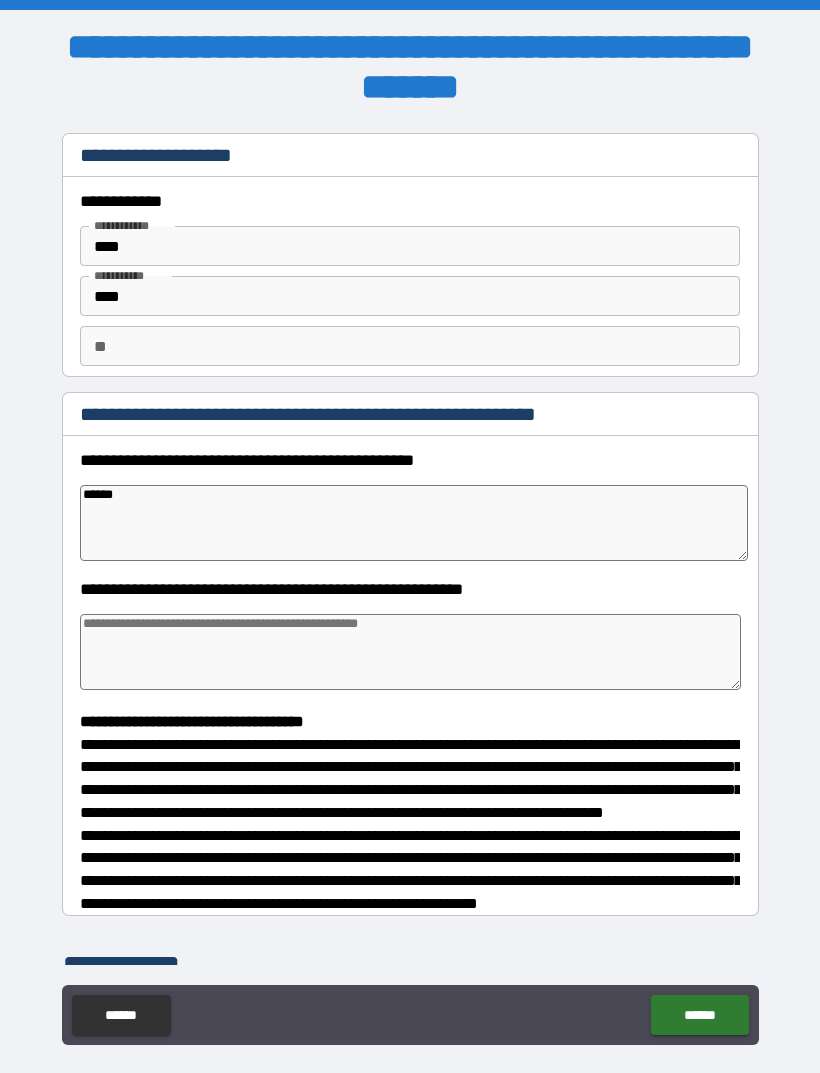type on "*******" 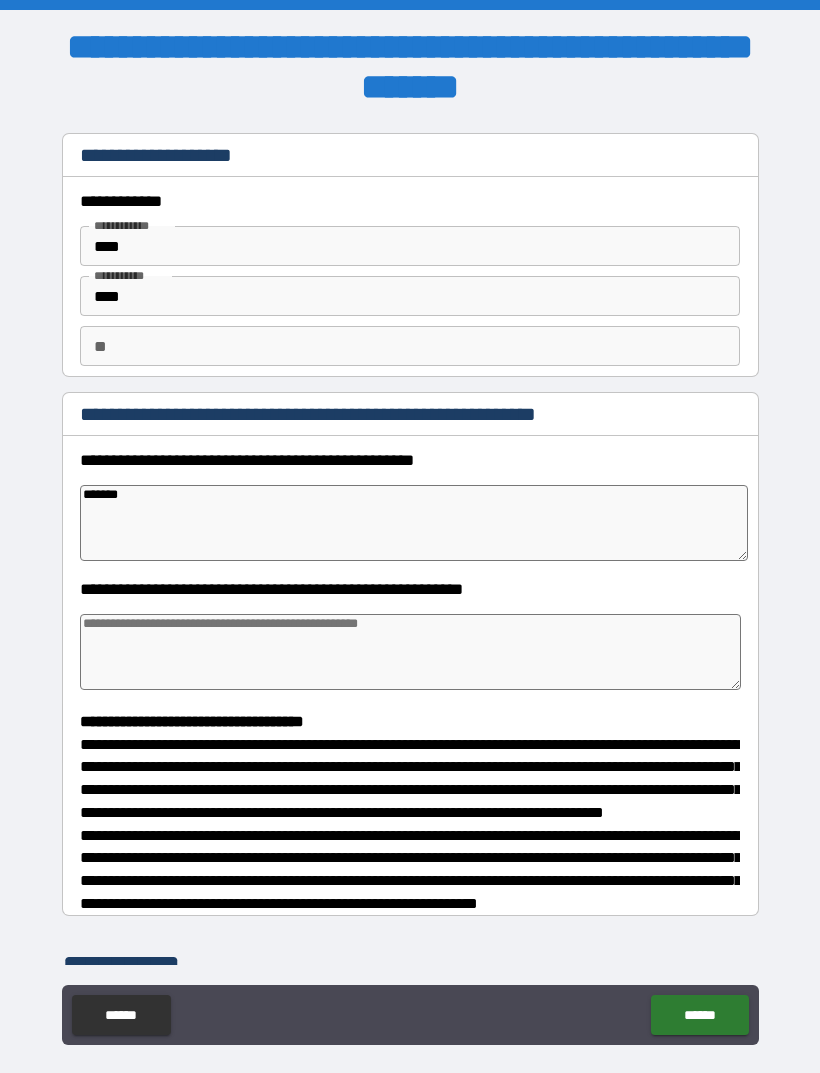 type on "*" 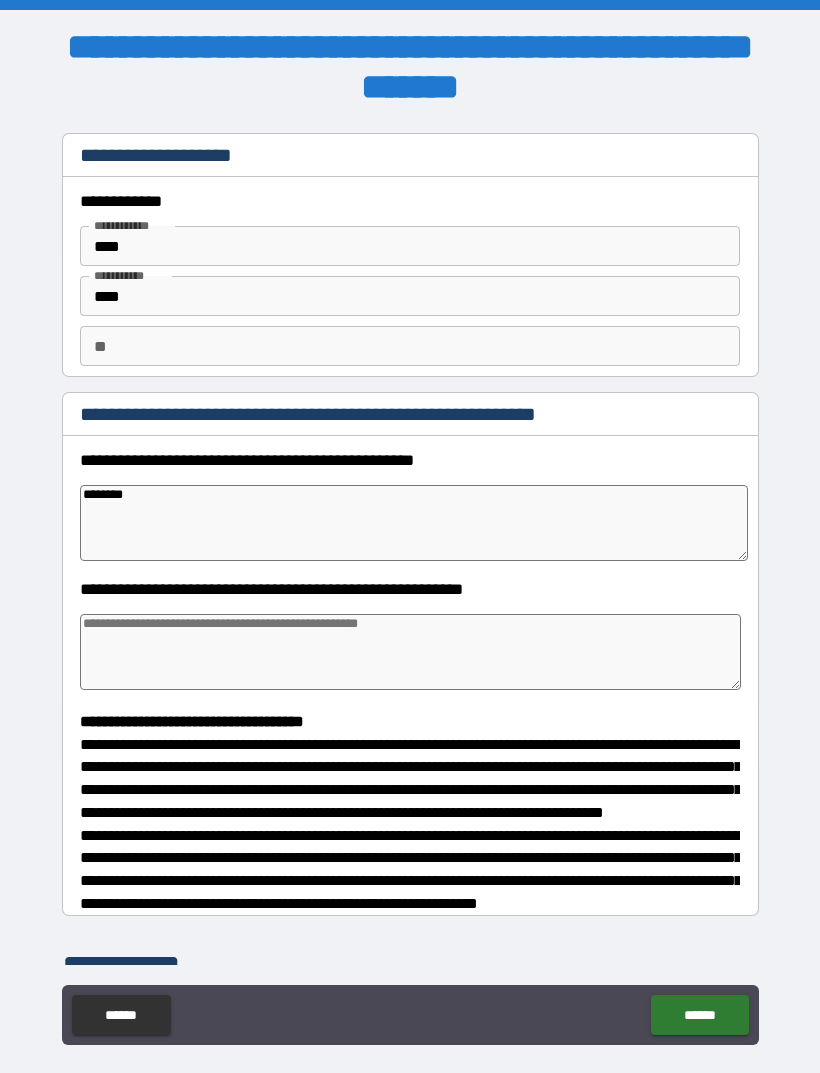 type on "*" 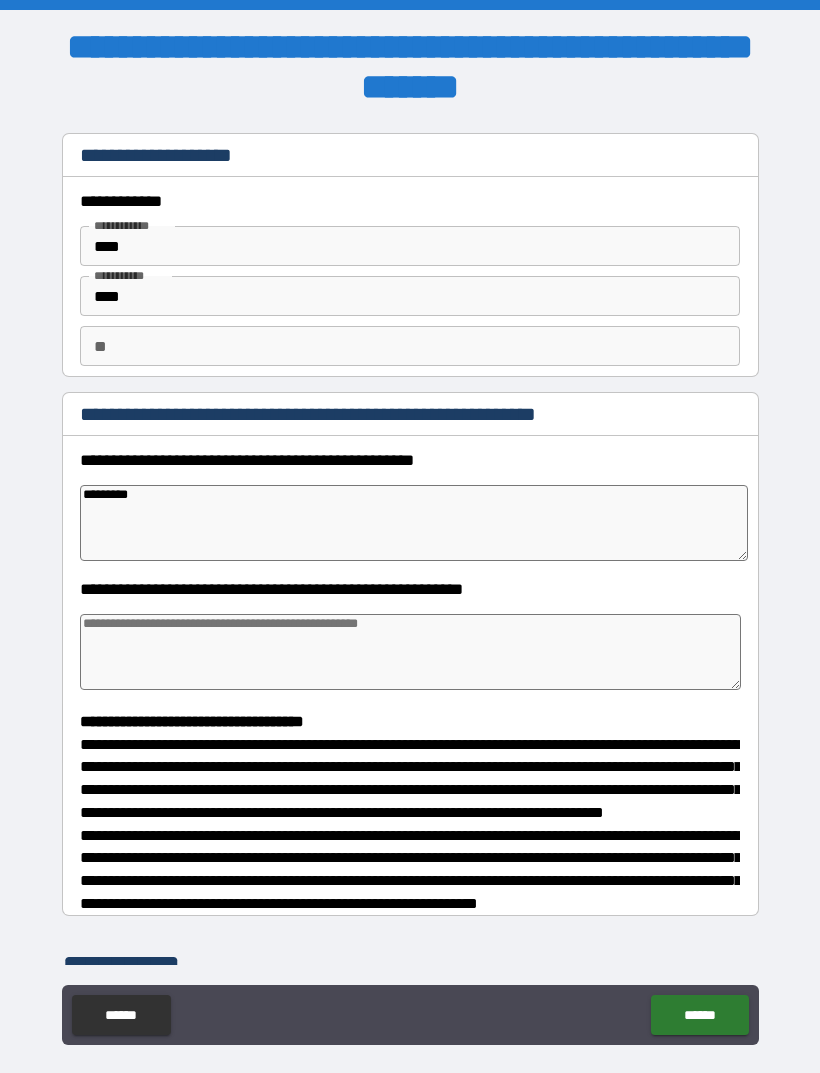 type on "*" 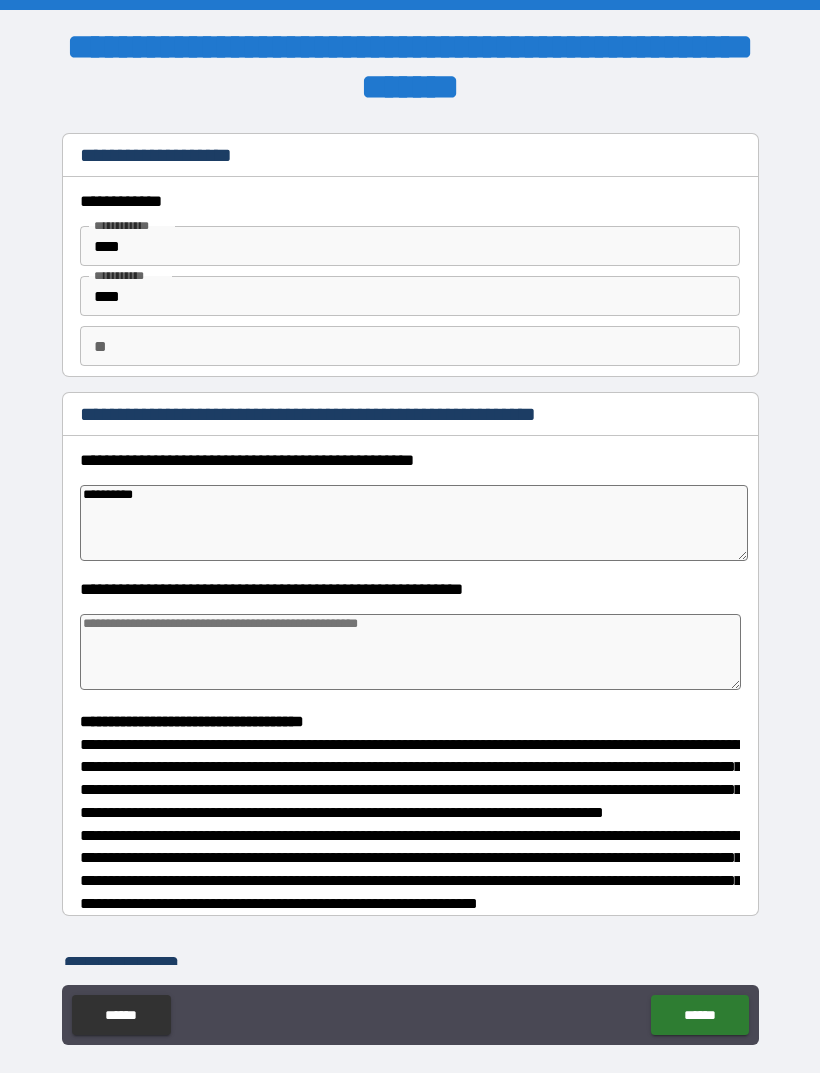 type on "*" 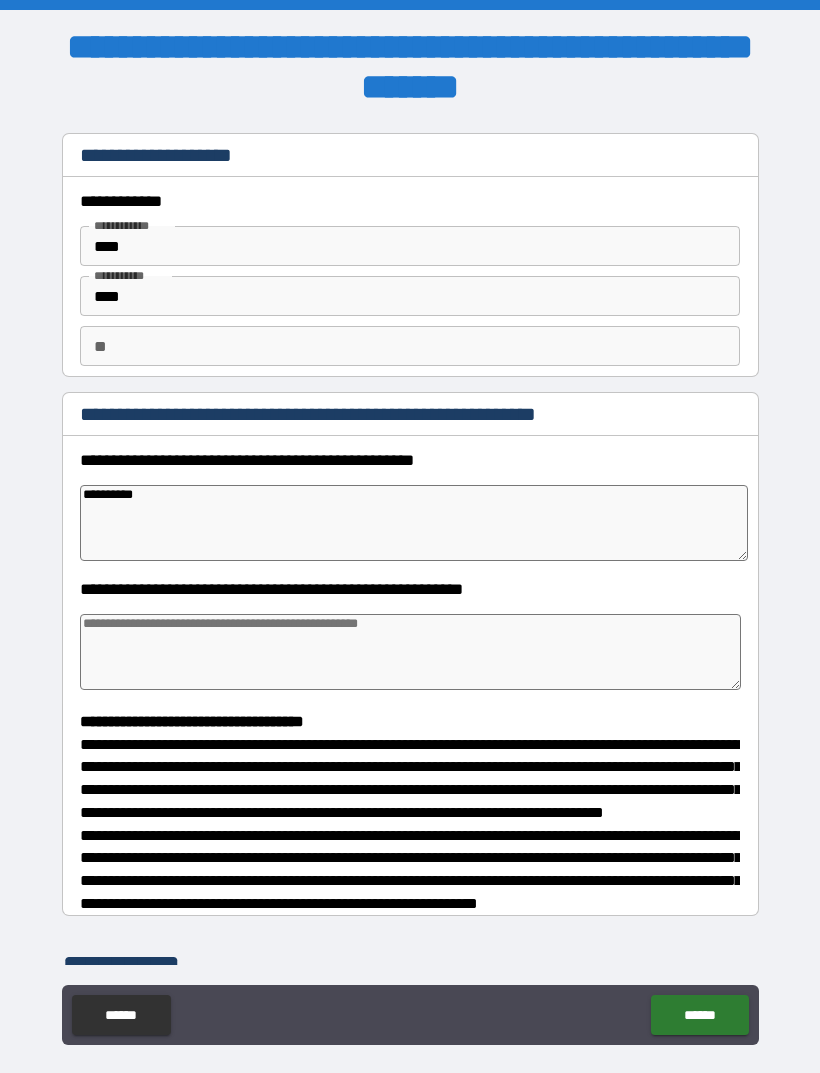 type on "**********" 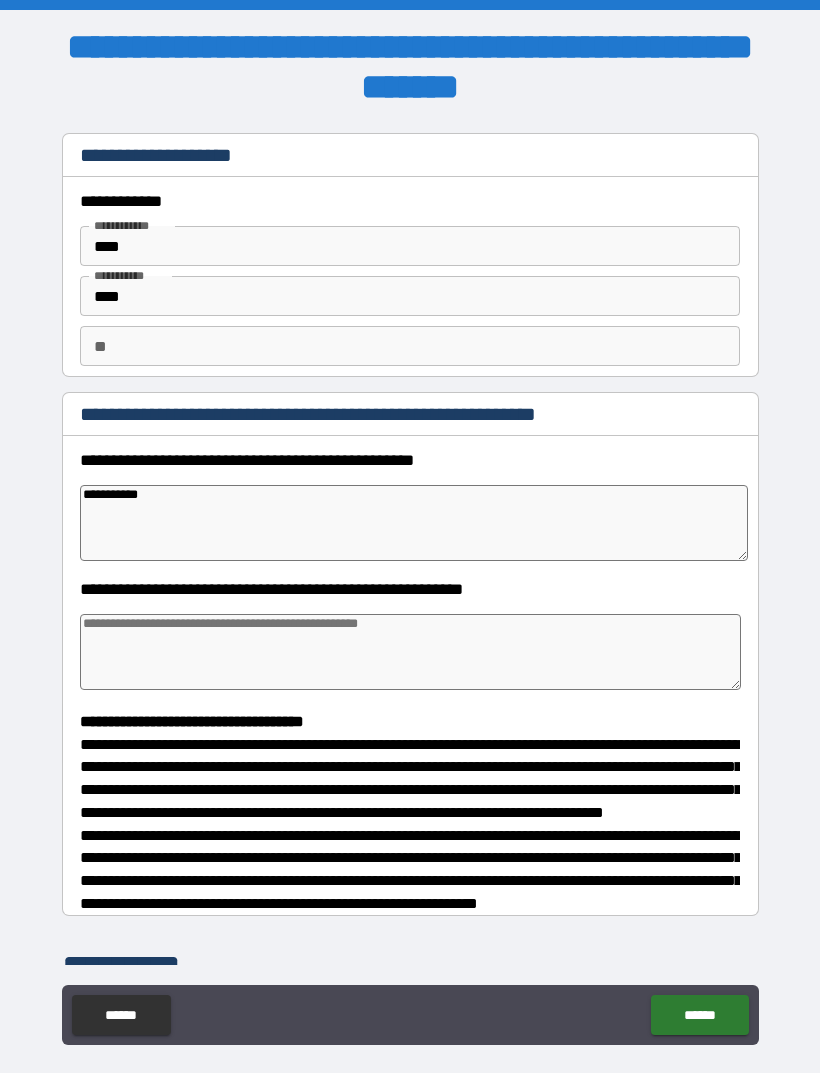 type on "*" 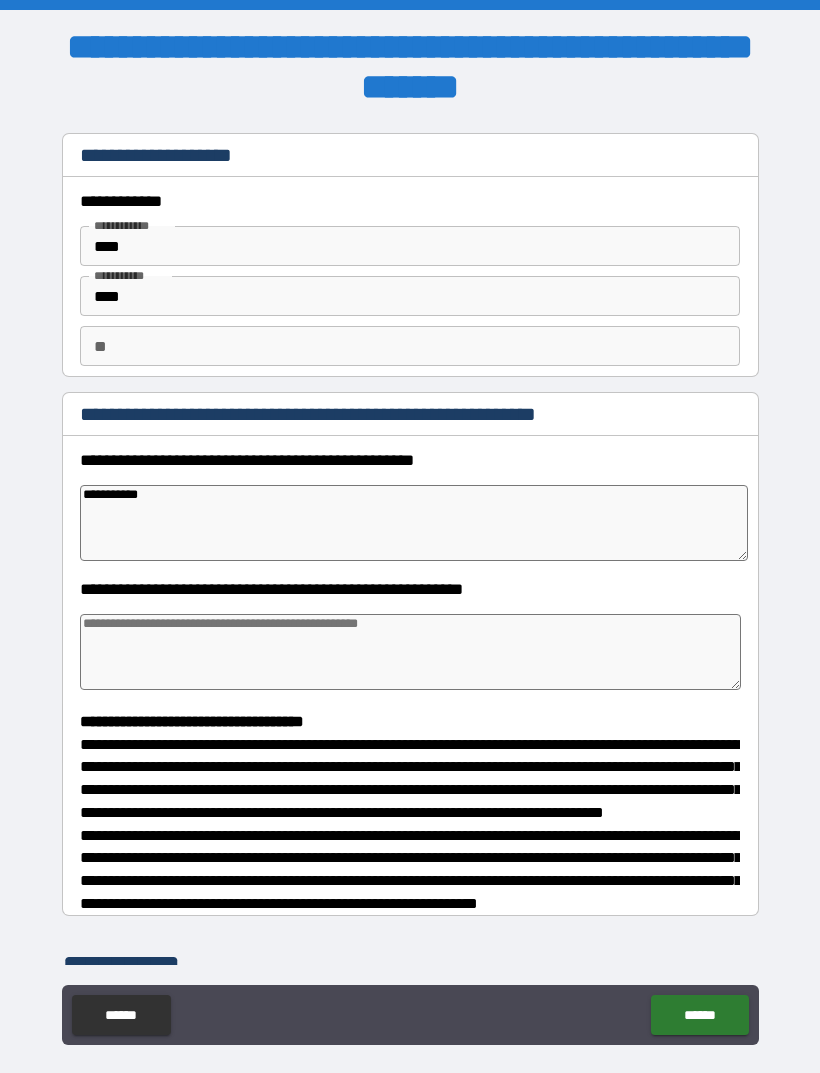 type on "**********" 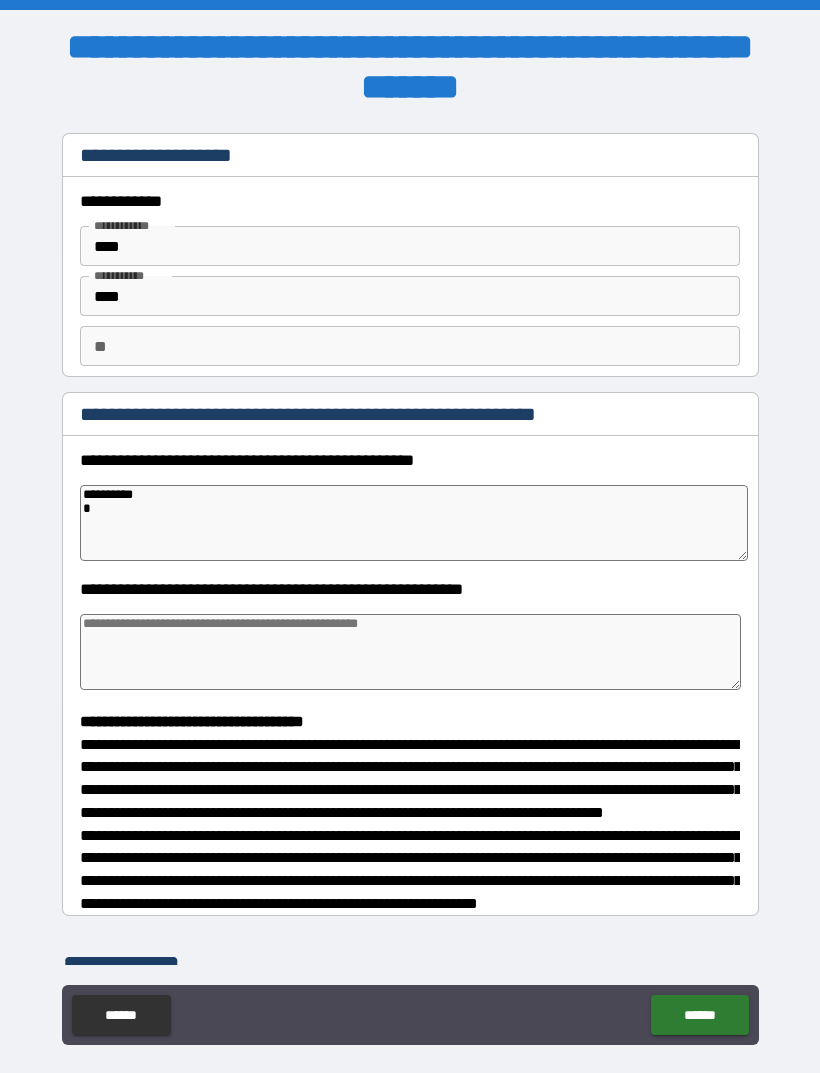 type on "*" 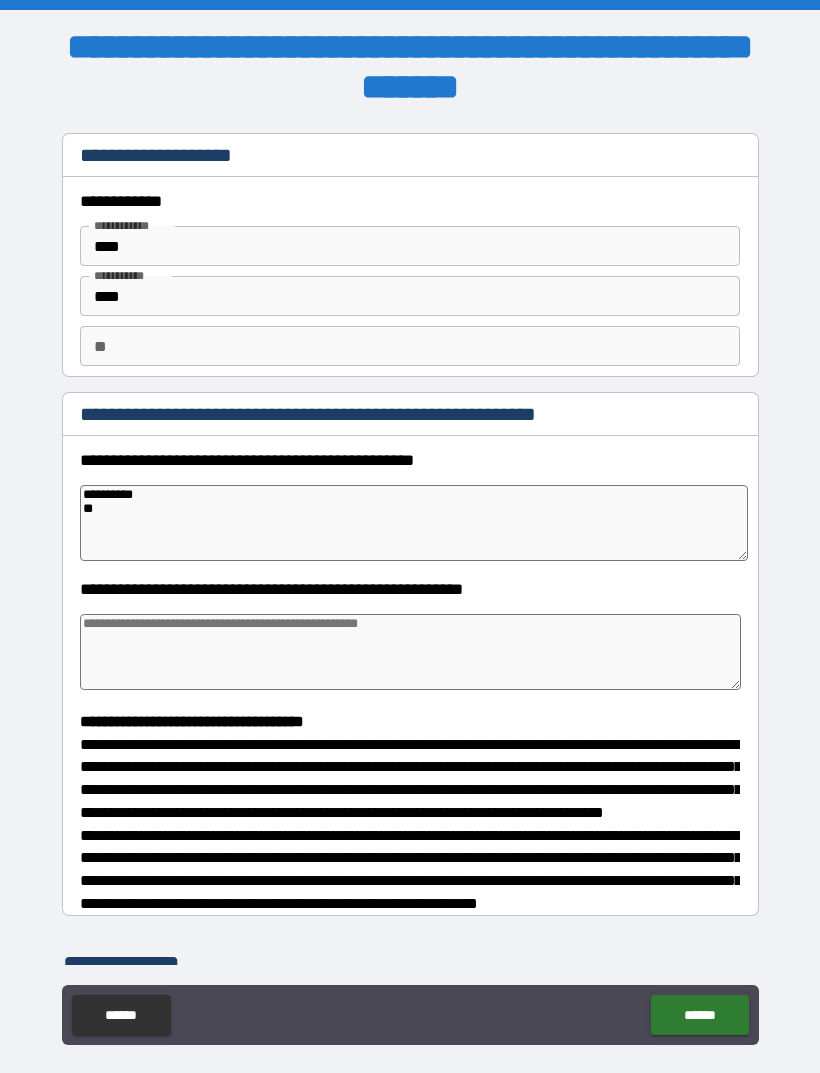 type on "*" 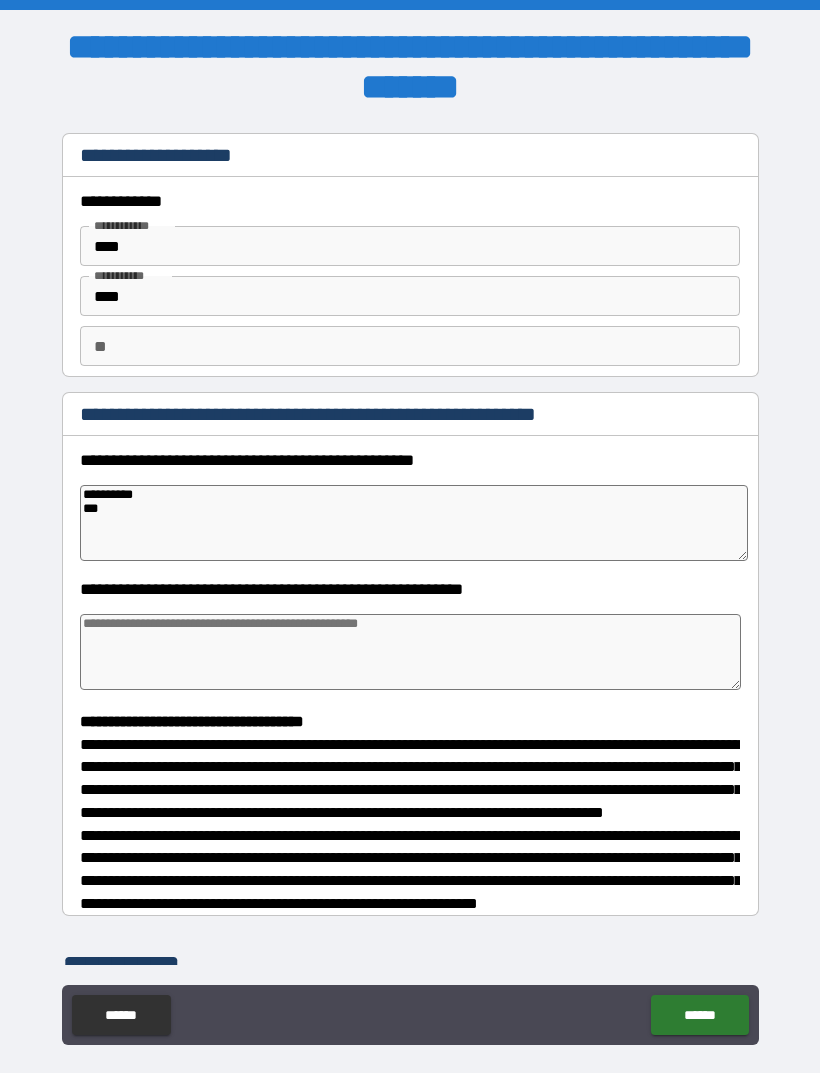 type on "*" 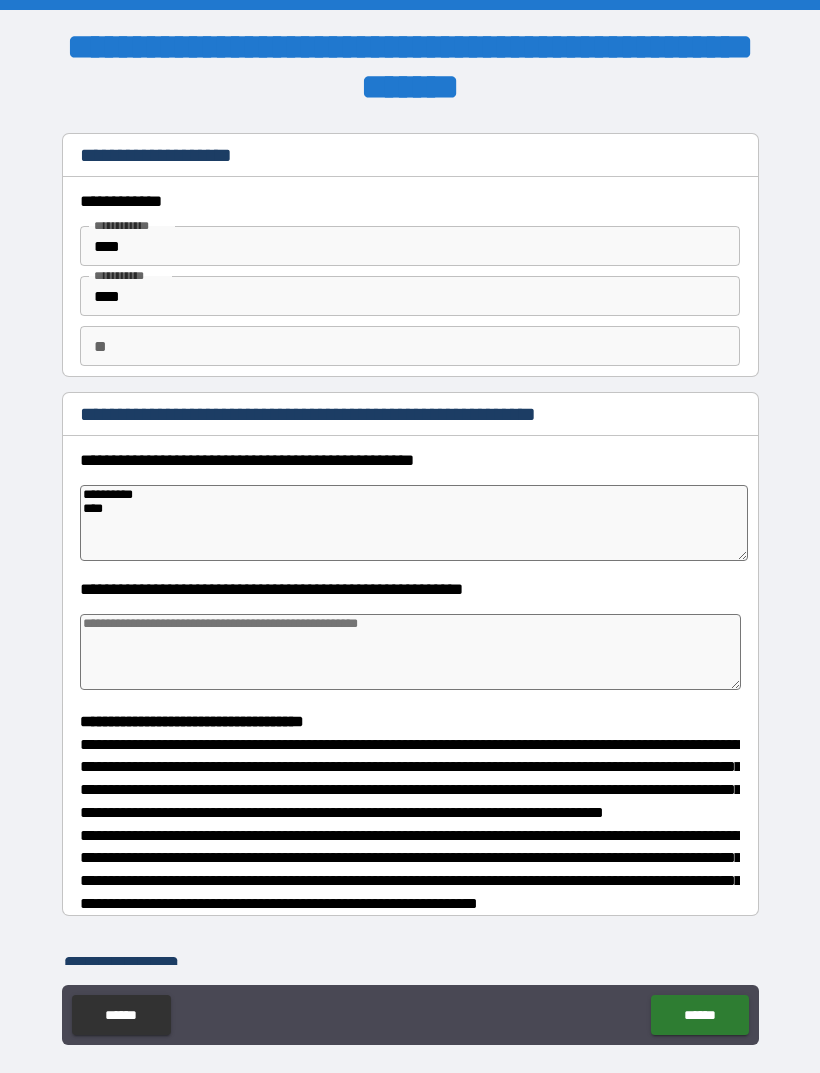 type on "*" 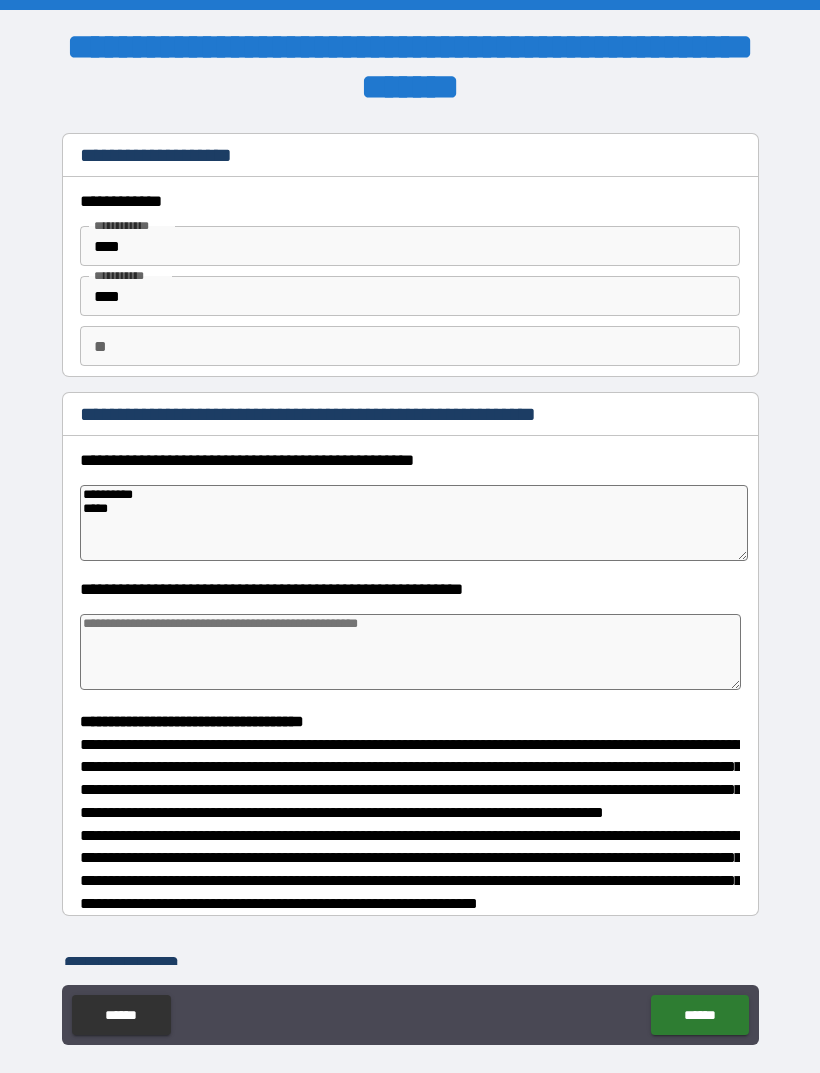 type on "*" 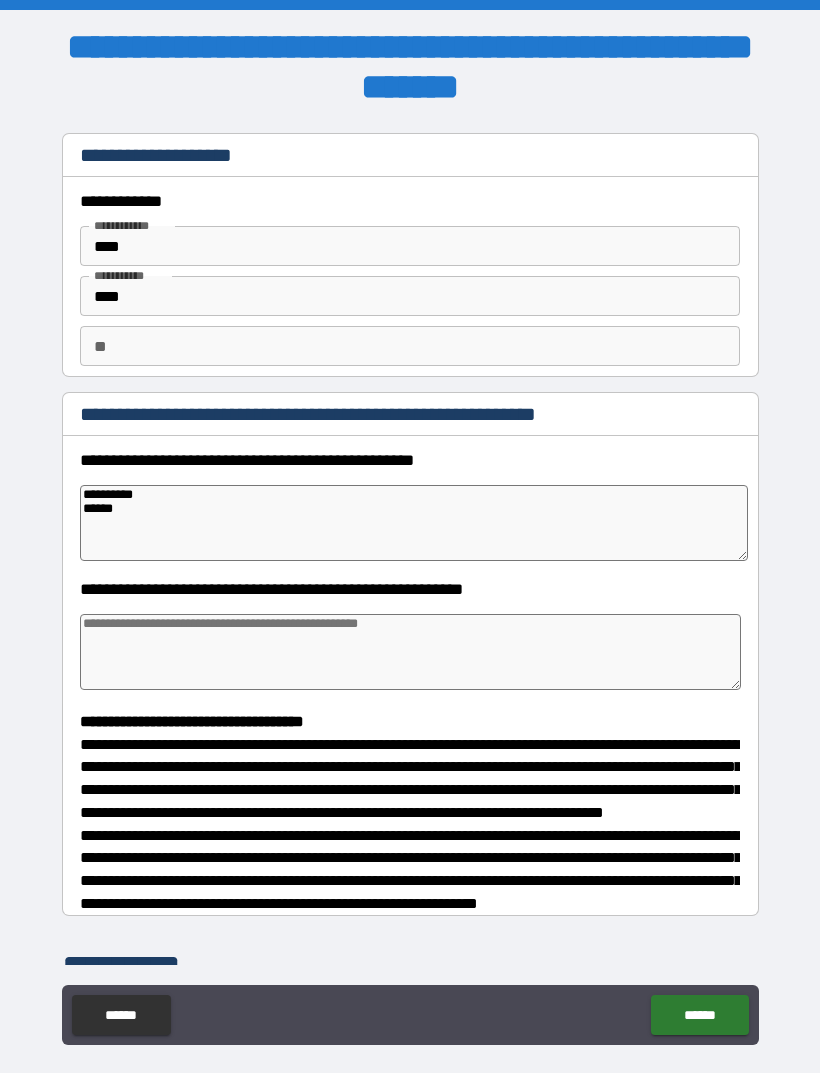type on "*" 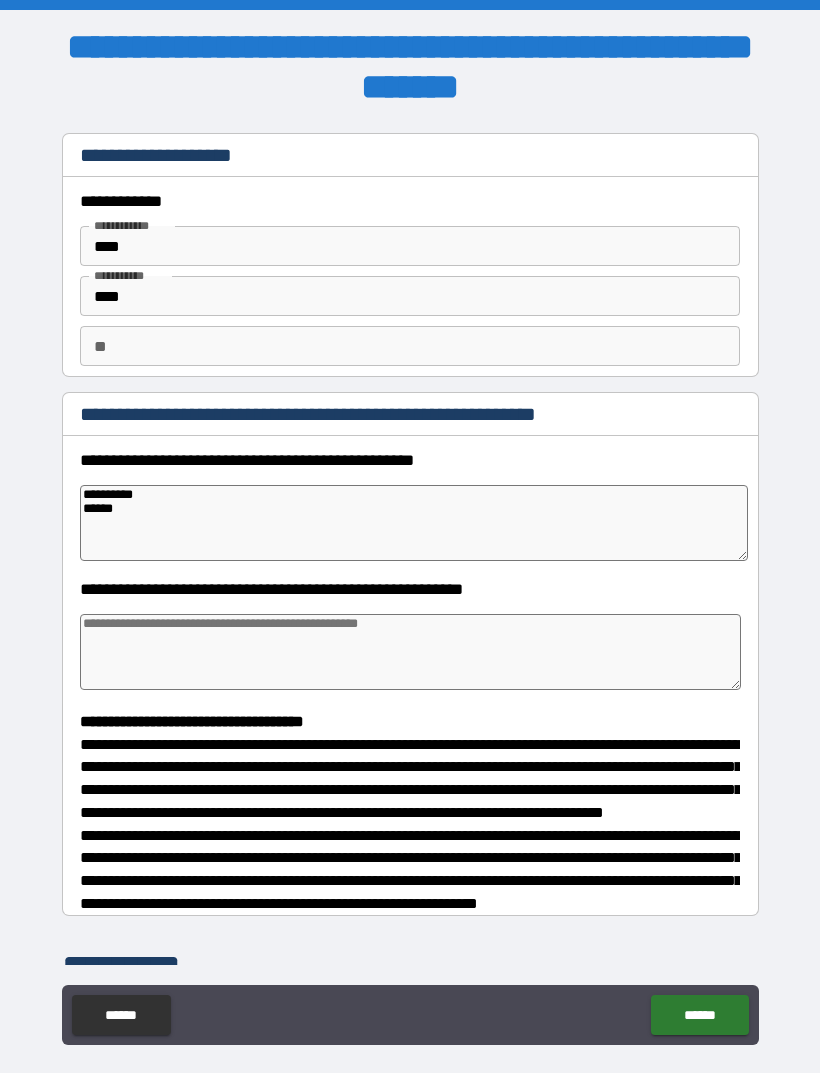 type on "**********" 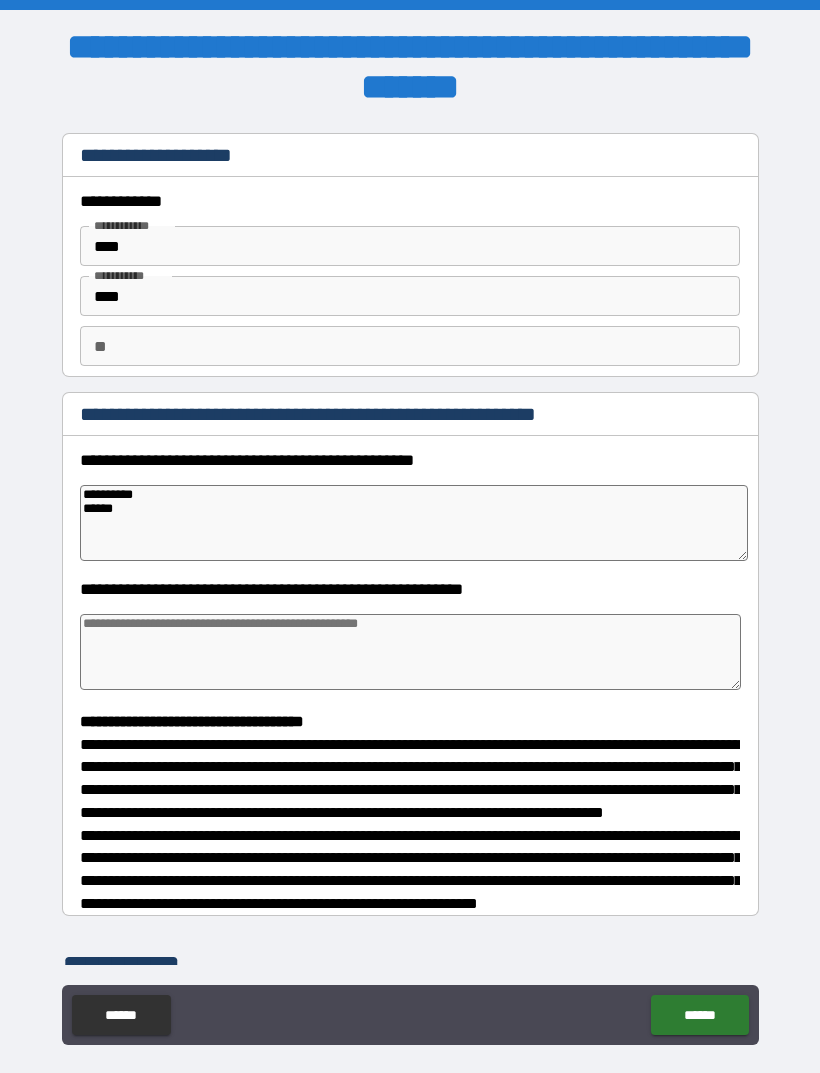 type on "*" 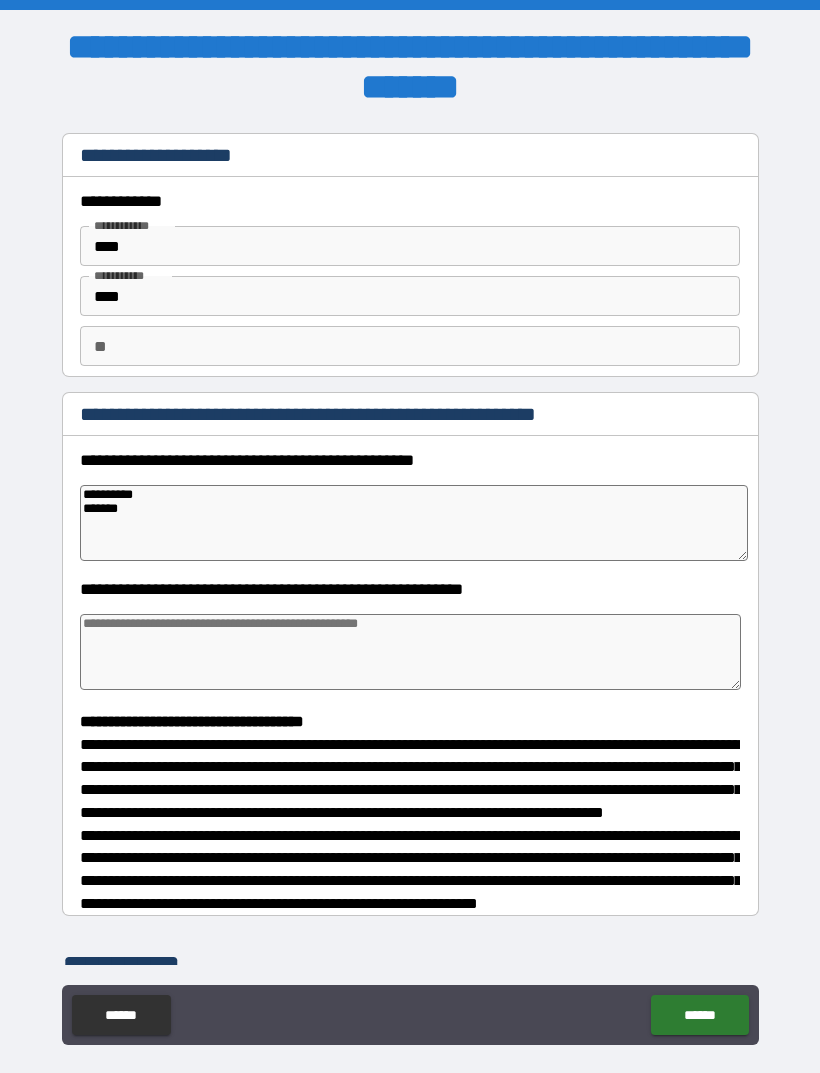 type on "*" 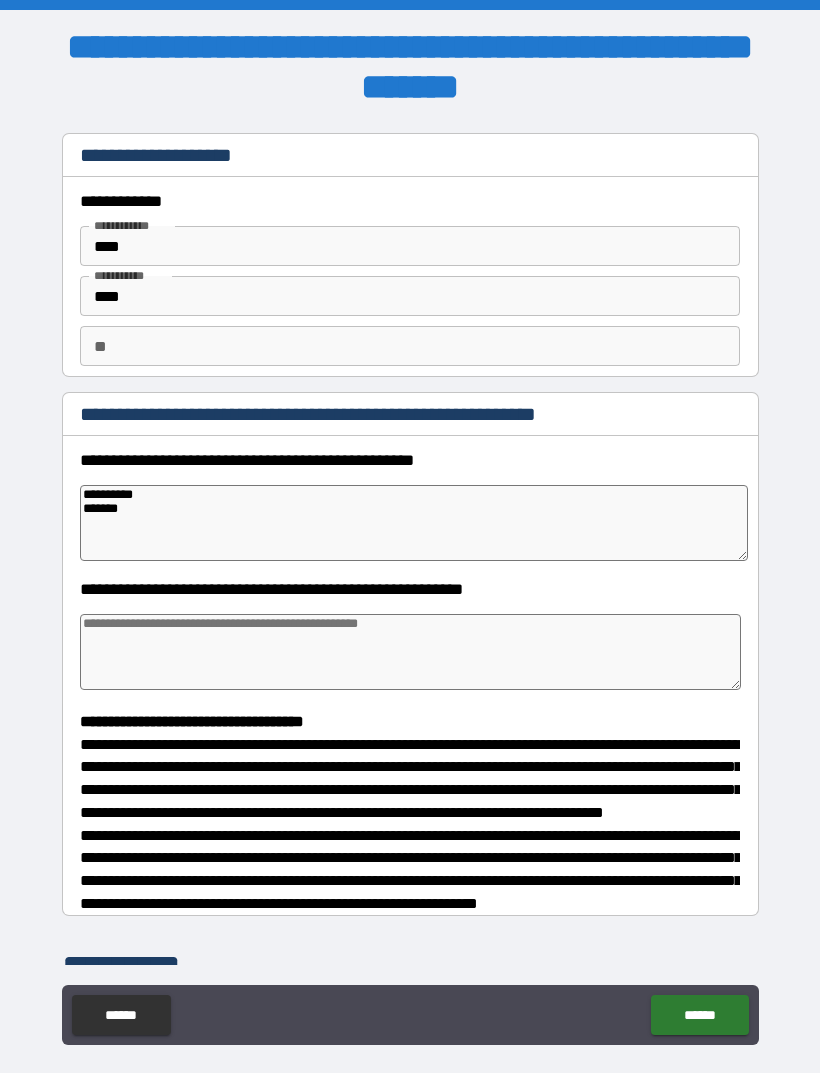 type on "**********" 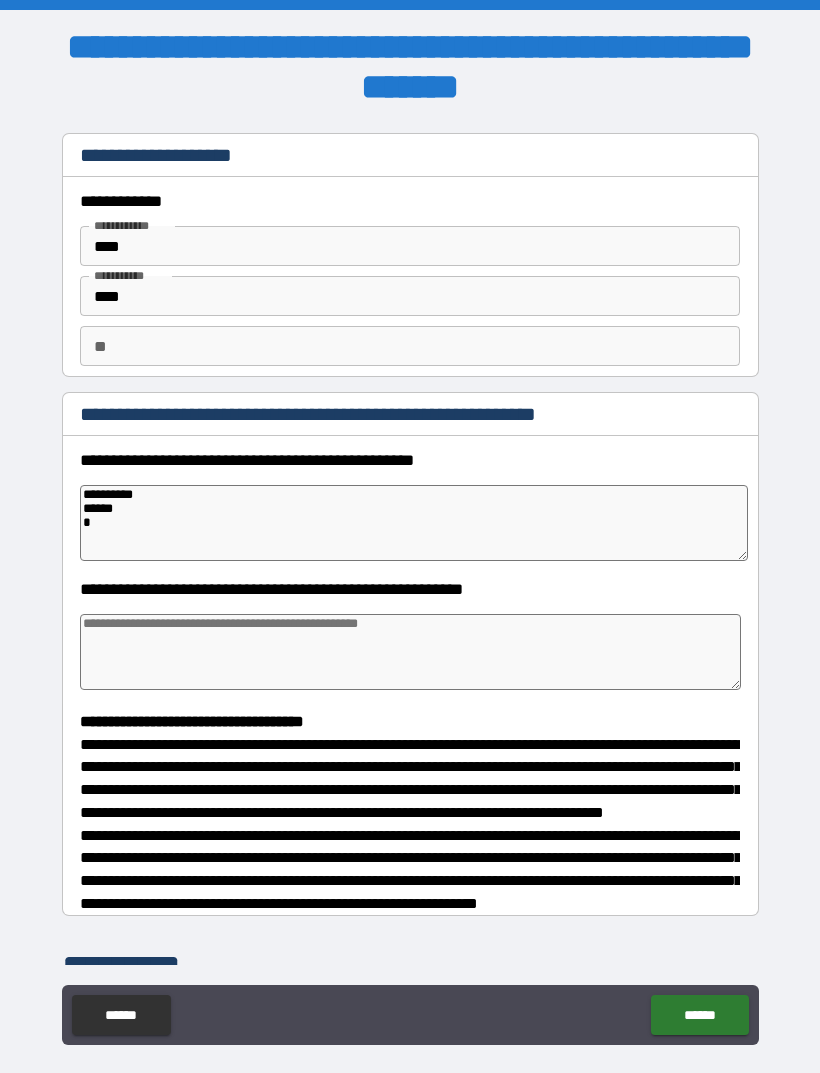 type on "*" 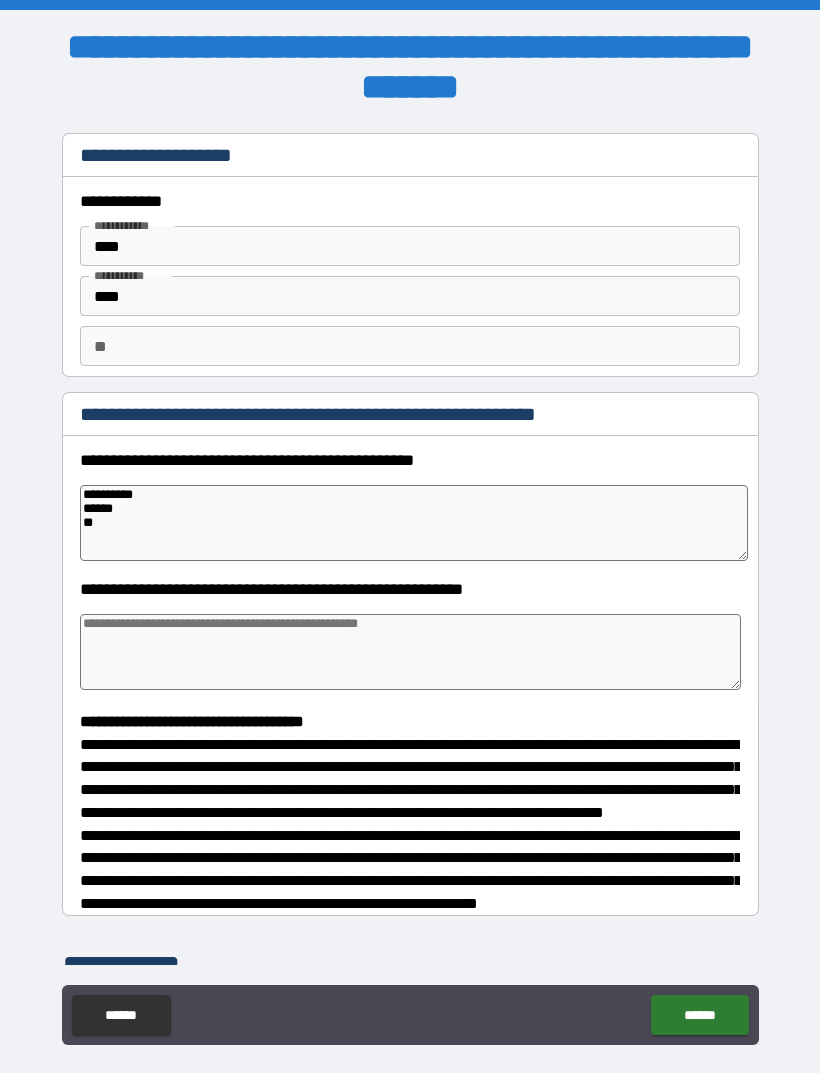 type on "*" 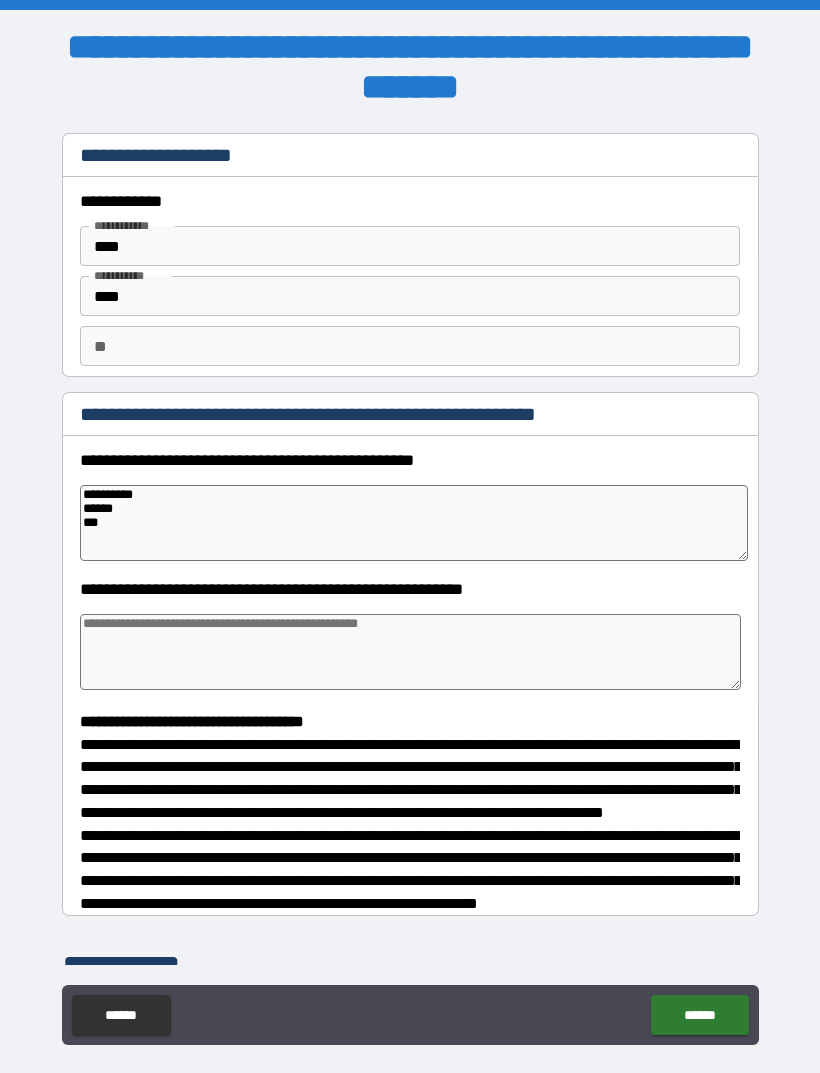 type on "*" 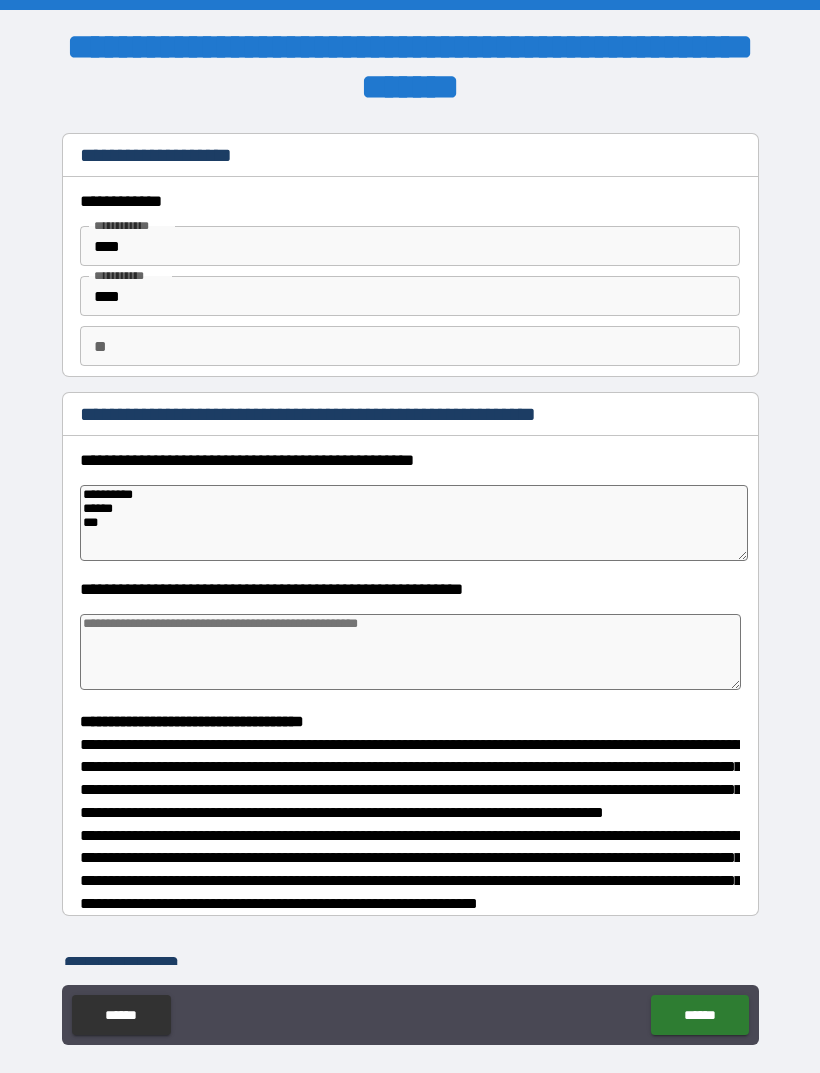 type on "**********" 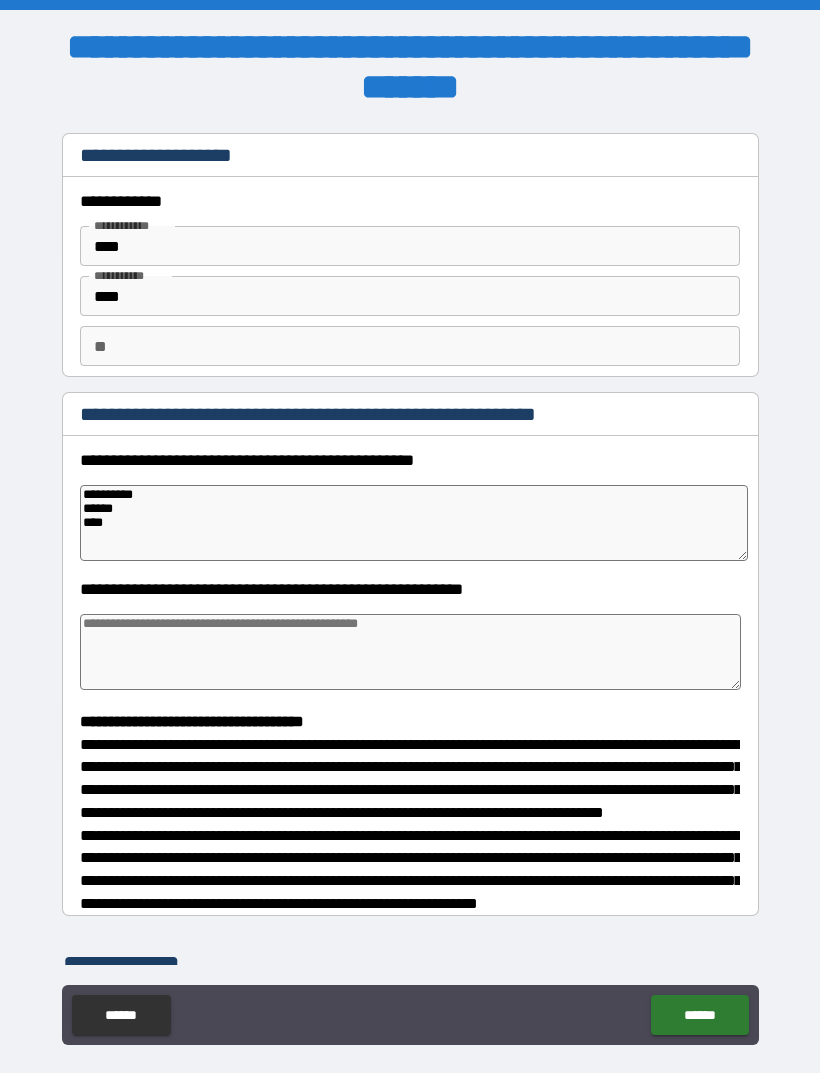 type on "*" 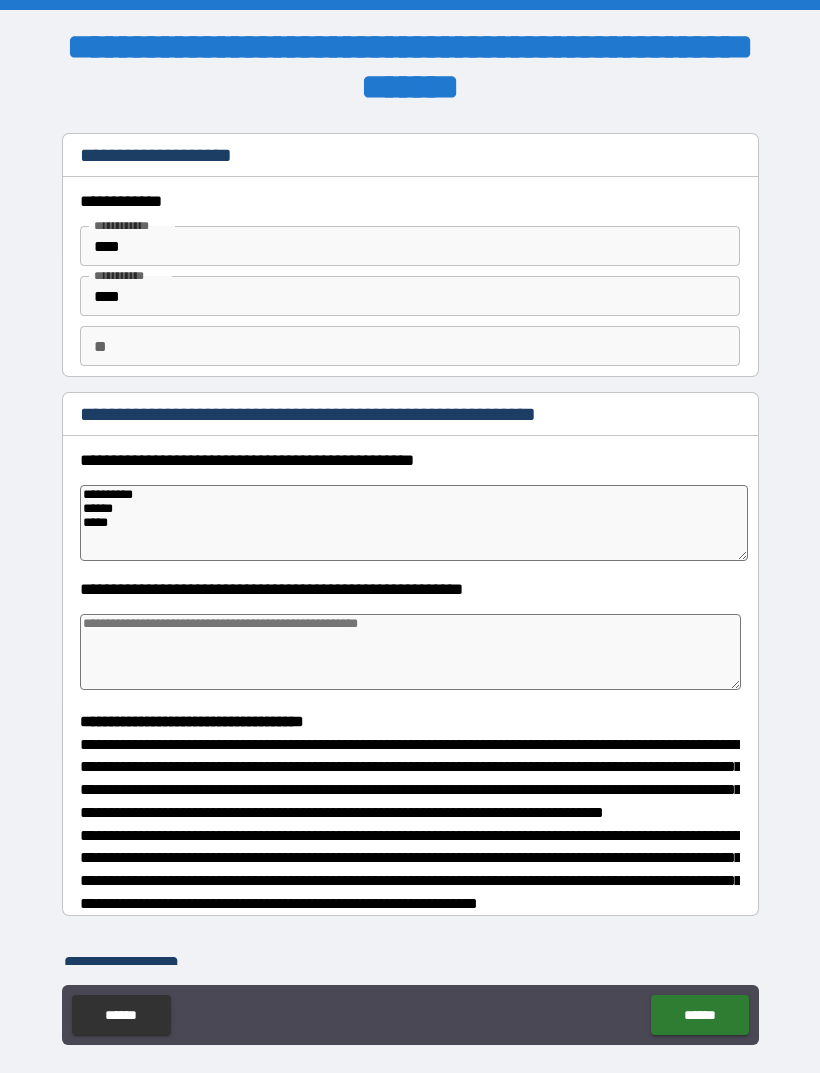 type on "*" 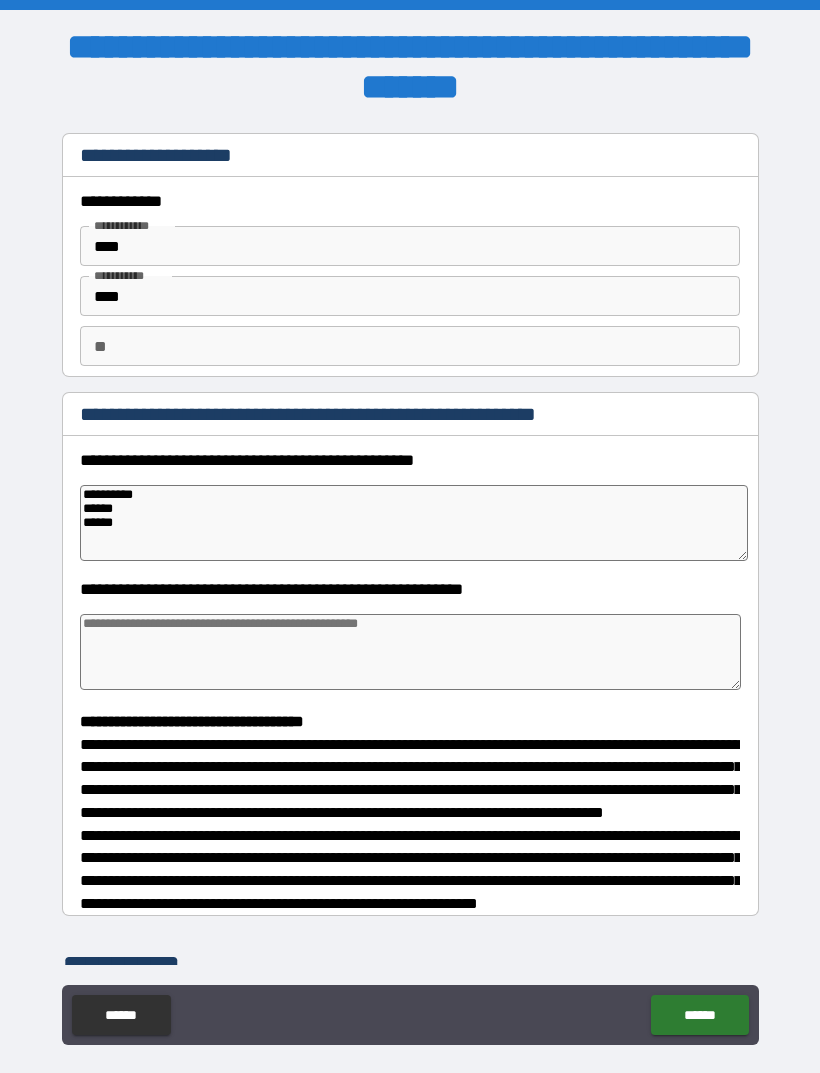 type on "*" 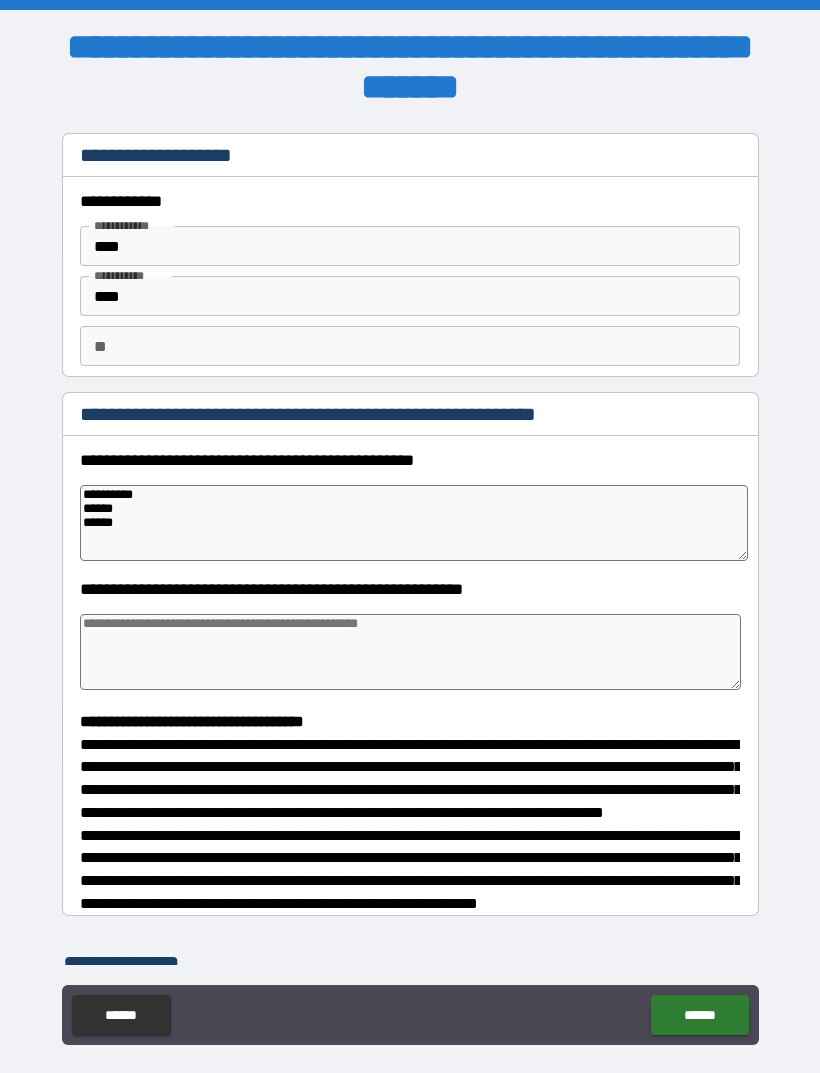 type on "**********" 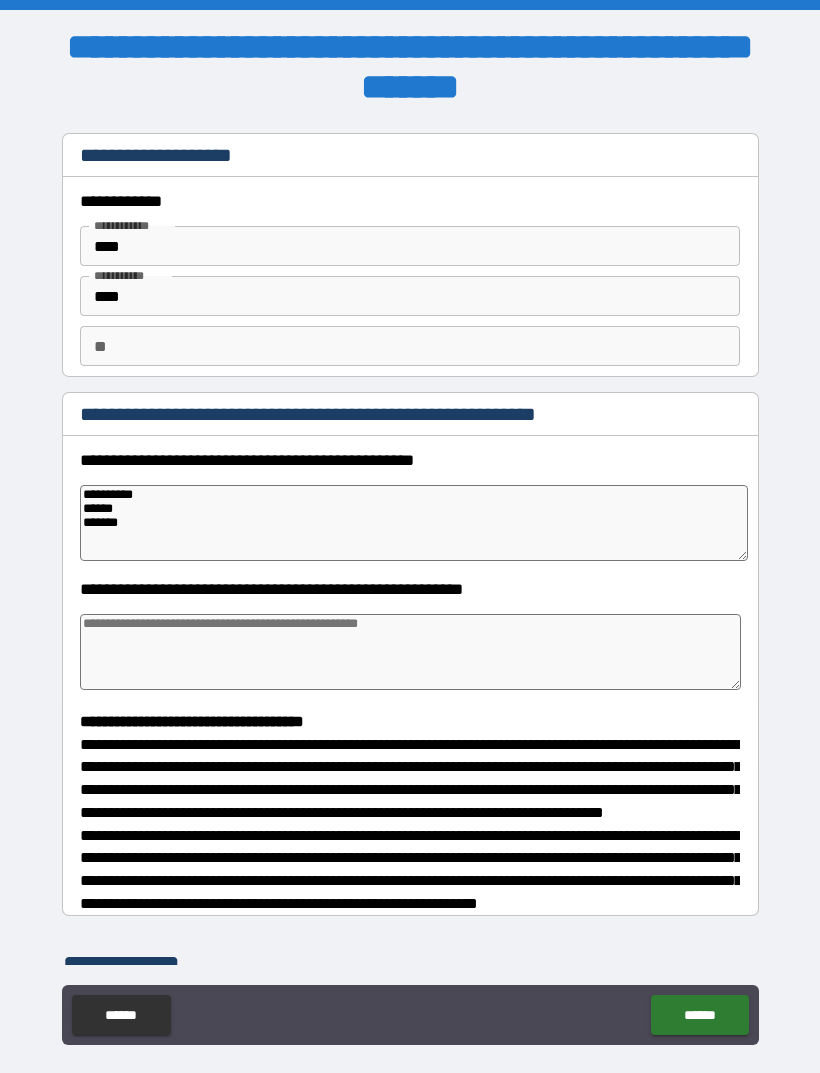 type on "*" 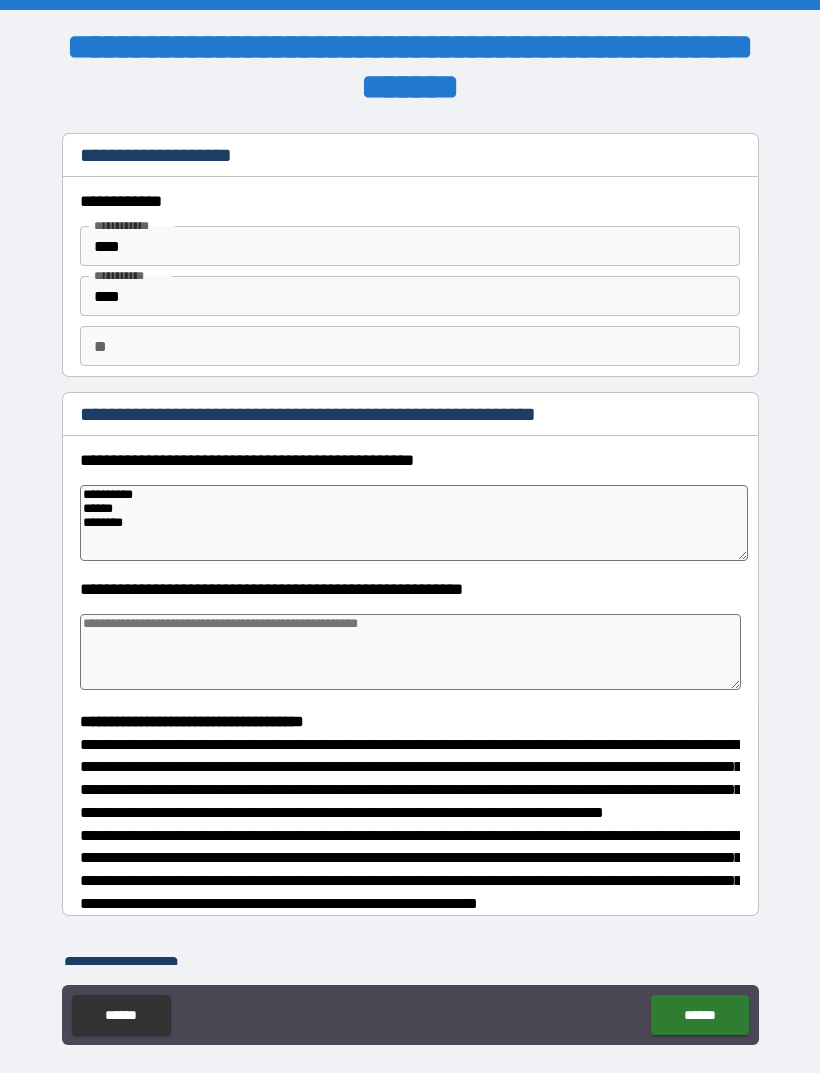 type on "*" 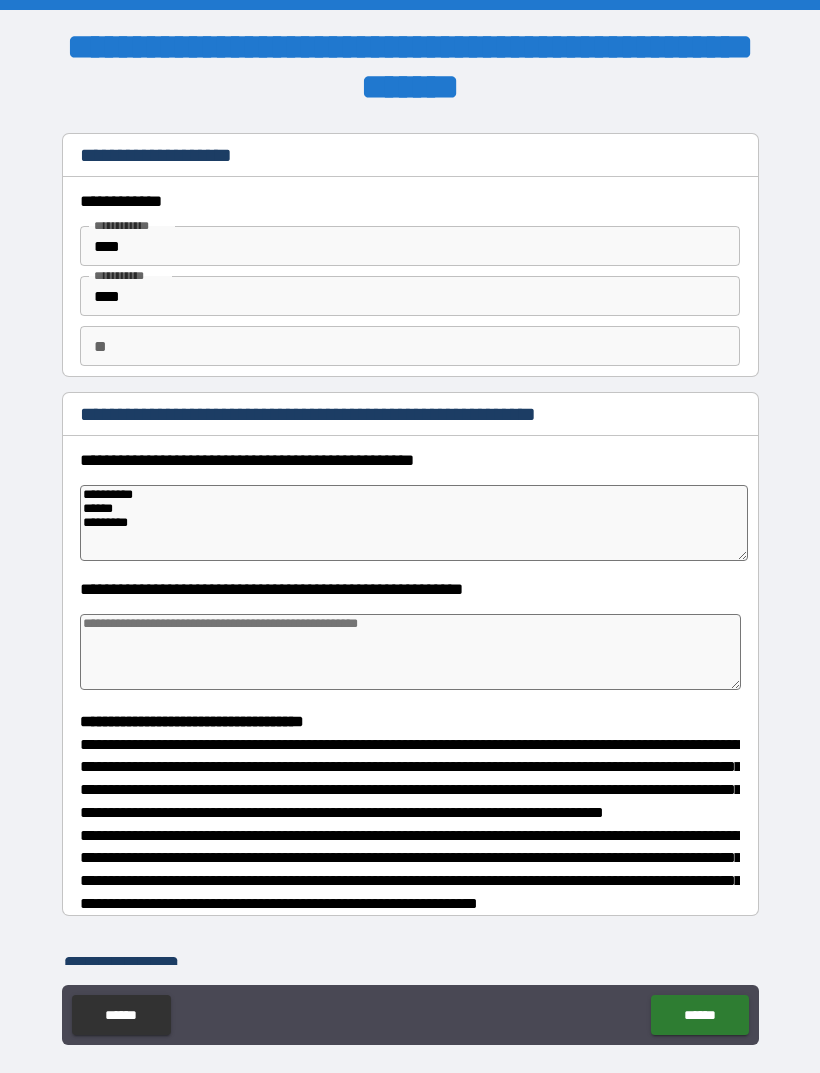 type on "*" 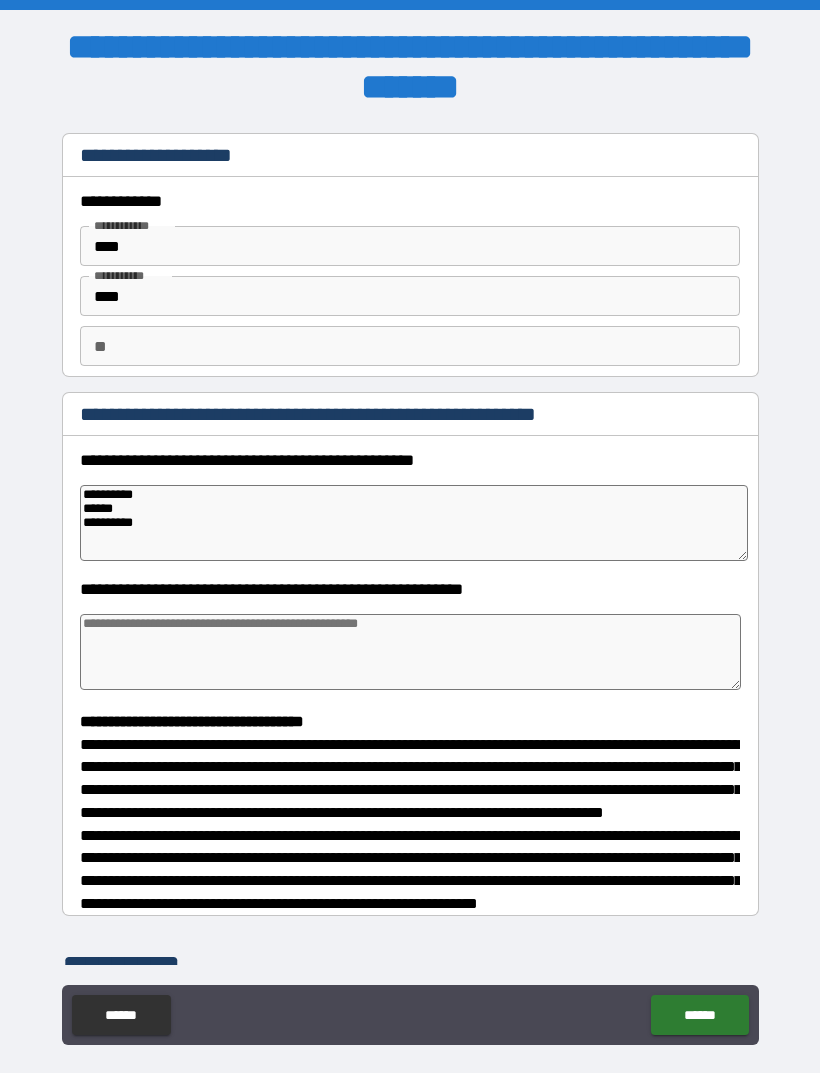 type on "*" 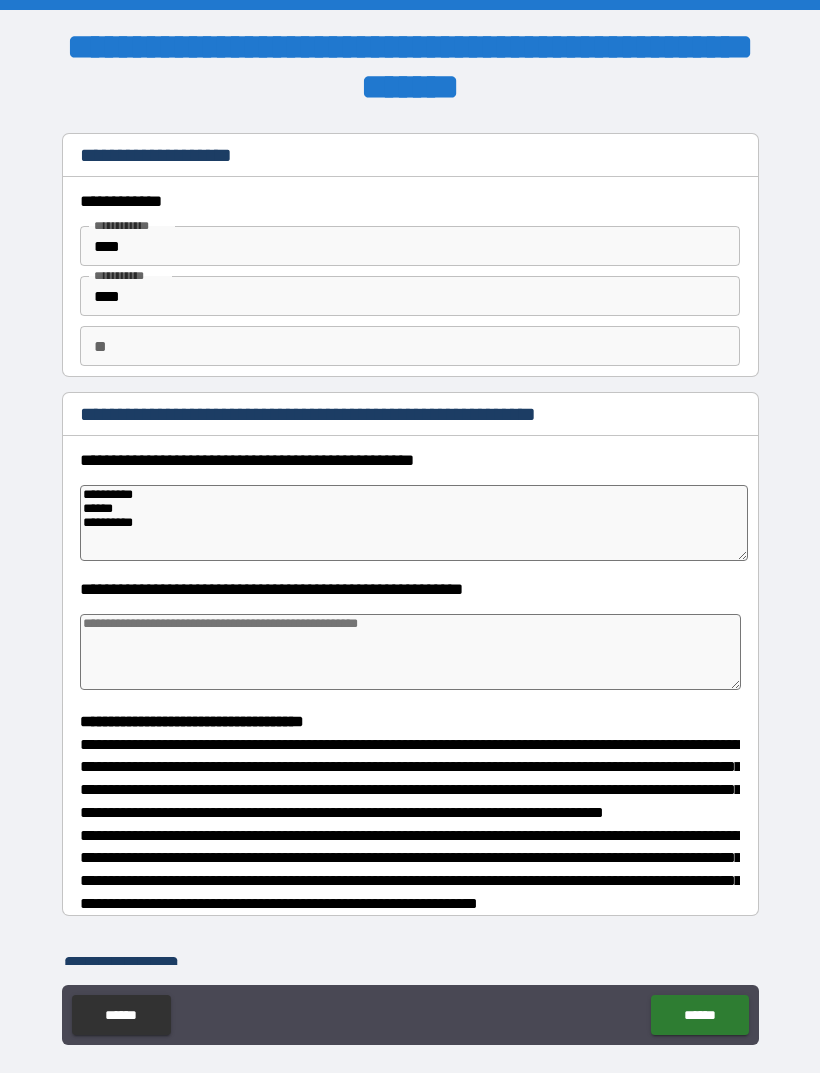 type on "*" 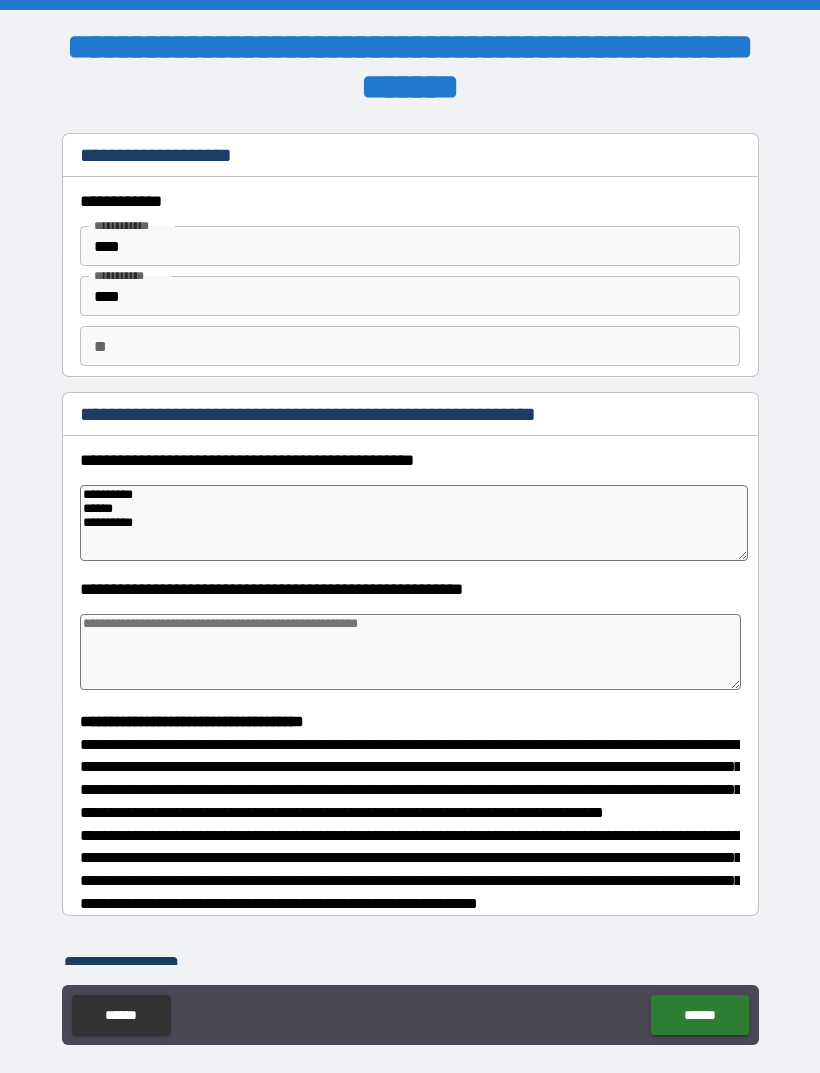 type on "*" 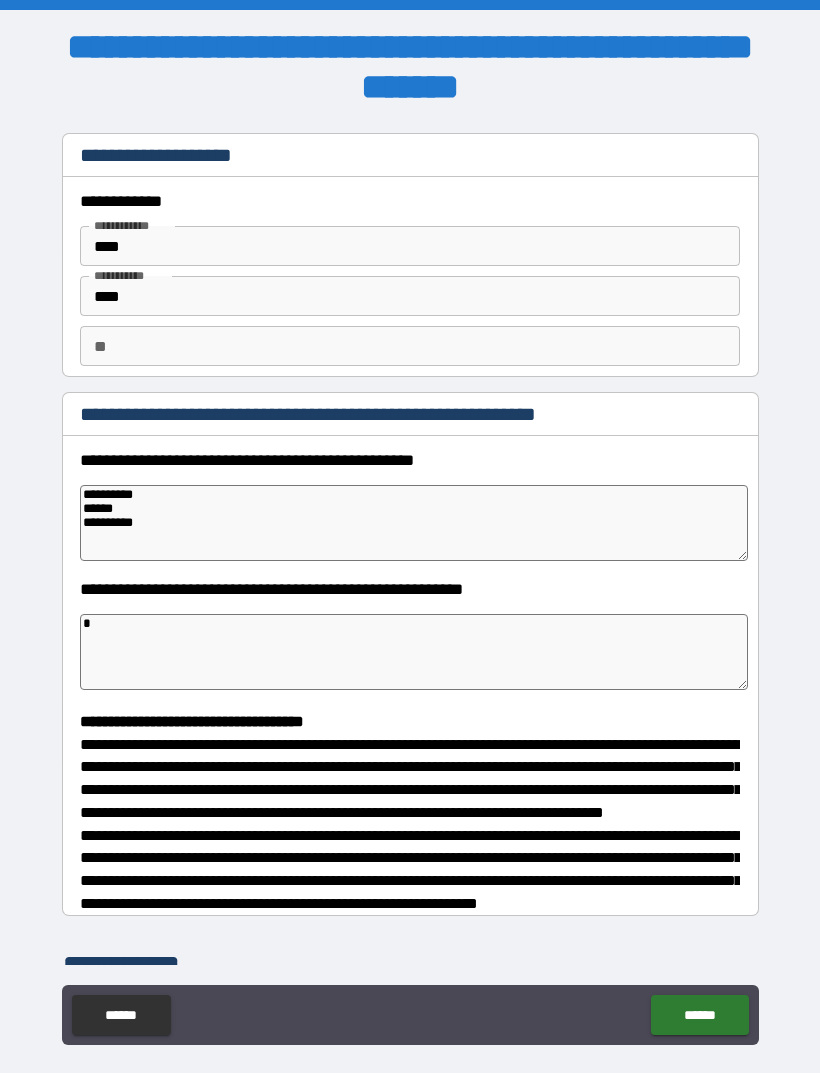 type on "*" 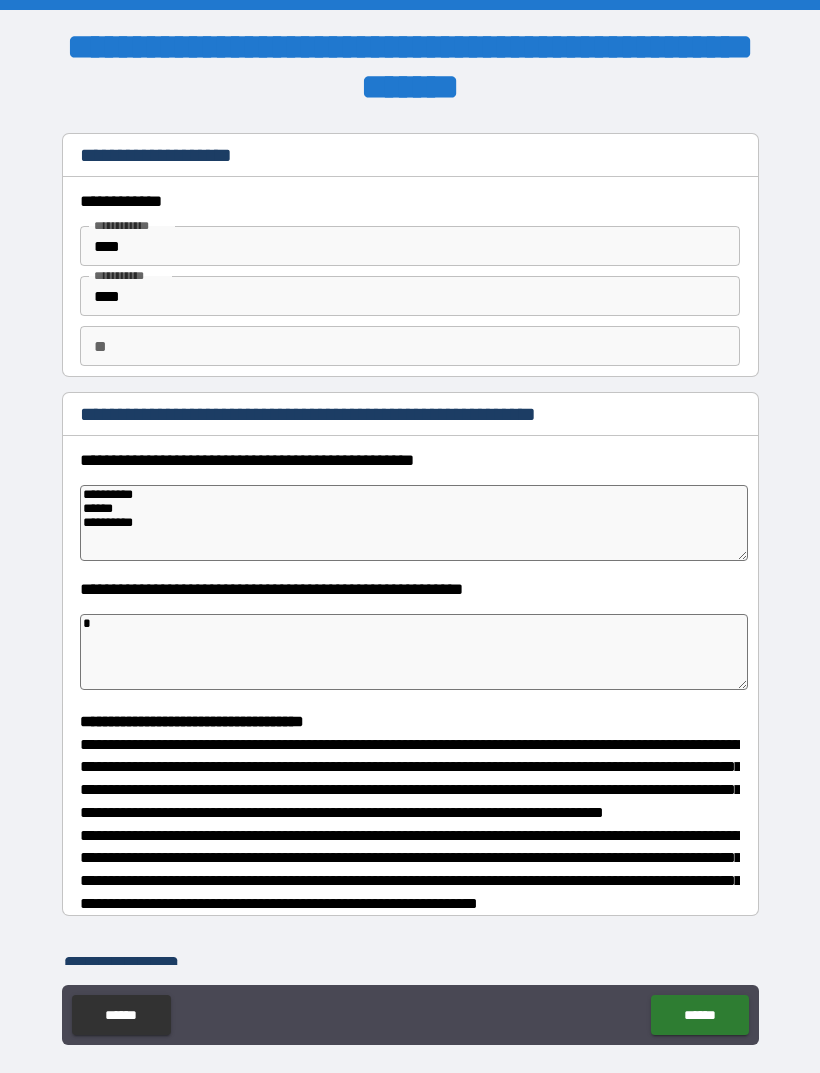 type on "*" 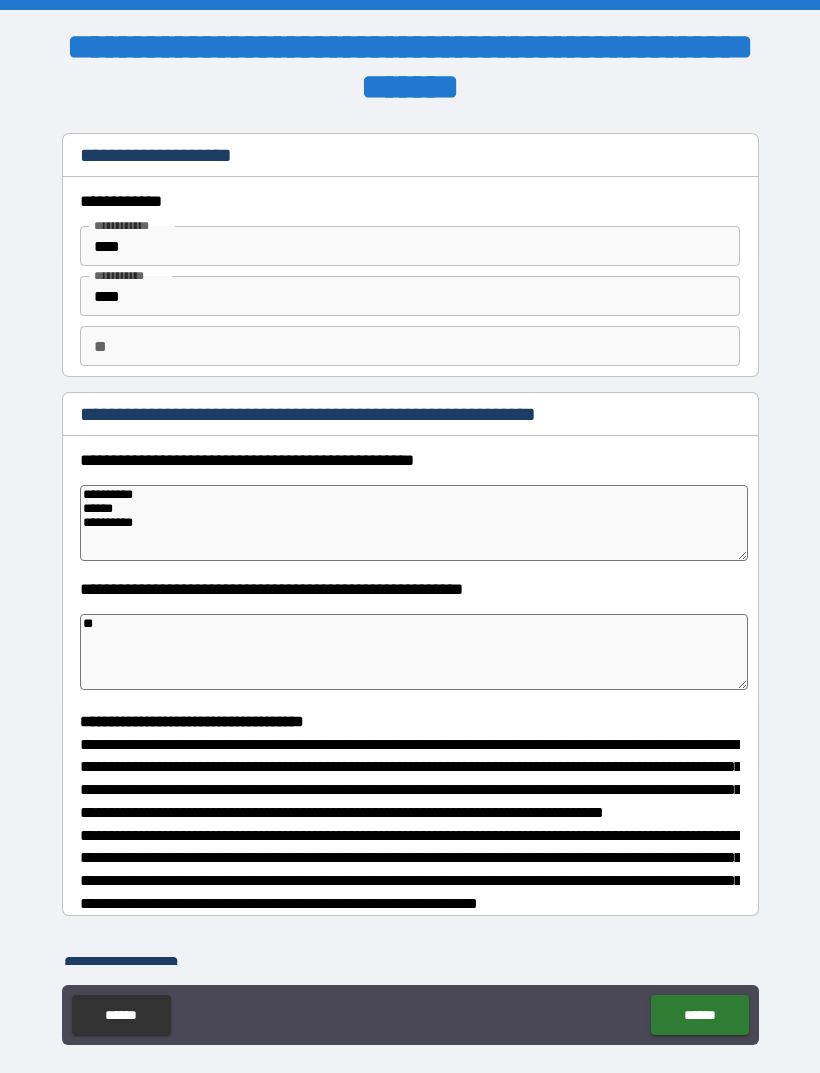 type on "*" 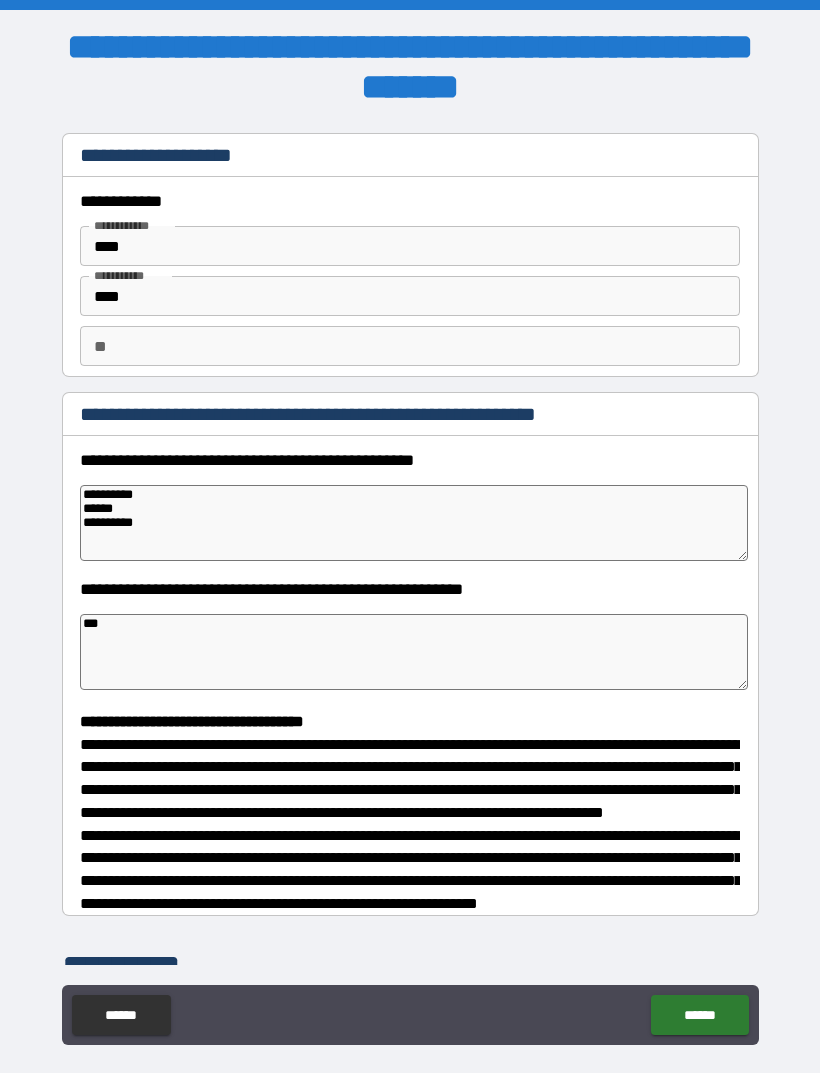 type on "*" 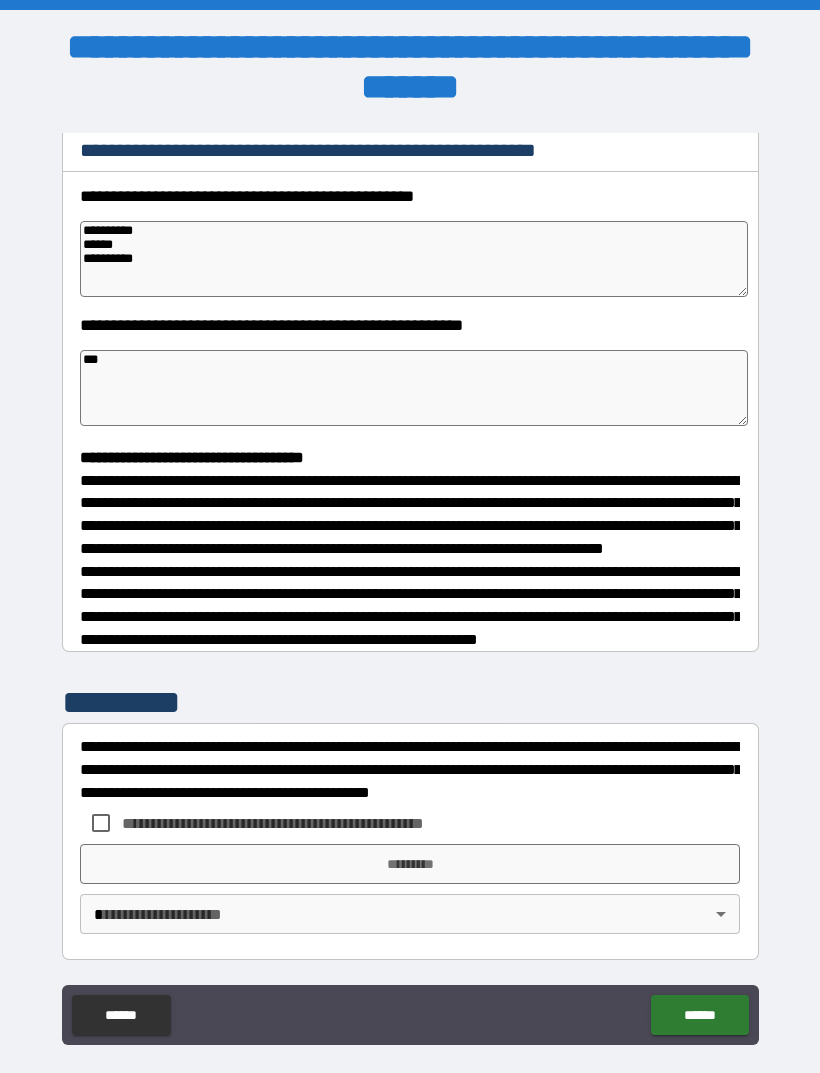 scroll, scrollTop: 302, scrollLeft: 0, axis: vertical 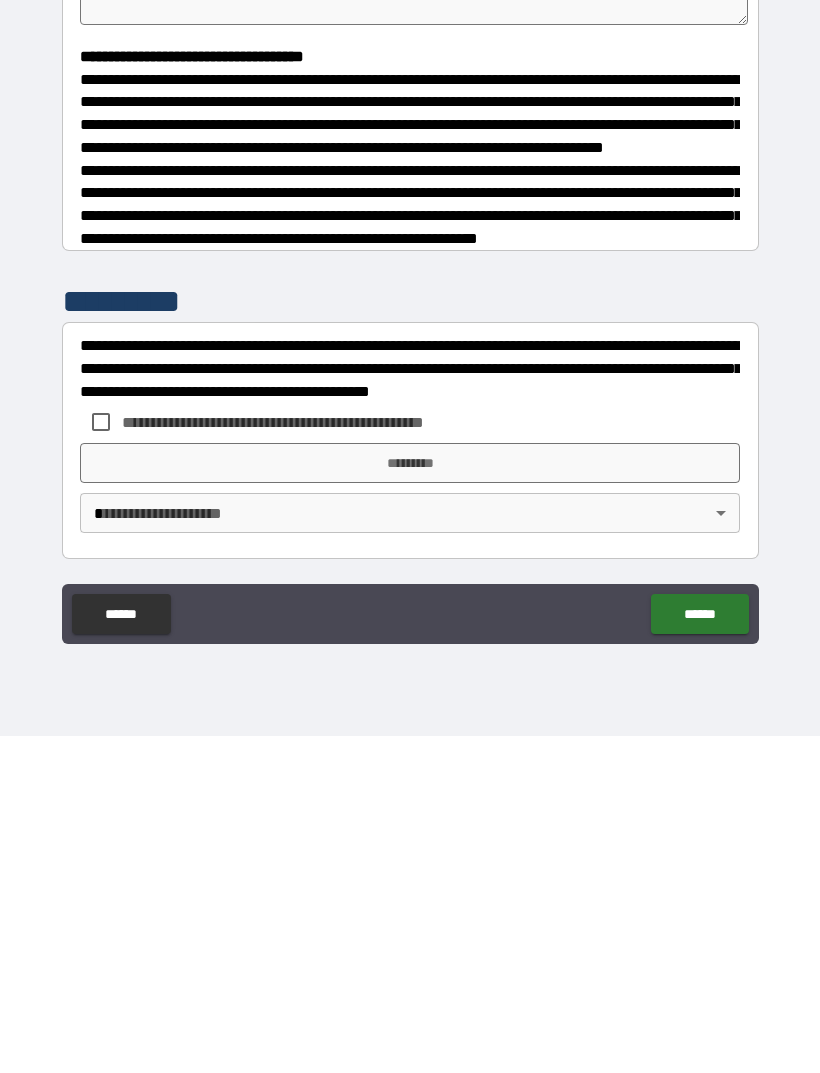 type on "***" 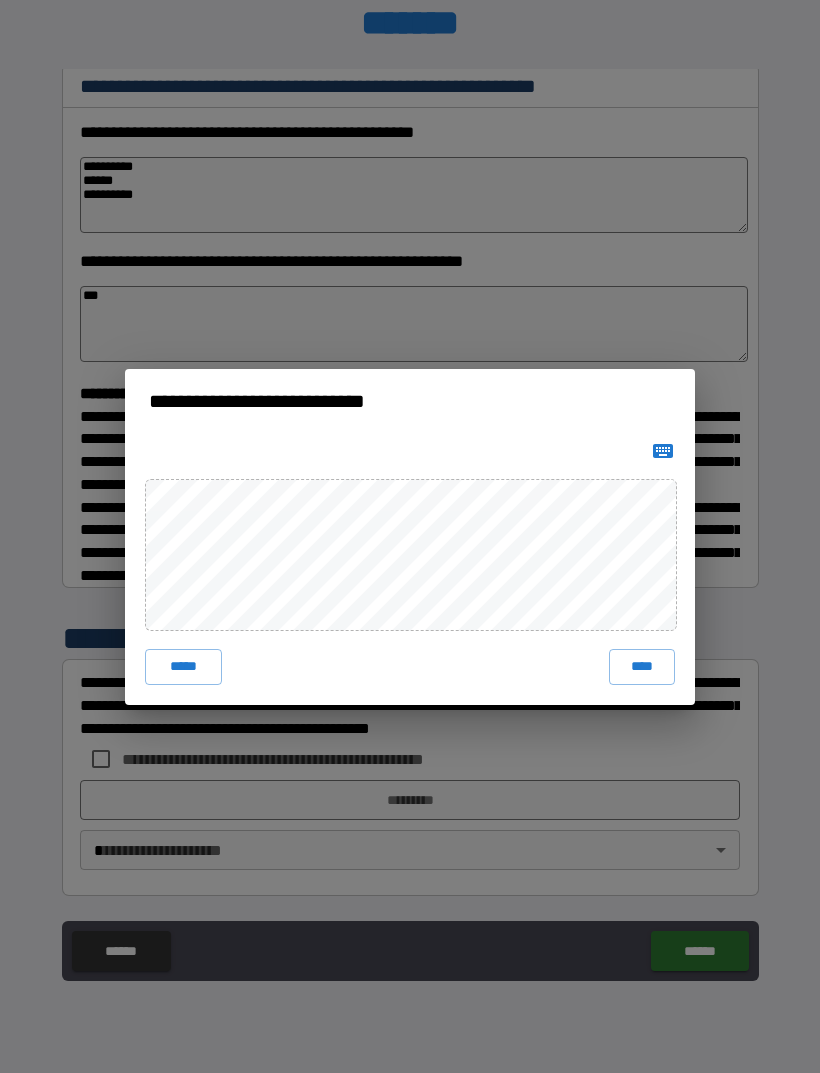click on "****" at bounding box center [642, 667] 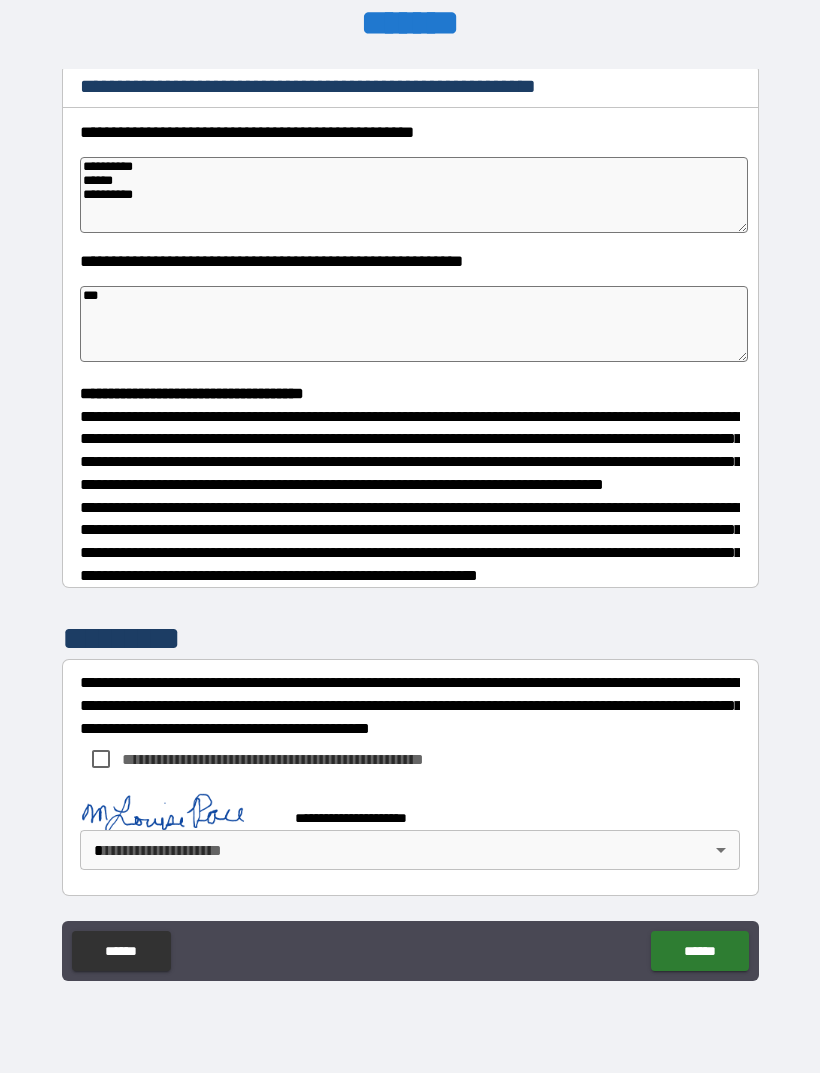 scroll, scrollTop: 292, scrollLeft: 0, axis: vertical 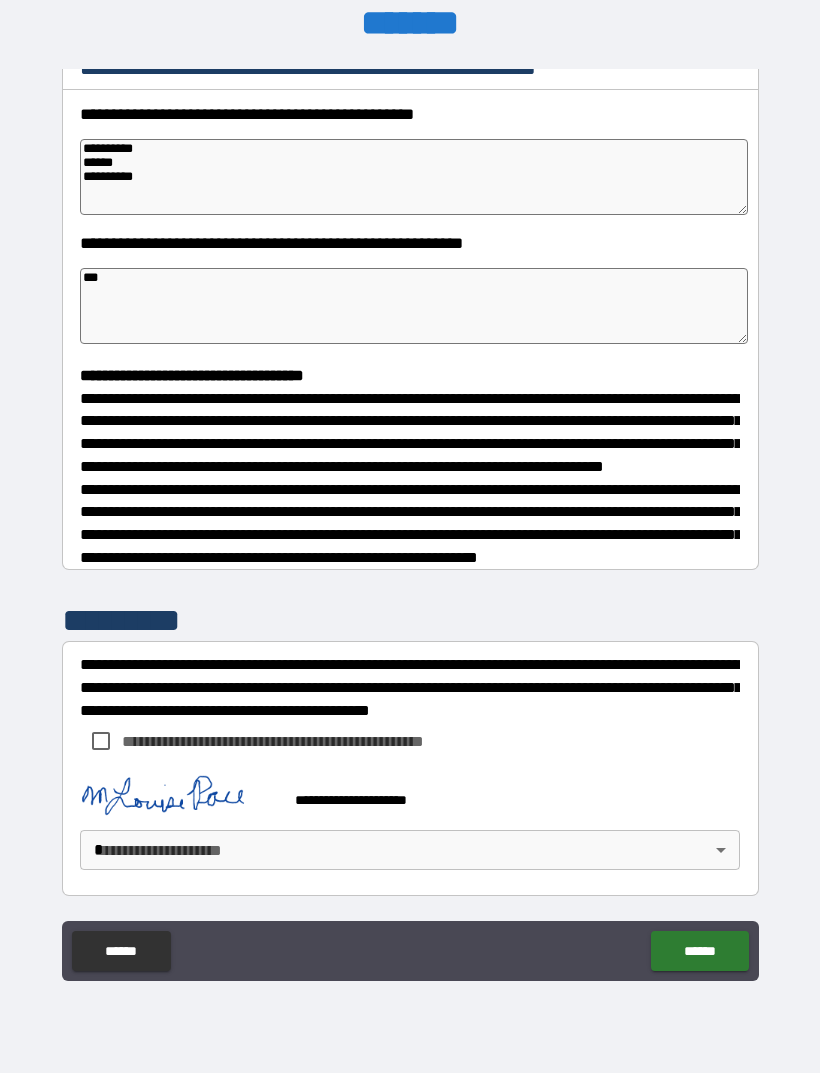 click on "**********" at bounding box center [410, 504] 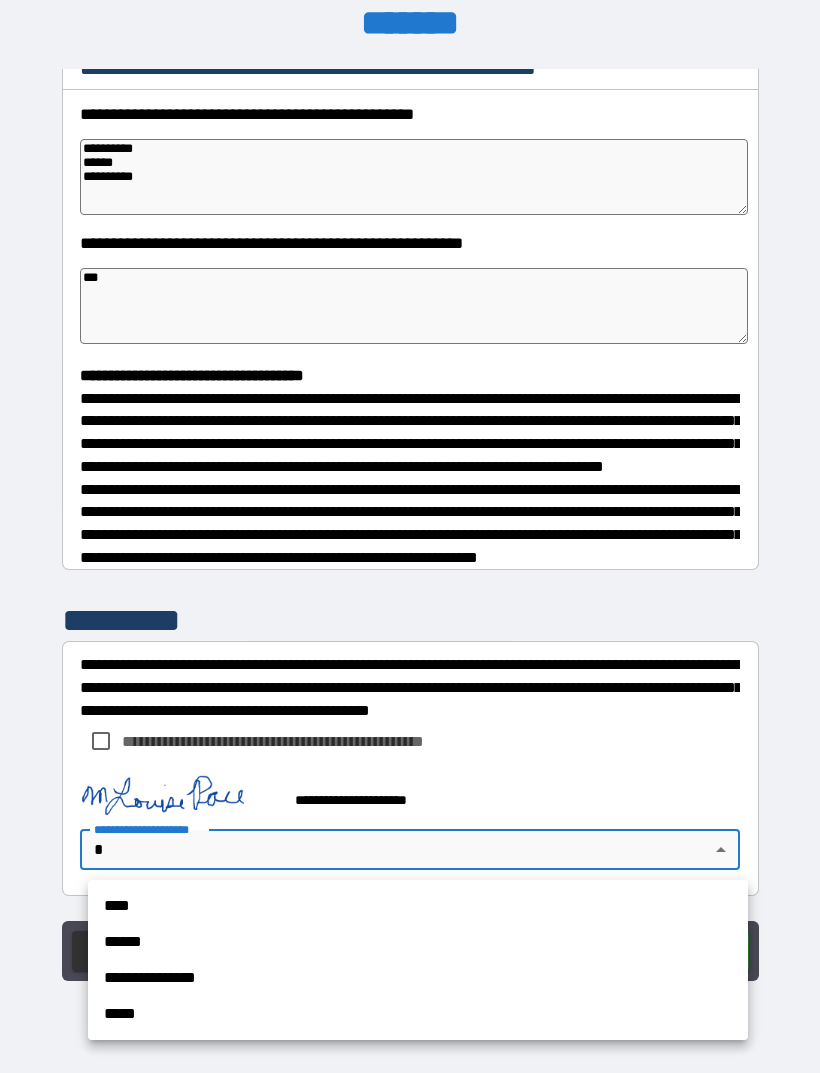 click on "****" at bounding box center (418, 906) 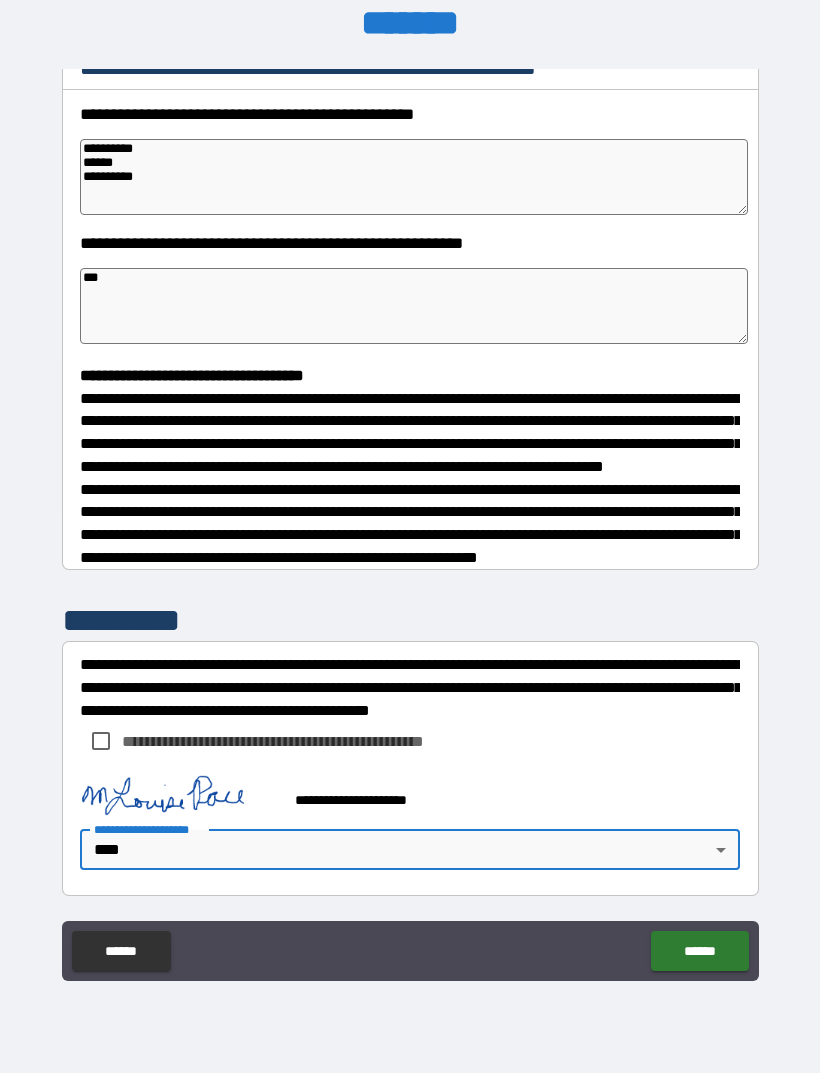 type on "*" 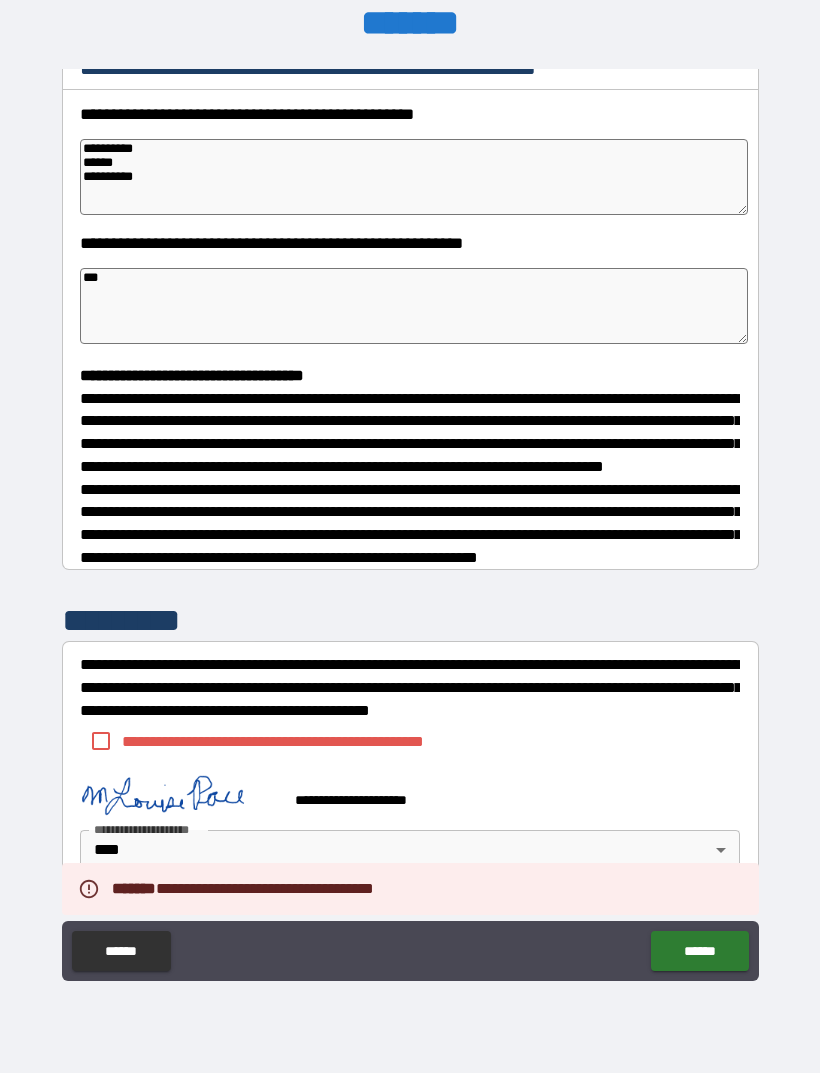 type on "*" 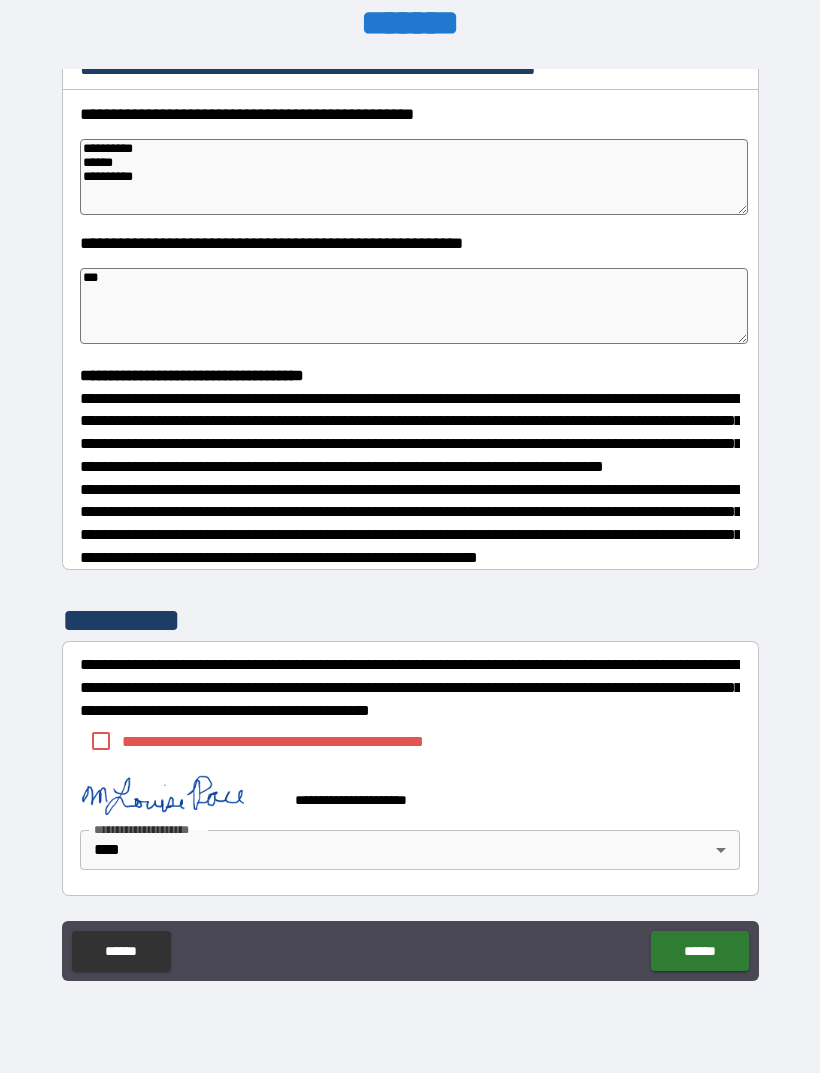 type on "*" 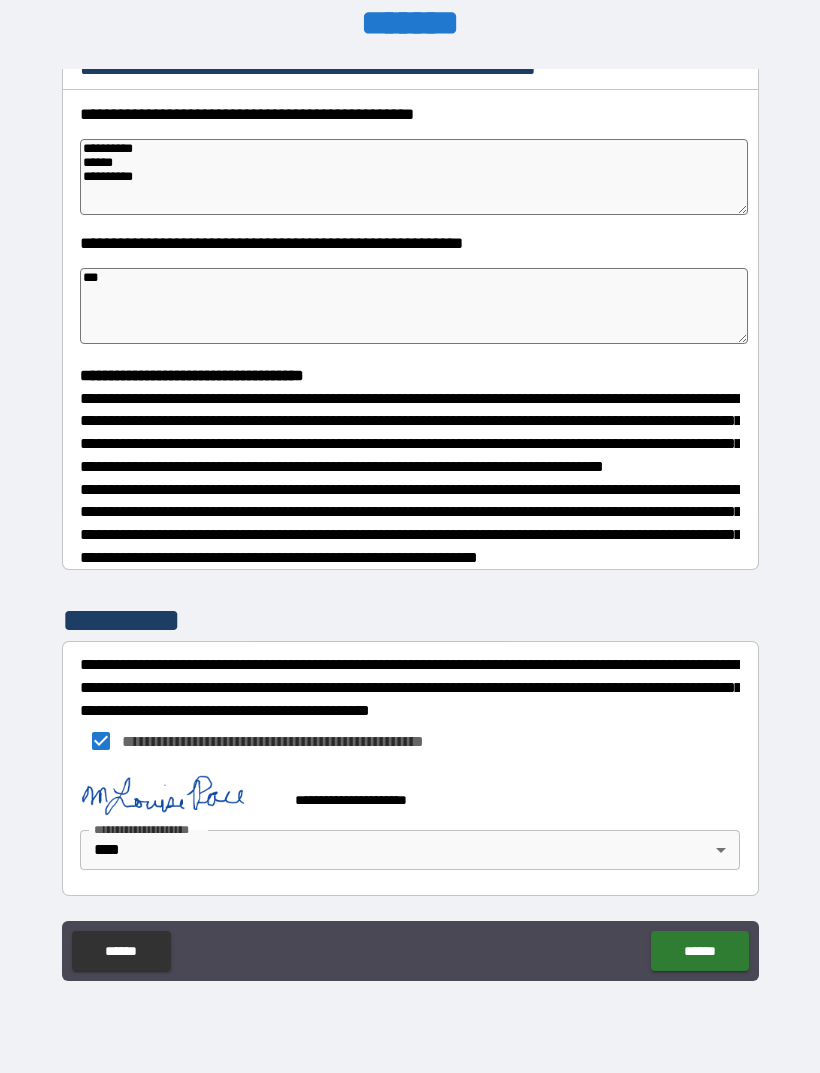type on "*" 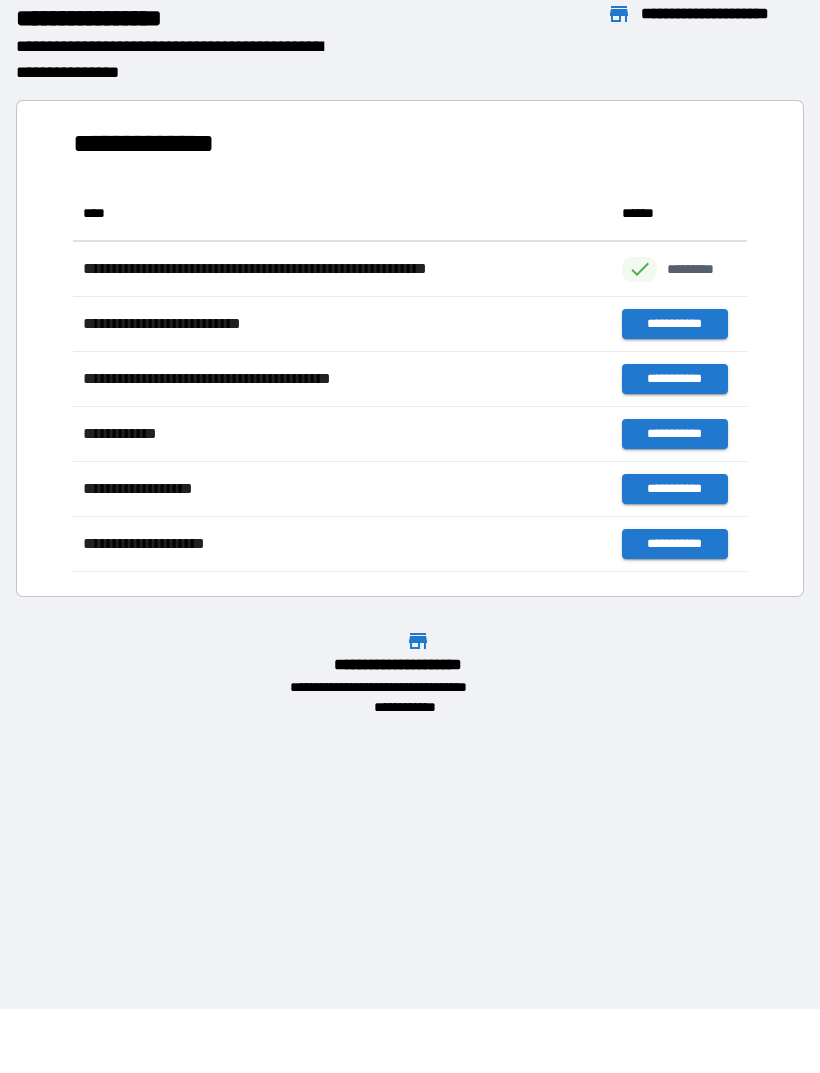 scroll, scrollTop: 386, scrollLeft: 674, axis: both 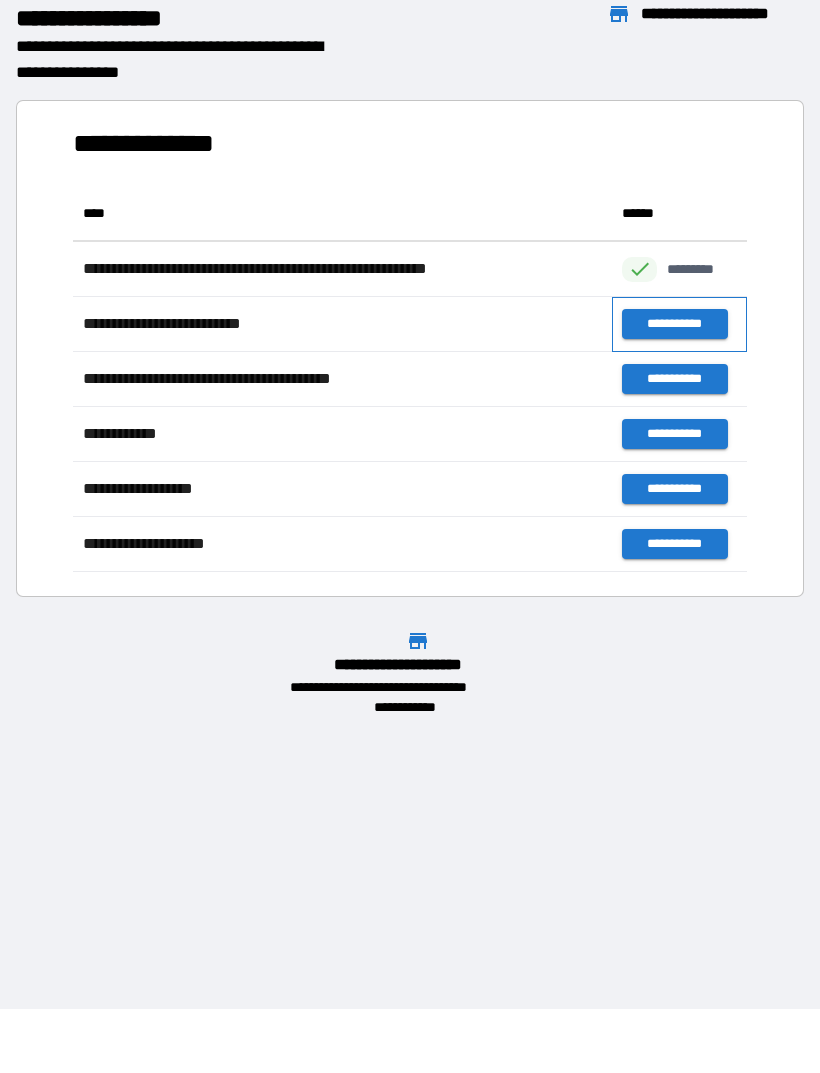 click on "**********" at bounding box center (679, 324) 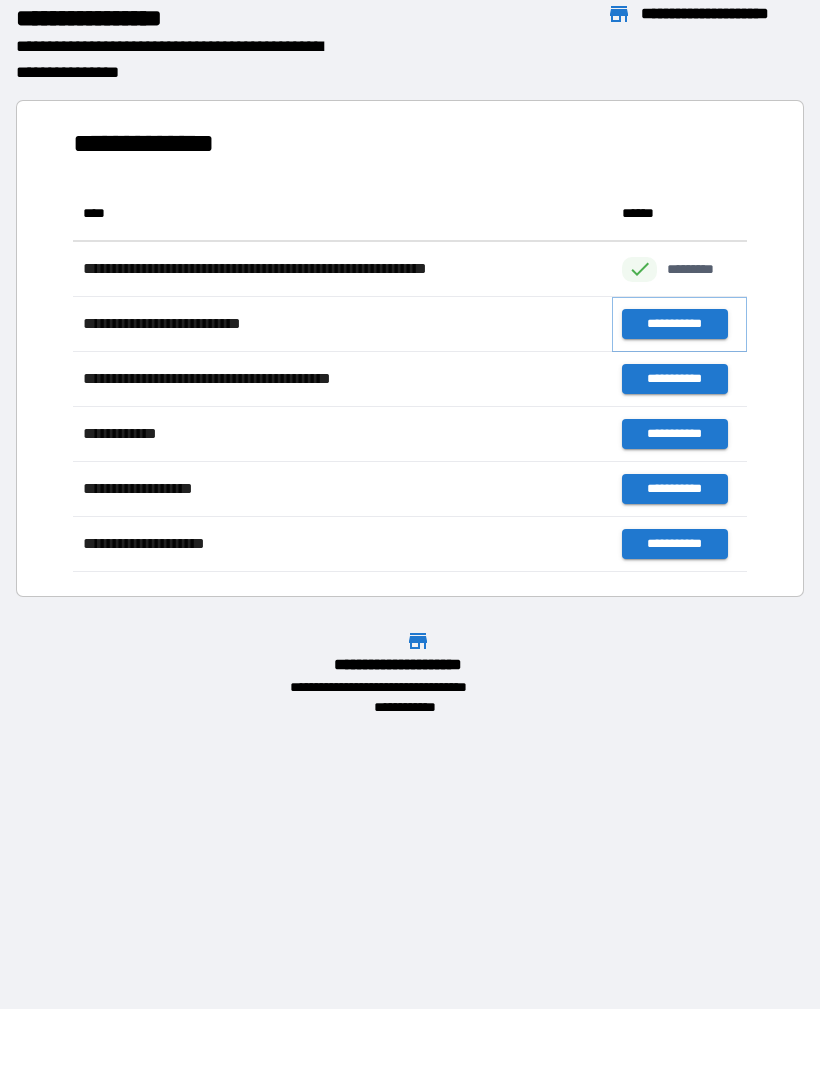 click on "**********" at bounding box center (674, 324) 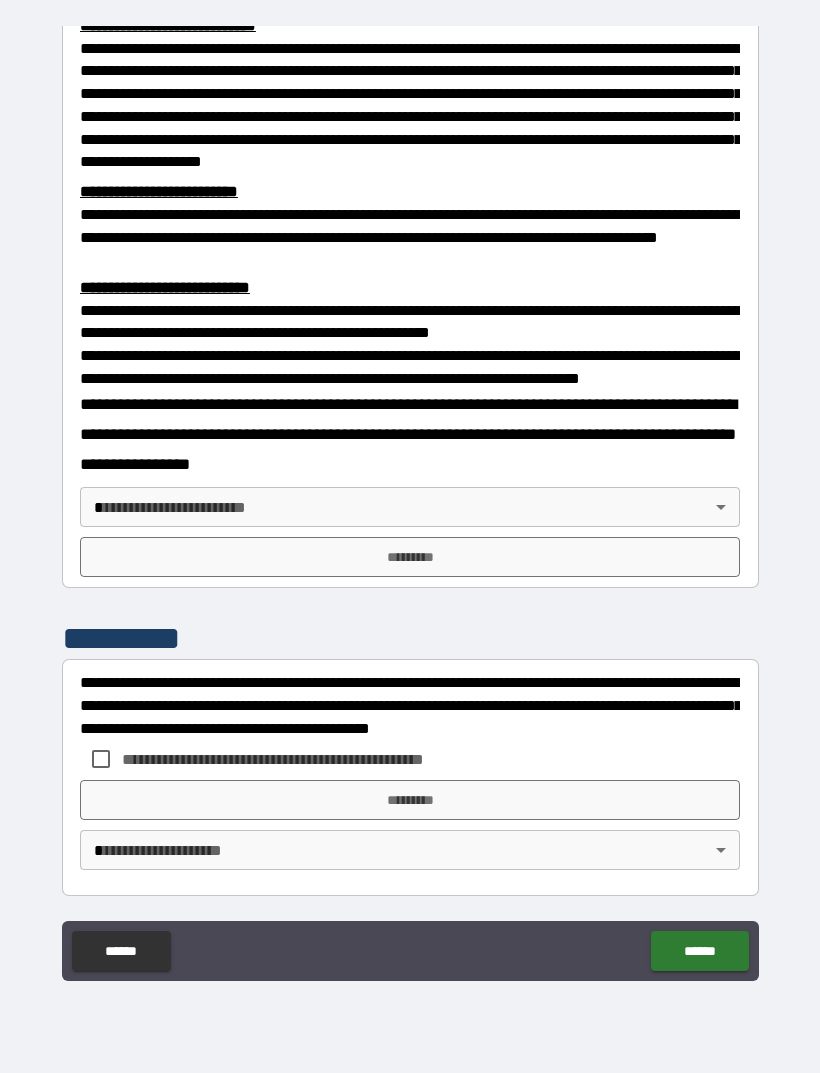 scroll, scrollTop: 549, scrollLeft: 0, axis: vertical 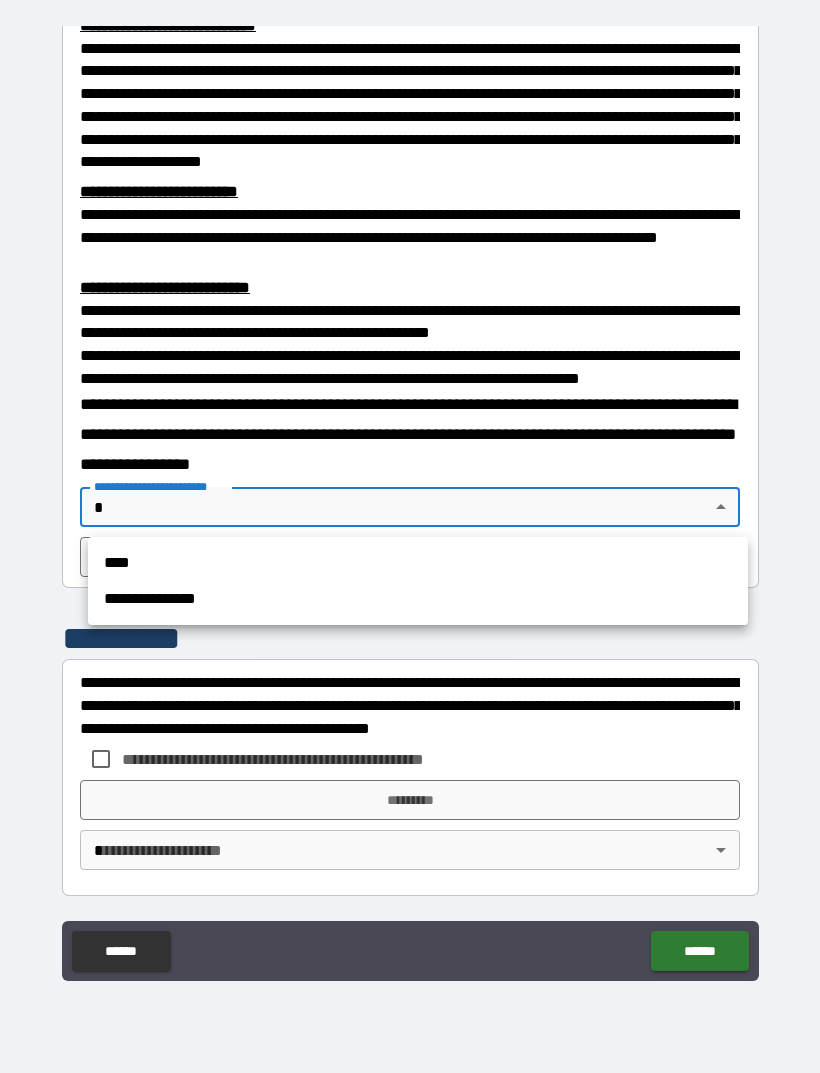 click on "****" at bounding box center (418, 563) 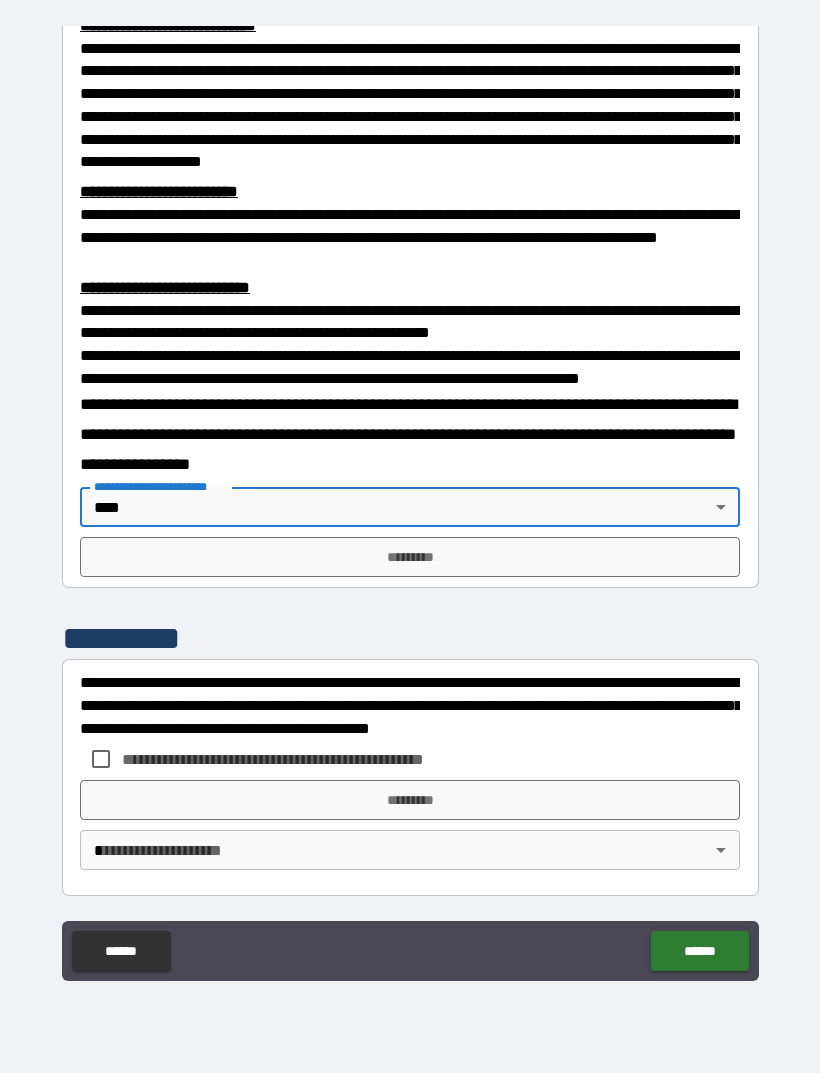click on "*********" at bounding box center [410, 557] 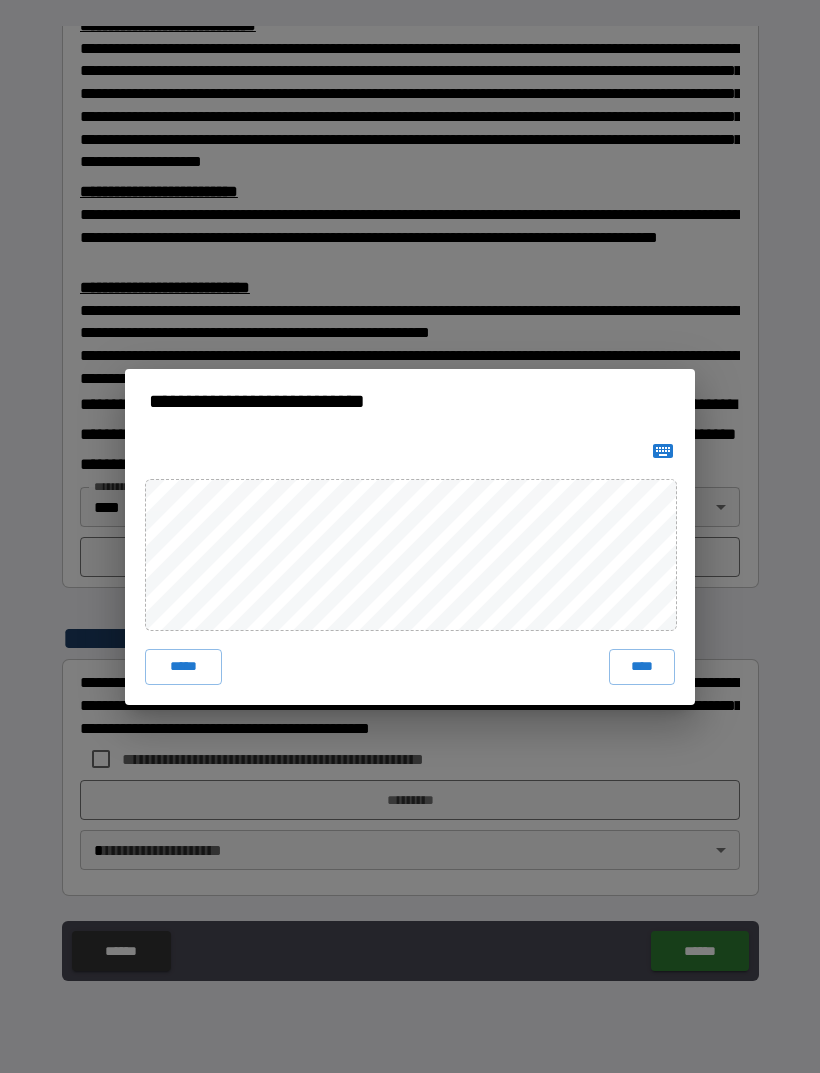 click on "****" at bounding box center (642, 667) 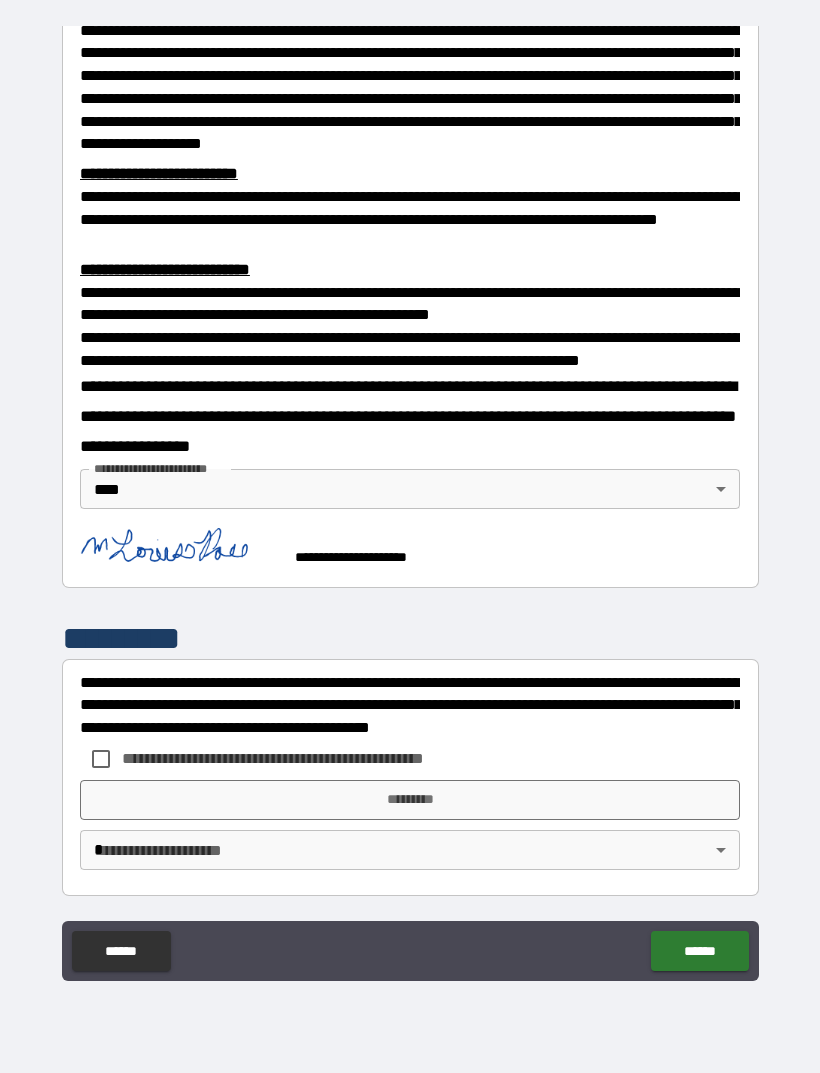 scroll, scrollTop: 566, scrollLeft: 0, axis: vertical 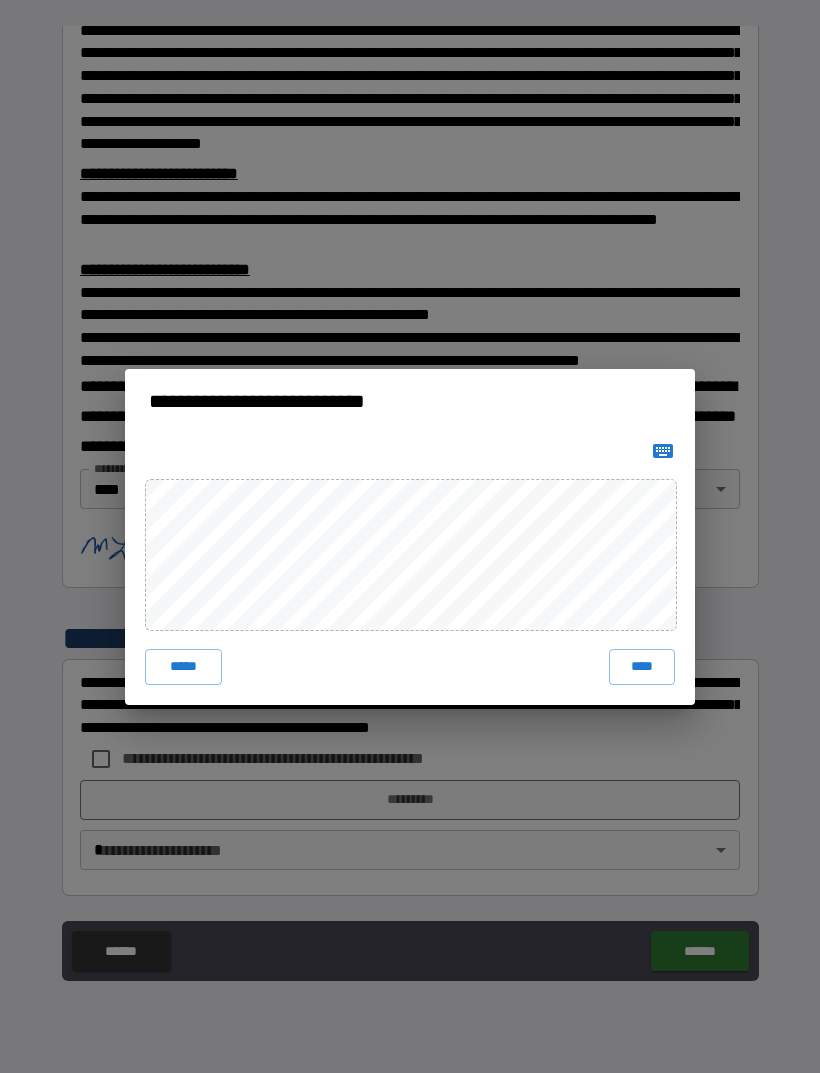 click on "****" at bounding box center [642, 667] 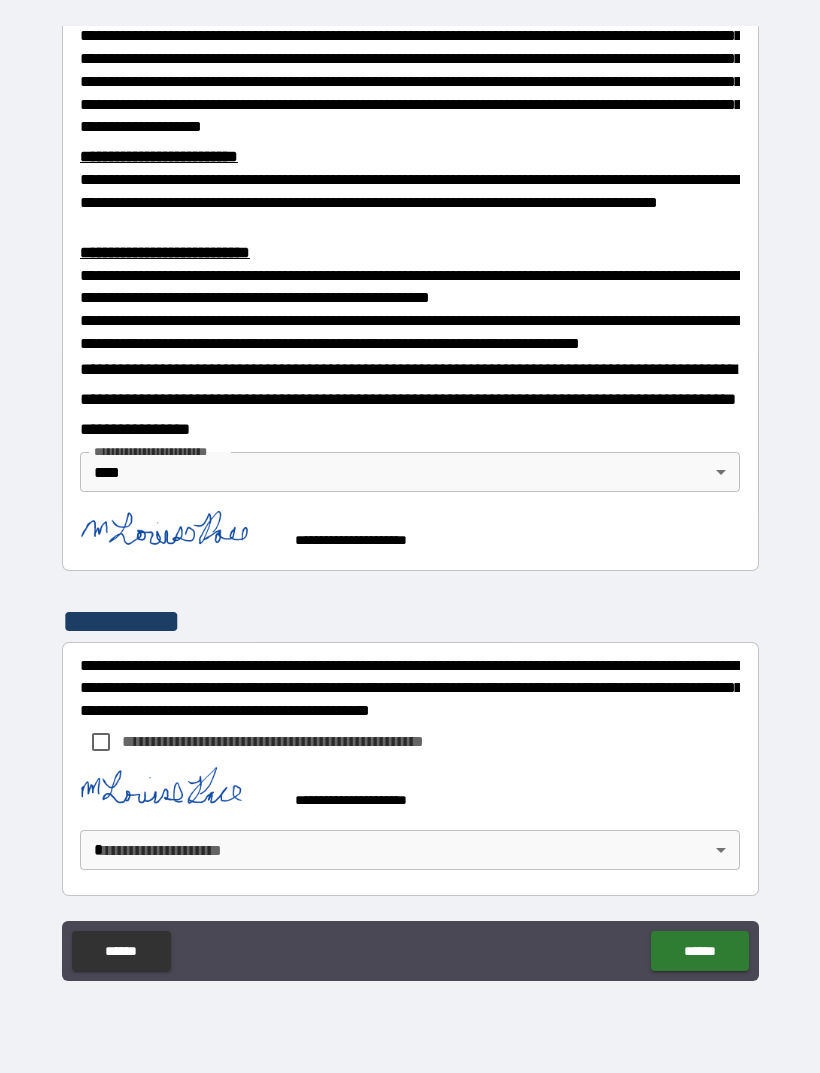 scroll, scrollTop: 556, scrollLeft: 0, axis: vertical 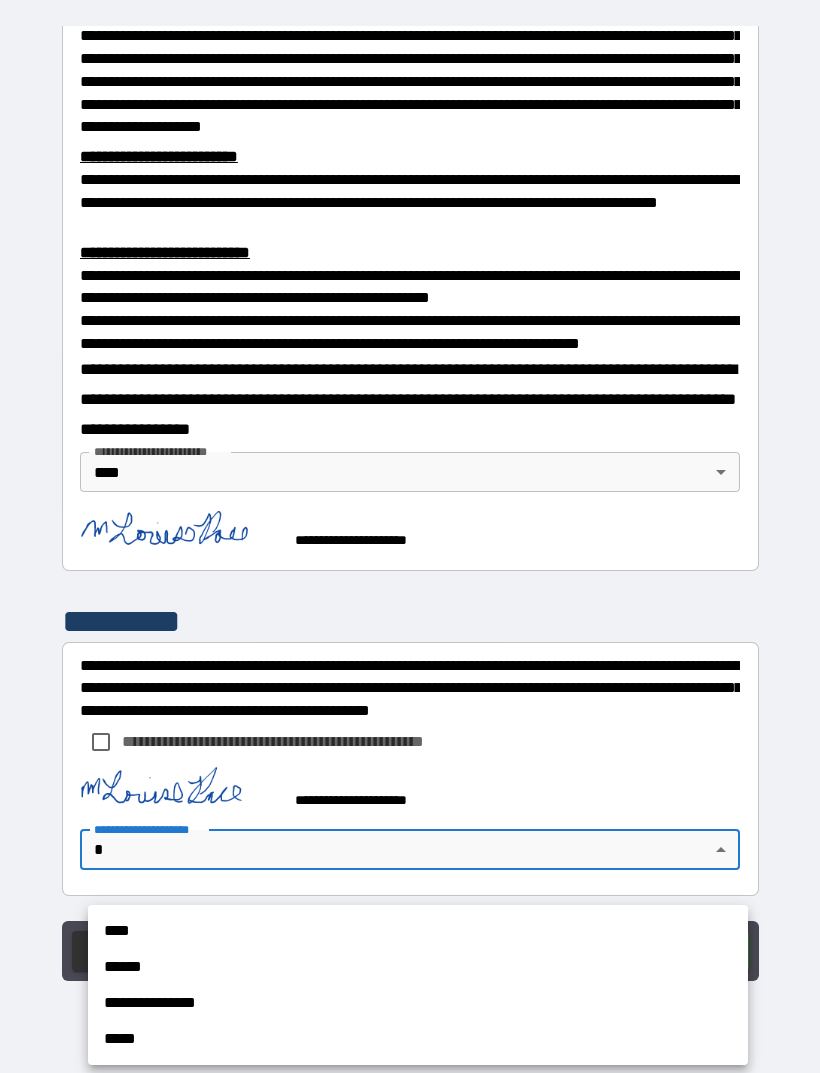 click on "****" at bounding box center (418, 931) 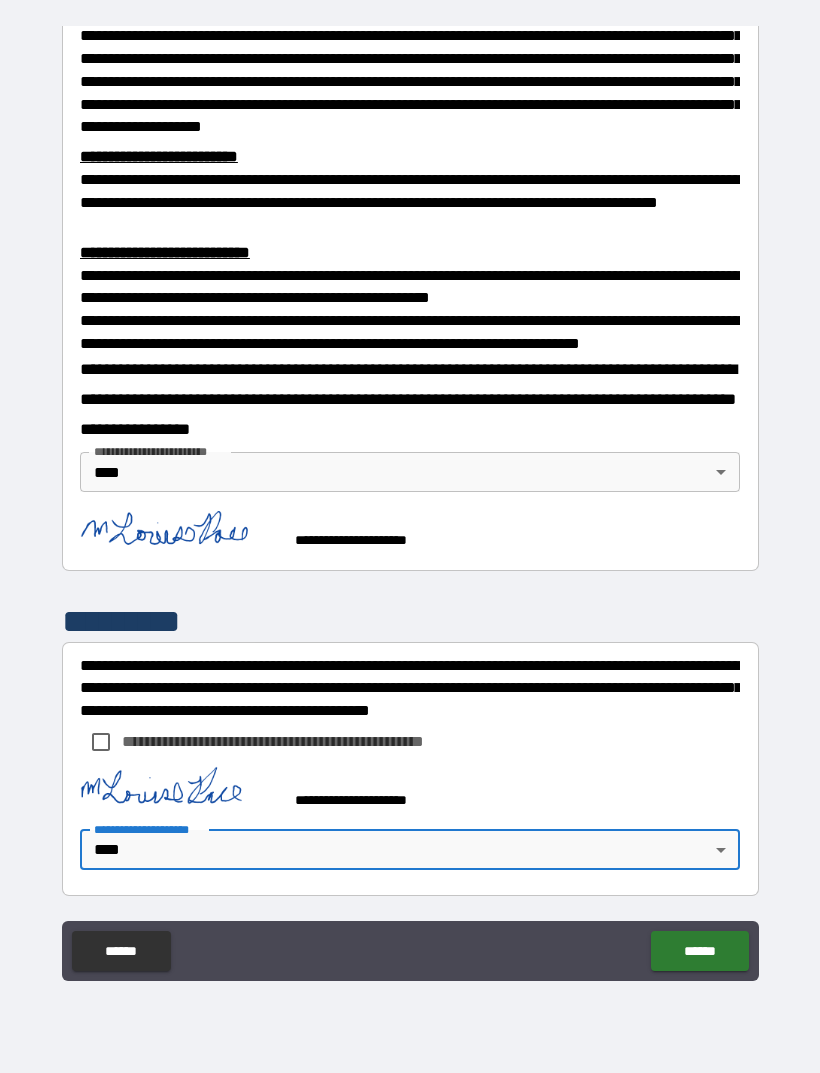 click on "******" at bounding box center (699, 951) 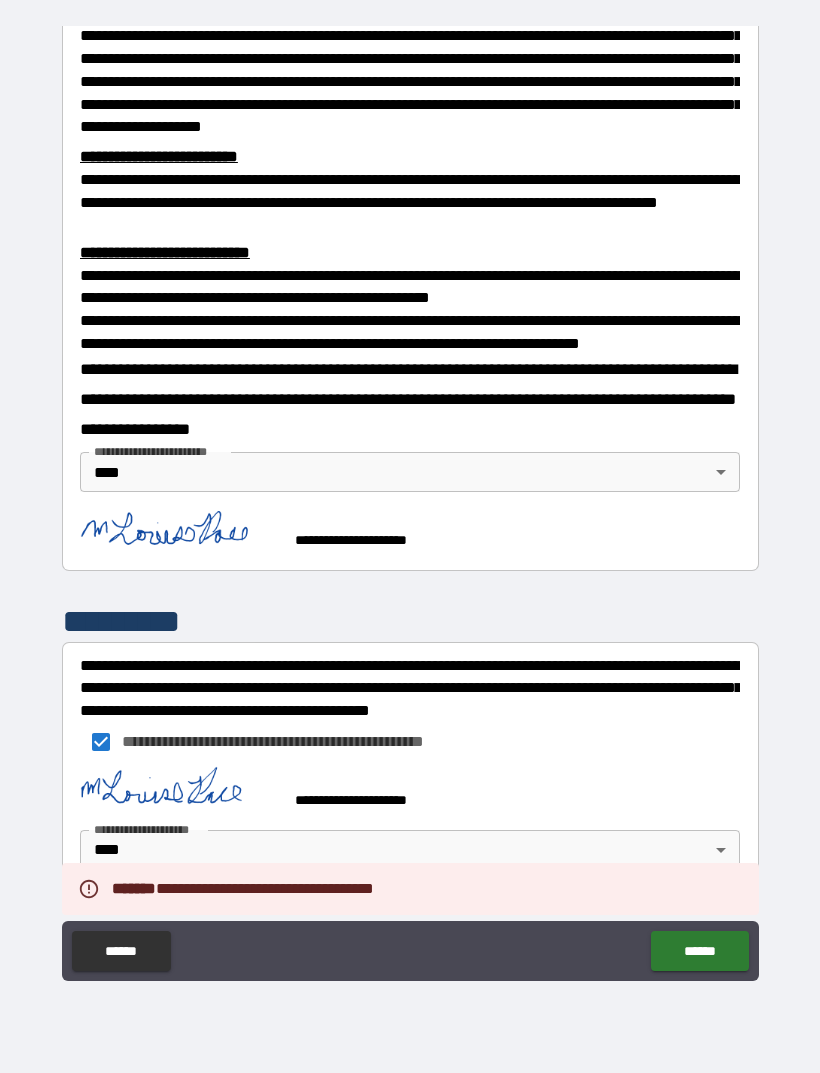 click on "******" at bounding box center [699, 951] 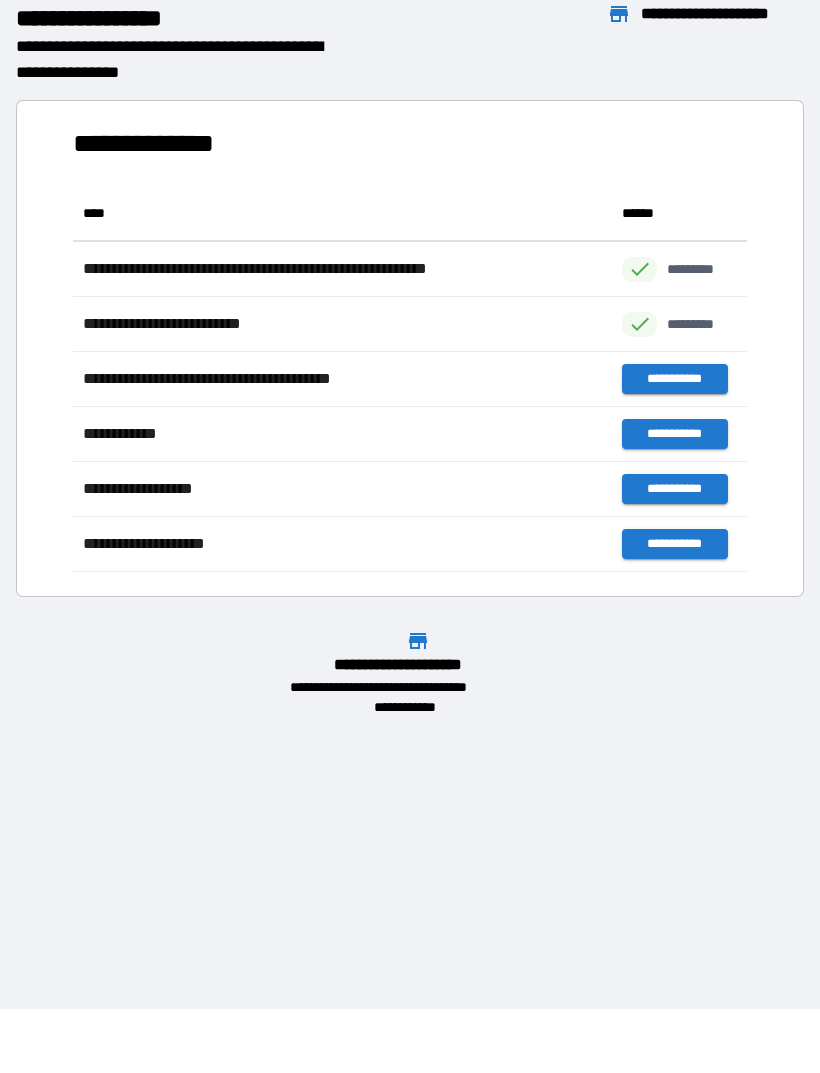 scroll, scrollTop: 386, scrollLeft: 674, axis: both 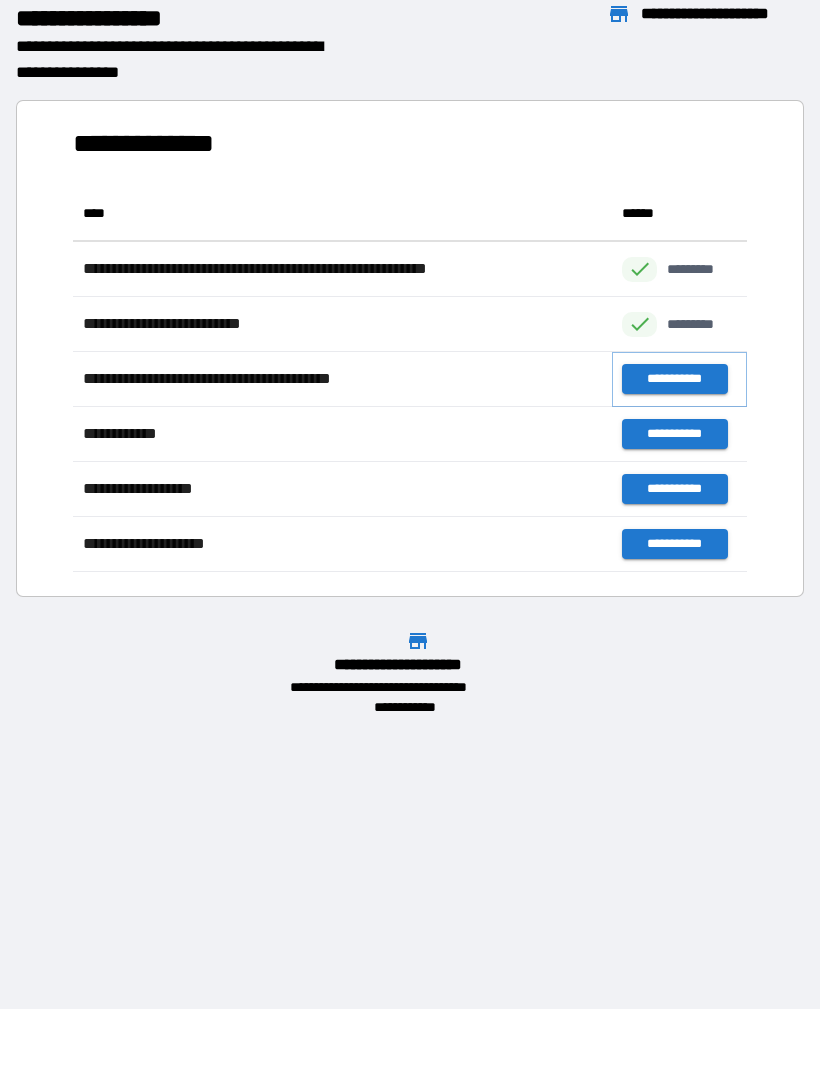 click on "**********" at bounding box center (674, 379) 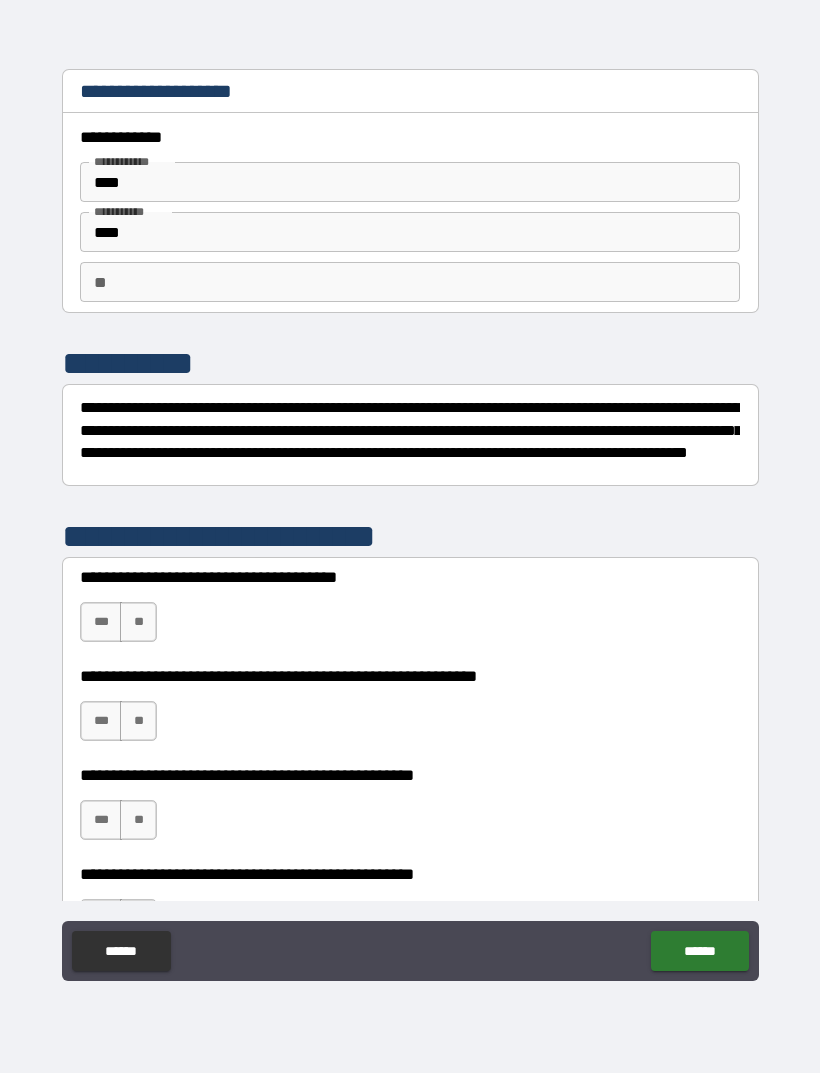 click on "**" at bounding box center [138, 622] 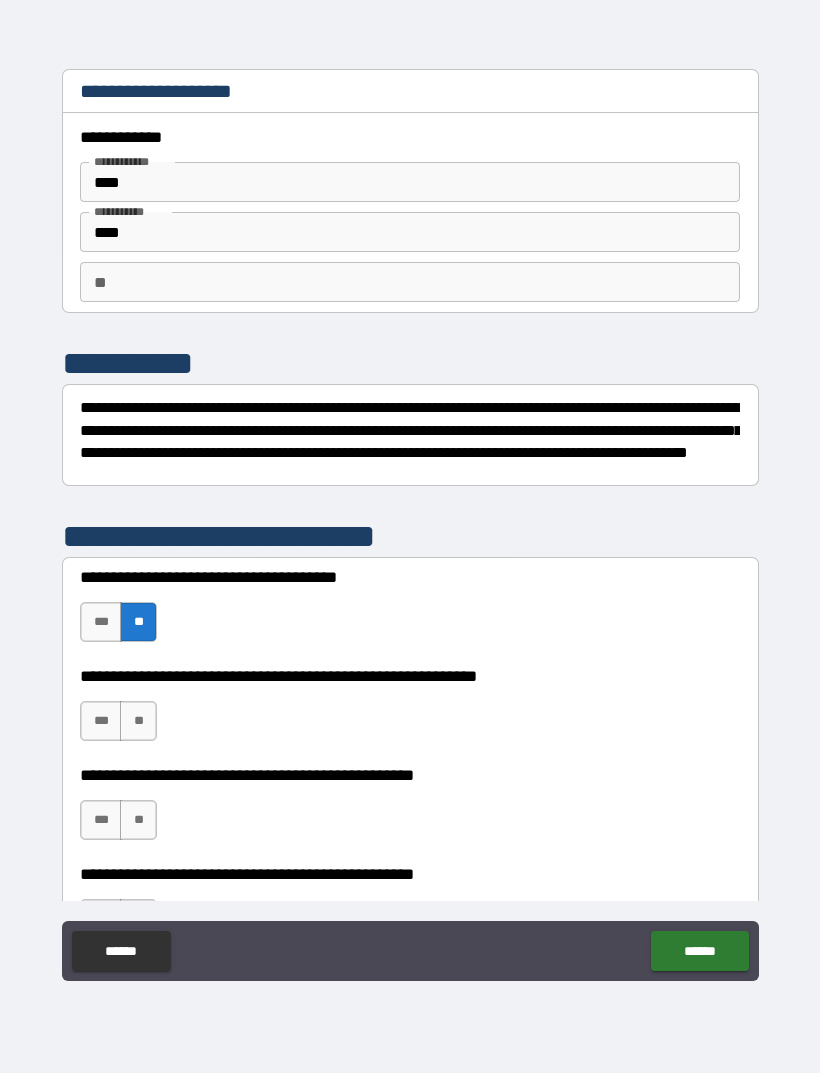 click on "***" at bounding box center [101, 721] 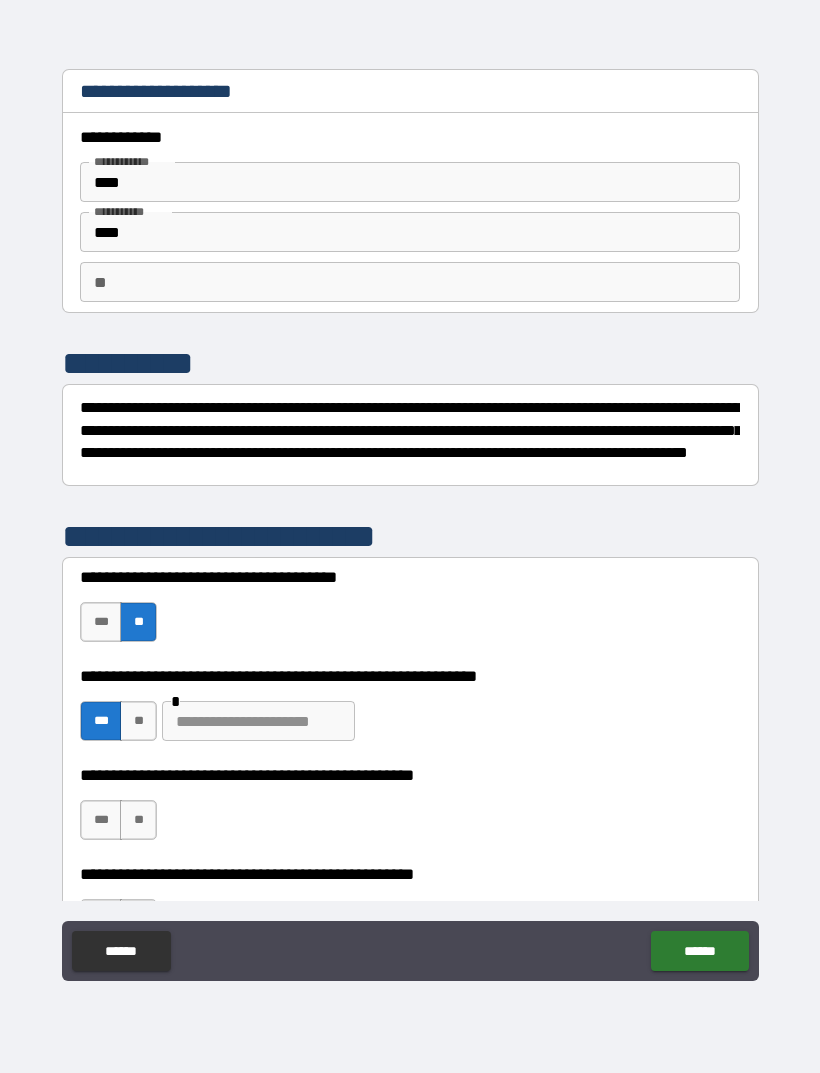 click at bounding box center [258, 721] 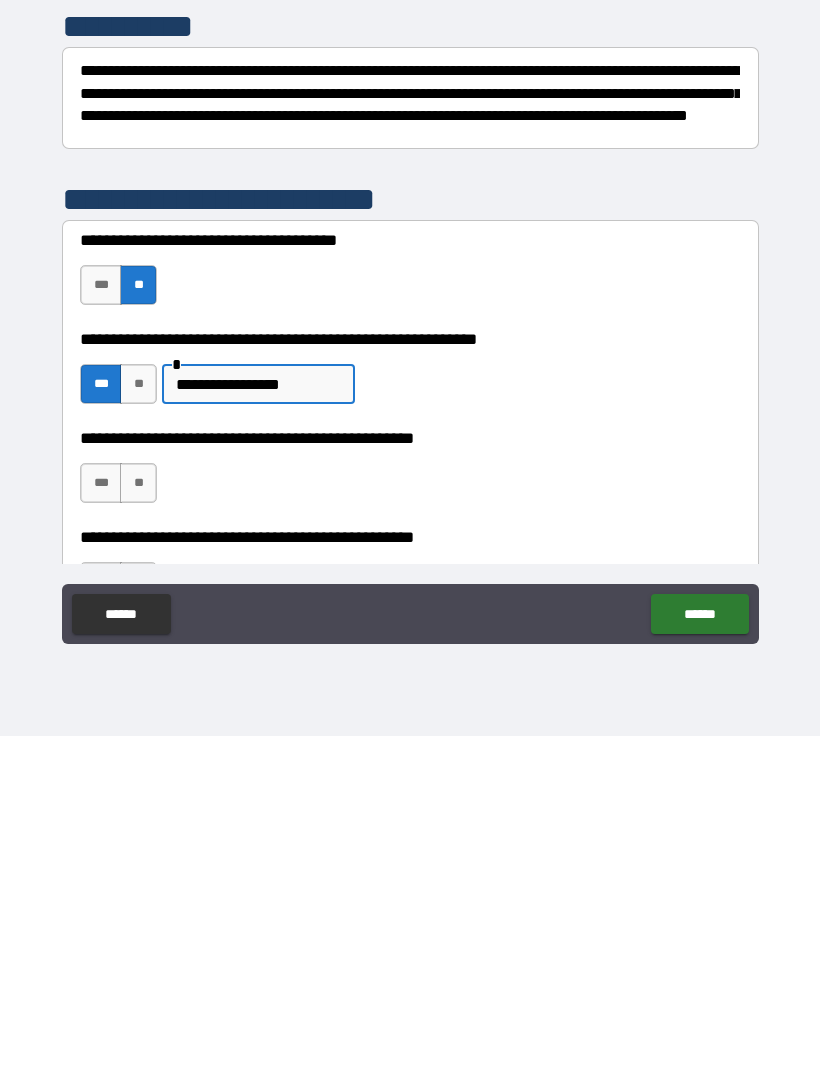 type on "**********" 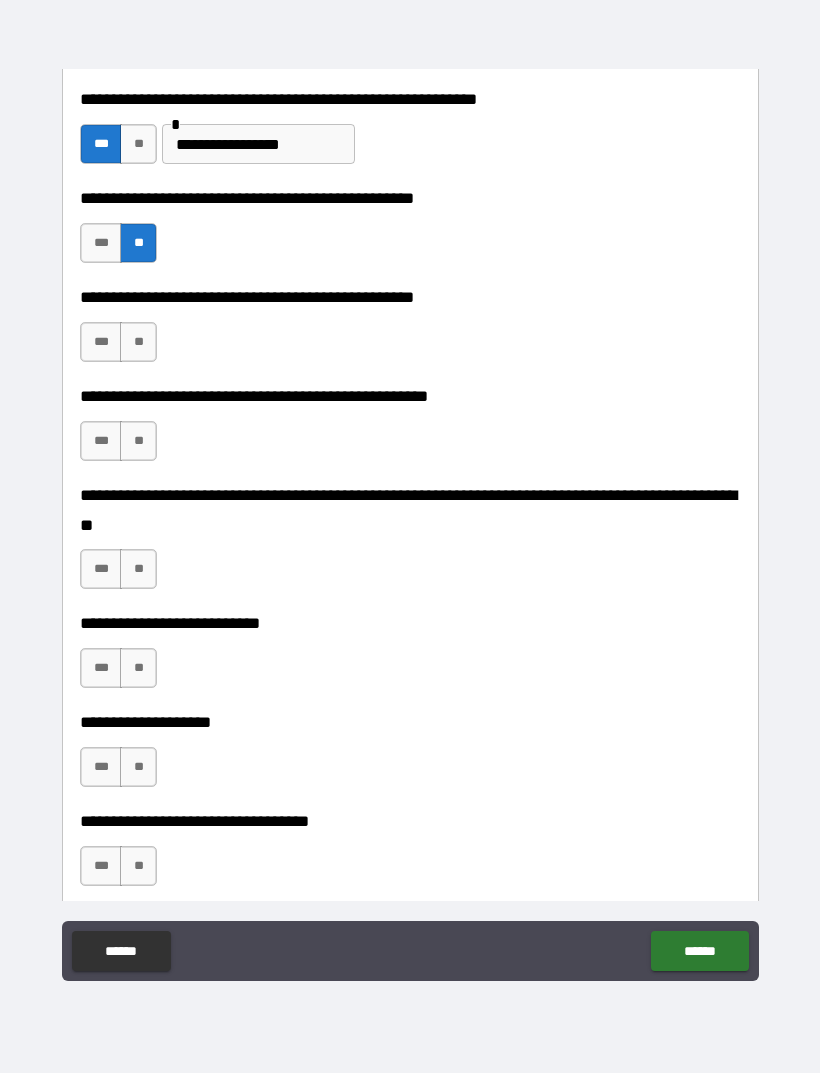 scroll, scrollTop: 579, scrollLeft: 0, axis: vertical 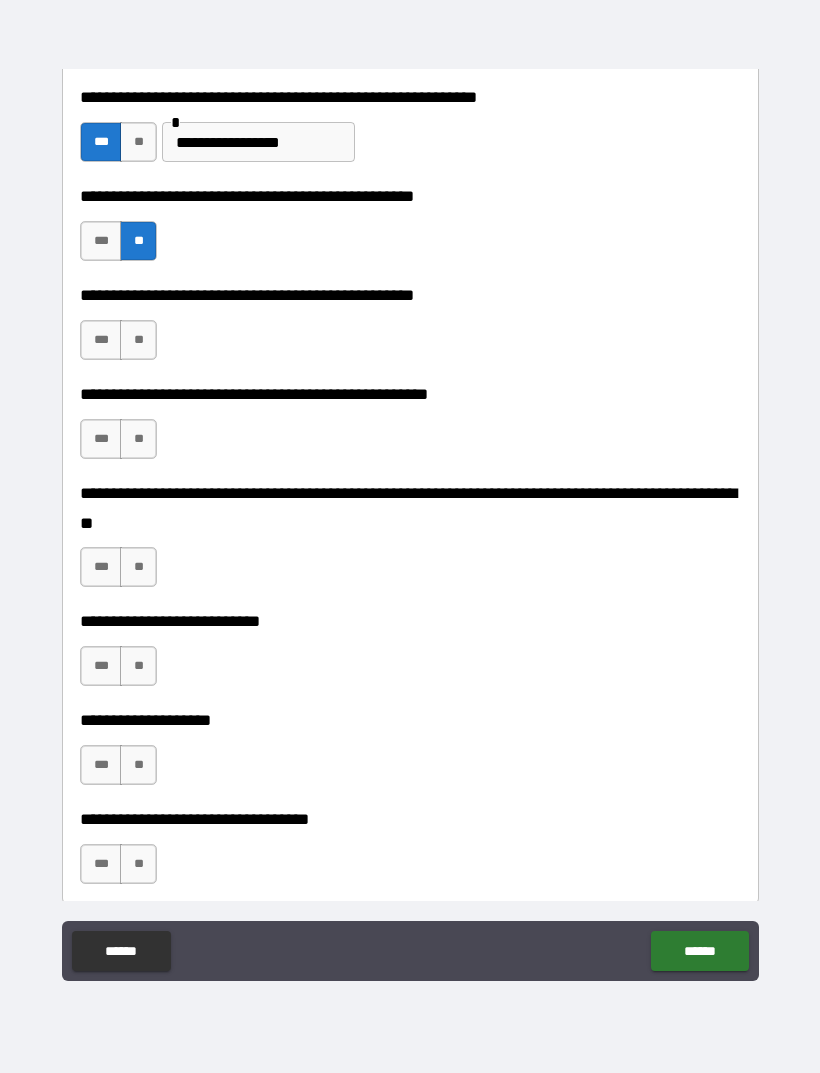 click on "***" at bounding box center (101, 340) 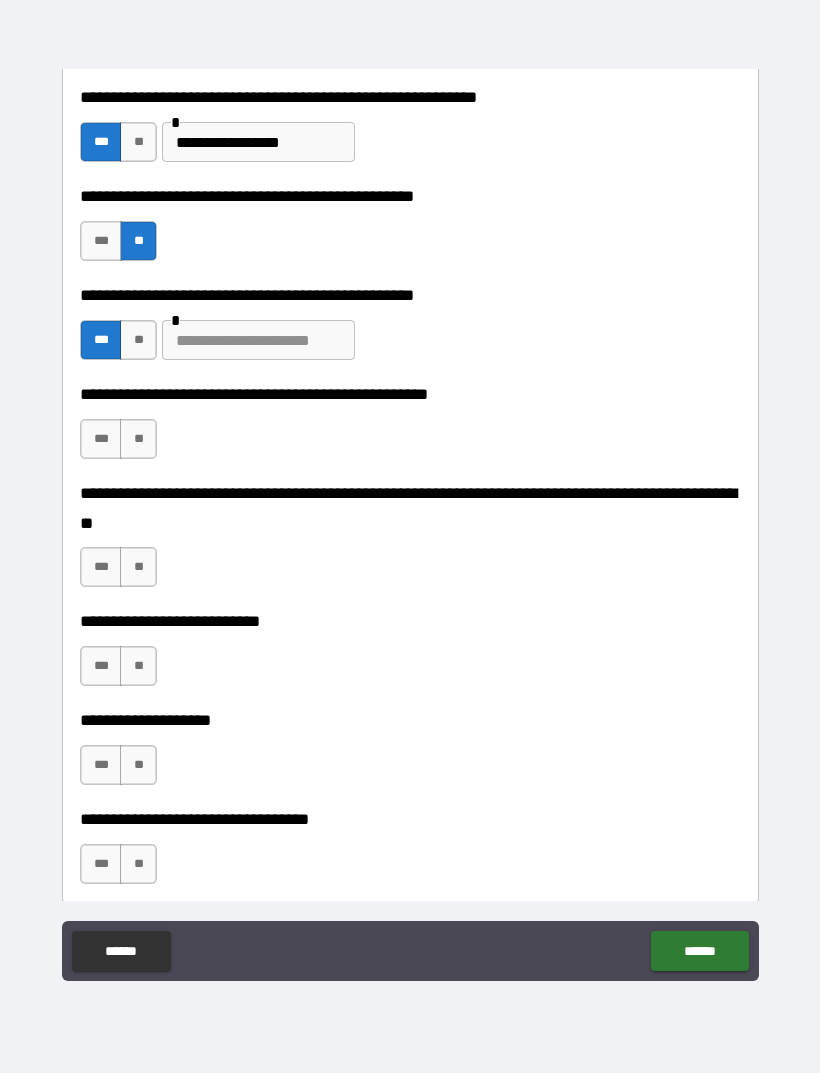 click at bounding box center [258, 340] 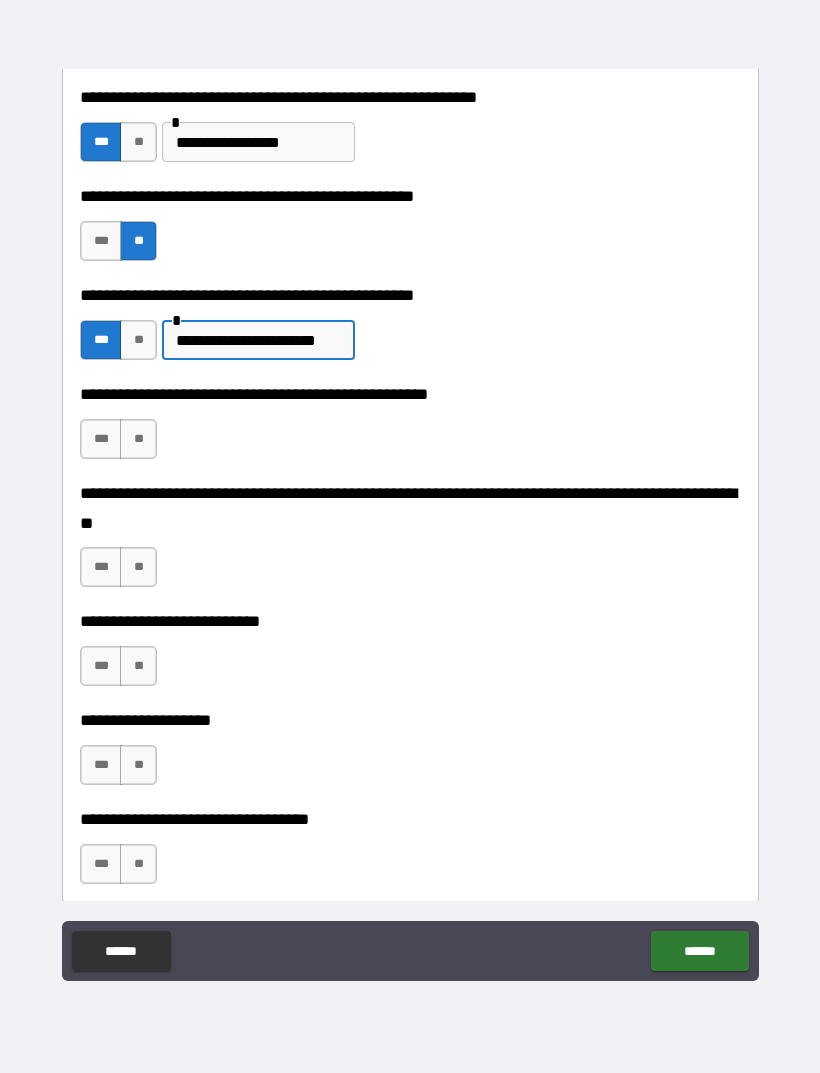 type on "**********" 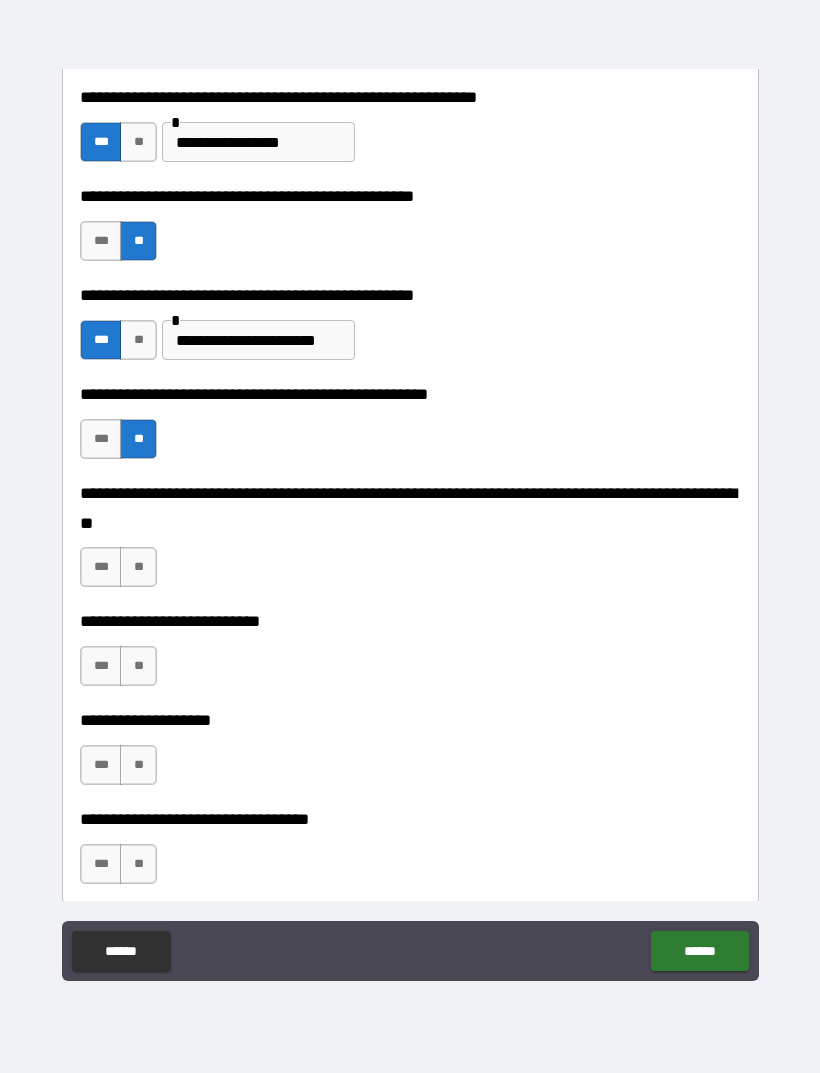 click on "**" at bounding box center [138, 567] 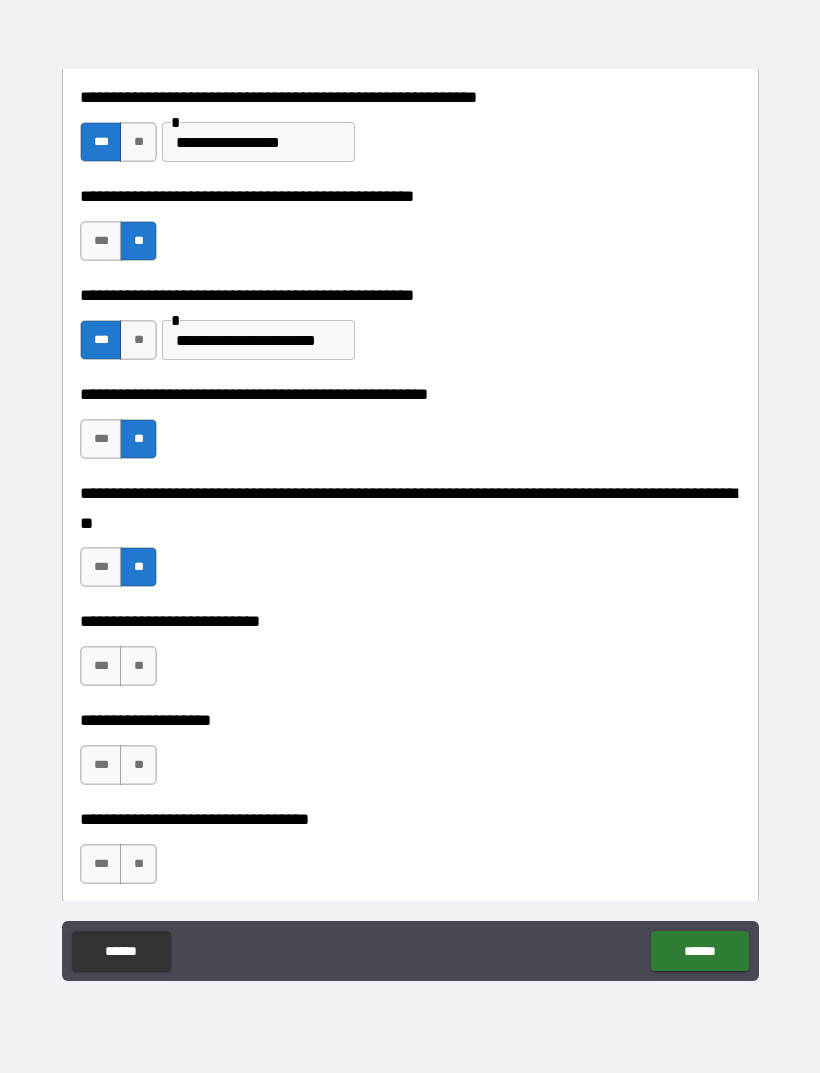 click on "**" at bounding box center [138, 666] 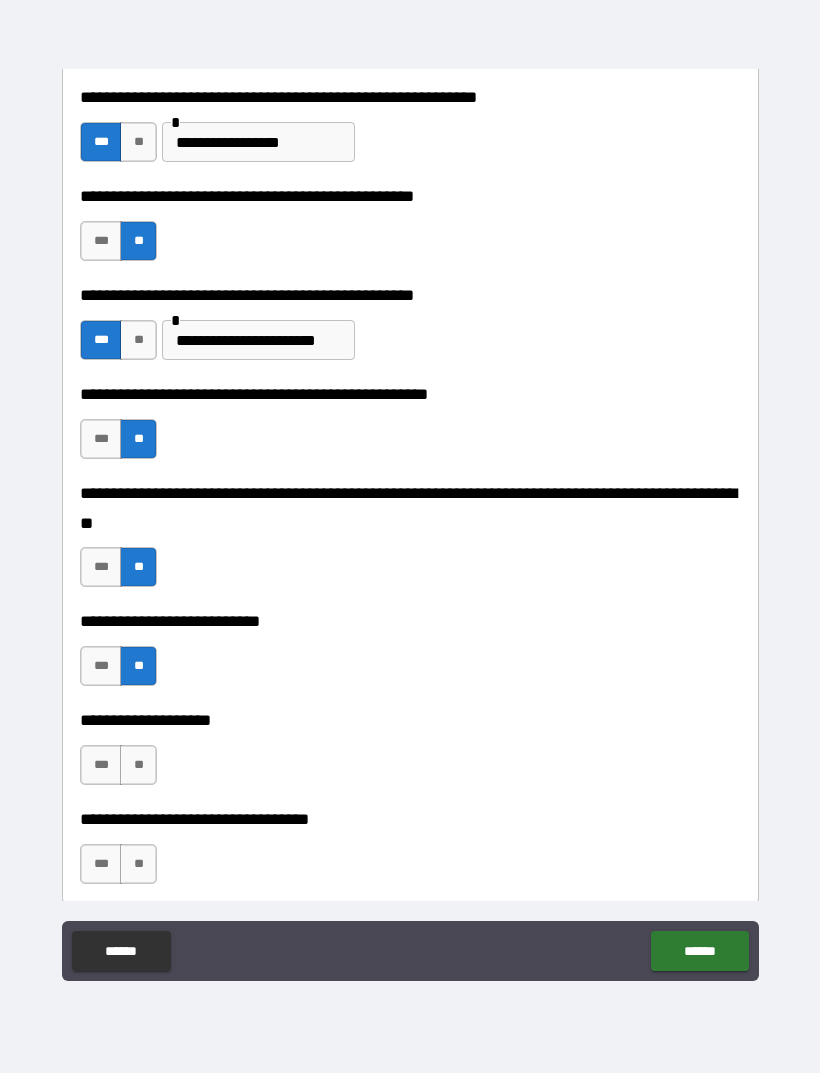 click on "**" at bounding box center (138, 765) 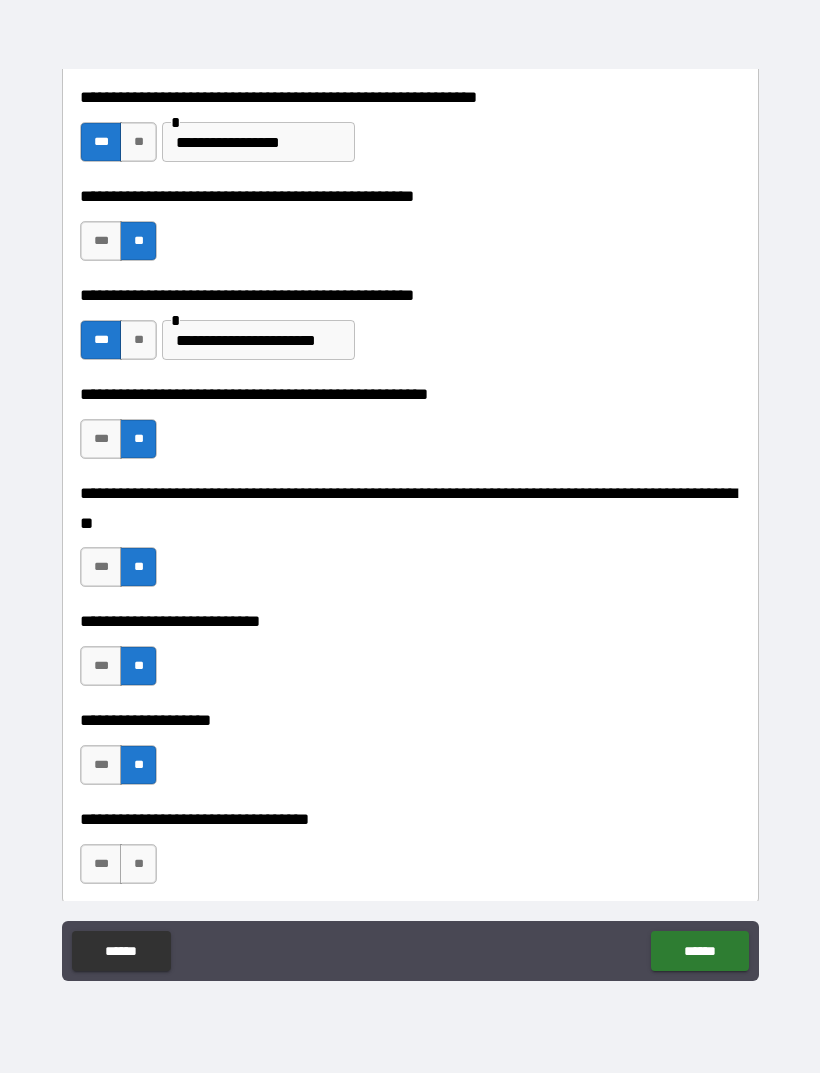 click on "**" at bounding box center (138, 864) 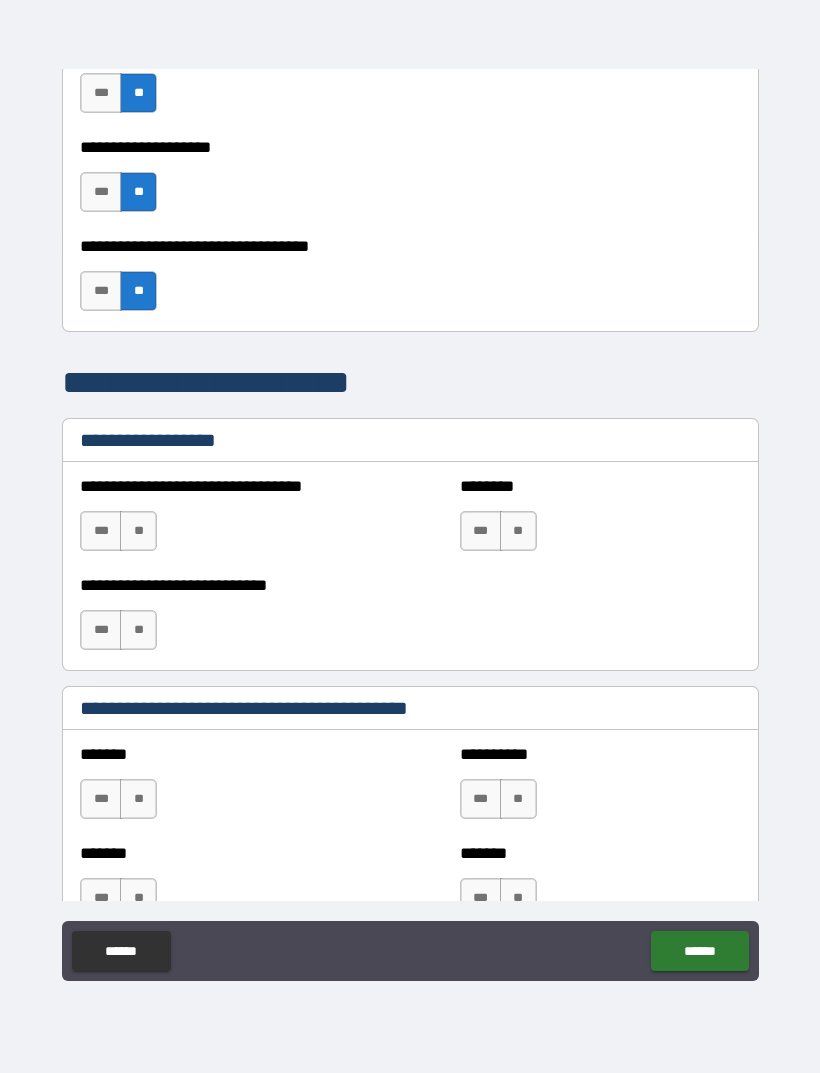 scroll, scrollTop: 1153, scrollLeft: 0, axis: vertical 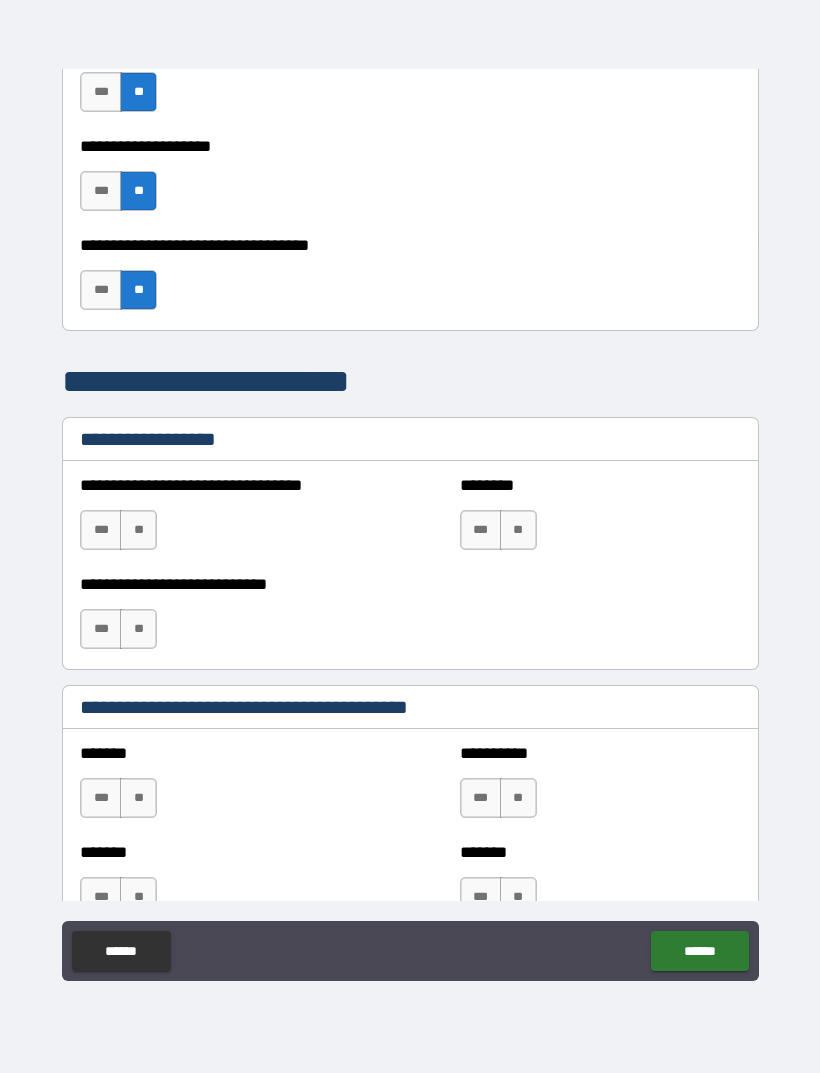 click on "**" at bounding box center [138, 530] 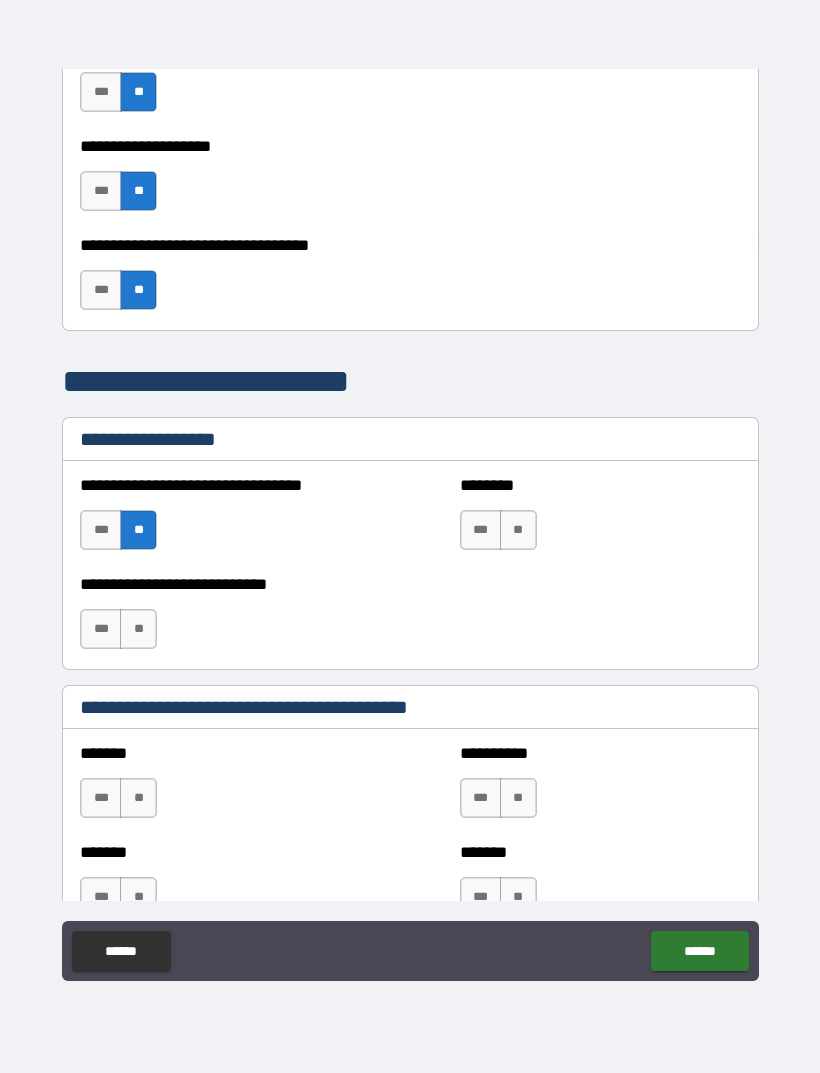 click on "**" at bounding box center [518, 530] 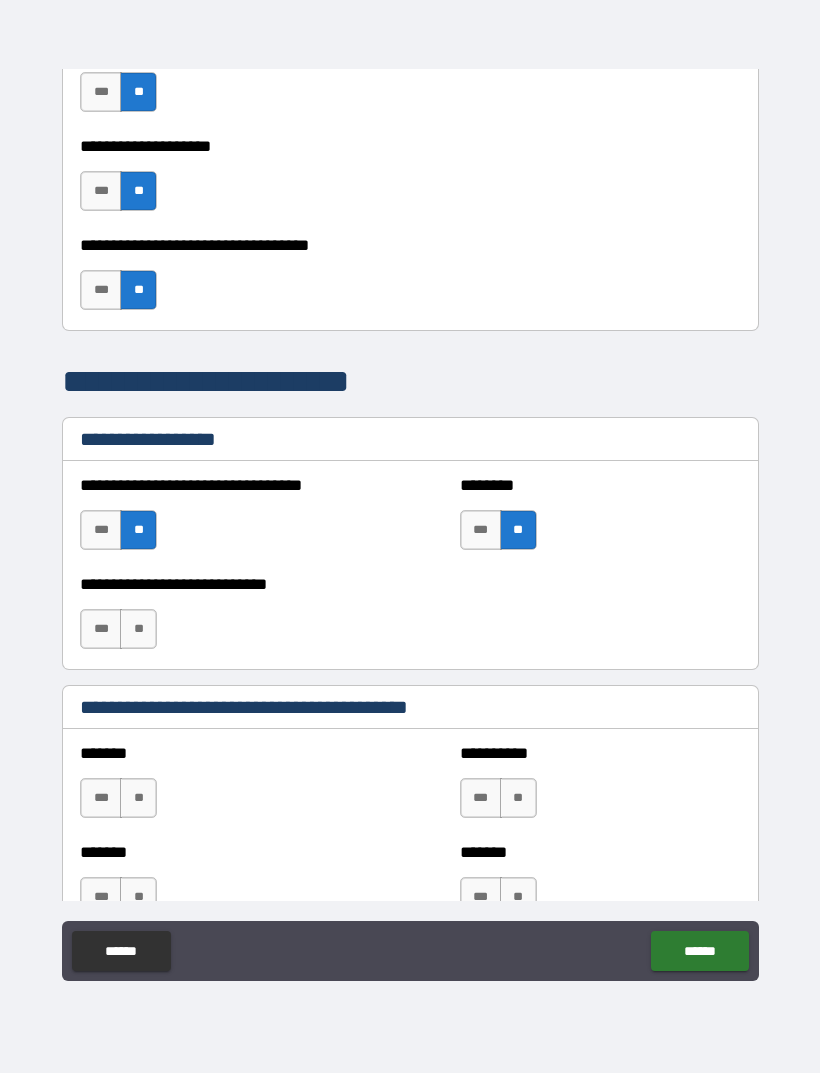 click on "**" at bounding box center [138, 629] 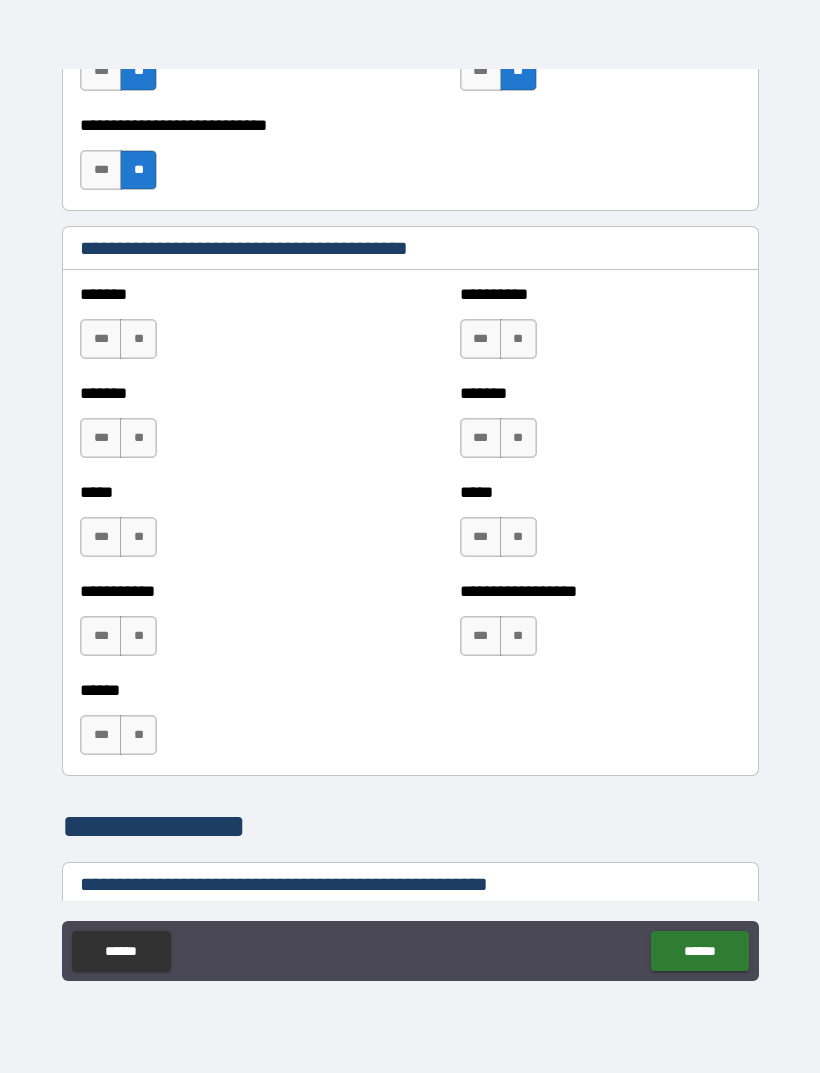 scroll, scrollTop: 1613, scrollLeft: 0, axis: vertical 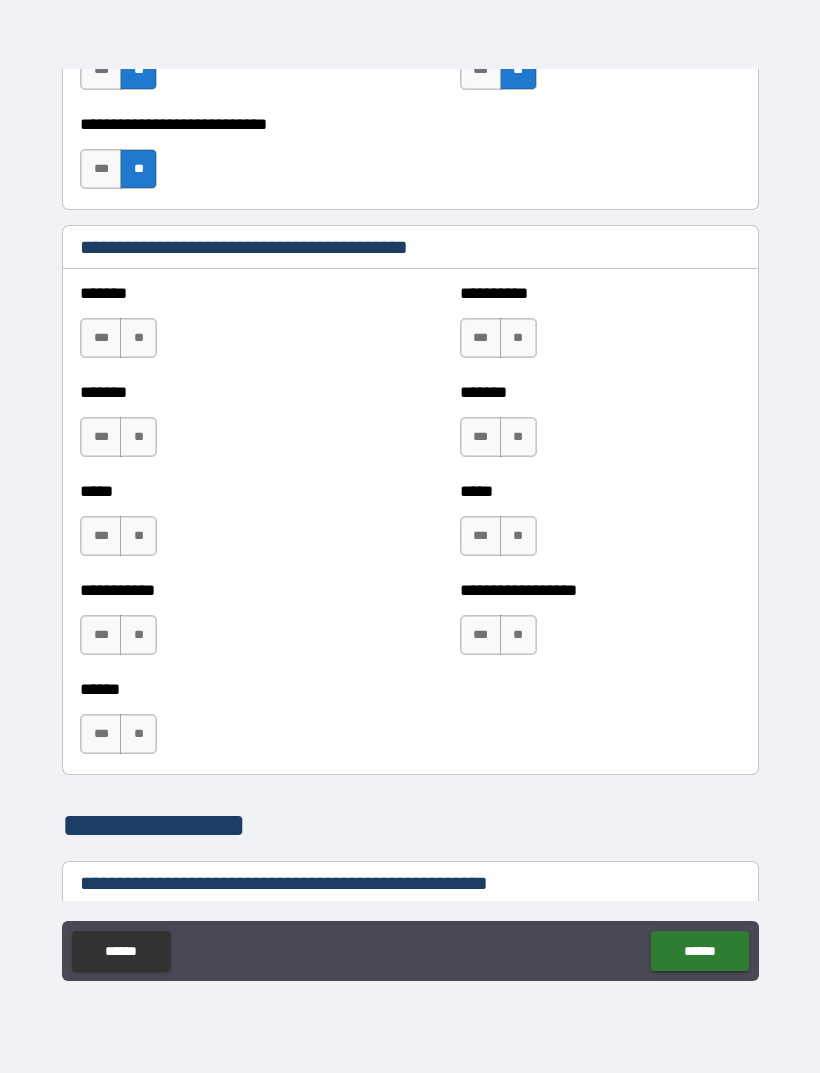 click on "**" at bounding box center (138, 338) 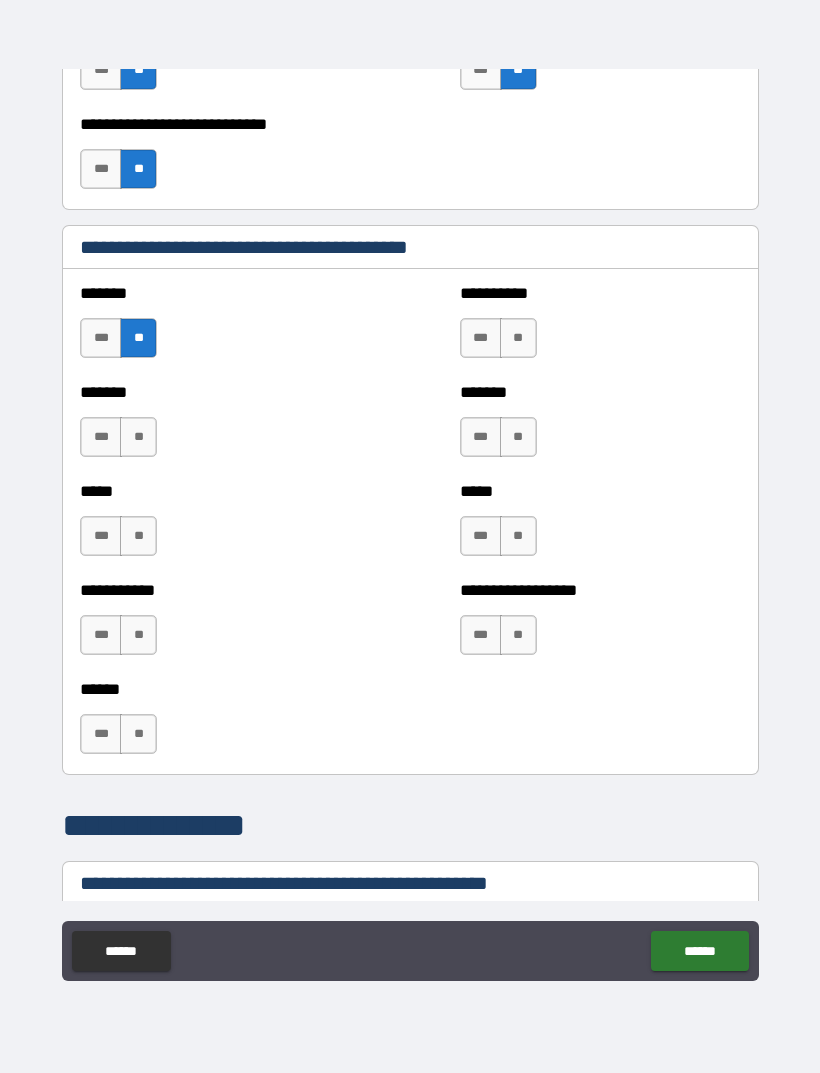 click on "**" at bounding box center (138, 437) 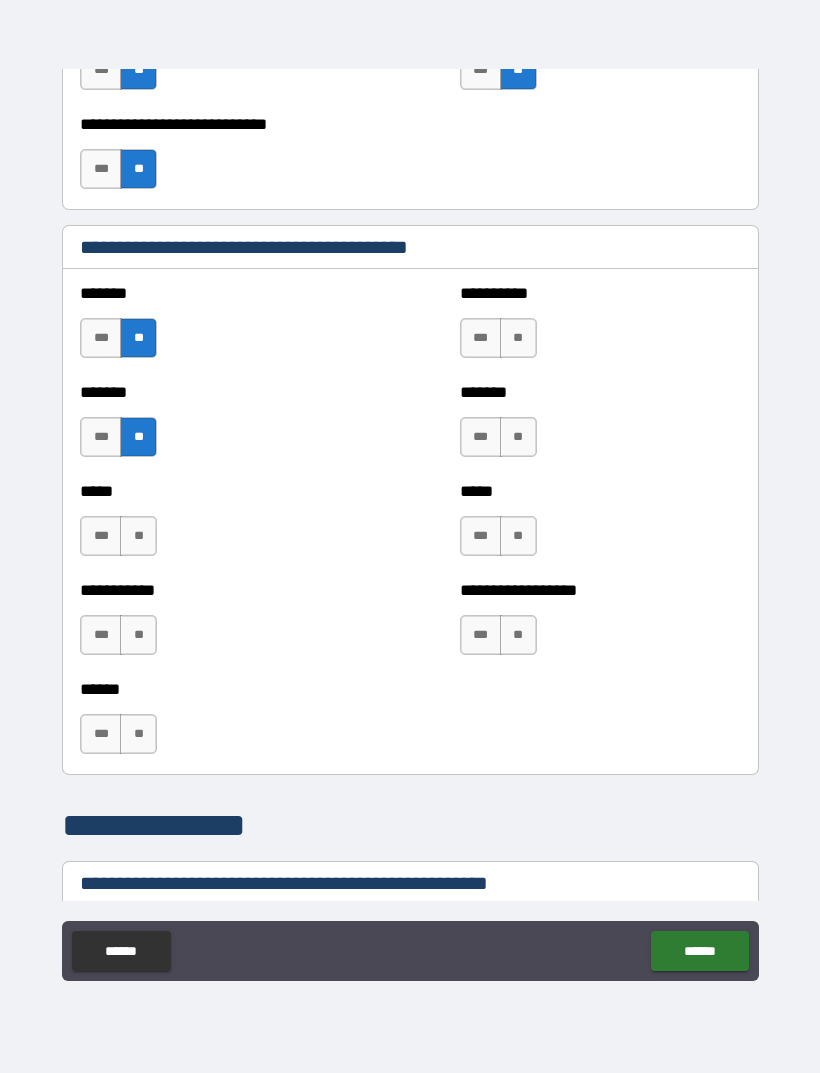 click on "**" at bounding box center (138, 536) 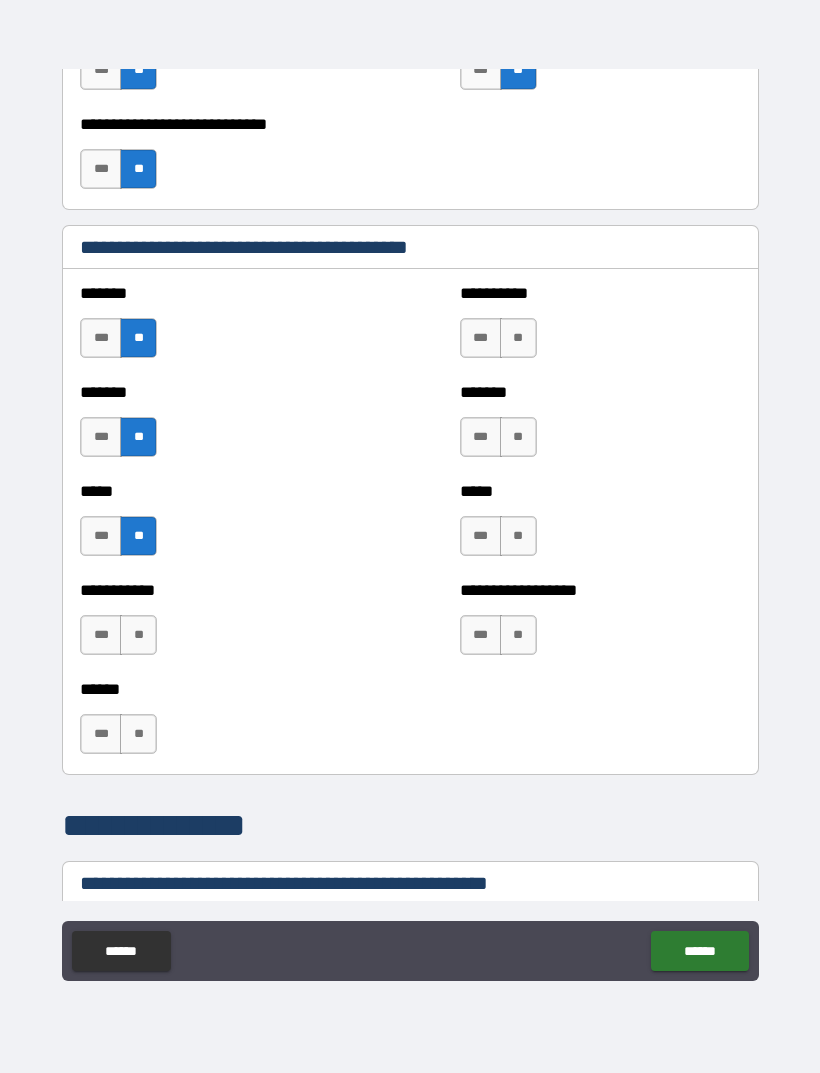 click on "***" at bounding box center [101, 635] 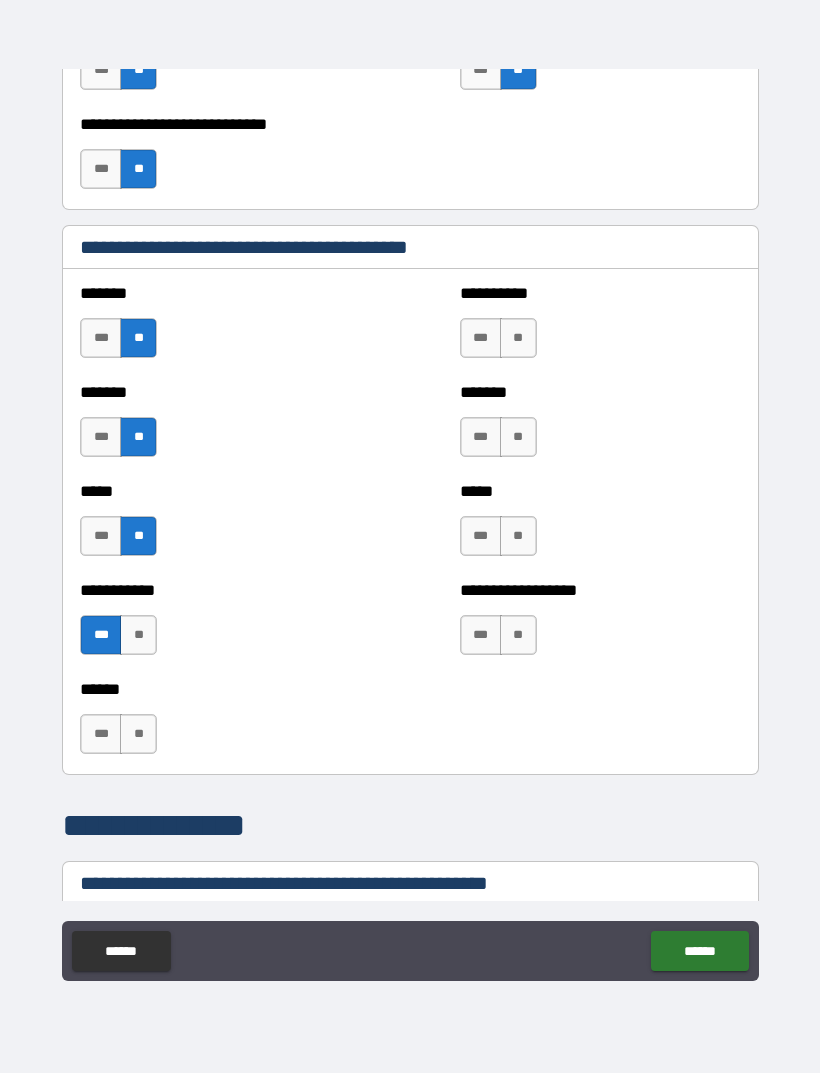 click on "**" at bounding box center (518, 338) 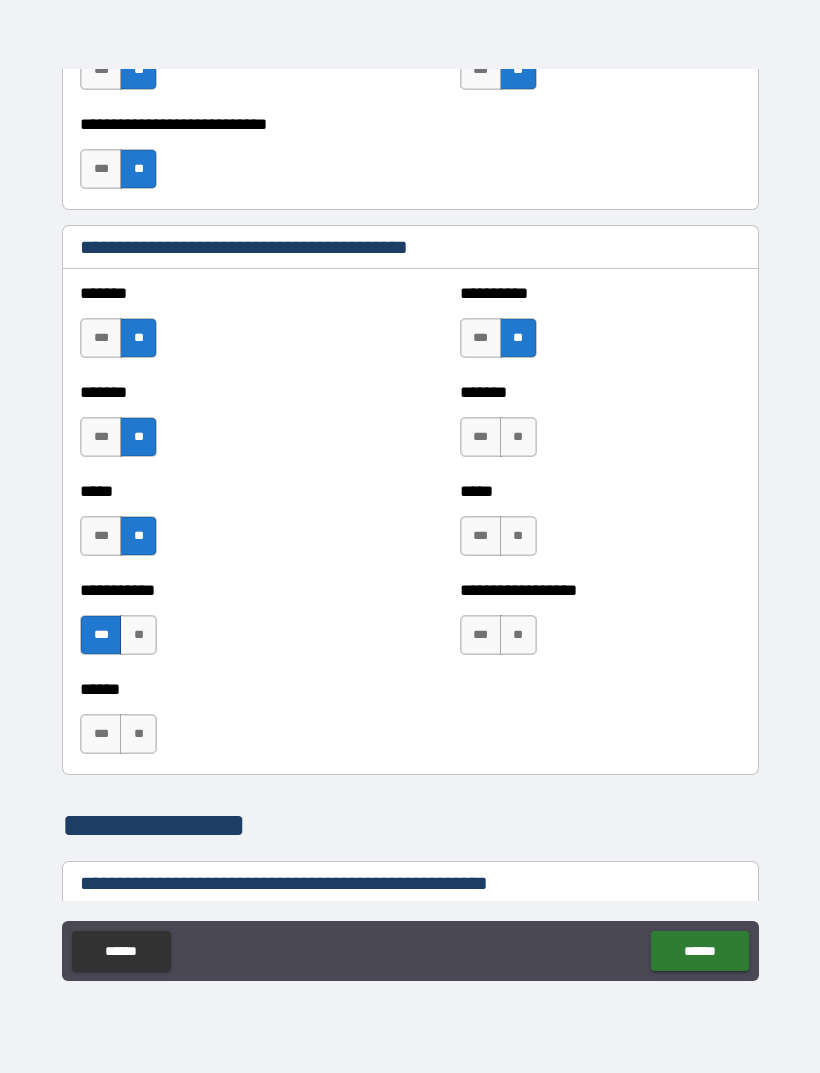 click on "**" at bounding box center (518, 437) 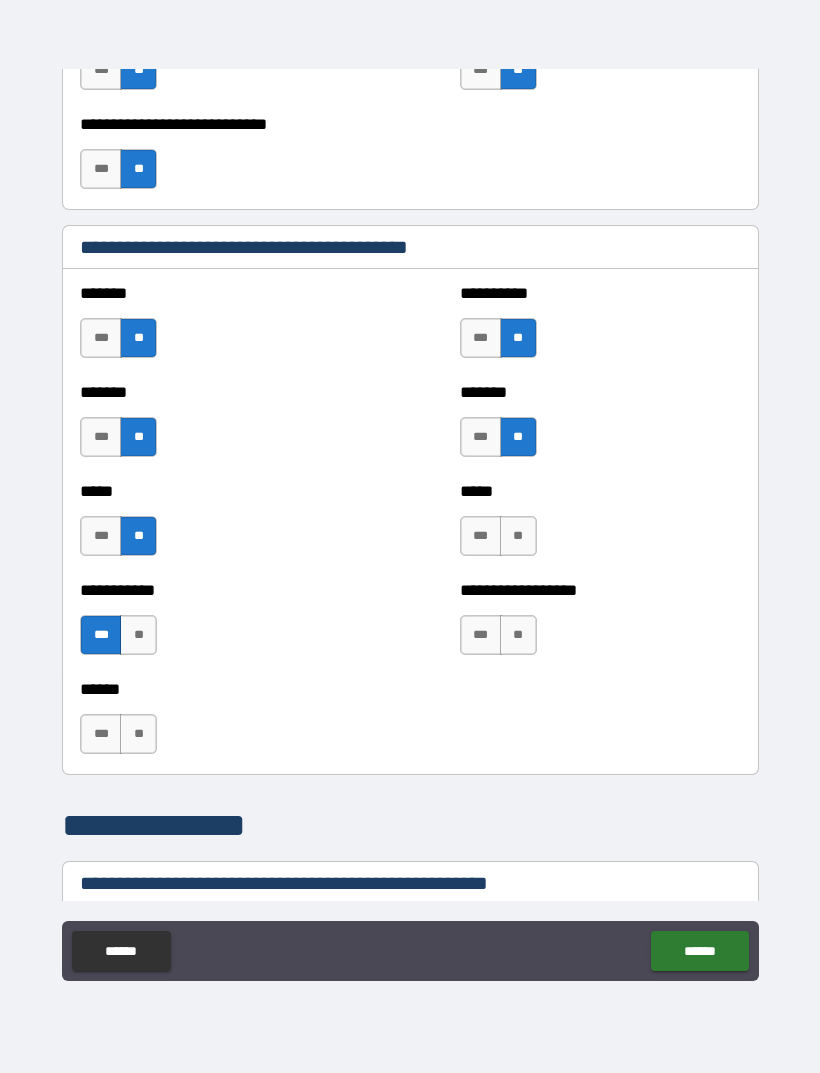 click on "**" at bounding box center [518, 536] 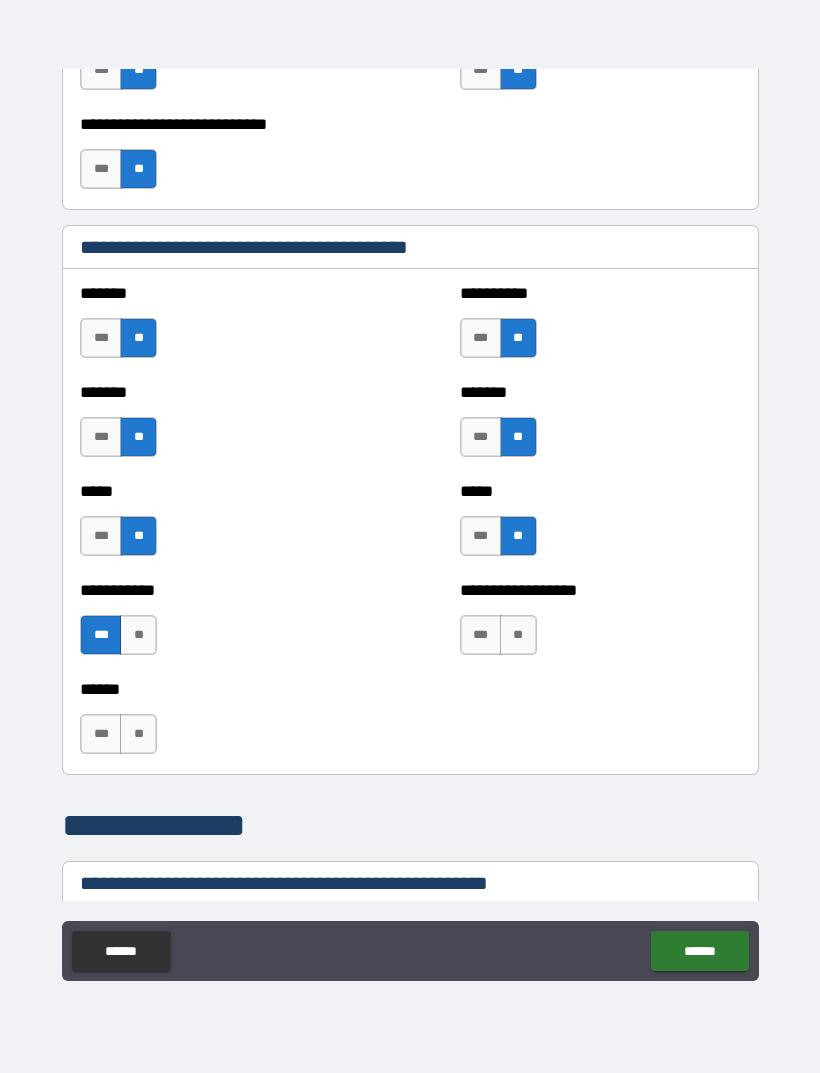 click on "**" at bounding box center [518, 635] 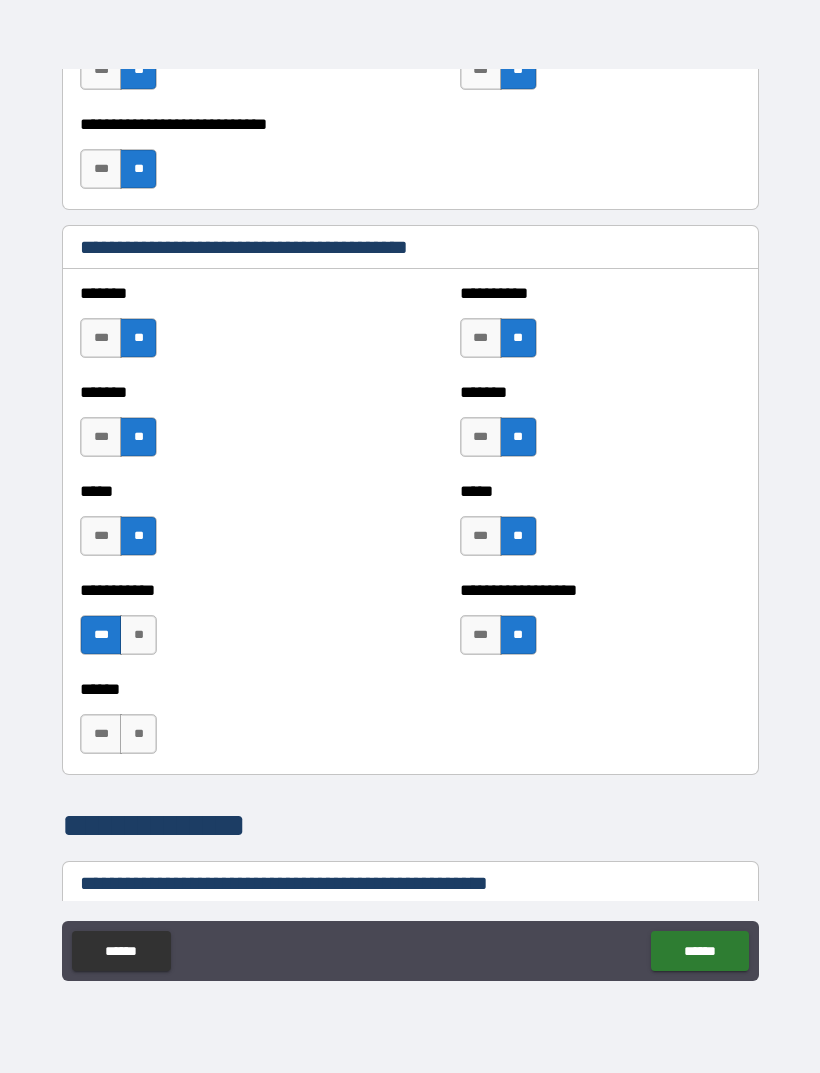 click on "***" at bounding box center (101, 734) 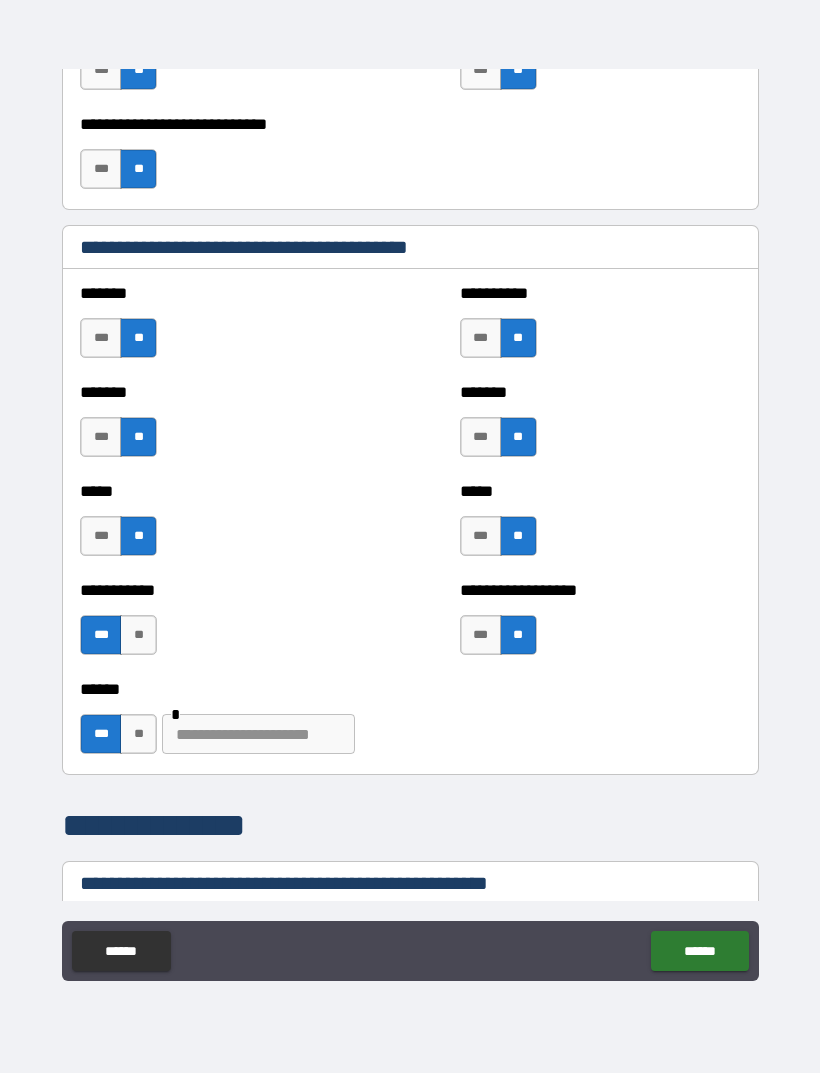 click at bounding box center (258, 734) 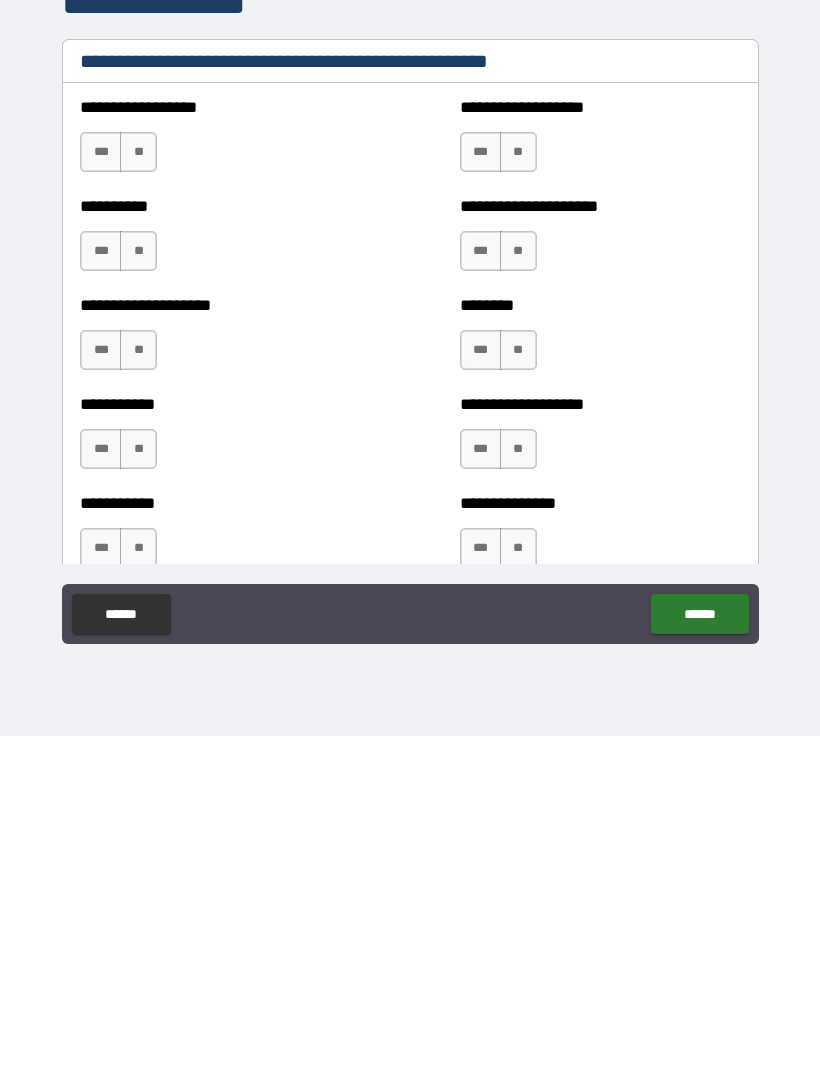 scroll, scrollTop: 2099, scrollLeft: 0, axis: vertical 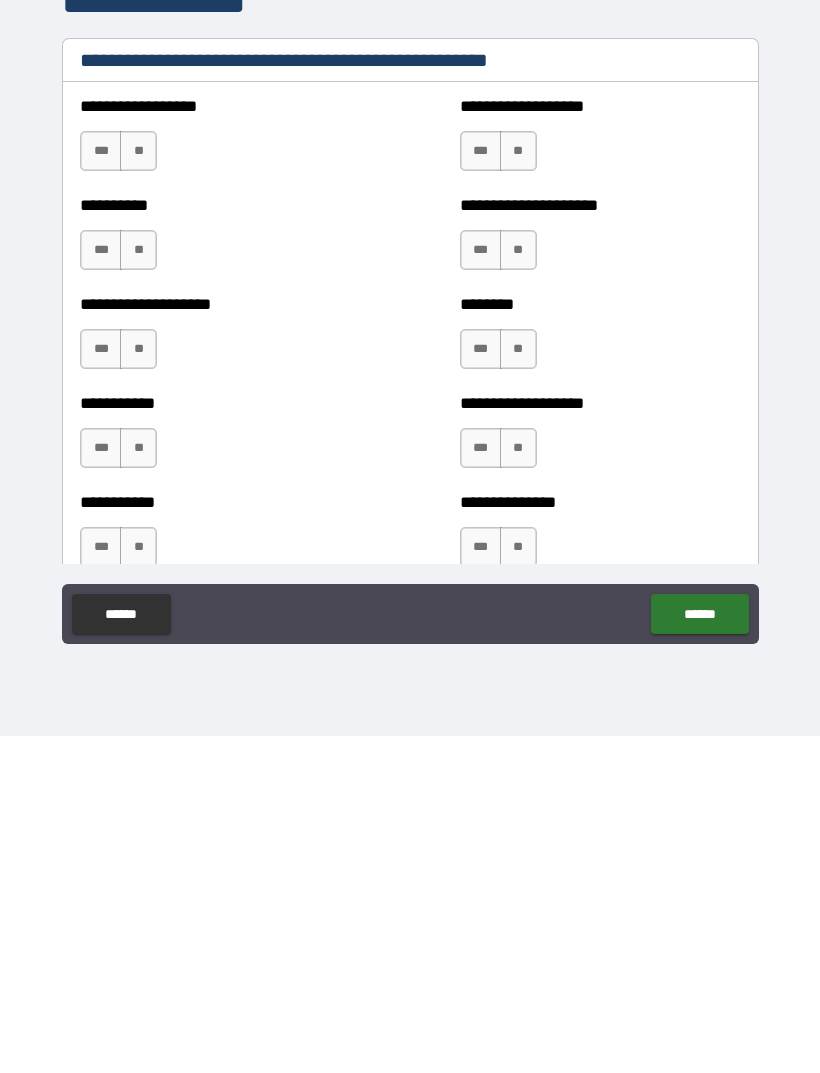 type on "**********" 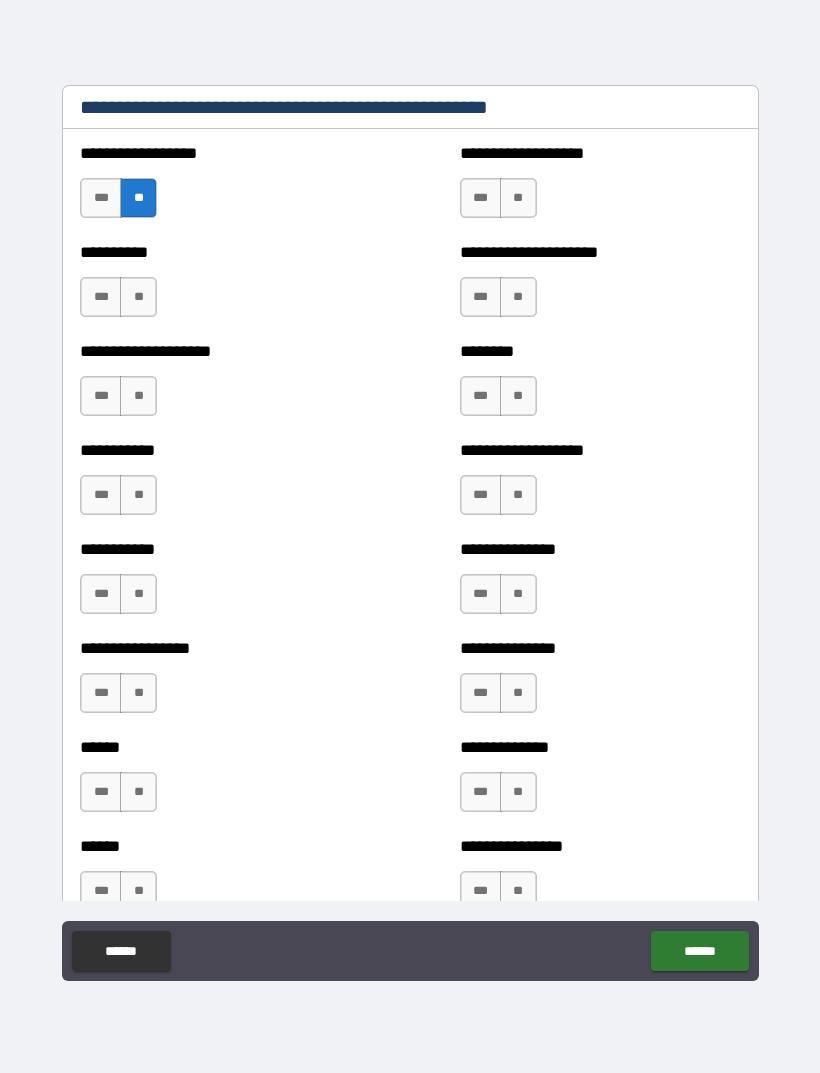 scroll, scrollTop: 2391, scrollLeft: 0, axis: vertical 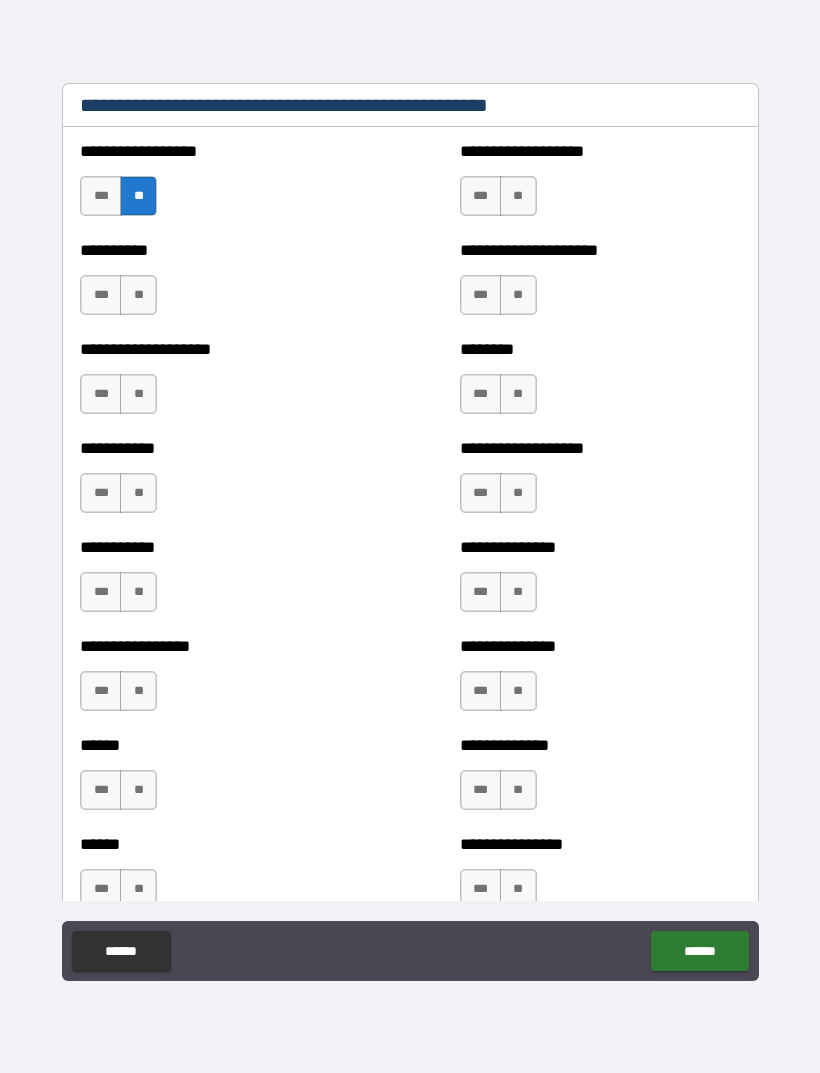 click on "**" at bounding box center (138, 295) 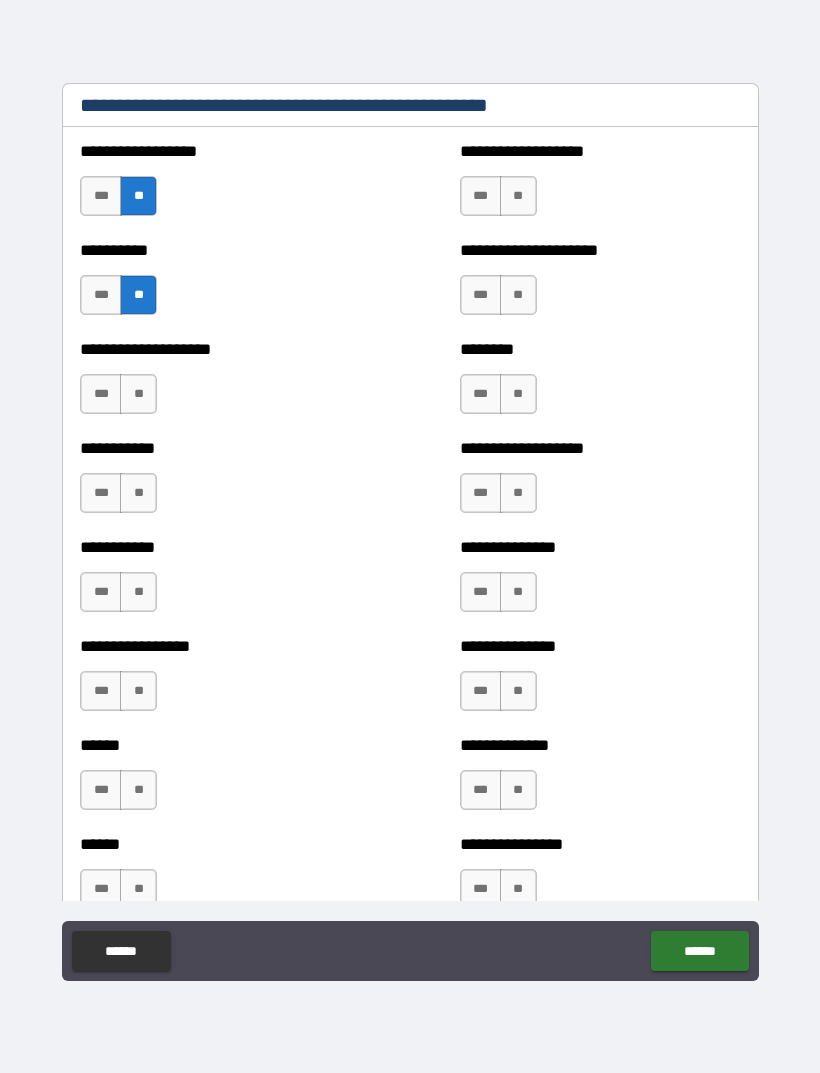 click on "**" at bounding box center [138, 394] 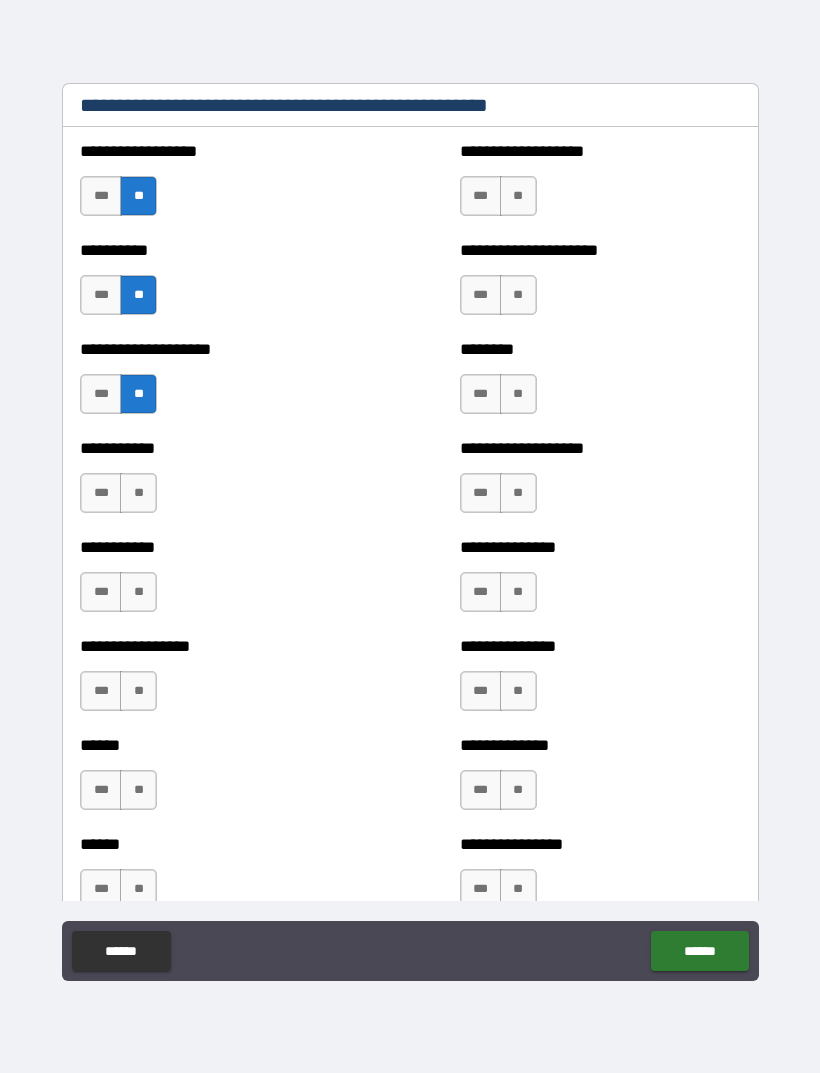 click on "**" at bounding box center (138, 493) 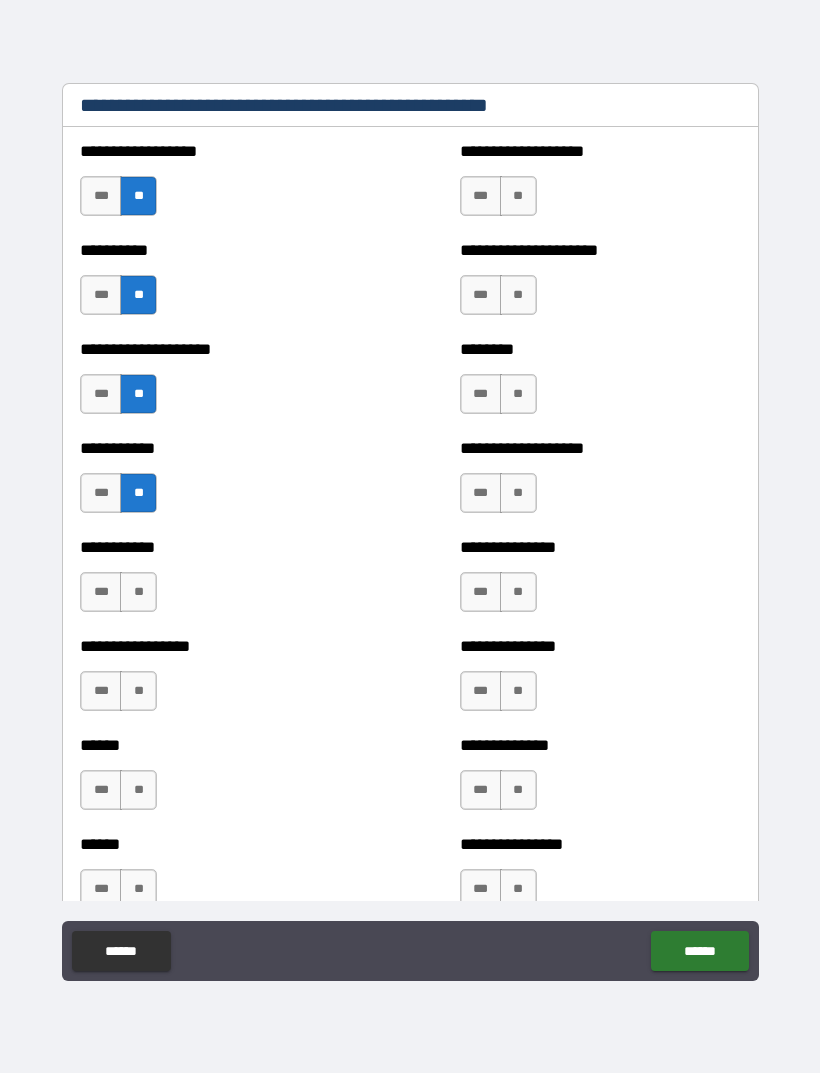 click on "**" at bounding box center [138, 592] 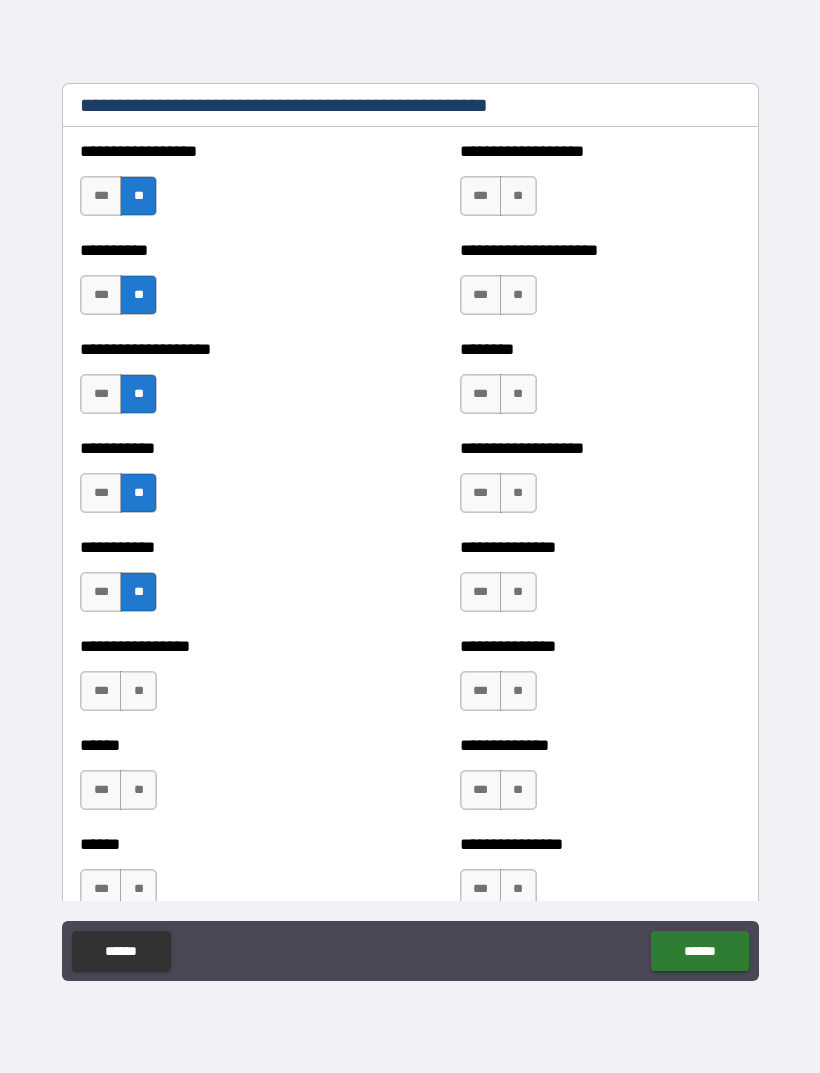 click on "**" at bounding box center (138, 691) 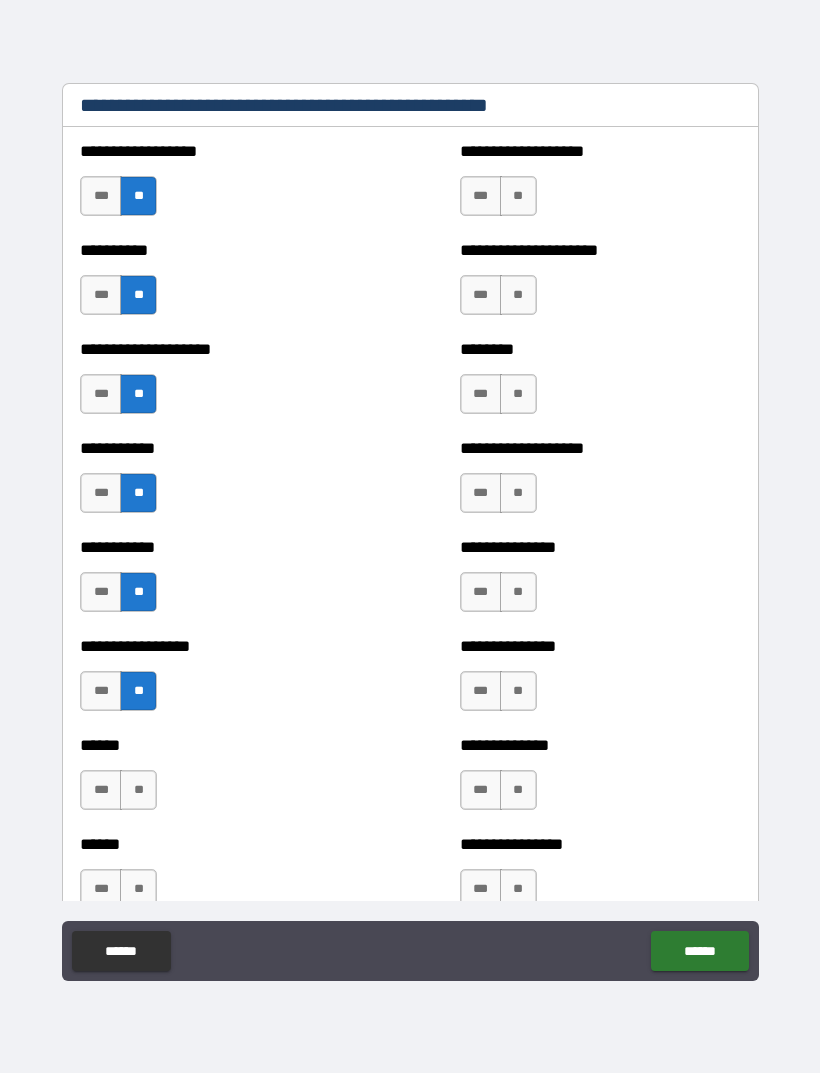 click on "**" at bounding box center [138, 790] 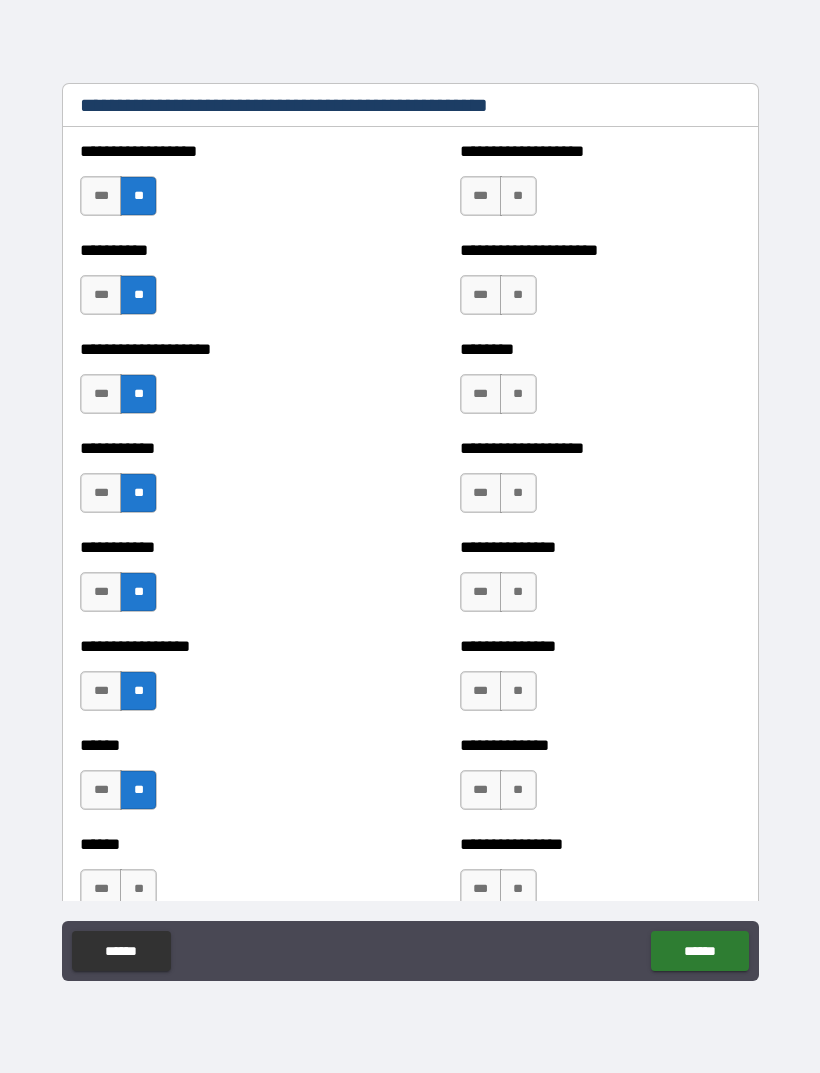 click on "**" at bounding box center [138, 889] 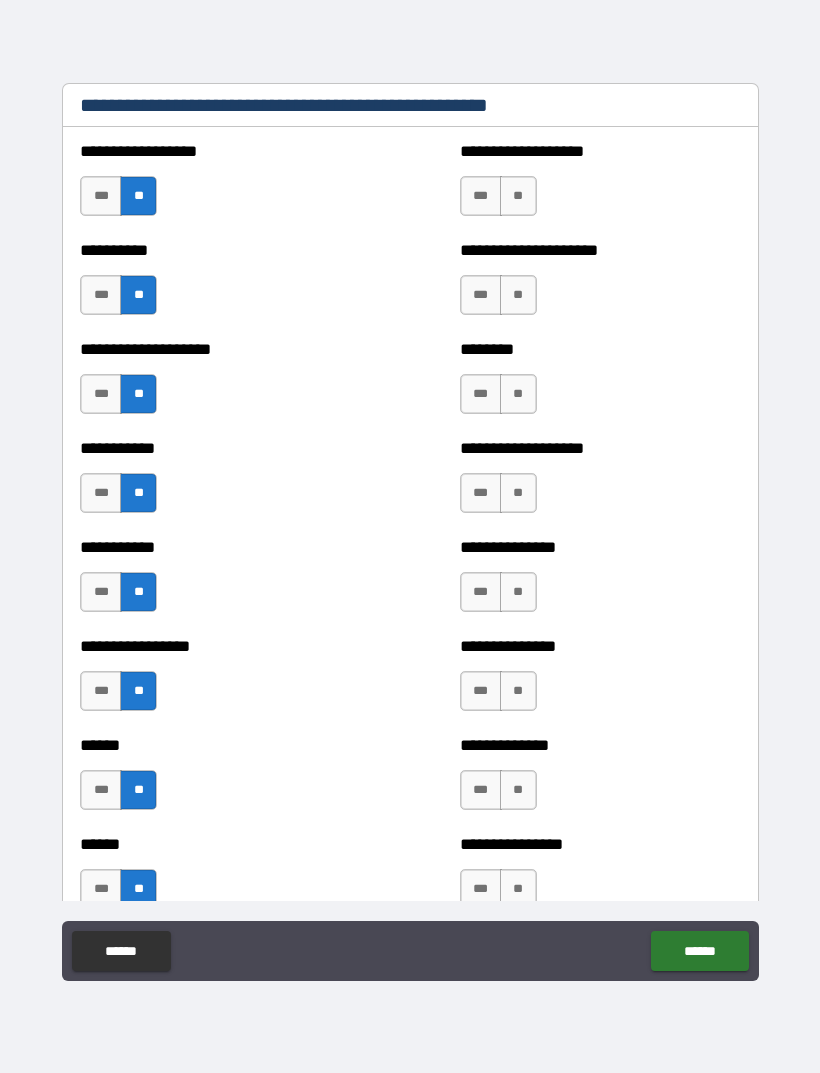 click on "**" at bounding box center (518, 196) 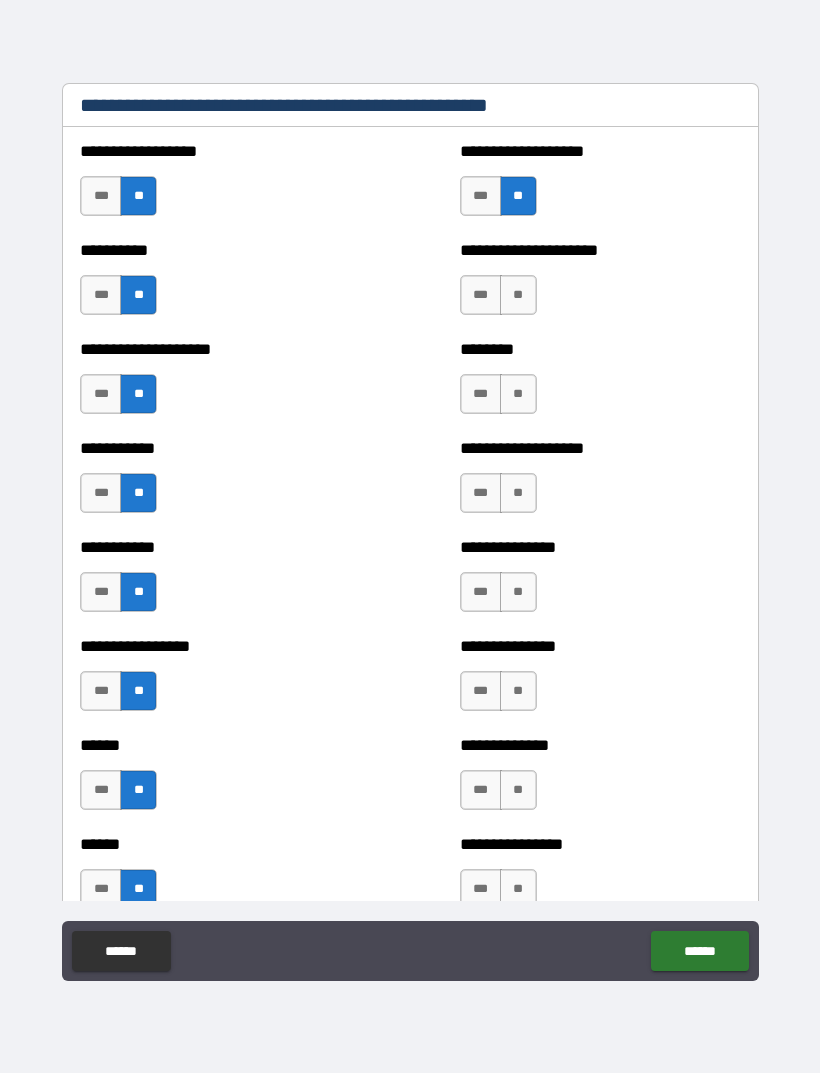 click on "**" at bounding box center [518, 295] 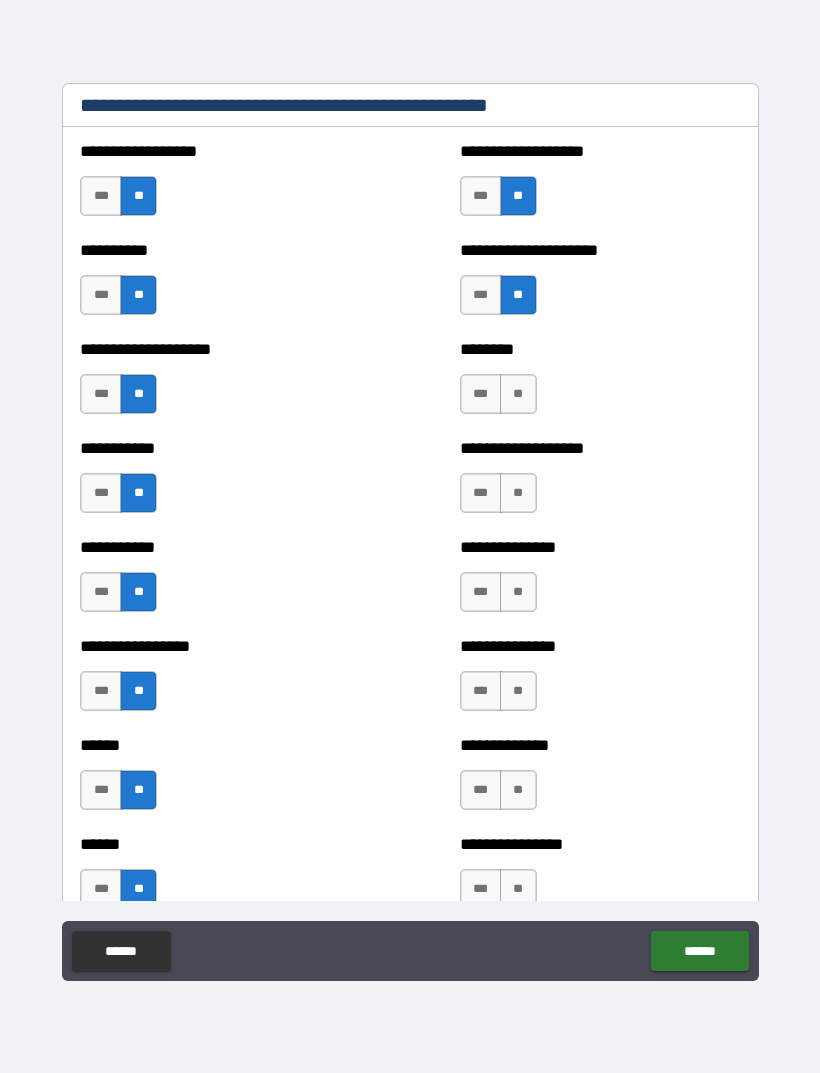 click on "***" at bounding box center [481, 295] 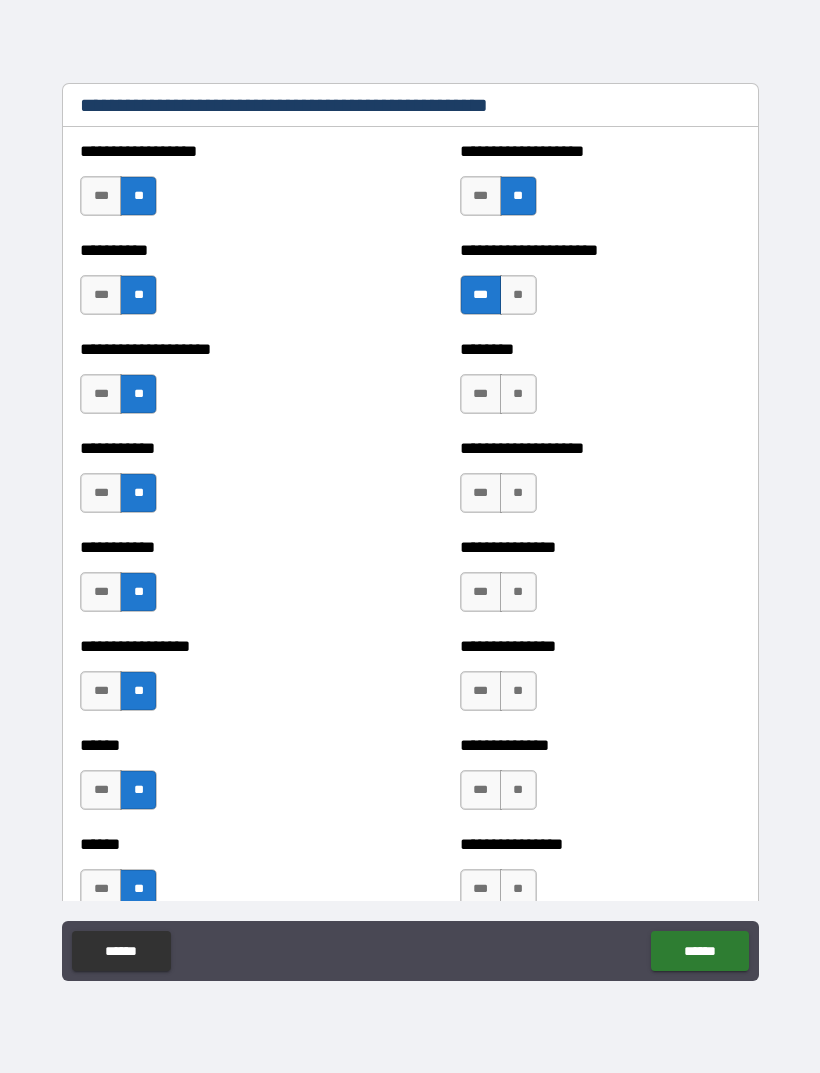 click on "**" at bounding box center [518, 394] 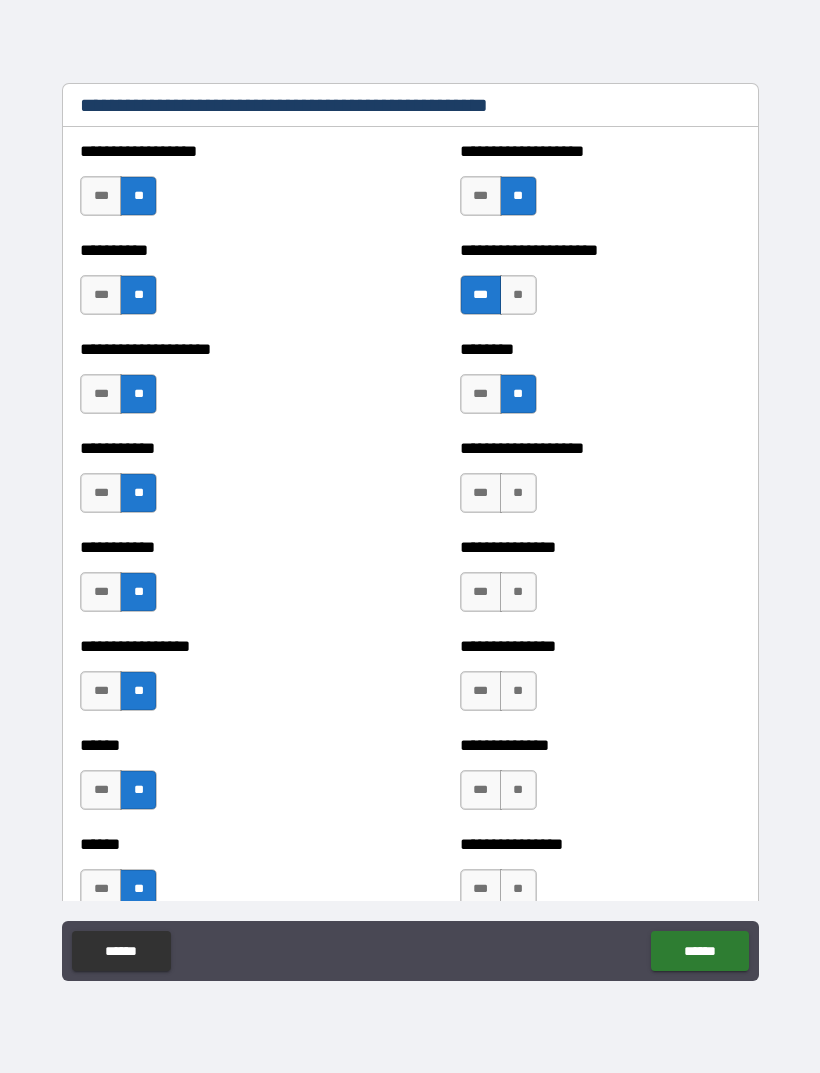 click on "**" at bounding box center (518, 493) 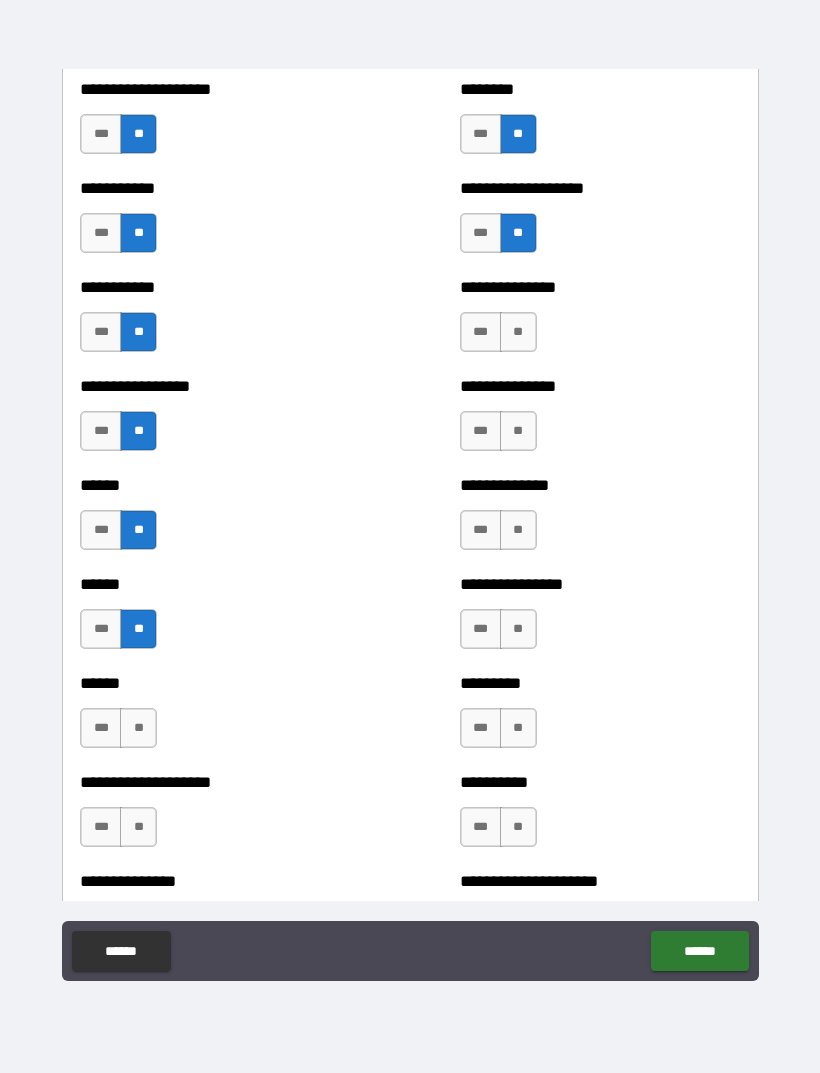 scroll, scrollTop: 2653, scrollLeft: 0, axis: vertical 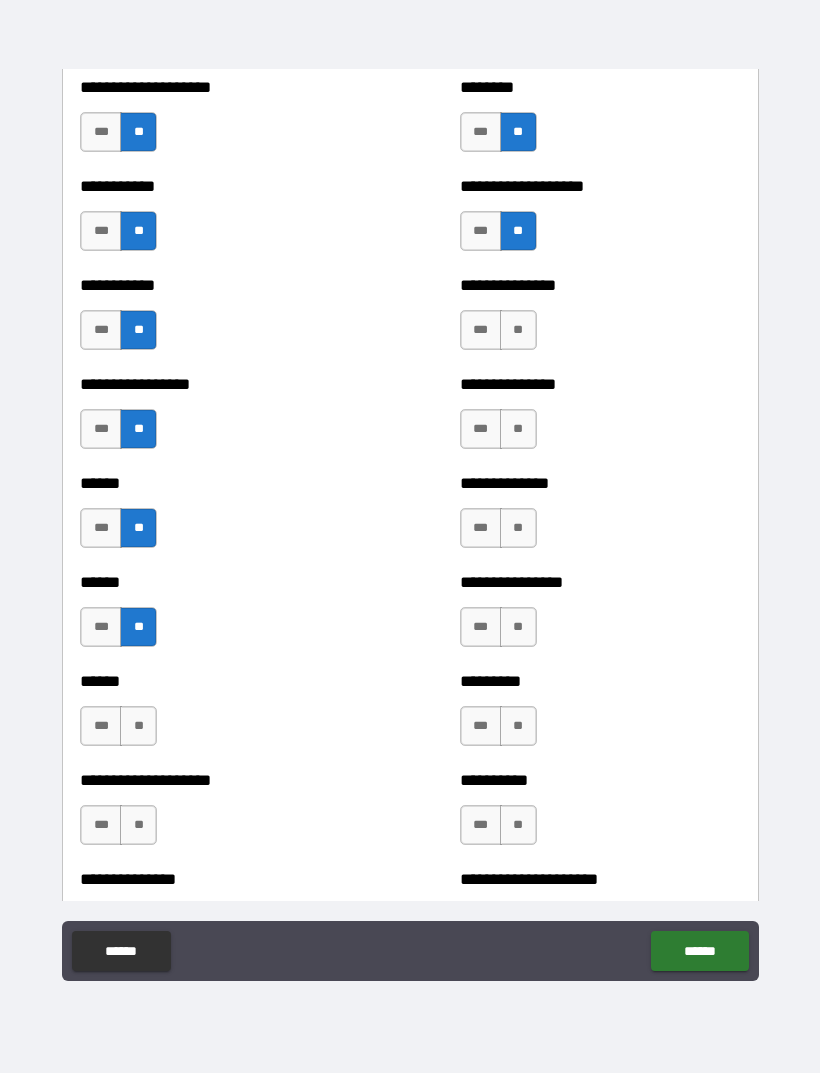 click on "**" at bounding box center [518, 330] 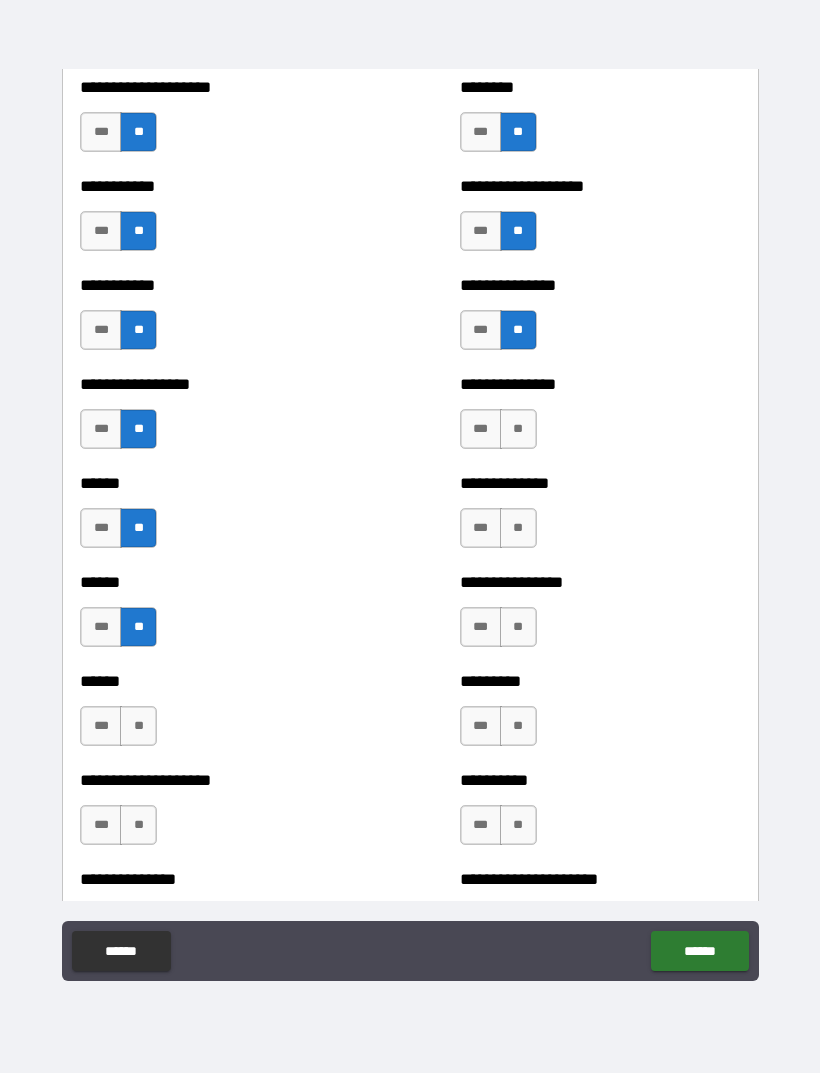 click on "**" at bounding box center (518, 429) 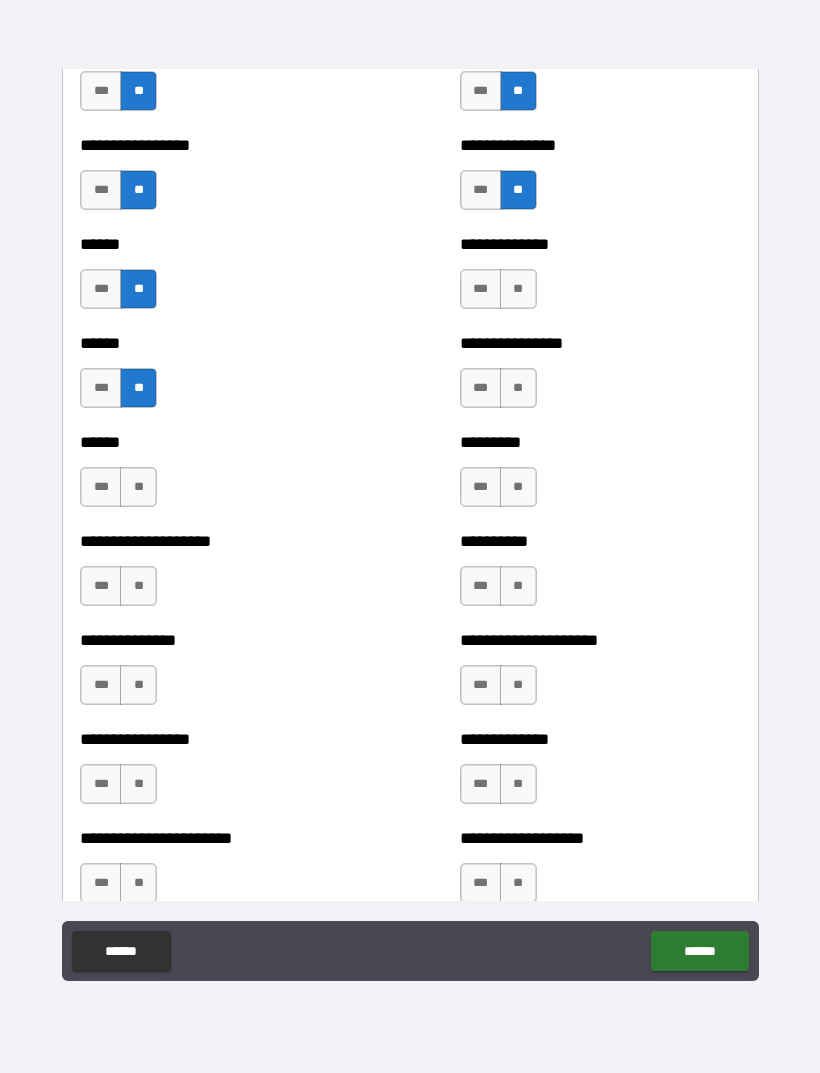 scroll, scrollTop: 2893, scrollLeft: 0, axis: vertical 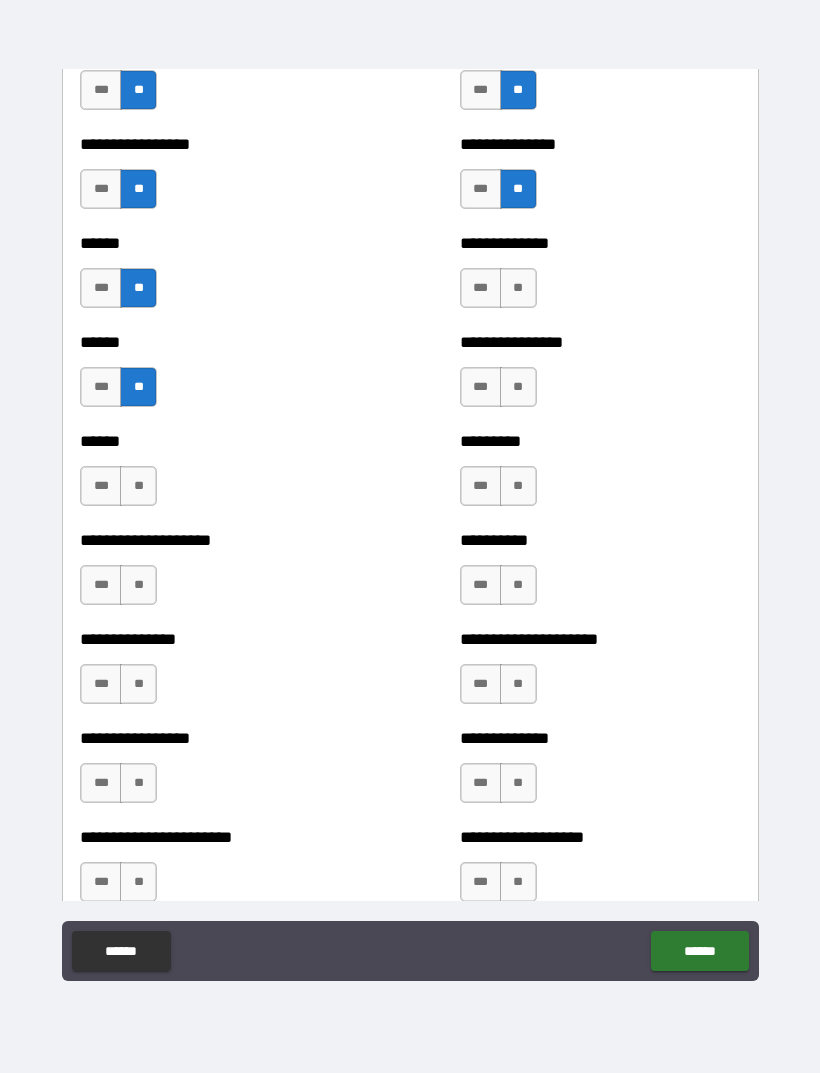 click on "**" at bounding box center (518, 288) 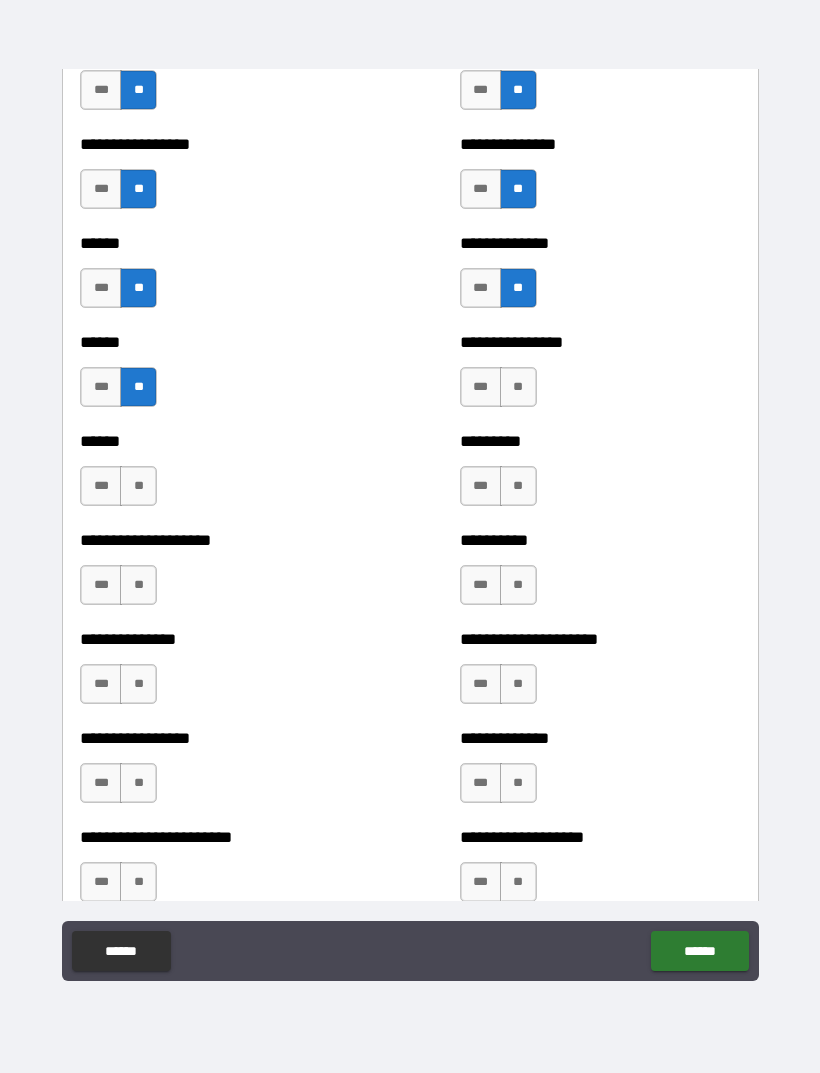 click on "**" at bounding box center [518, 387] 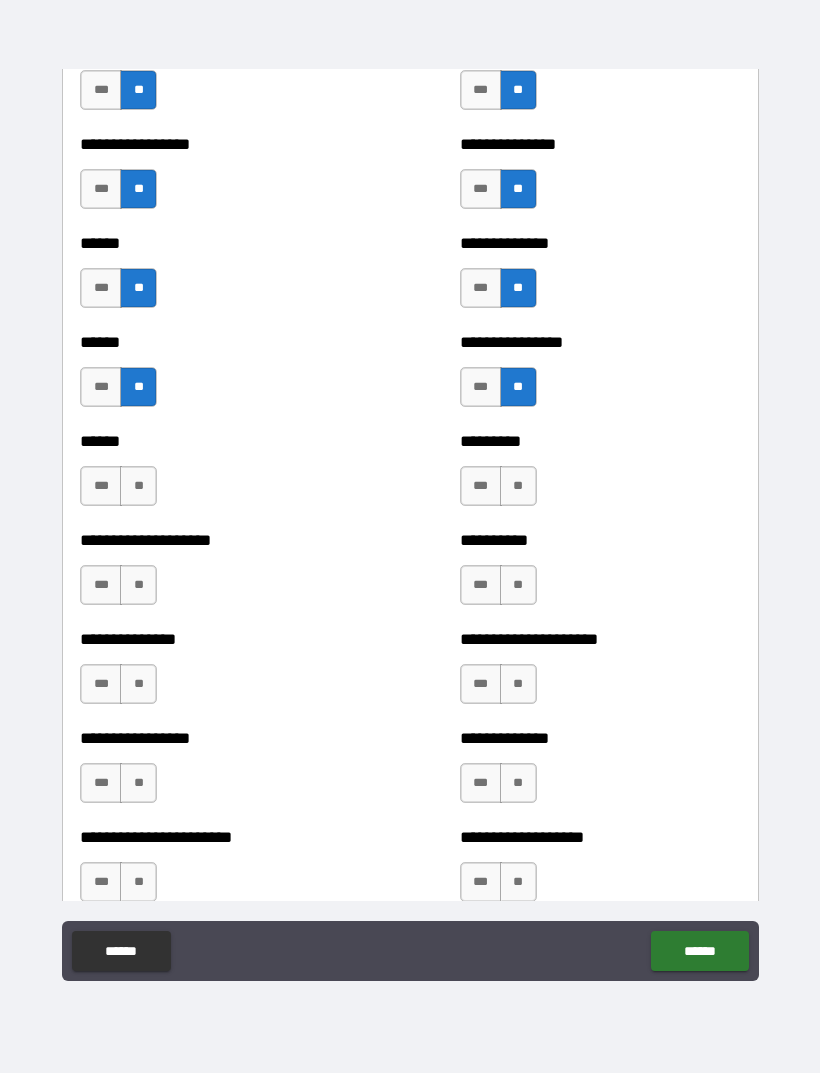 click on "**" at bounding box center (518, 486) 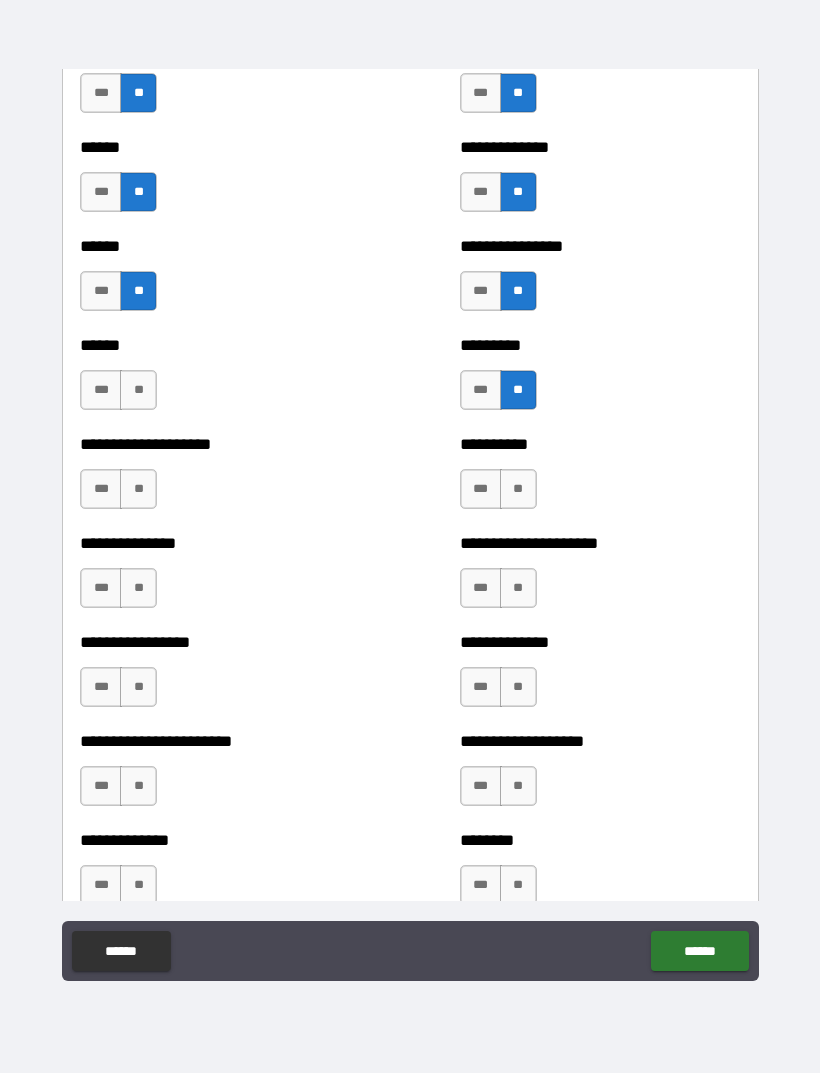 scroll, scrollTop: 2994, scrollLeft: 0, axis: vertical 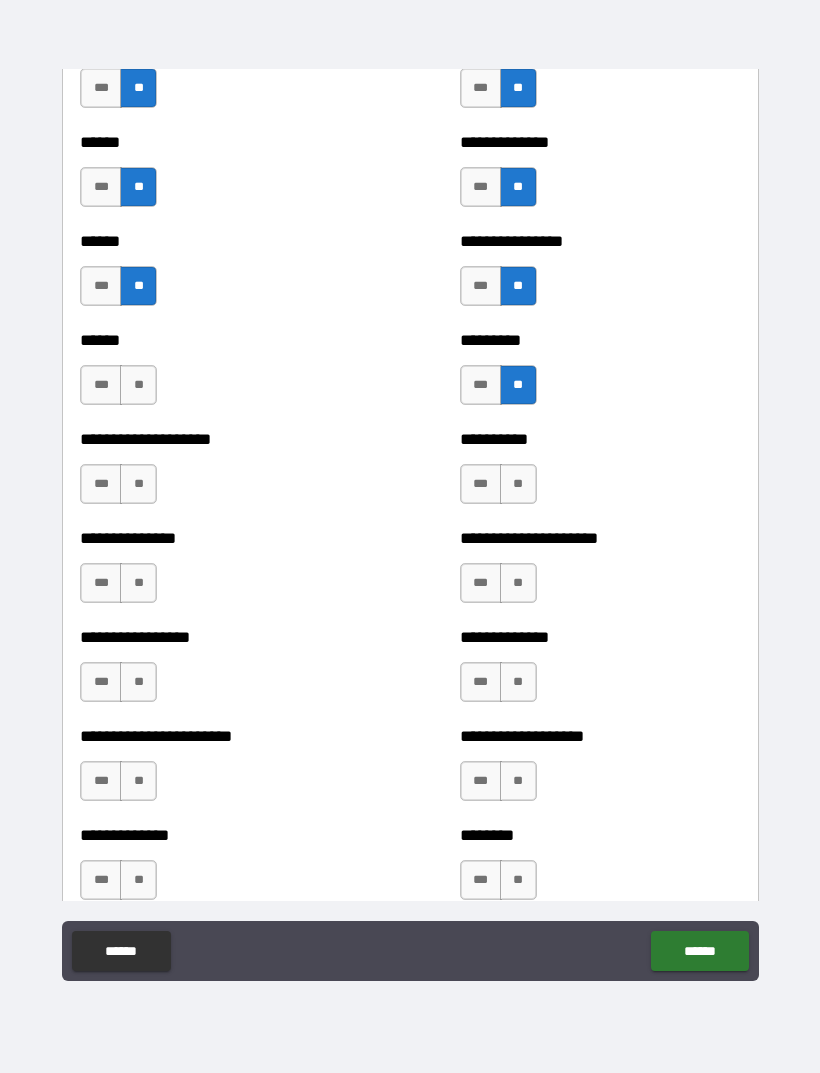 click on "**" at bounding box center (138, 385) 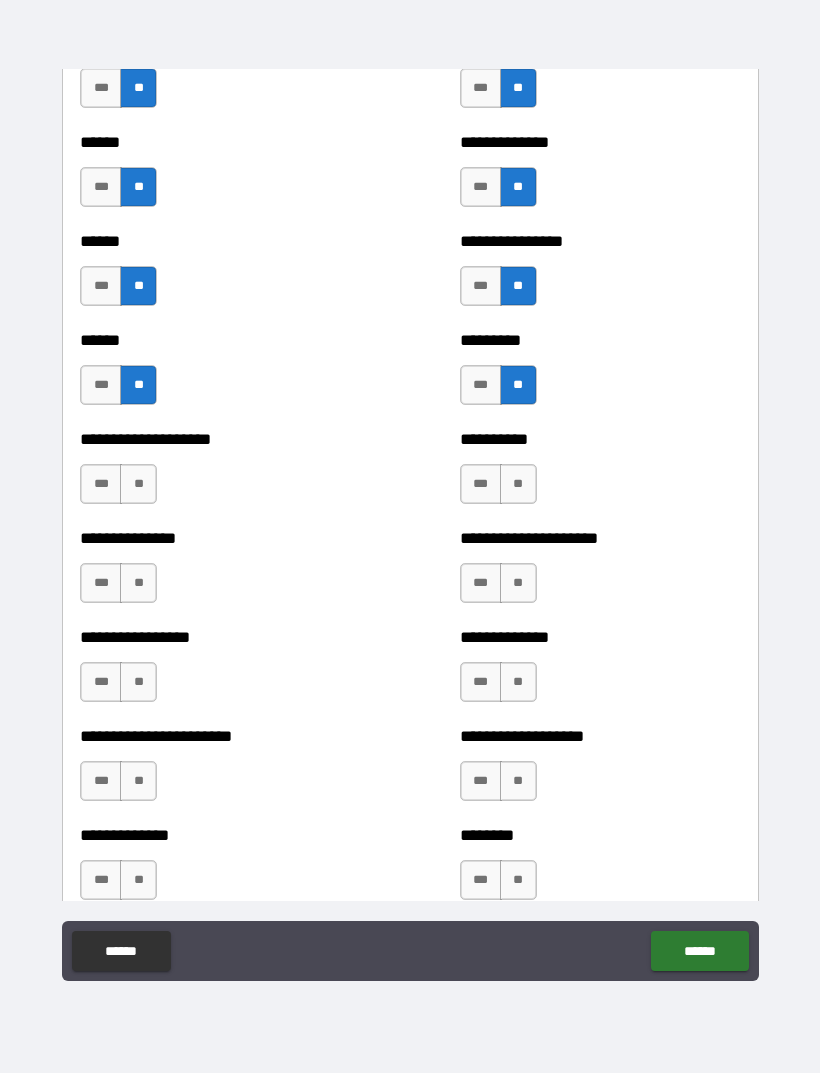 click on "***" at bounding box center (101, 484) 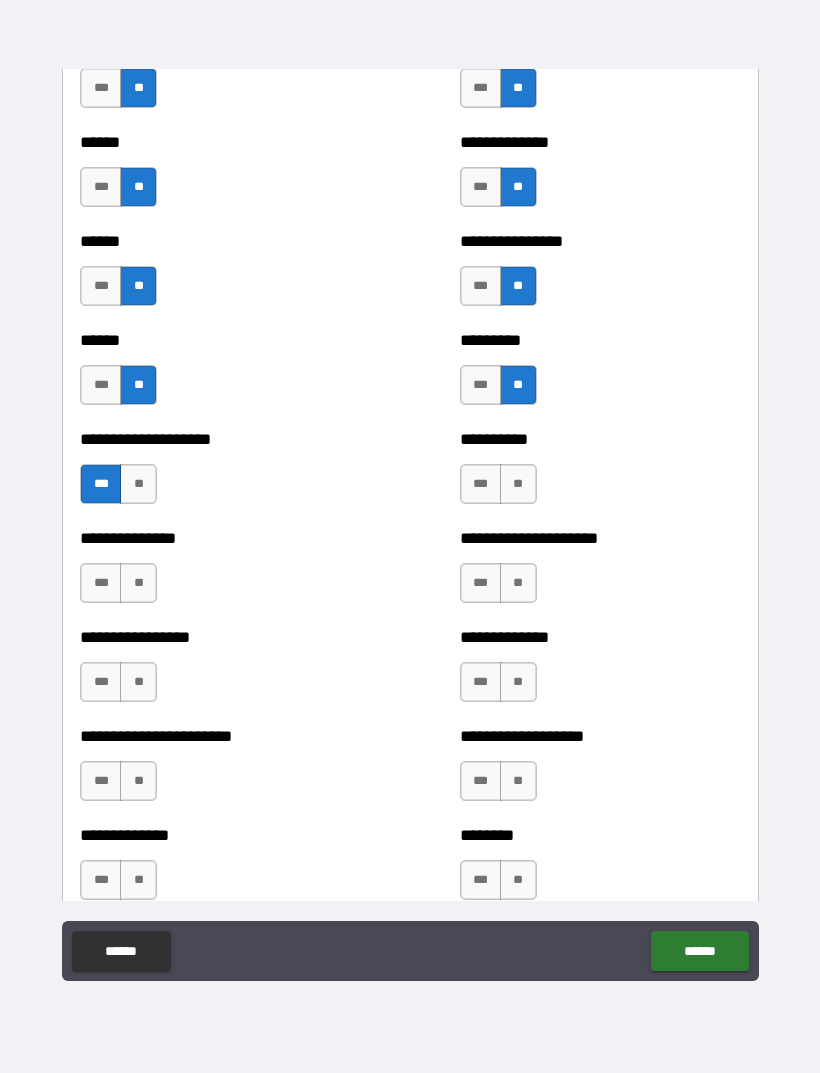 click on "**" at bounding box center (138, 583) 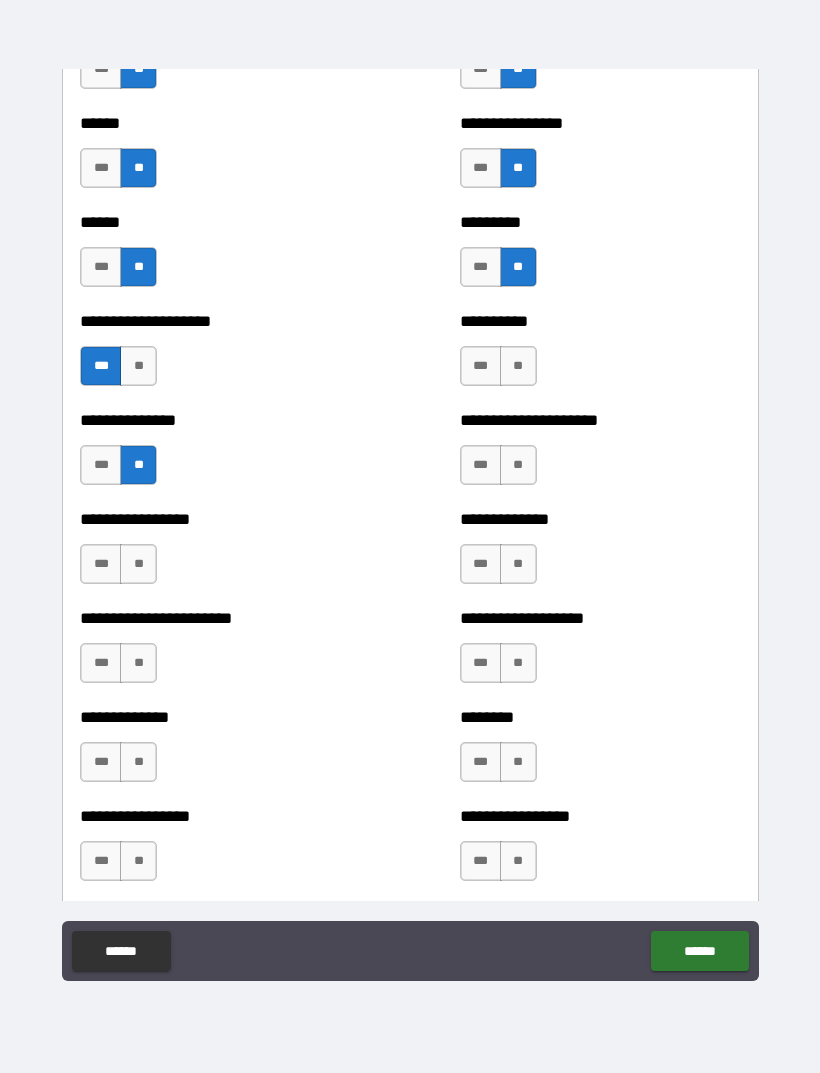 scroll, scrollTop: 3121, scrollLeft: 0, axis: vertical 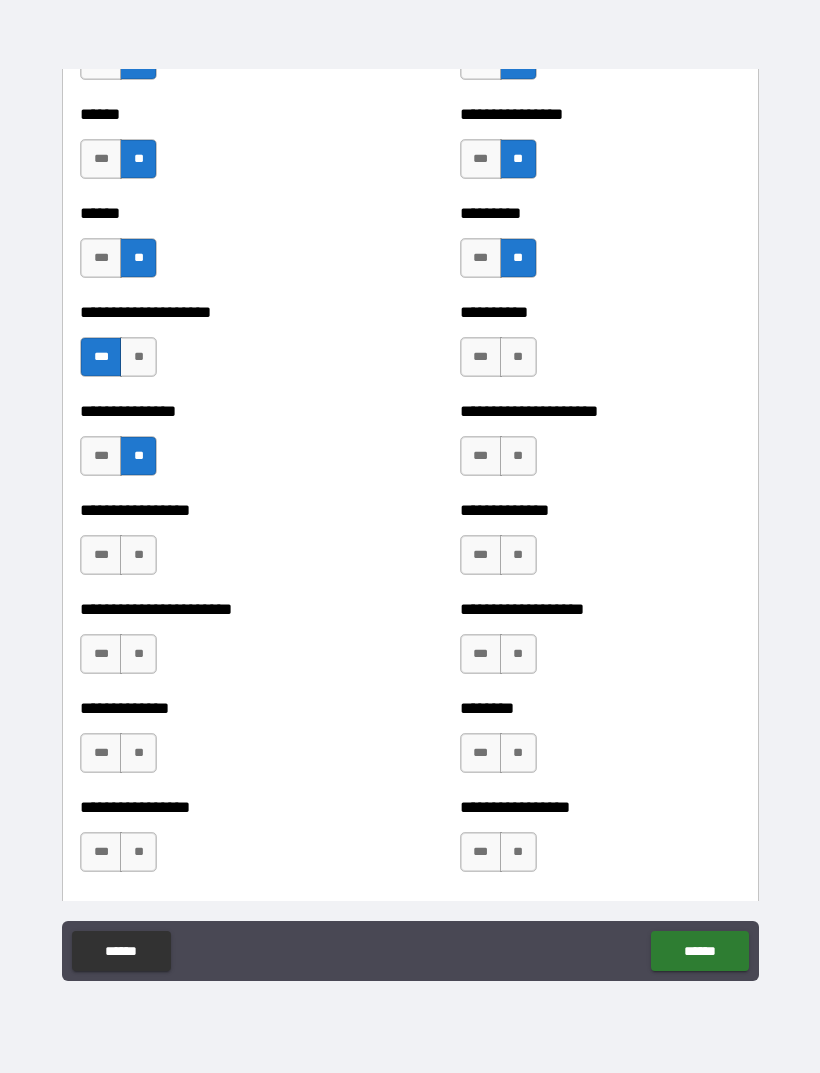 click on "**" at bounding box center [518, 357] 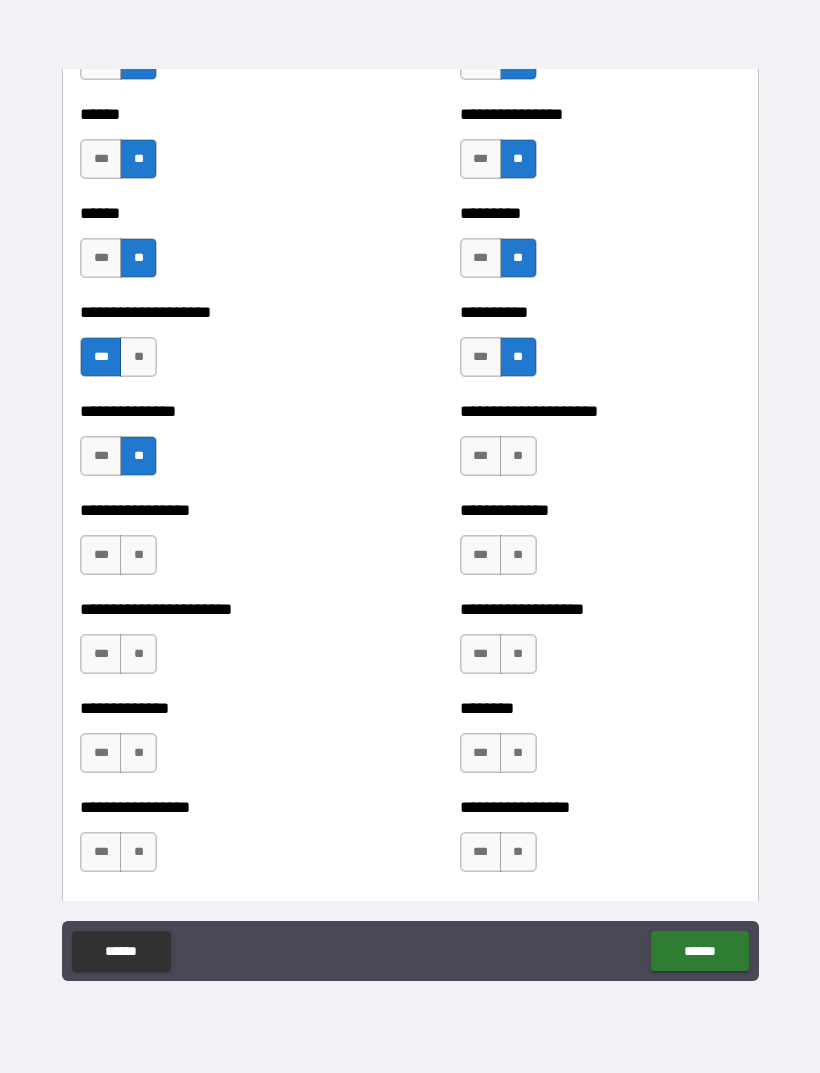 click on "**" at bounding box center [518, 456] 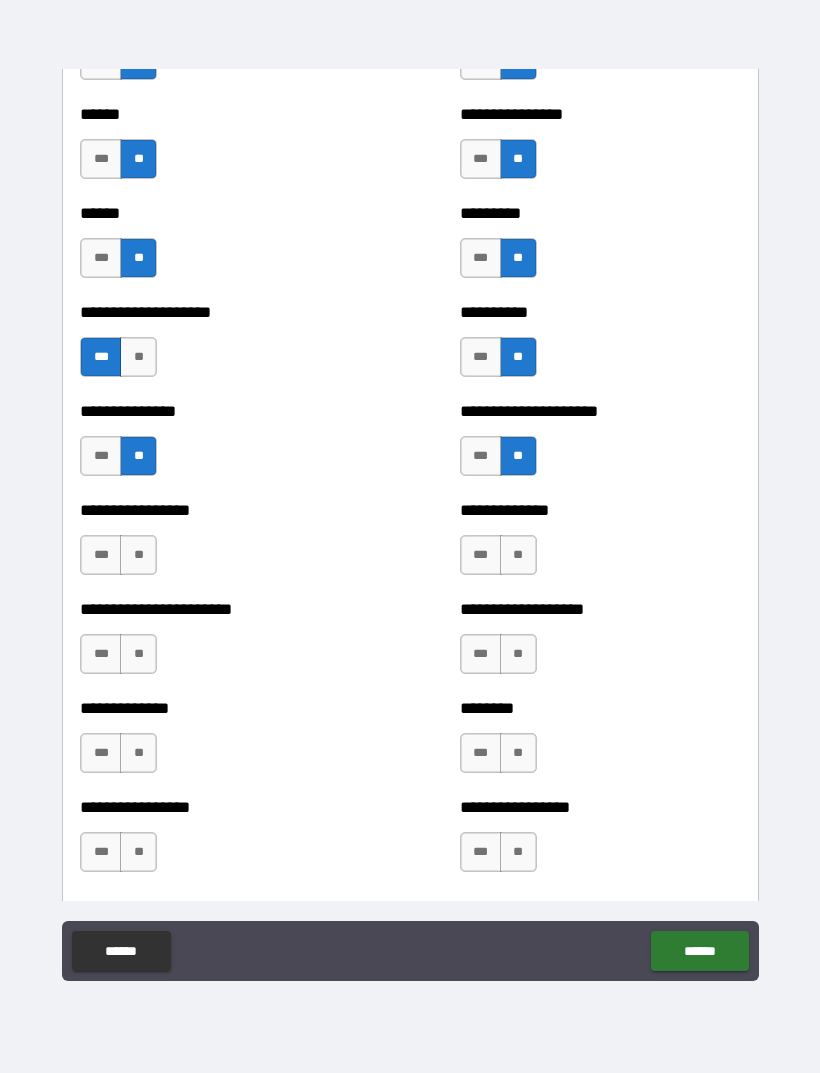 click on "**" at bounding box center [518, 555] 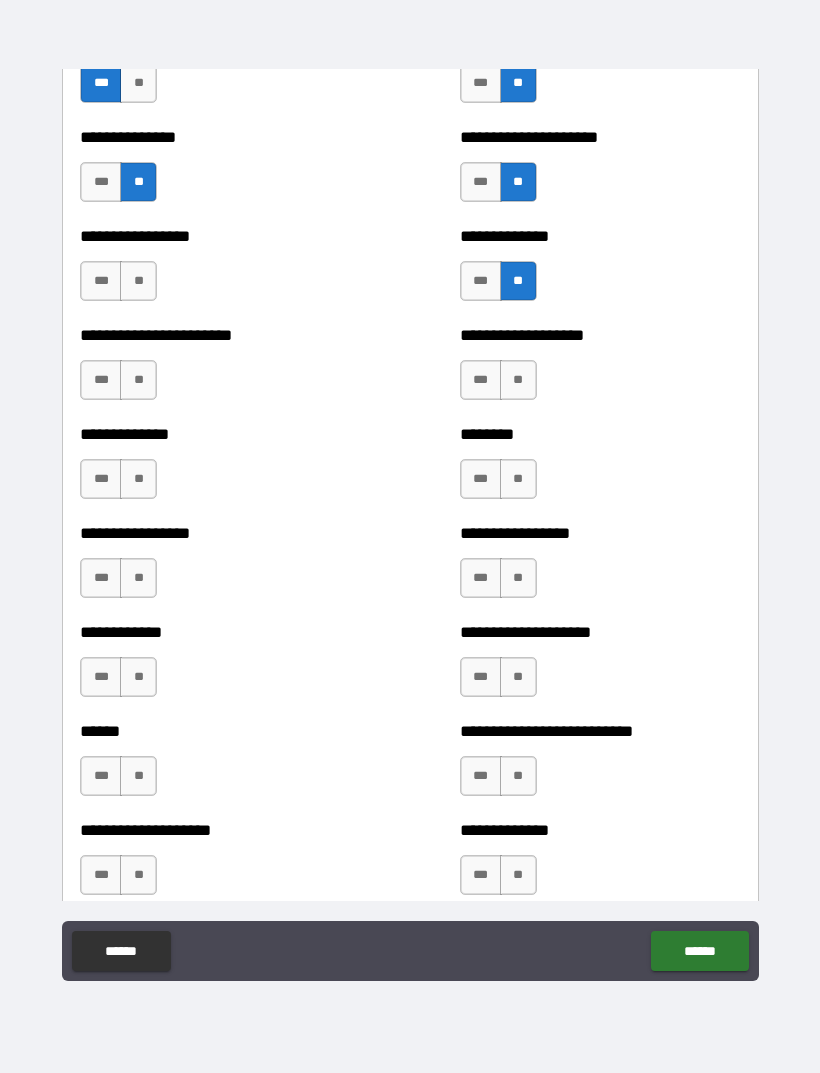 scroll, scrollTop: 3396, scrollLeft: 0, axis: vertical 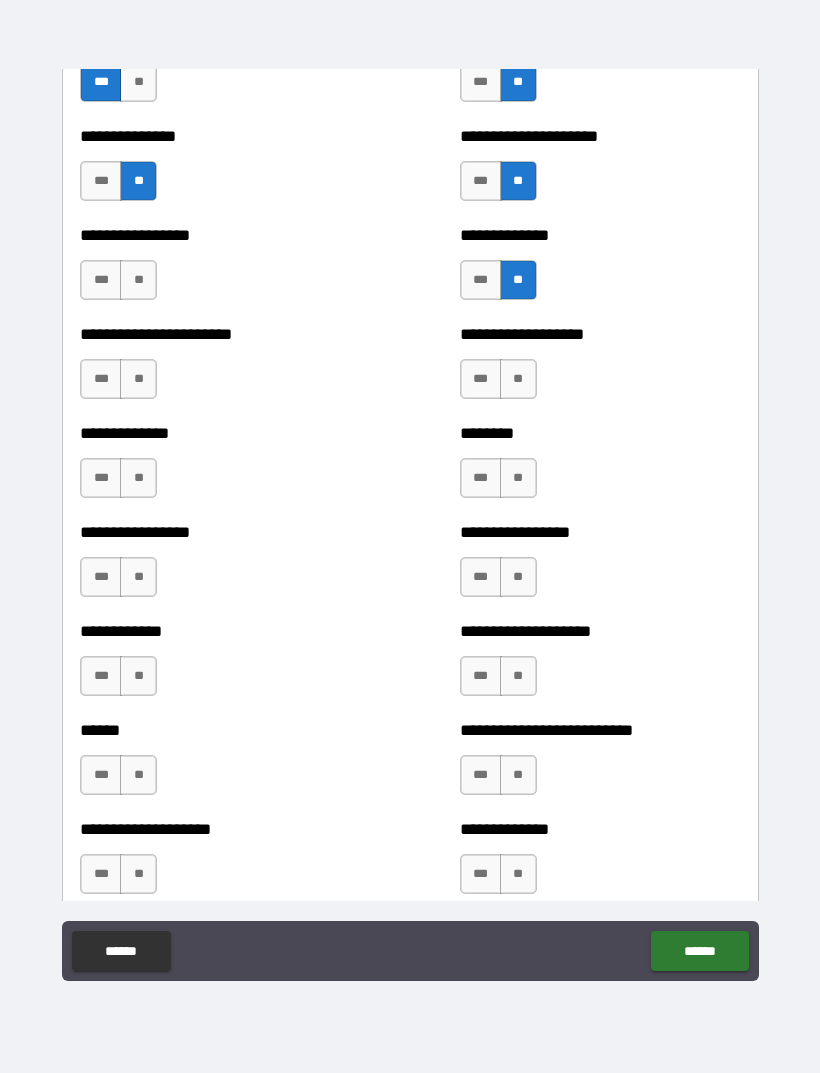 click on "**" at bounding box center (138, 280) 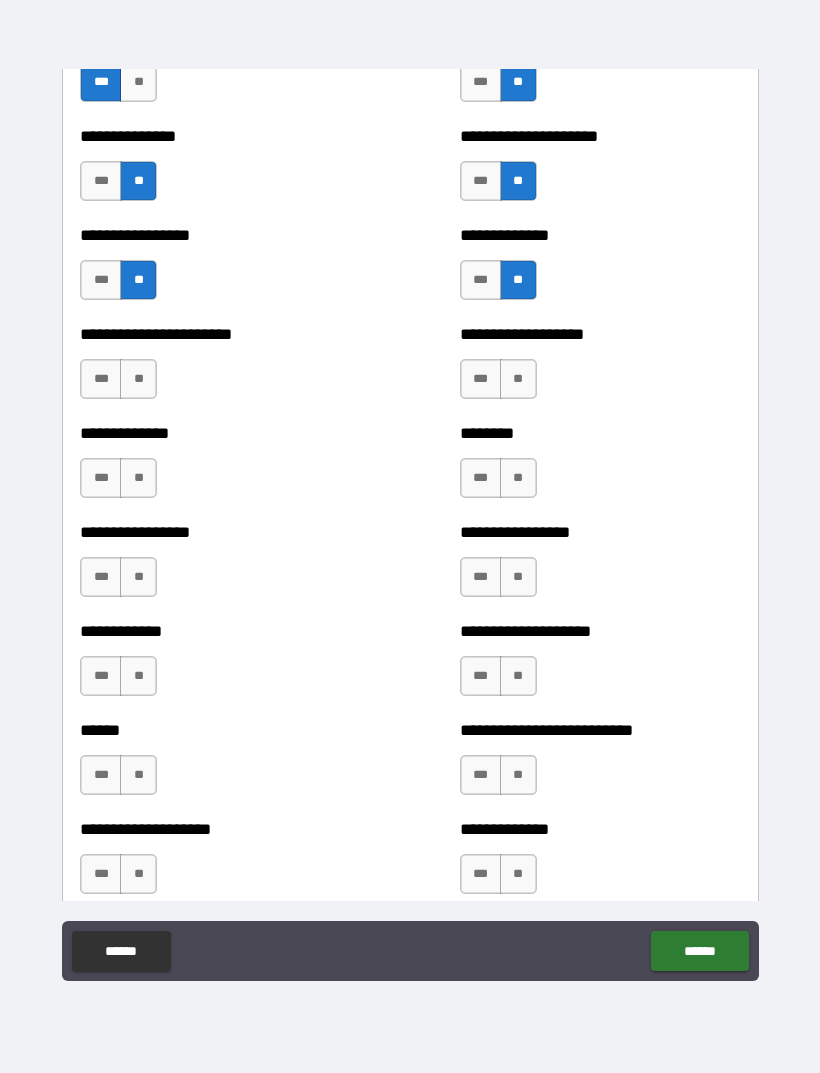 click on "**" at bounding box center [138, 379] 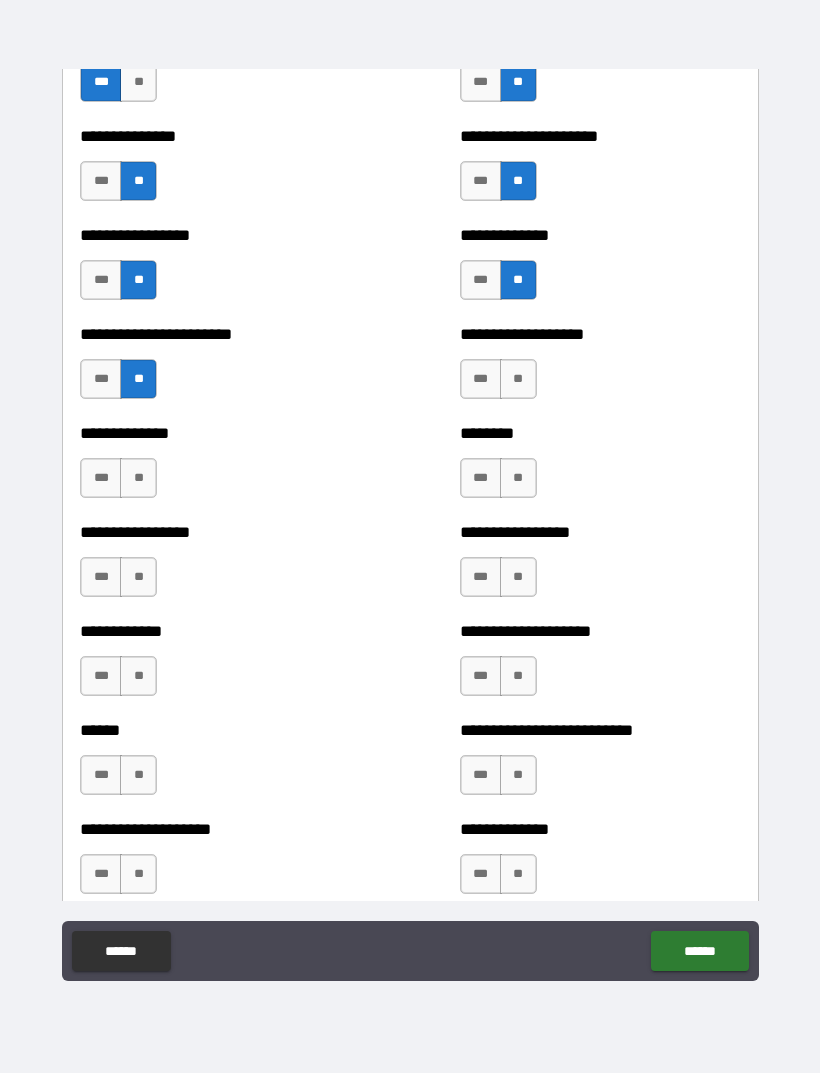click on "***" at bounding box center (101, 478) 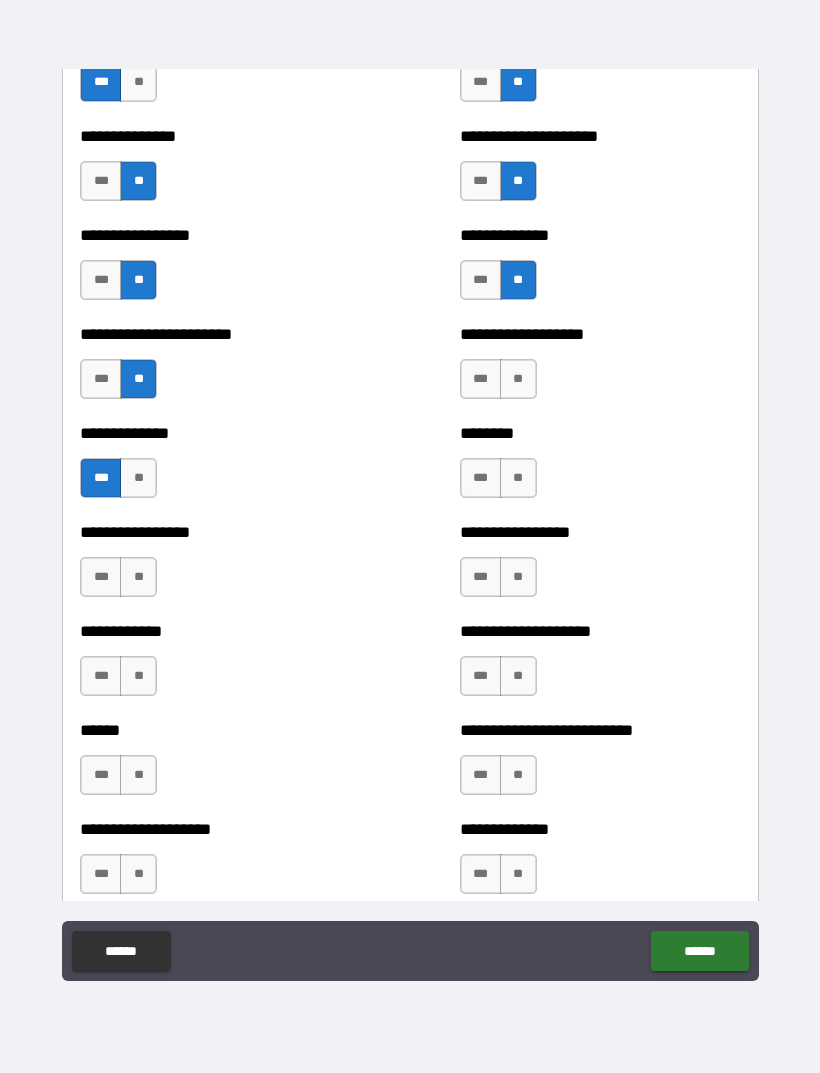 click on "**" at bounding box center [518, 379] 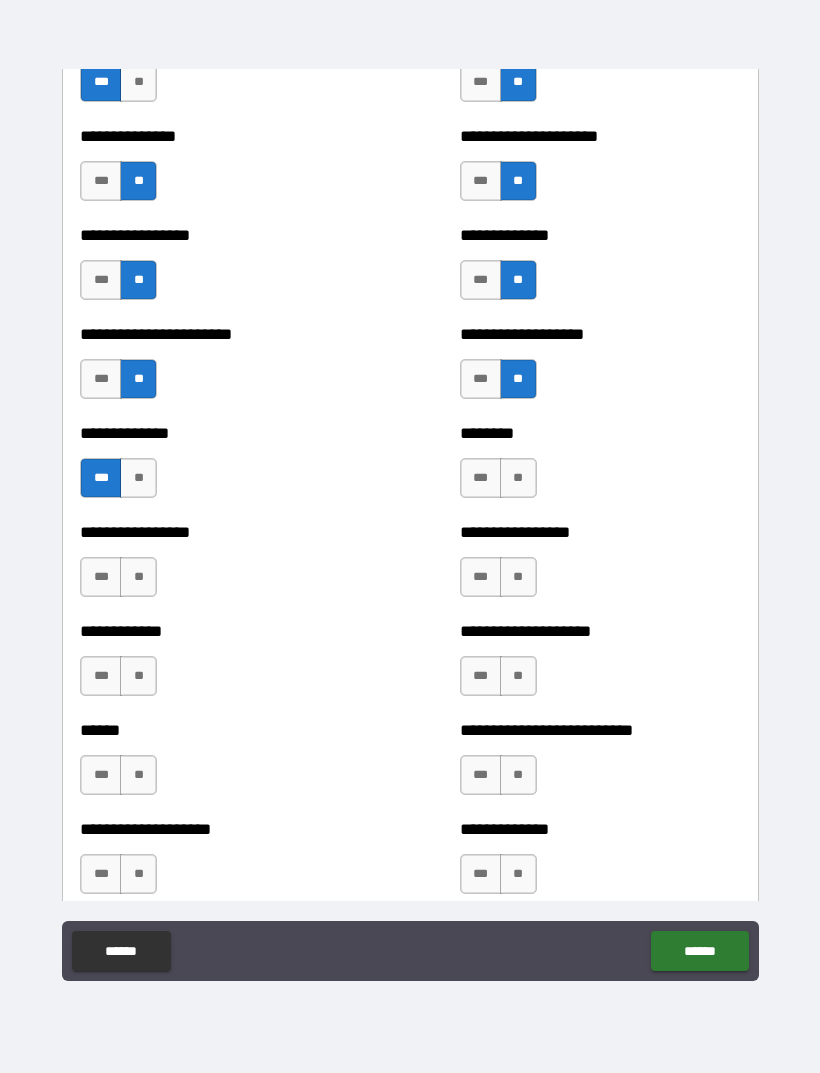 click on "**" at bounding box center (518, 478) 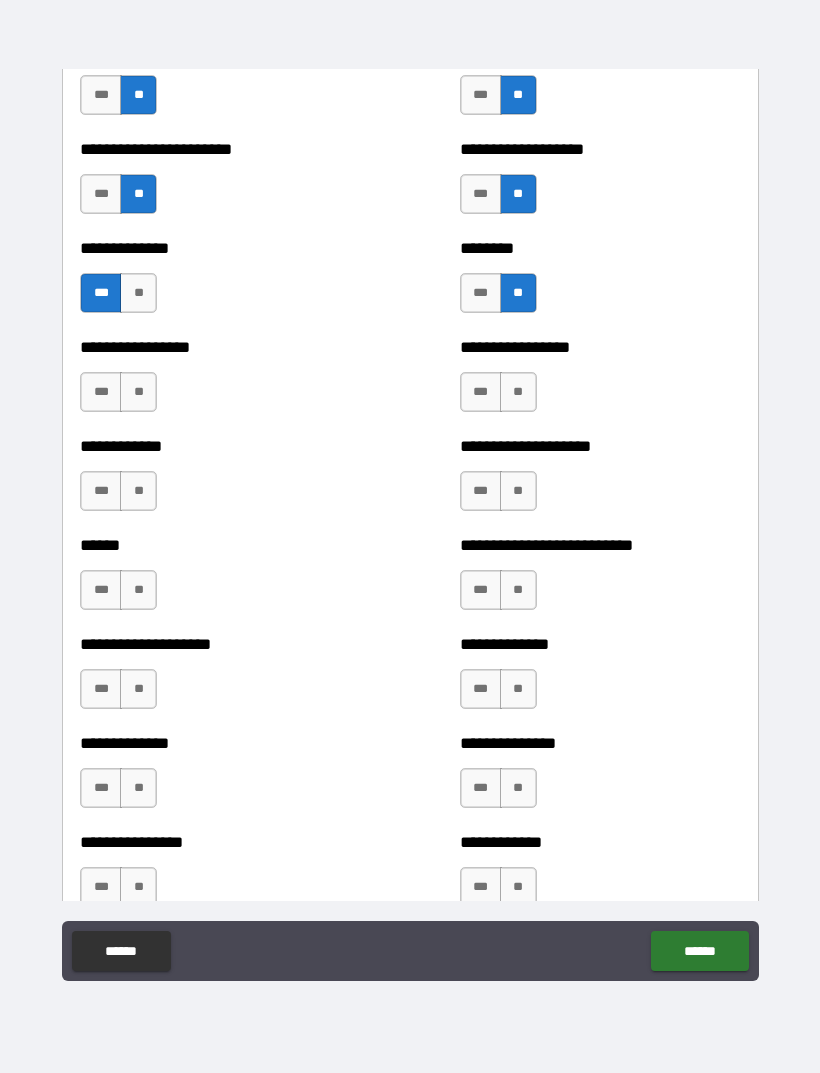 scroll, scrollTop: 3582, scrollLeft: 0, axis: vertical 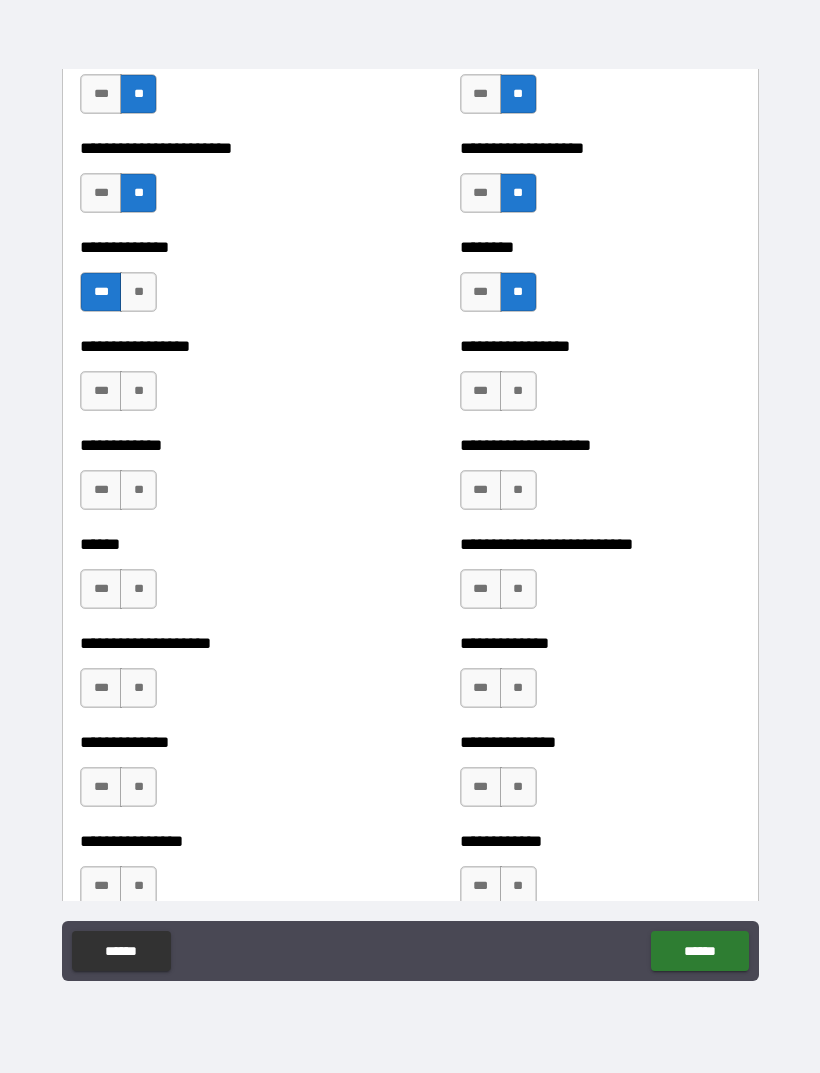 click on "**" at bounding box center (518, 391) 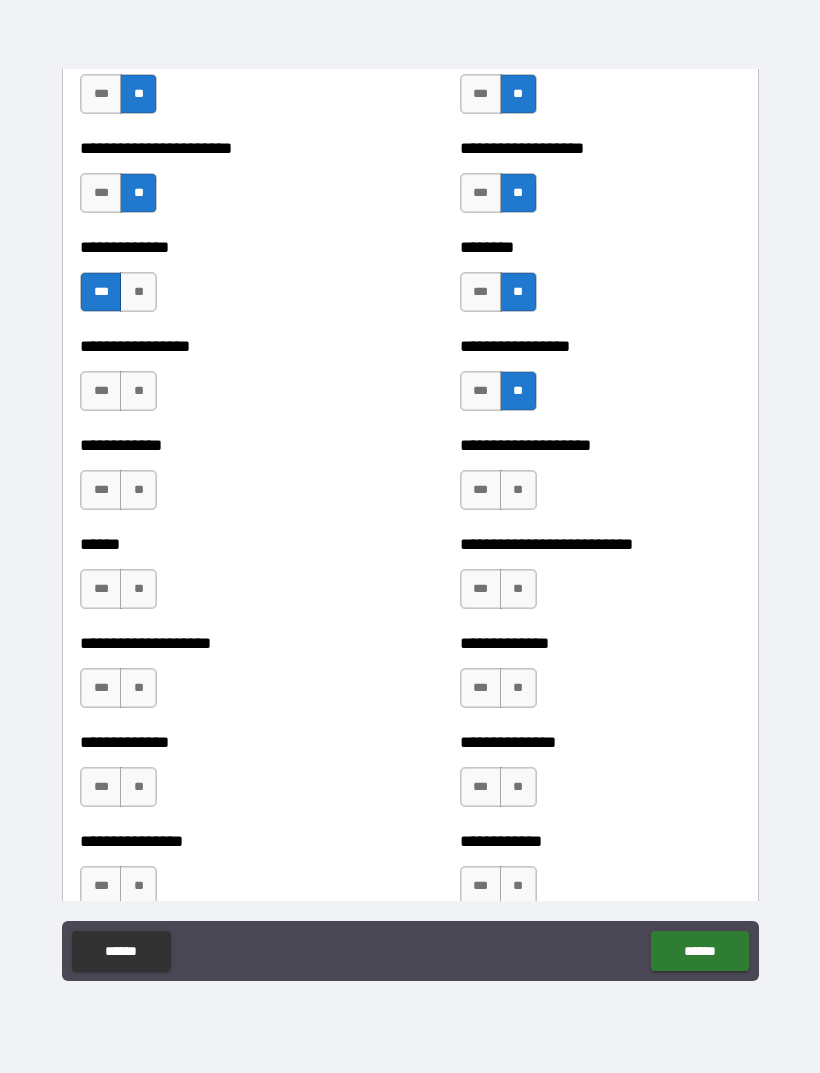 click on "***" at bounding box center [101, 391] 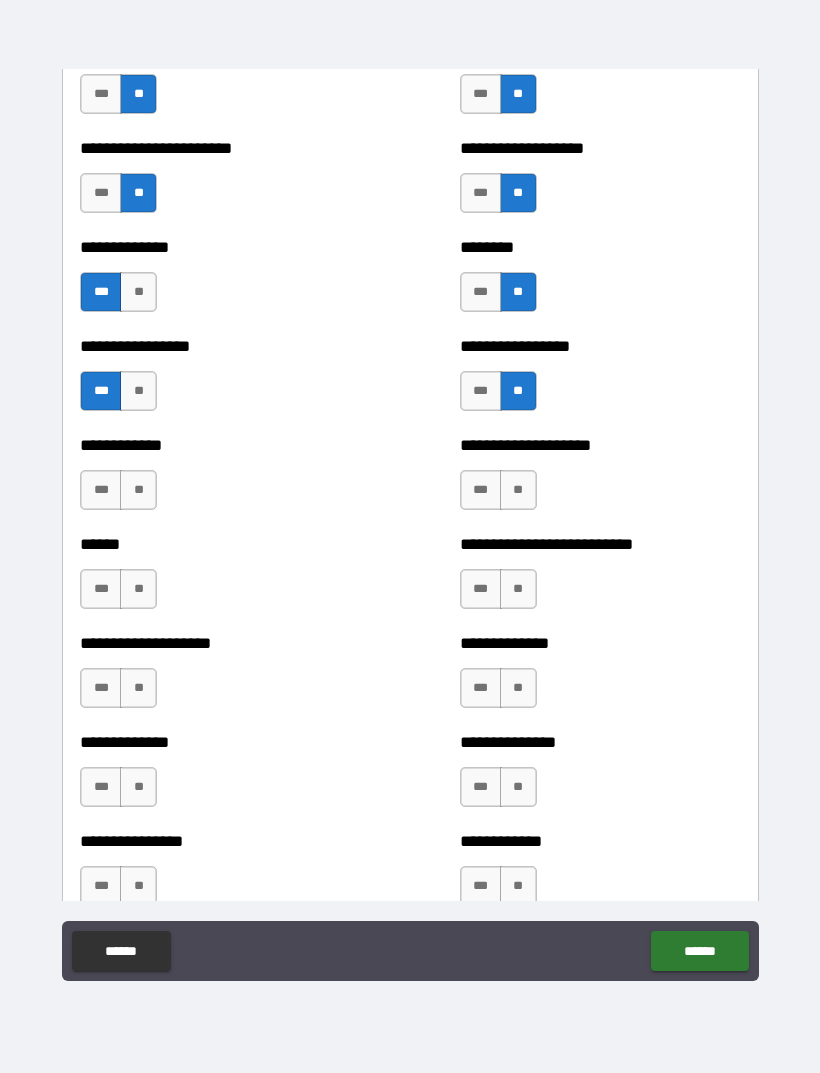 click on "**" at bounding box center (138, 490) 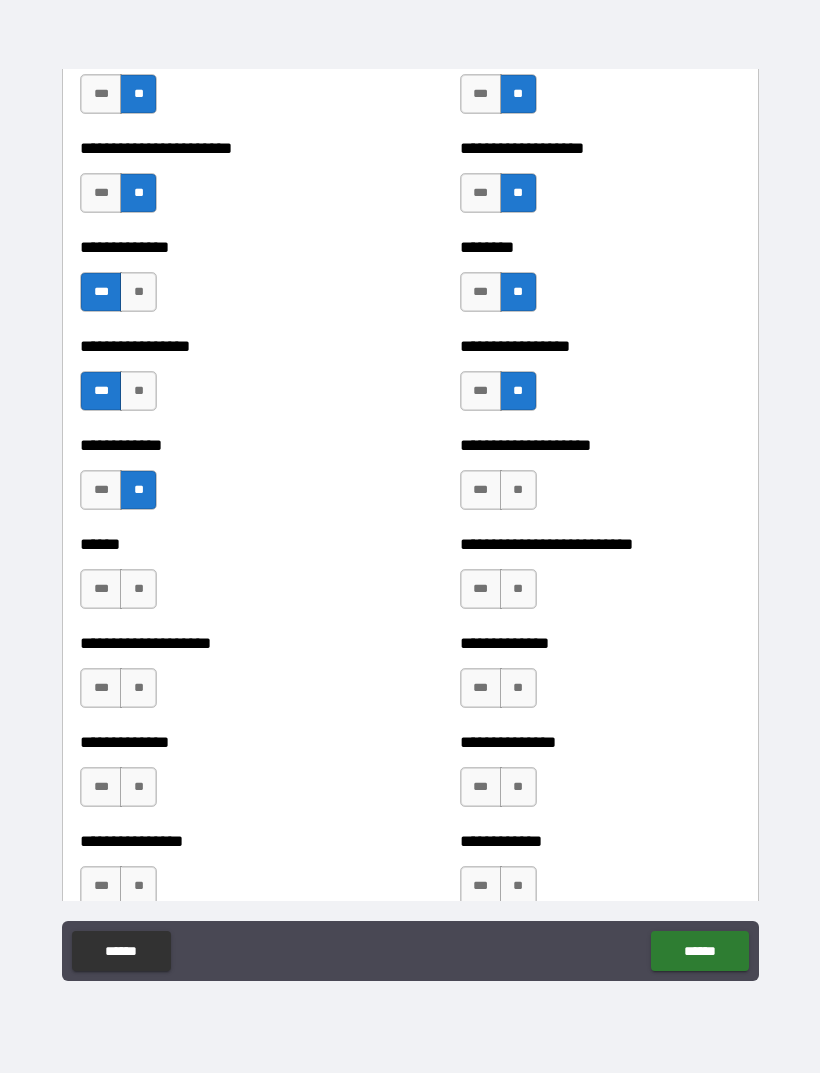 click on "**" at bounding box center [518, 490] 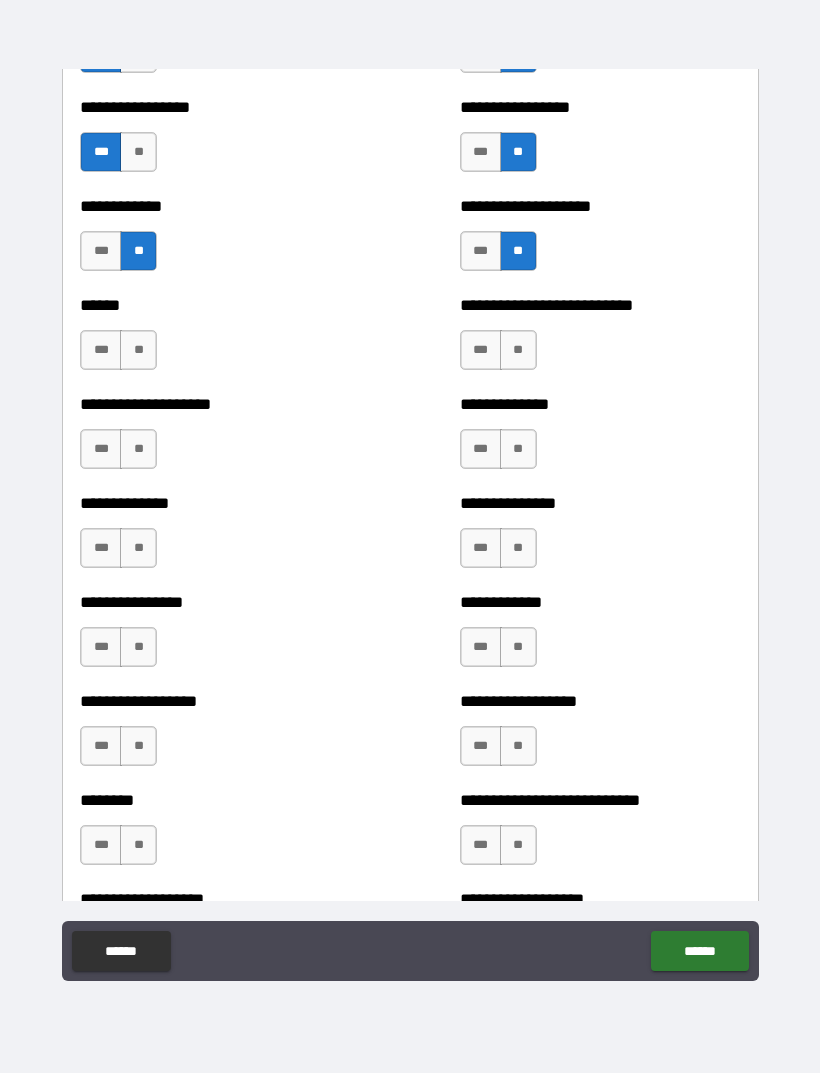 scroll, scrollTop: 3832, scrollLeft: 0, axis: vertical 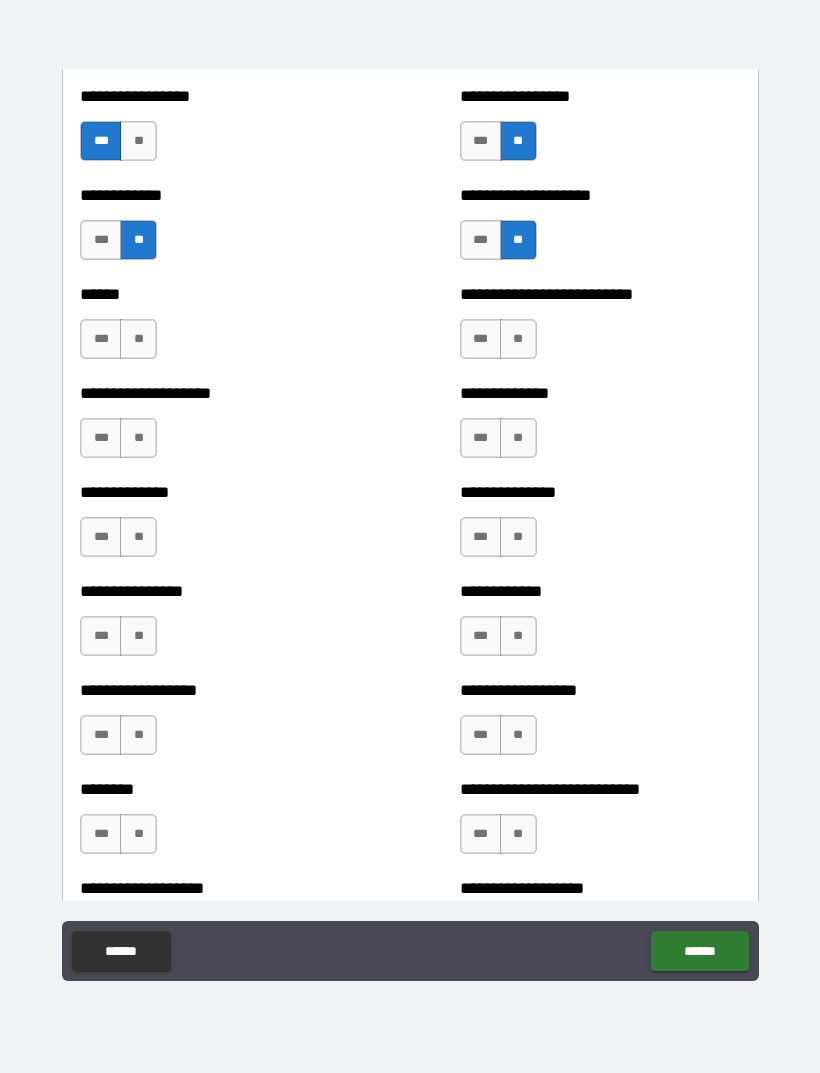 click on "**" at bounding box center [138, 339] 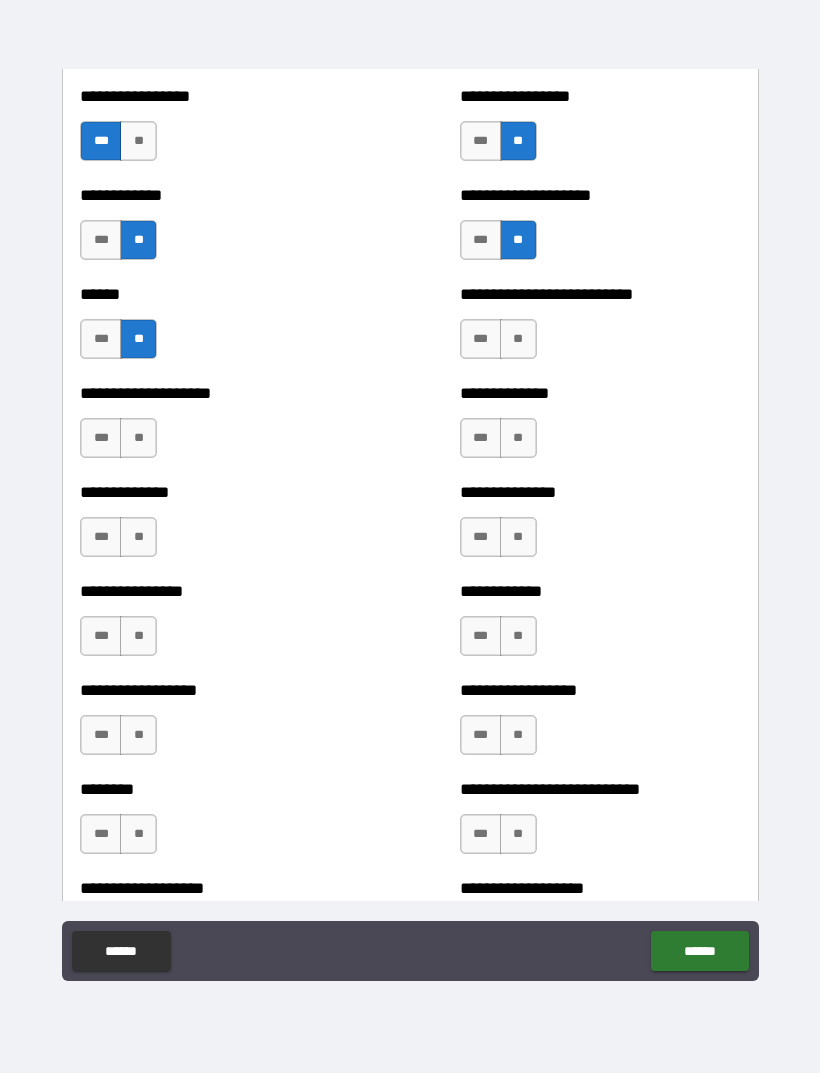 click on "**" at bounding box center [518, 339] 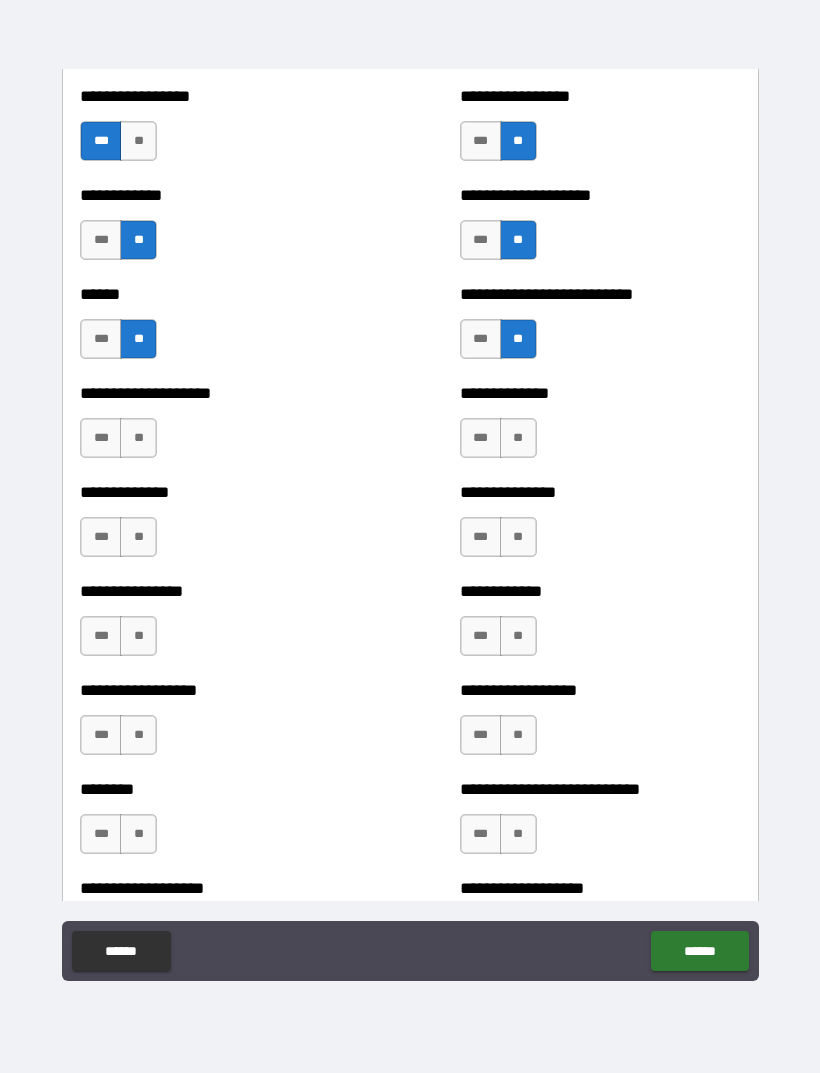 click on "**" at bounding box center [518, 438] 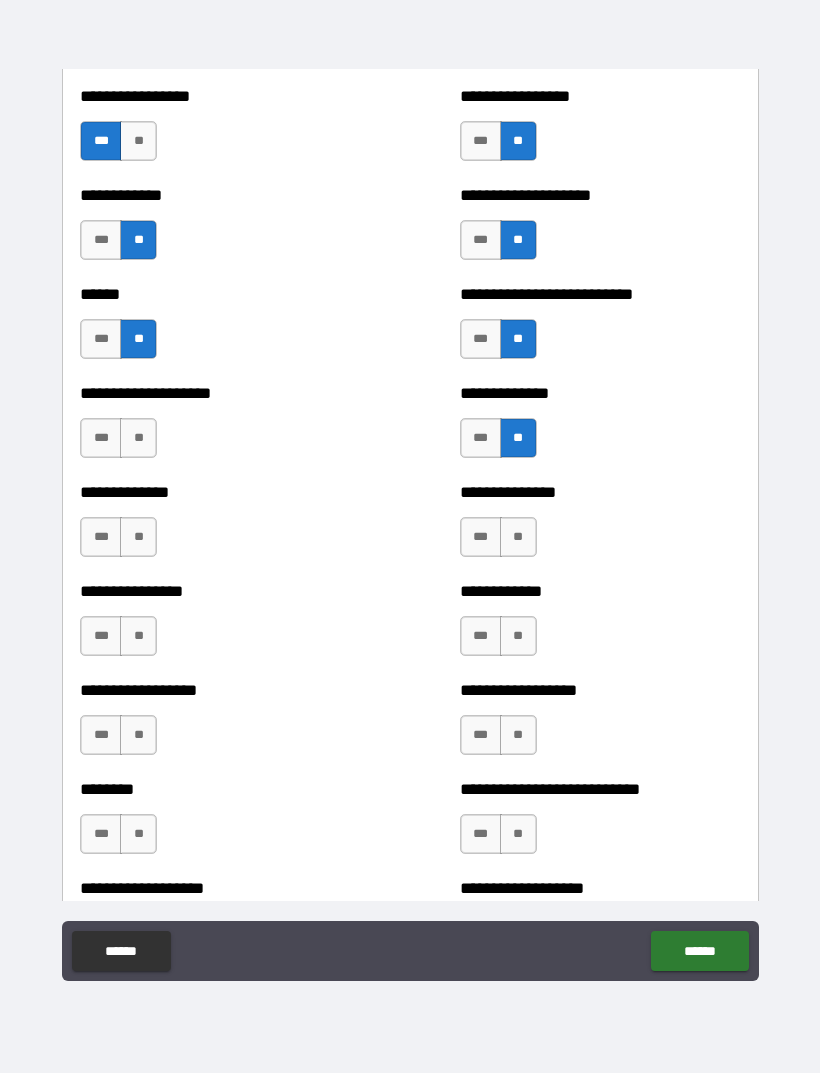 click on "**" at bounding box center (138, 438) 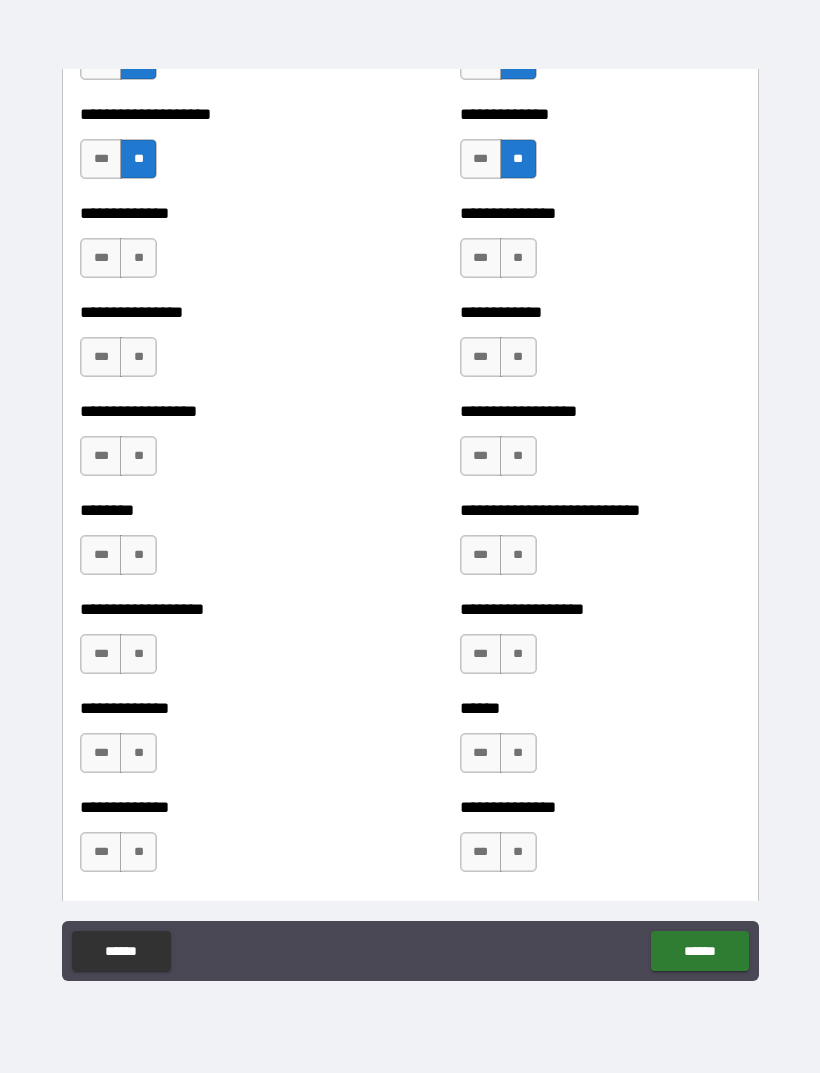 scroll, scrollTop: 4114, scrollLeft: 0, axis: vertical 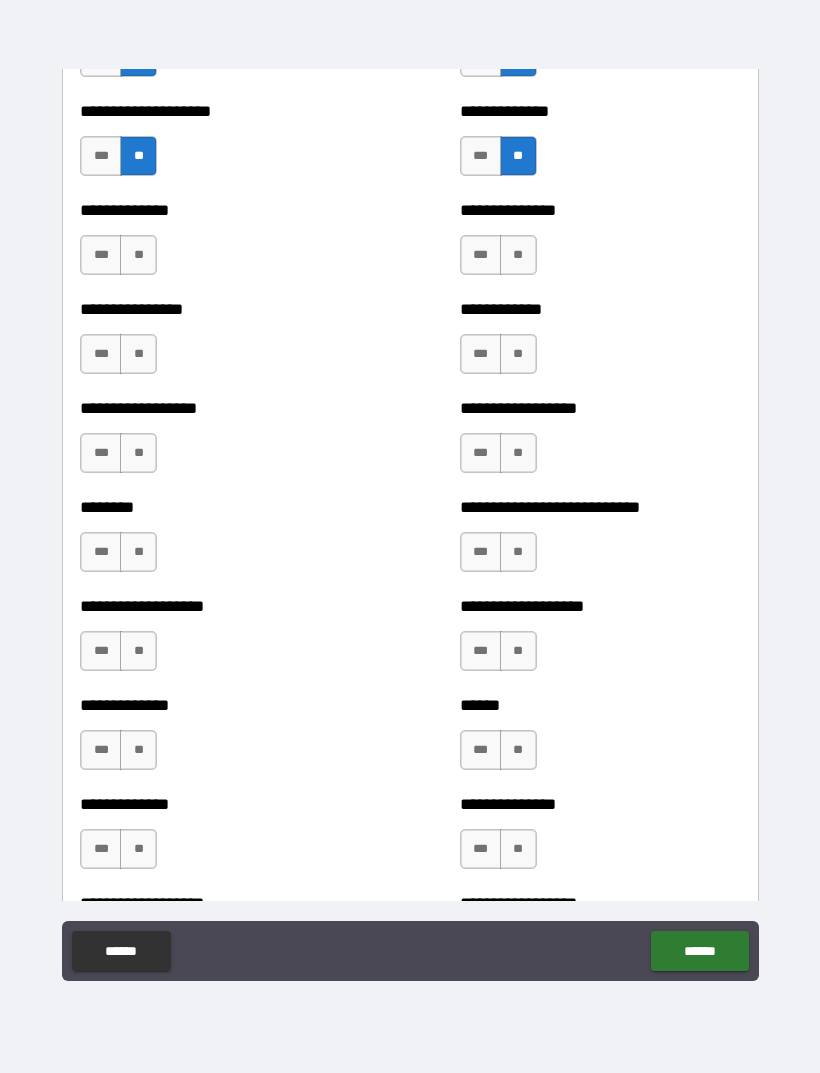 click on "**********" at bounding box center (220, 245) 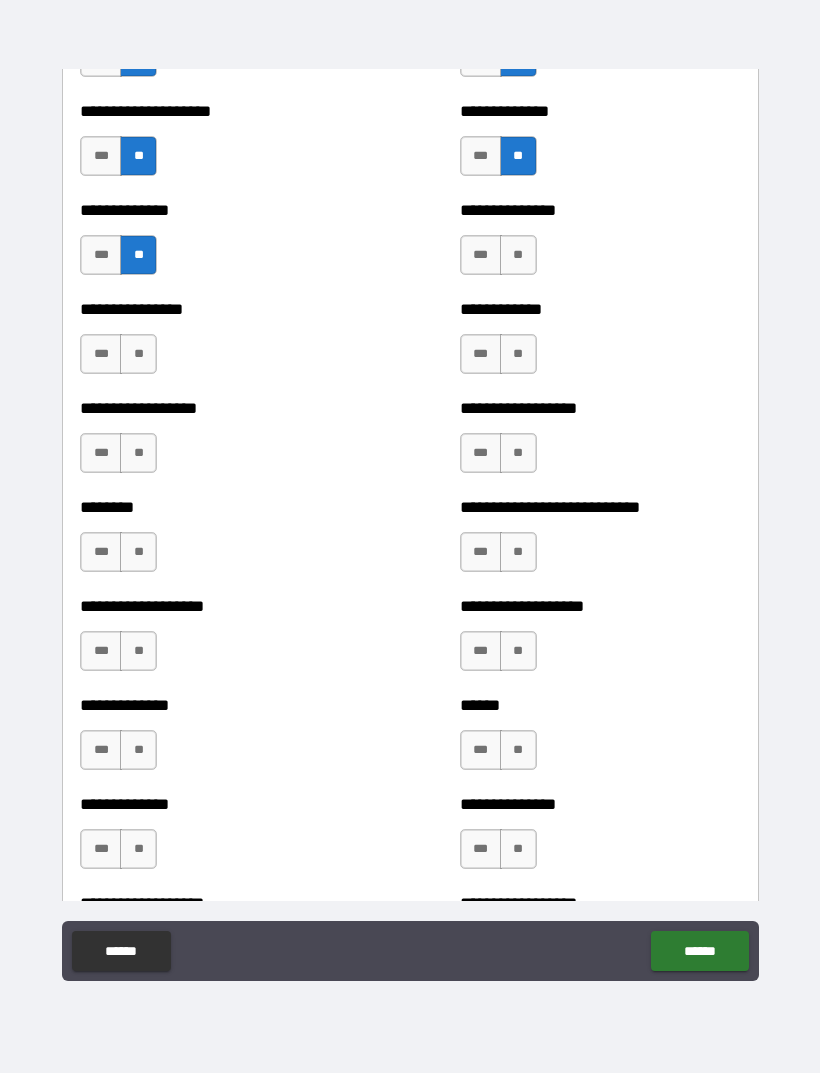 click on "**" at bounding box center (138, 354) 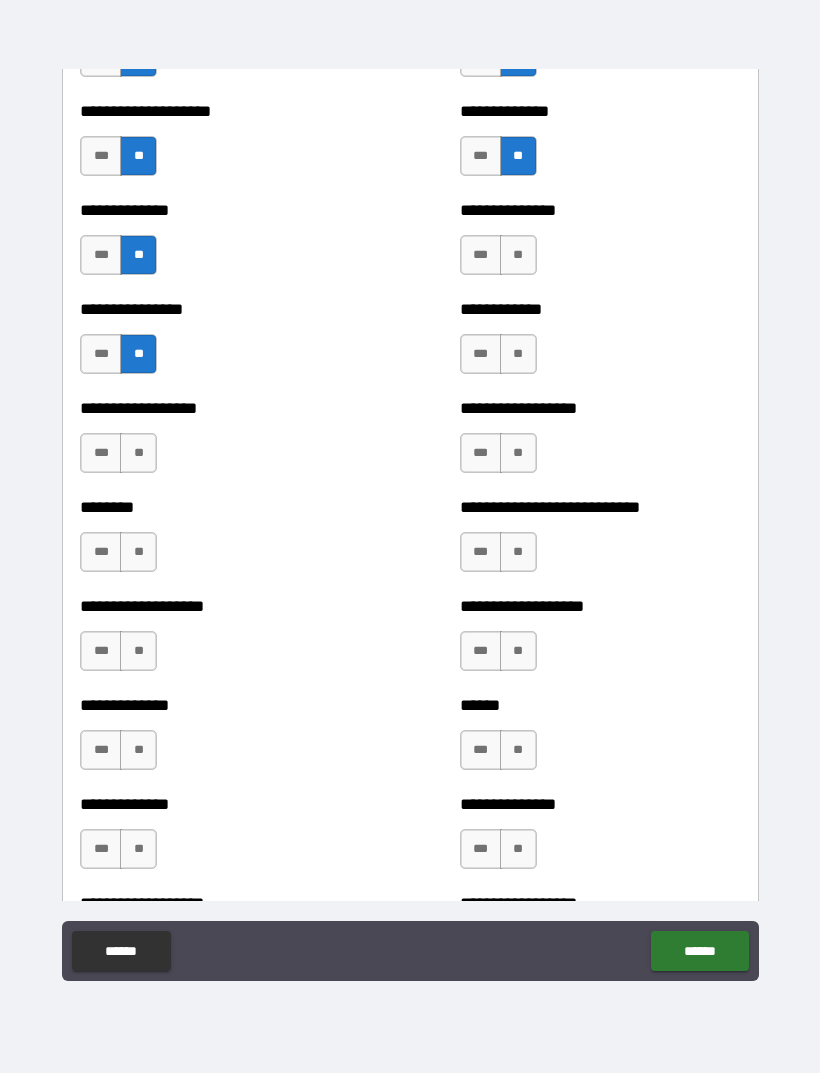 click on "**" at bounding box center [138, 453] 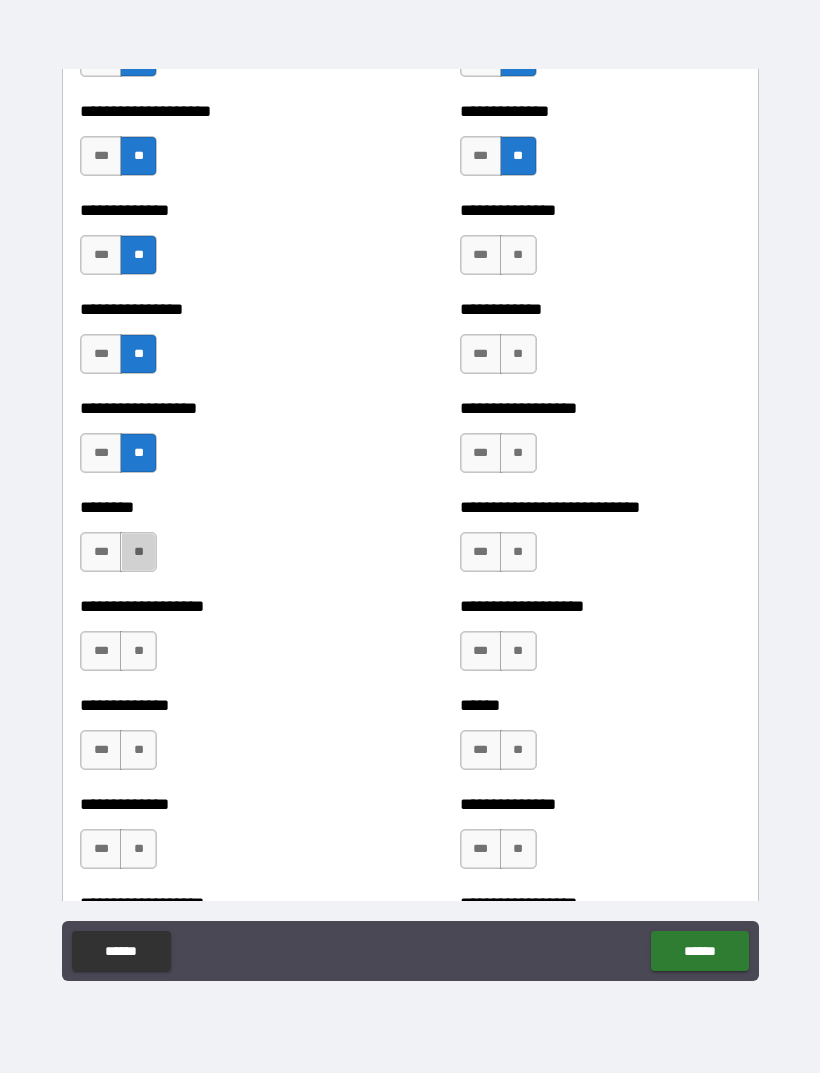 click on "**" at bounding box center [138, 552] 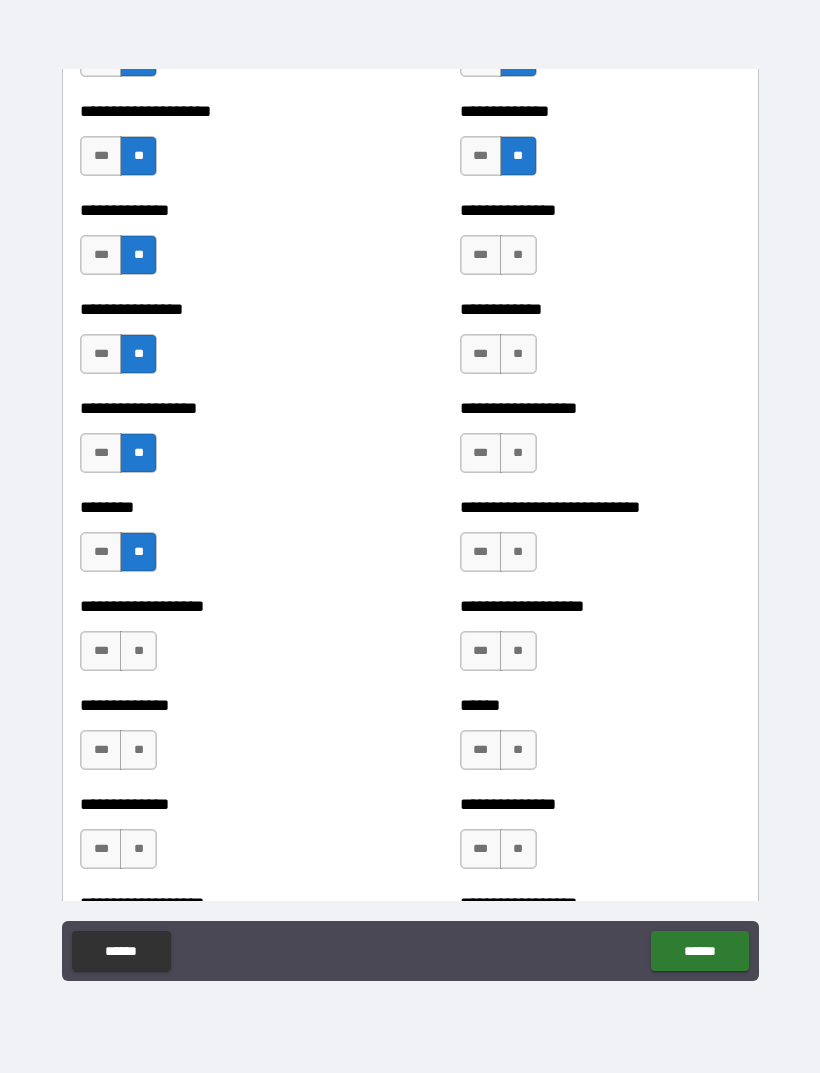 click on "**" at bounding box center (138, 651) 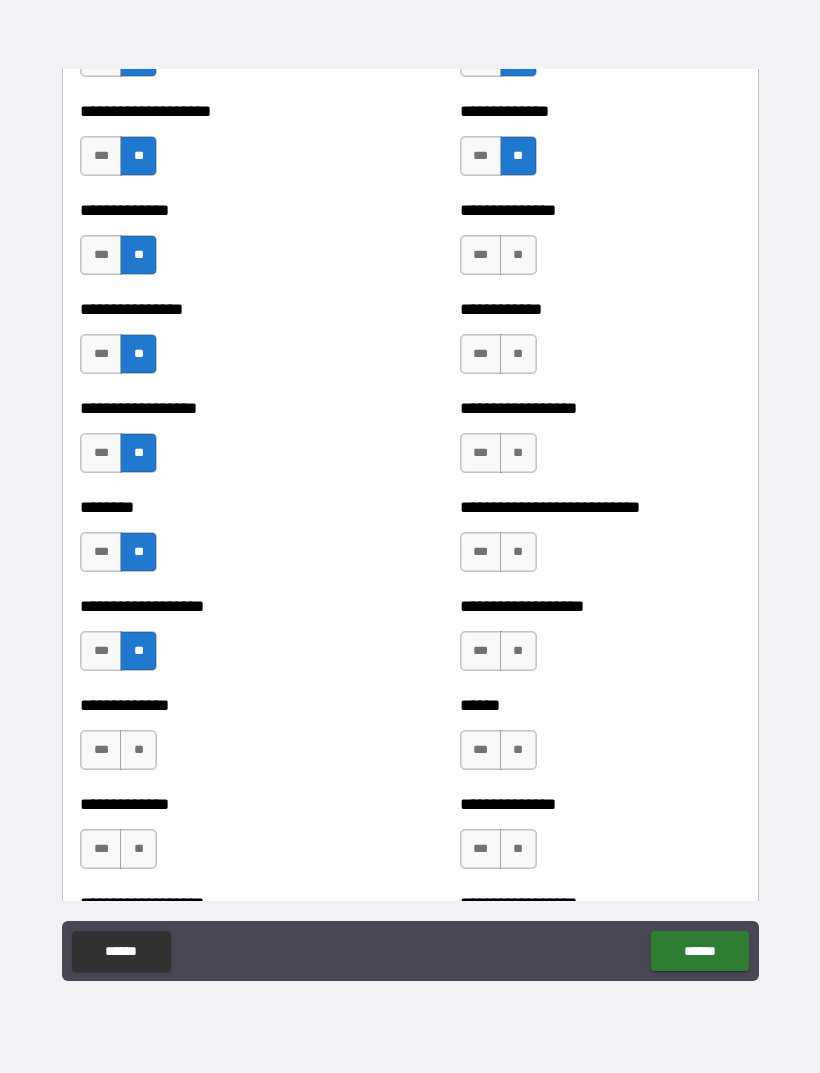 click on "**" at bounding box center (138, 750) 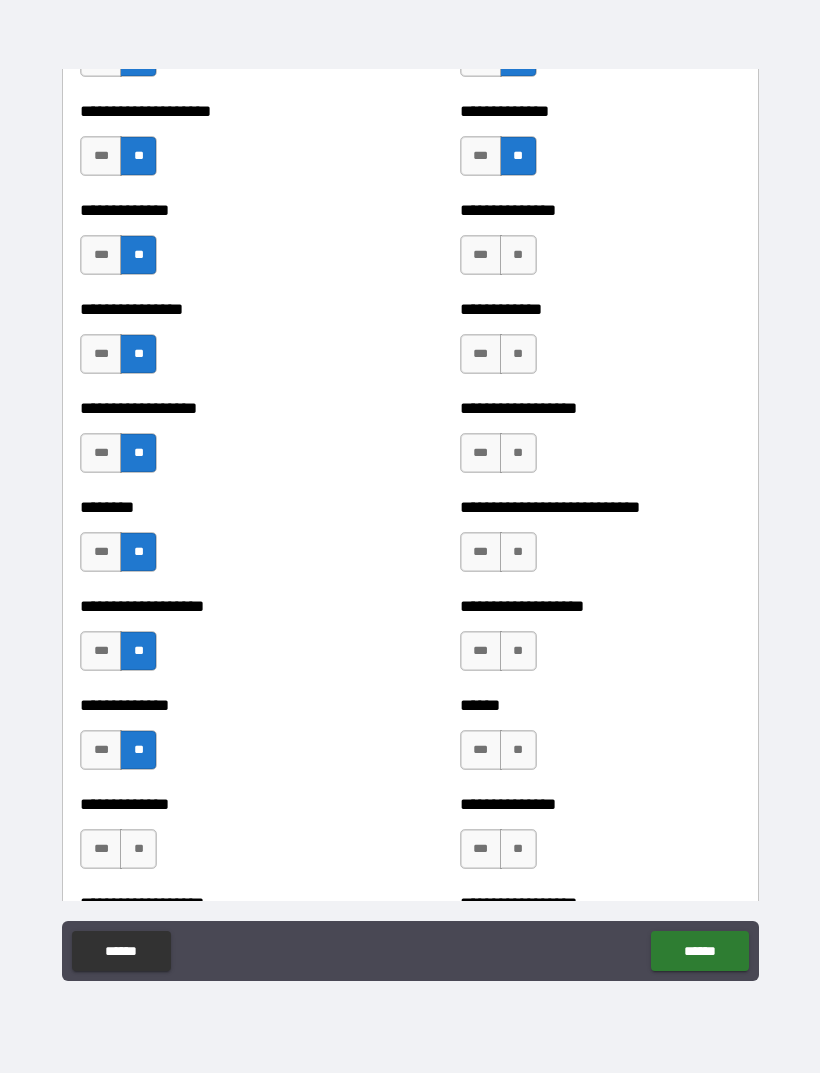 click on "**" at bounding box center (138, 849) 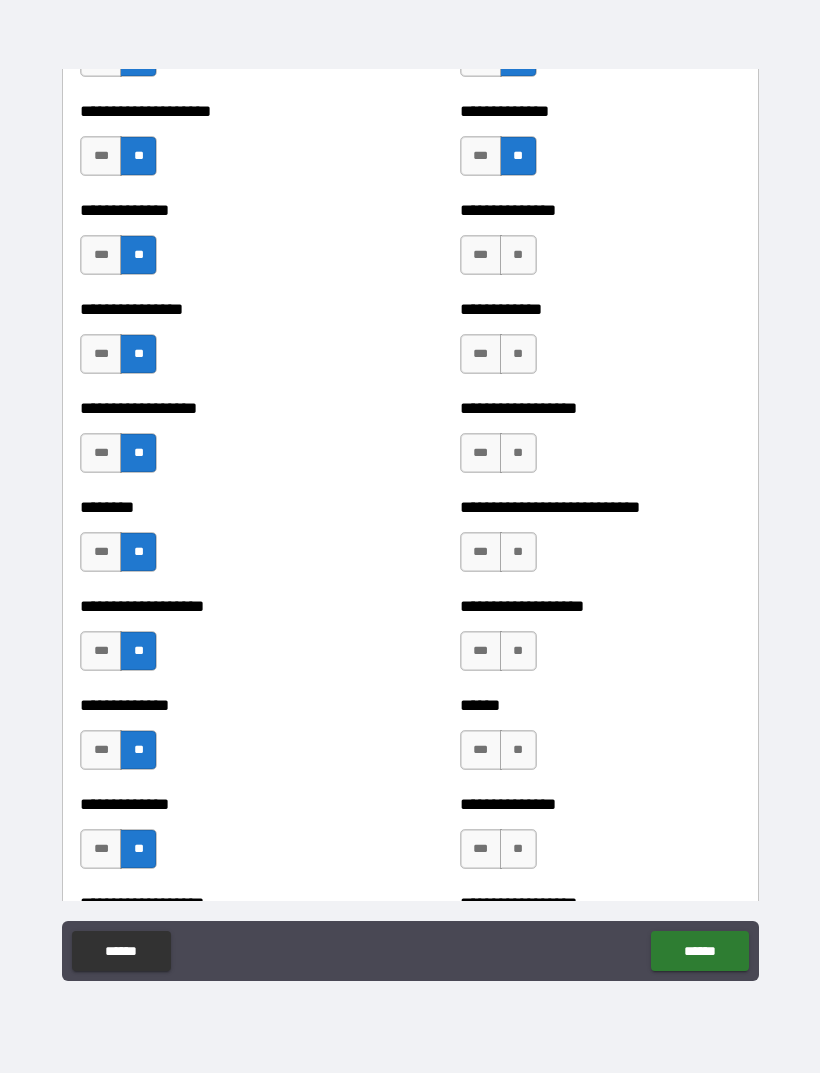 click on "**" at bounding box center [518, 255] 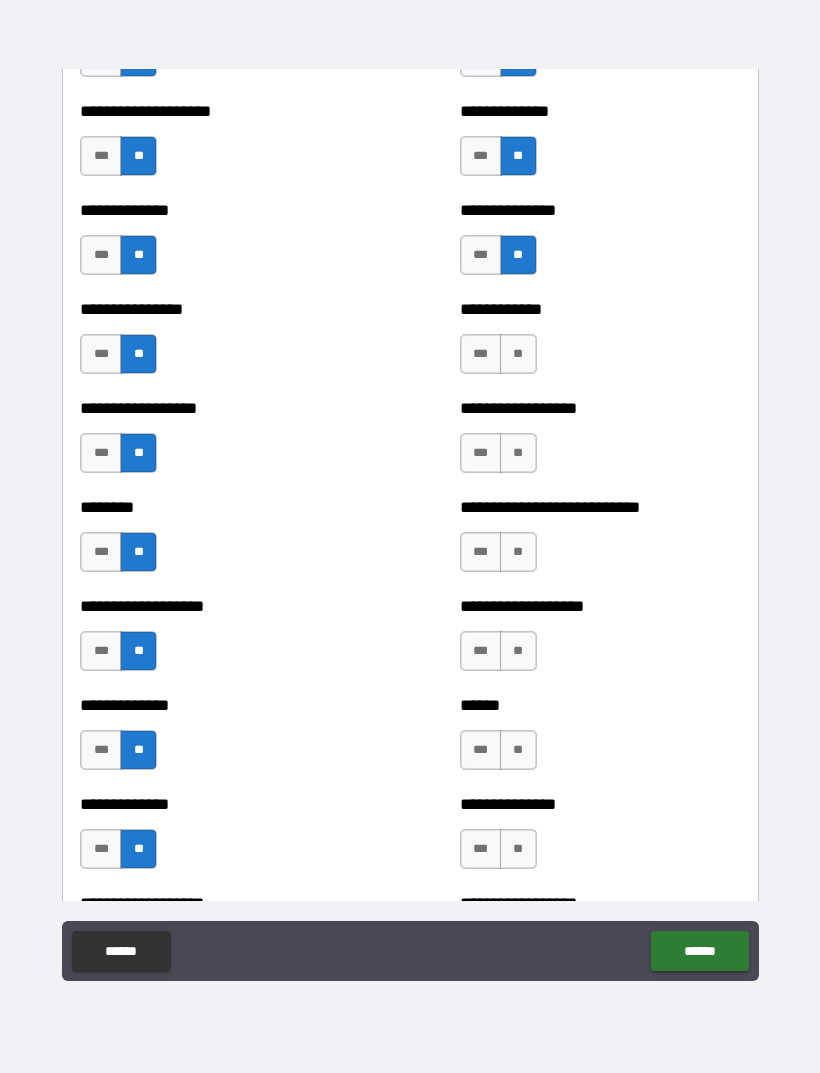 click on "**" at bounding box center [518, 354] 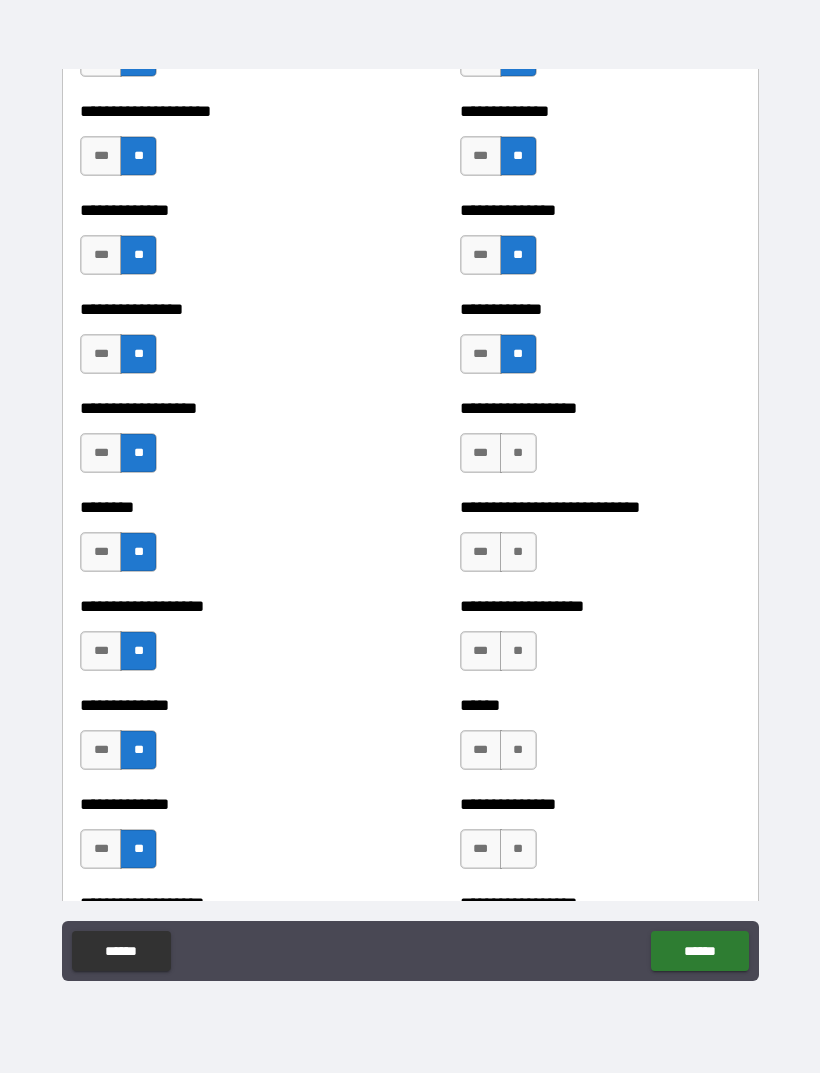 click on "**" at bounding box center (518, 453) 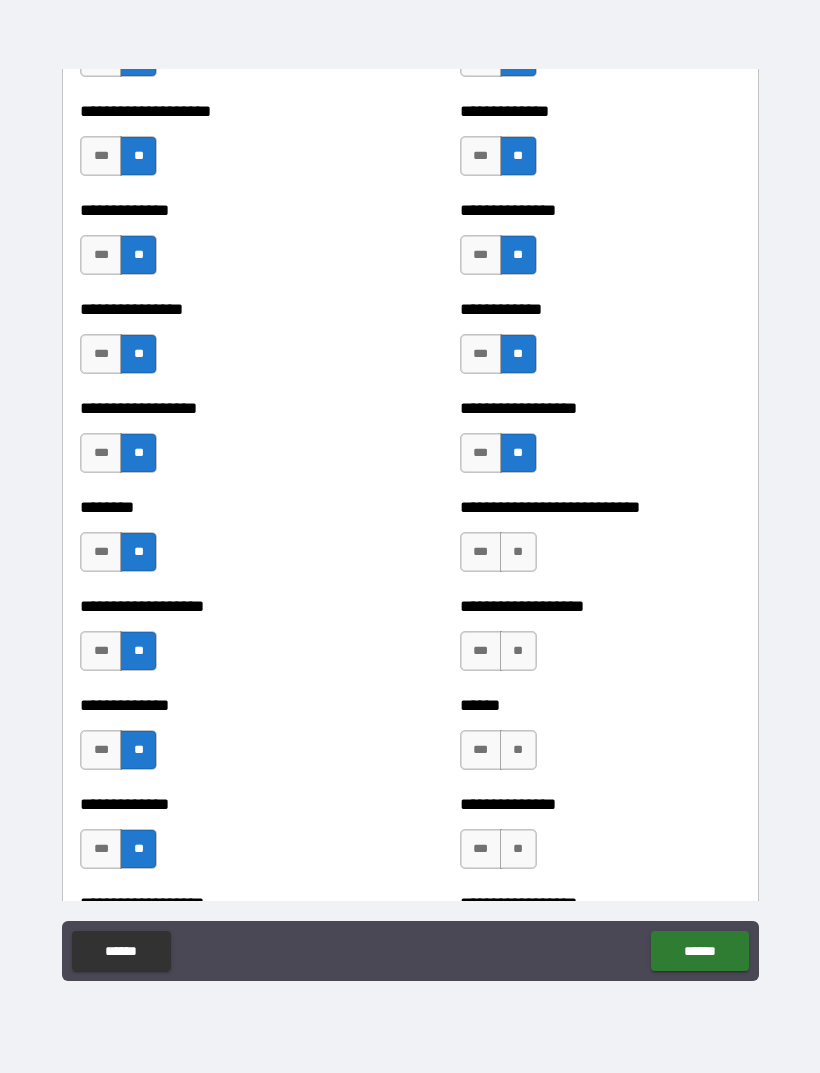 click on "**" at bounding box center (518, 552) 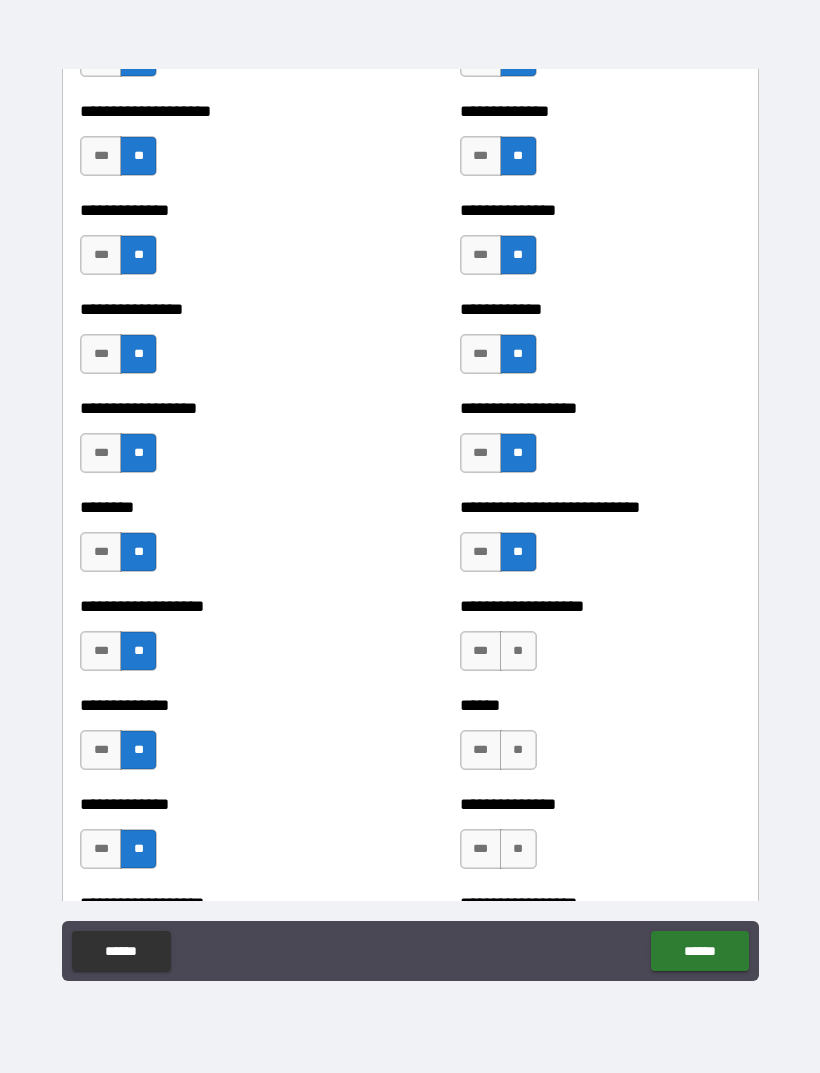 click on "**" at bounding box center (518, 651) 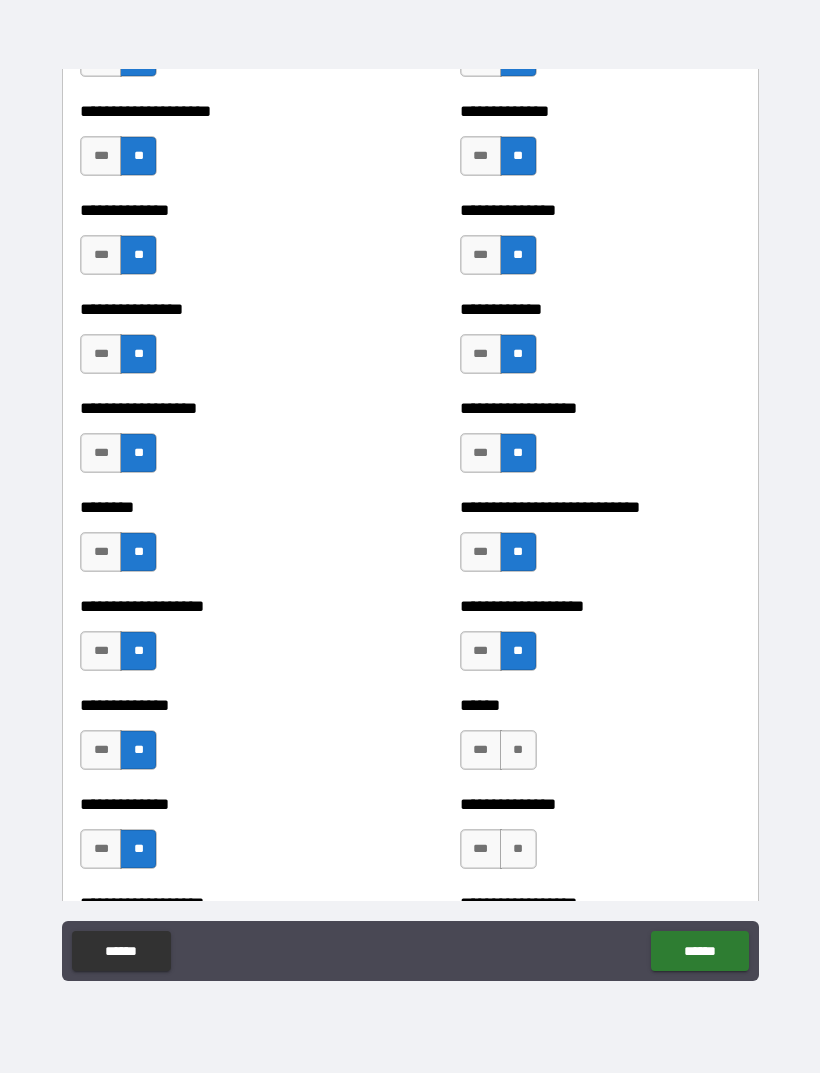 click on "**" at bounding box center [518, 750] 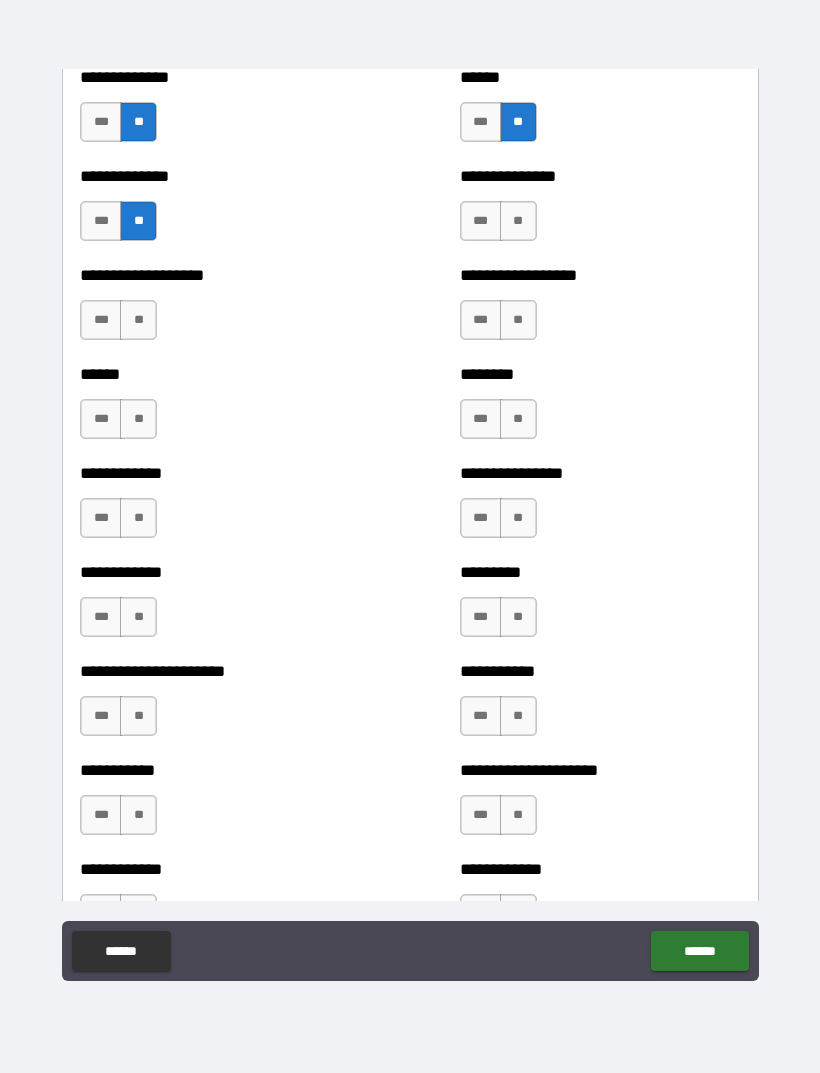 scroll, scrollTop: 4744, scrollLeft: 0, axis: vertical 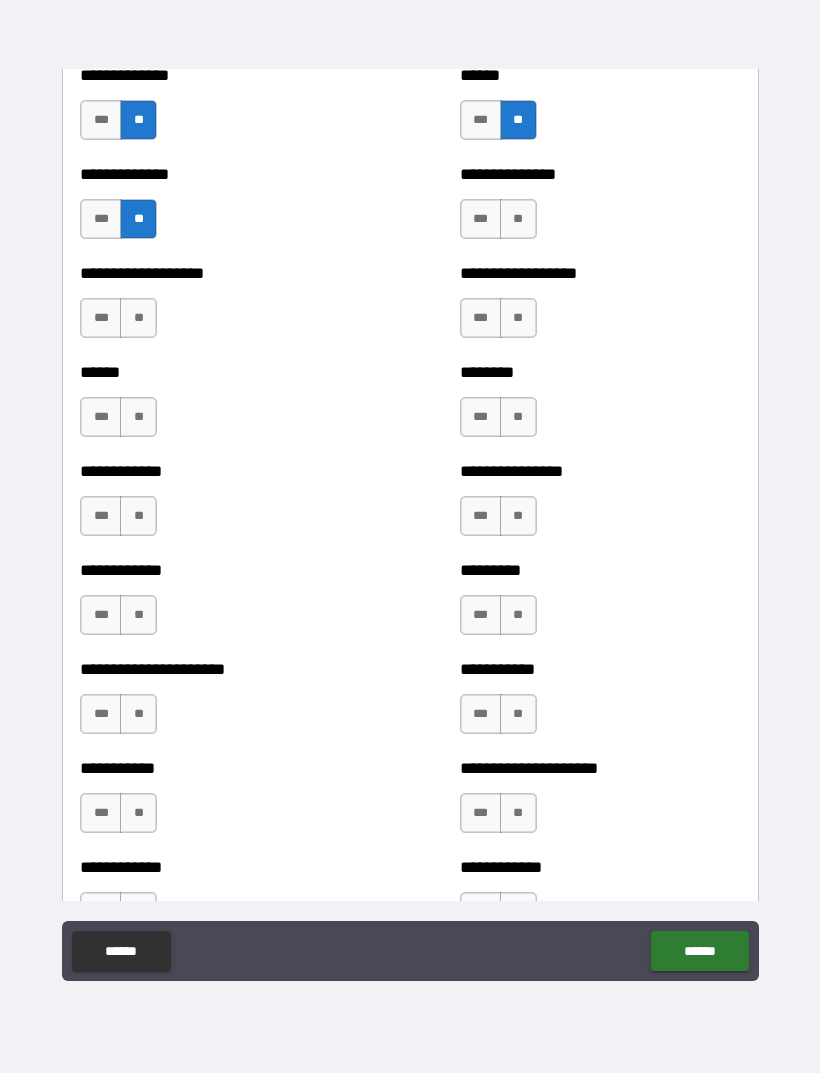 click on "**" at bounding box center (518, 219) 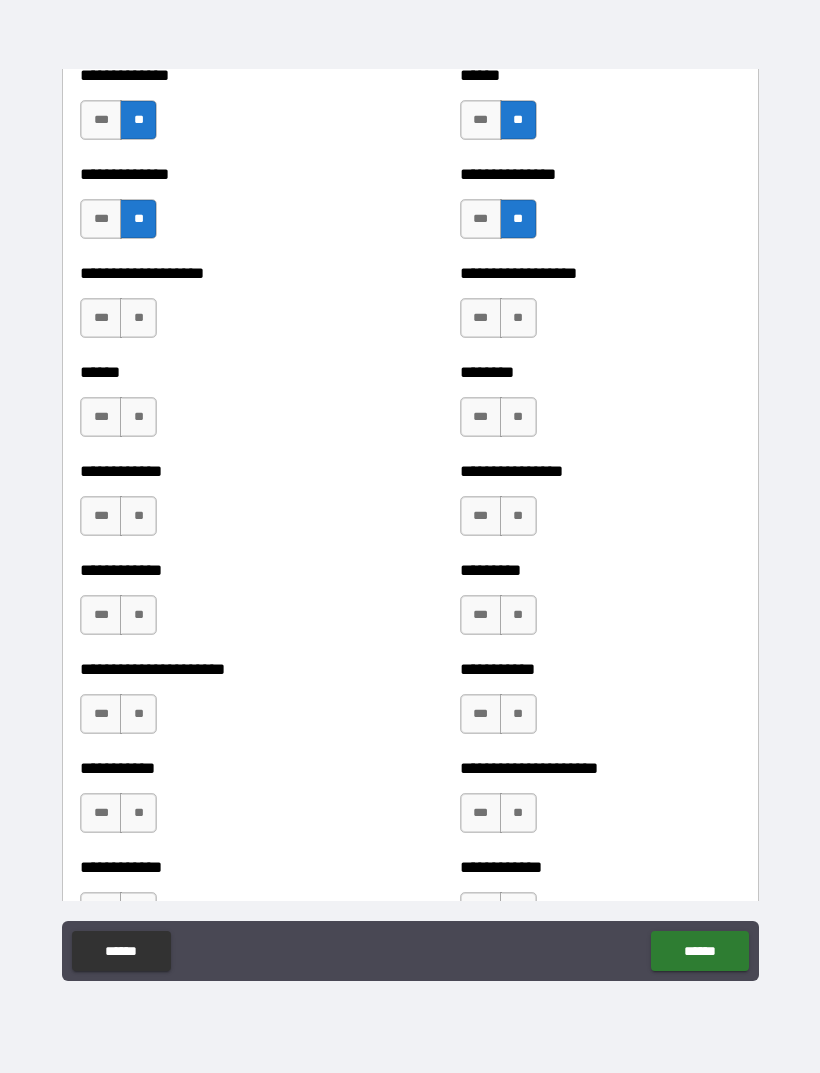 click on "**" at bounding box center (518, 318) 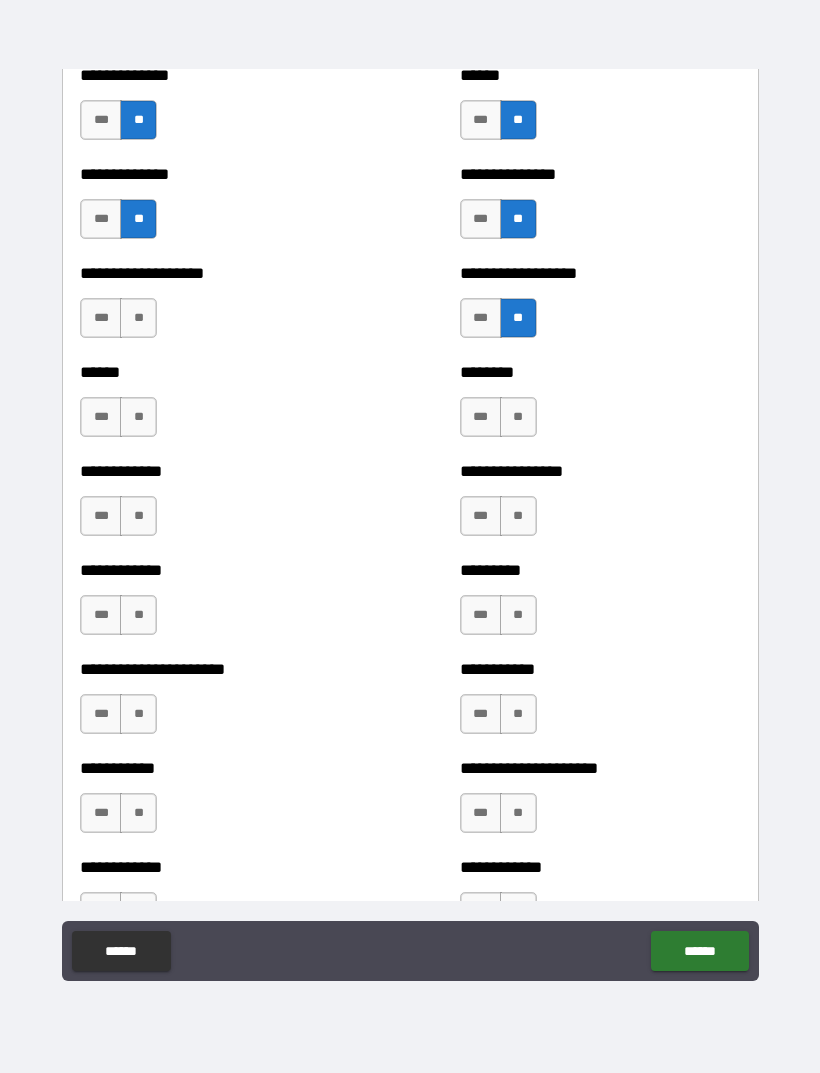 click on "**" at bounding box center [138, 318] 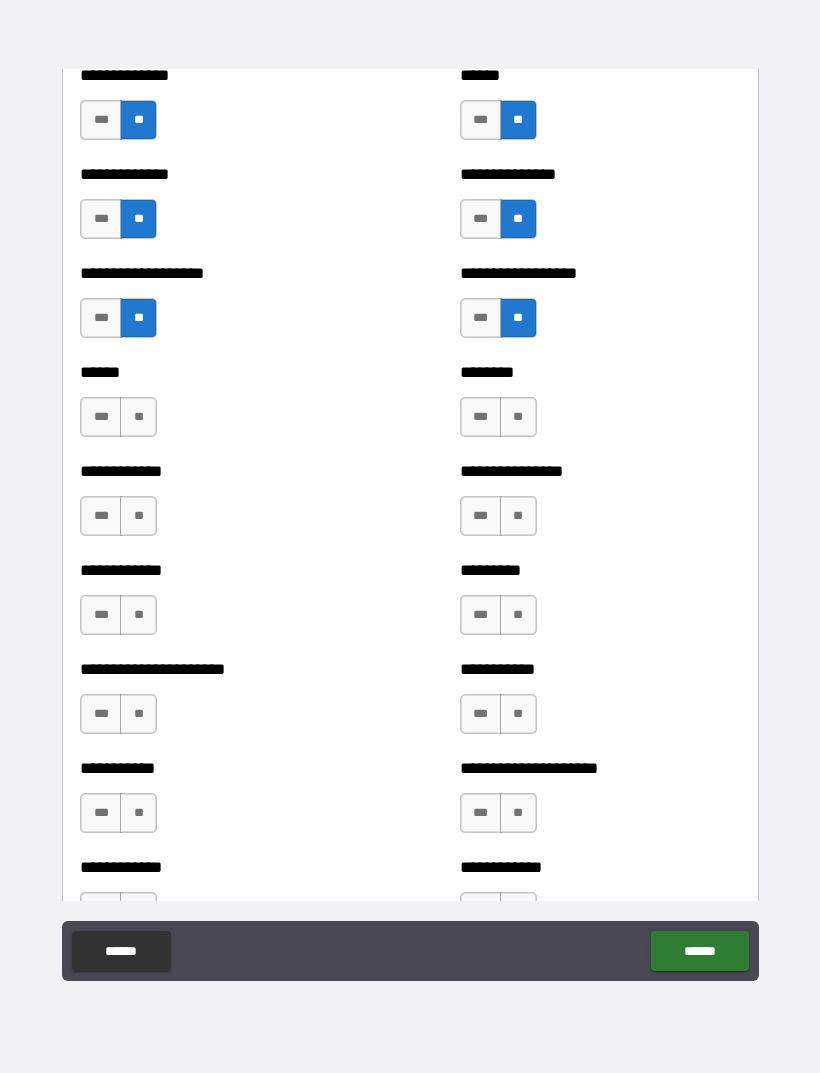 click on "***" at bounding box center (101, 417) 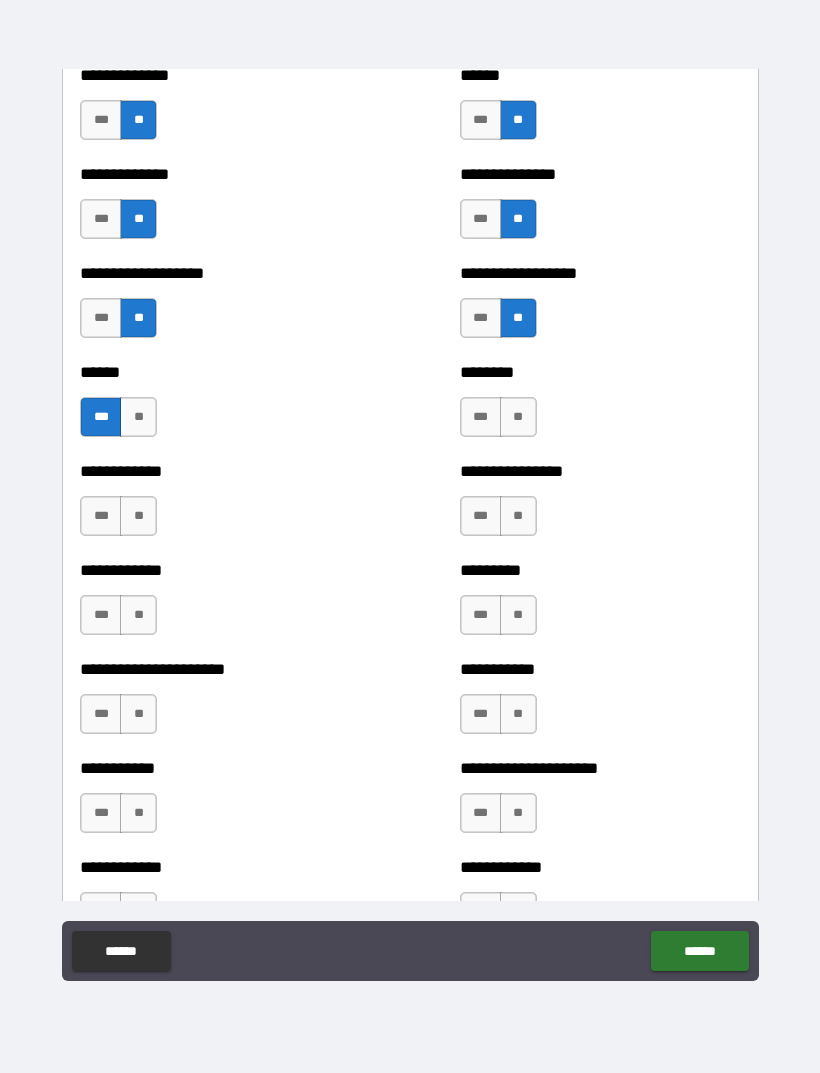 click on "**" at bounding box center [518, 417] 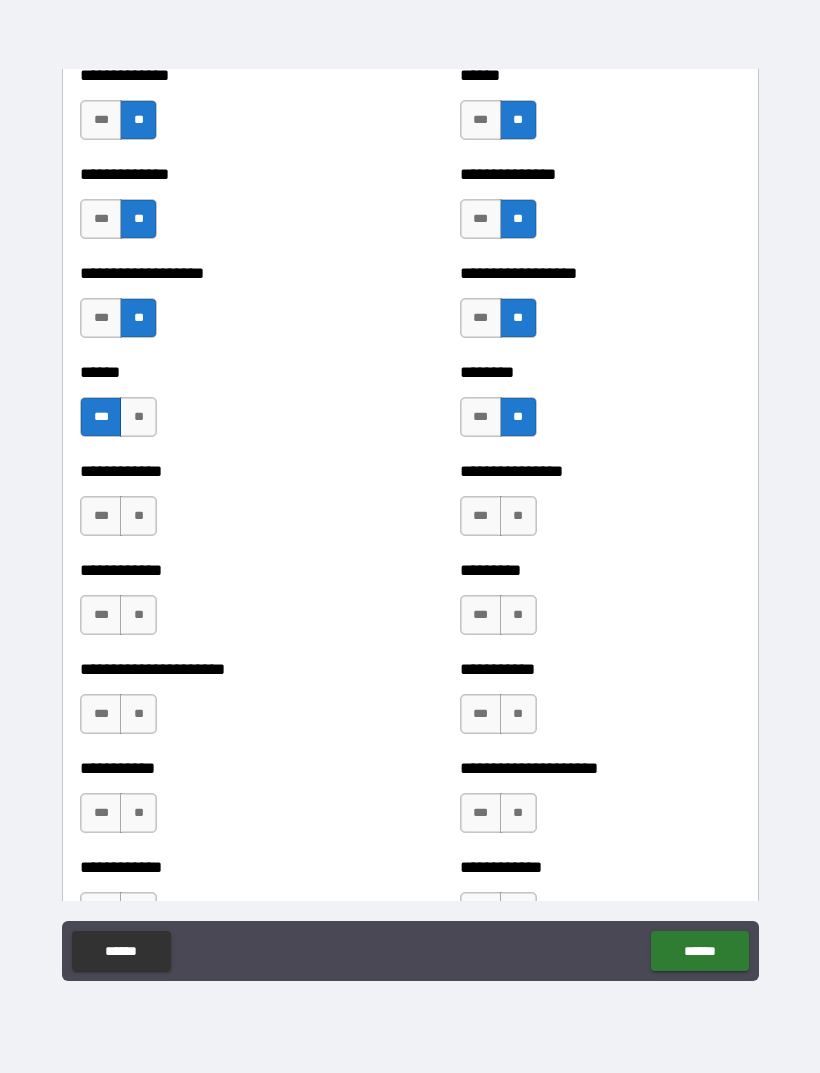 click on "***" at bounding box center (481, 516) 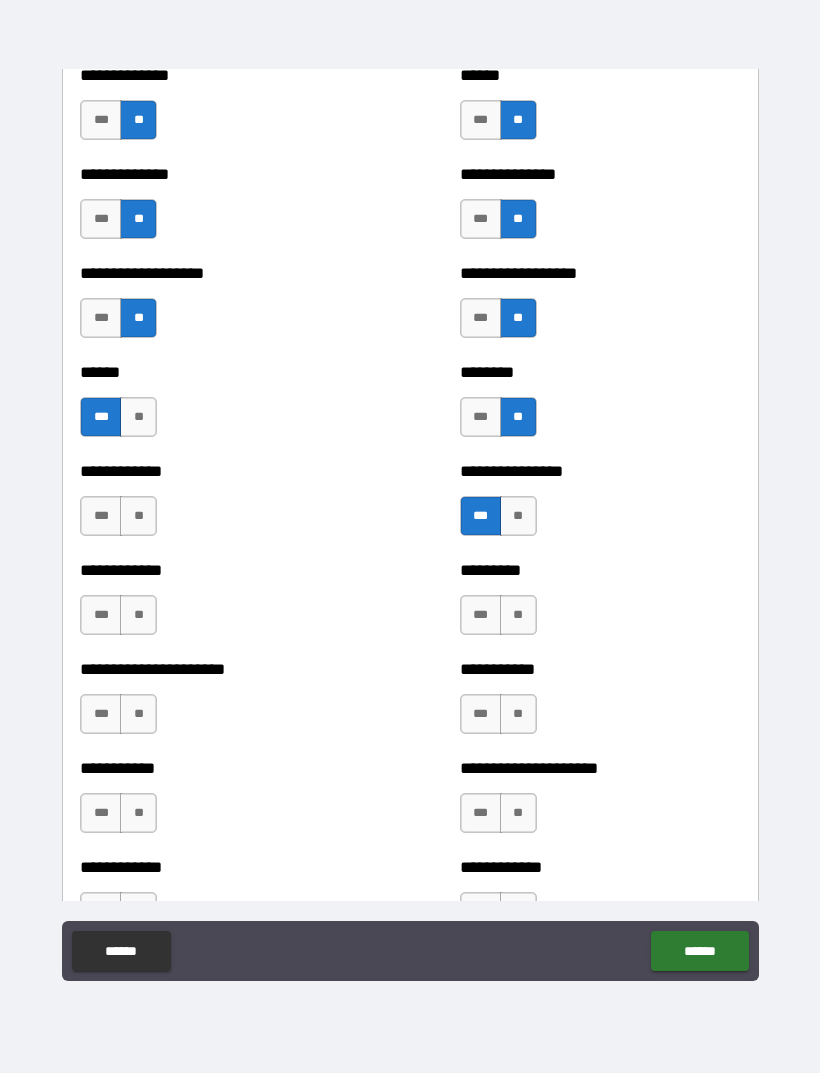 click on "**" at bounding box center (138, 516) 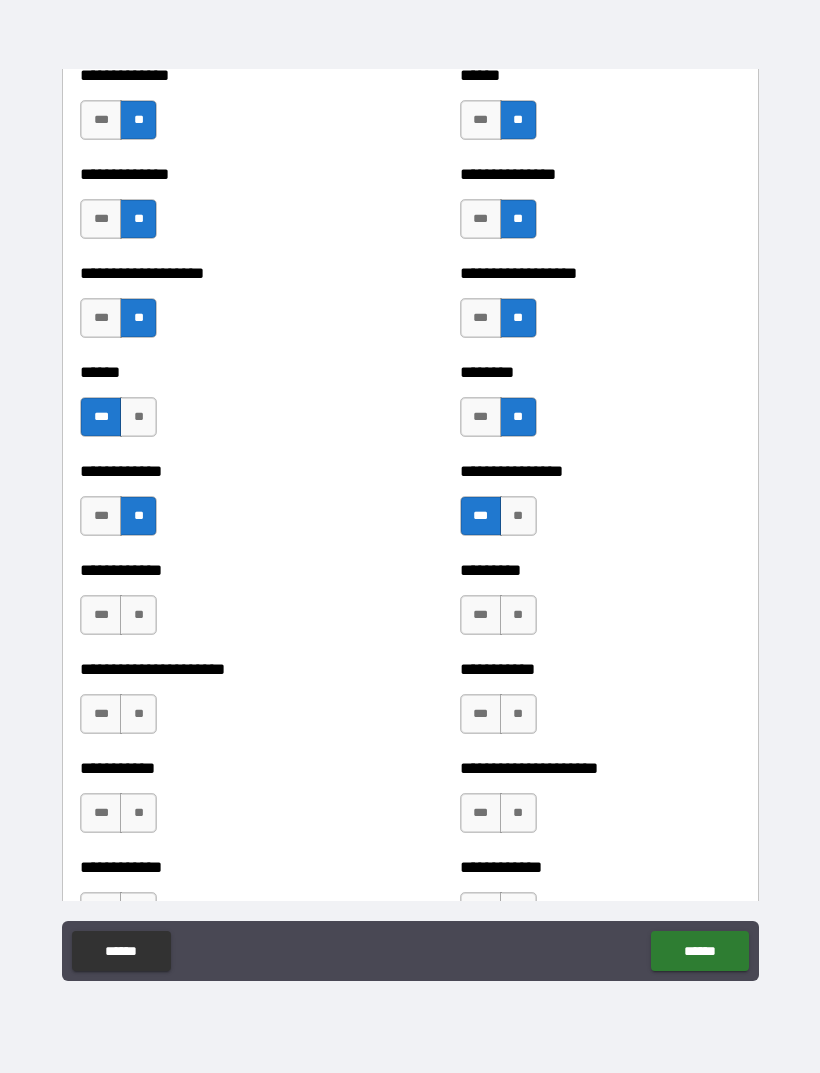 click on "**" at bounding box center [138, 615] 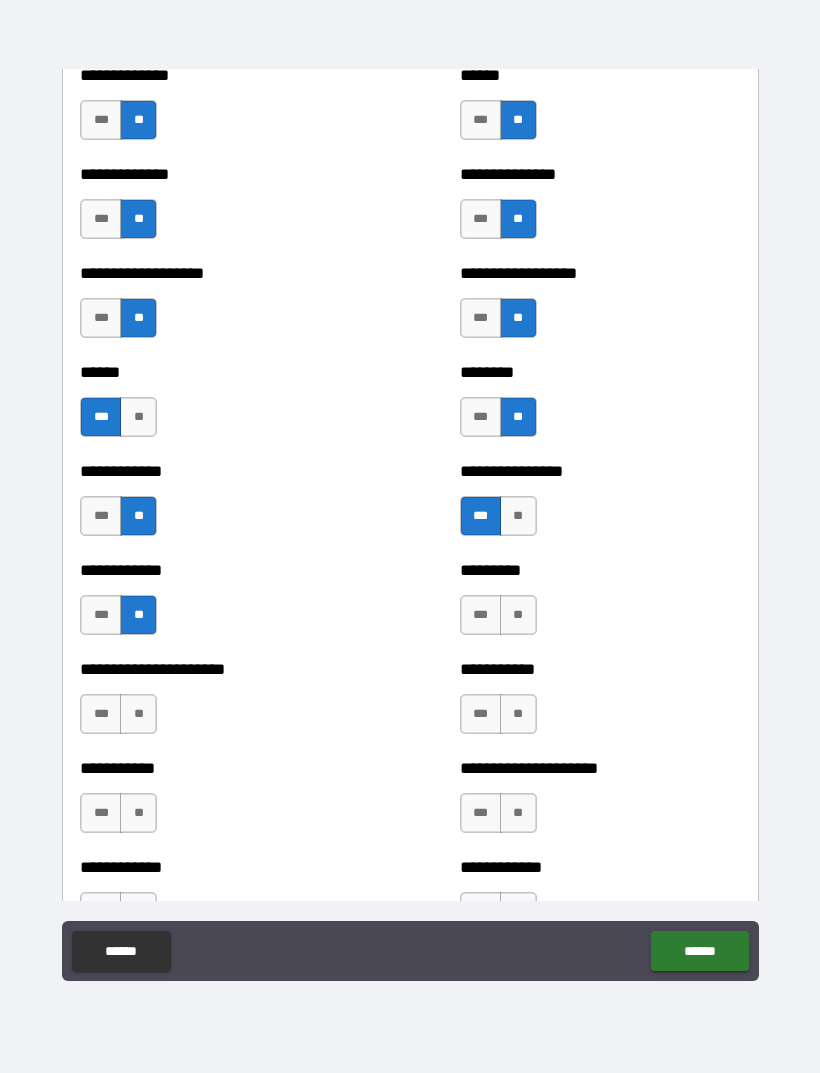 click on "**" at bounding box center [518, 615] 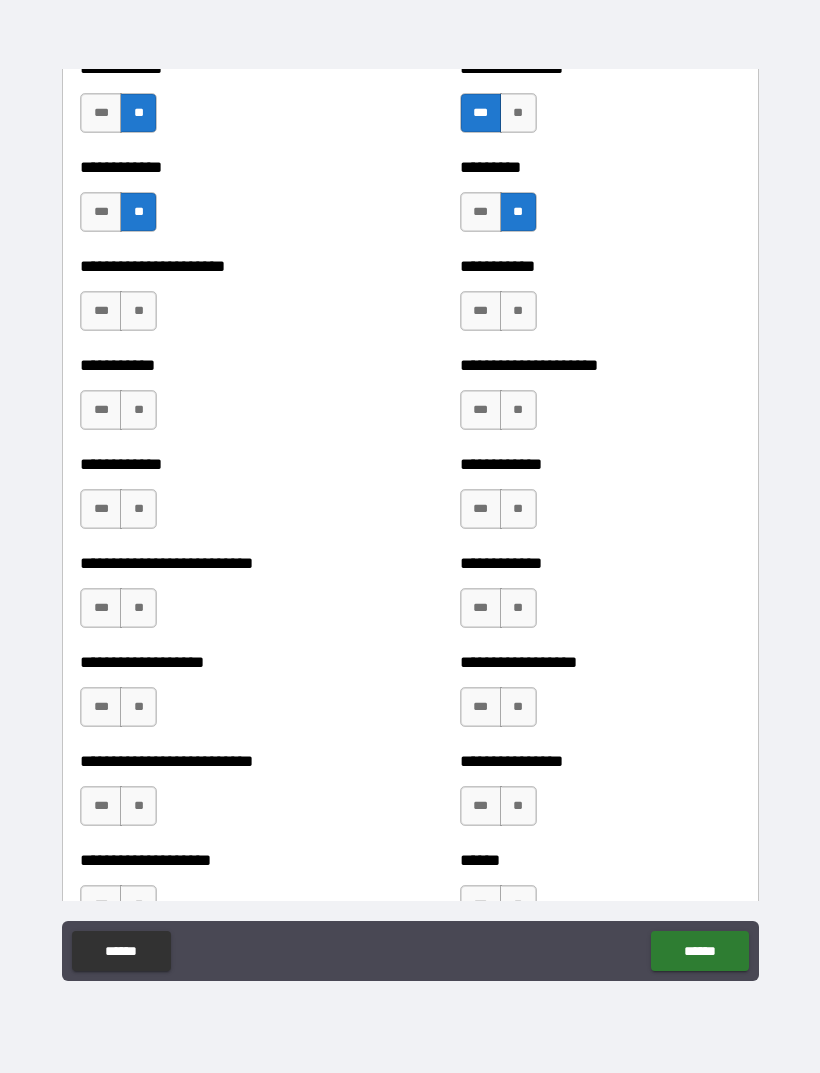scroll, scrollTop: 5165, scrollLeft: 0, axis: vertical 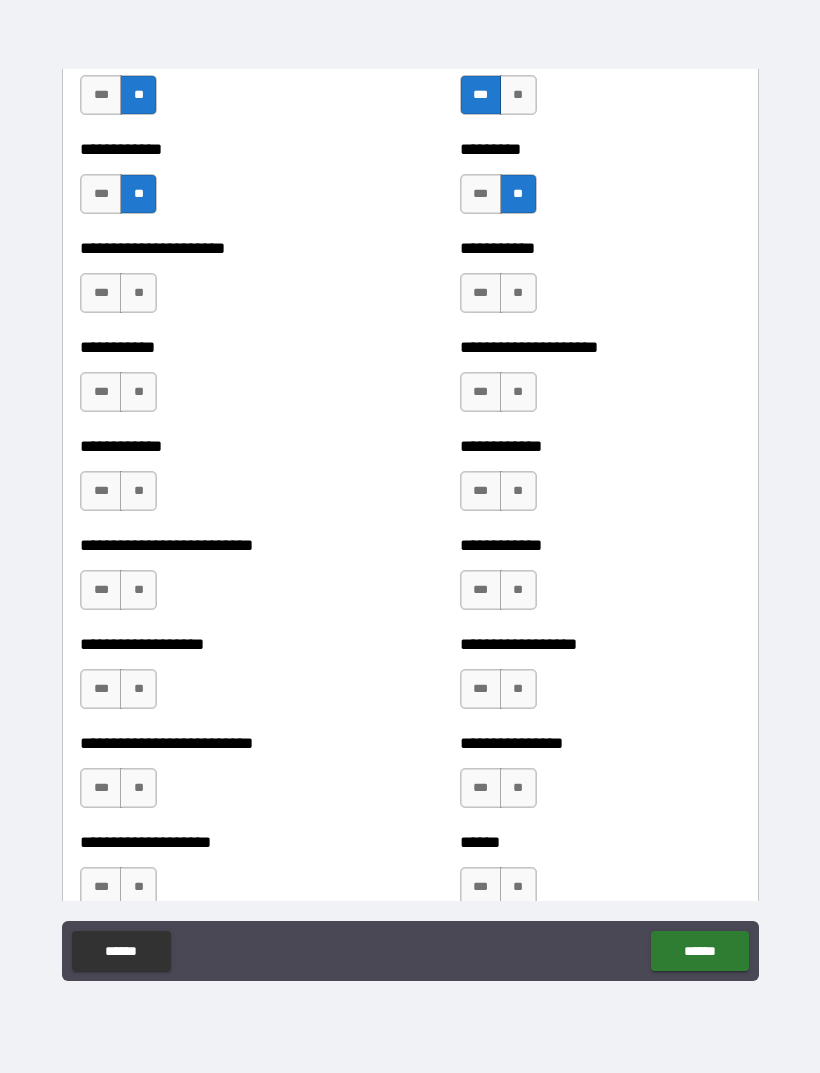 click on "**" at bounding box center (138, 293) 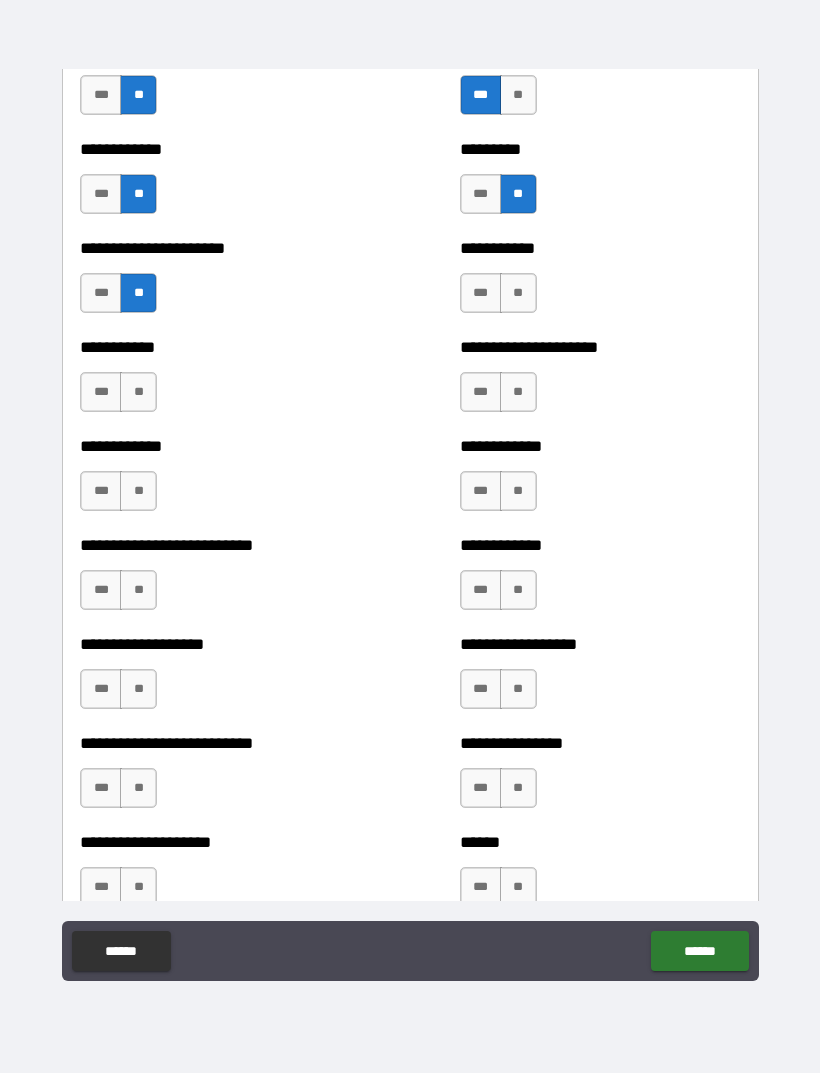 click on "**" at bounding box center (518, 293) 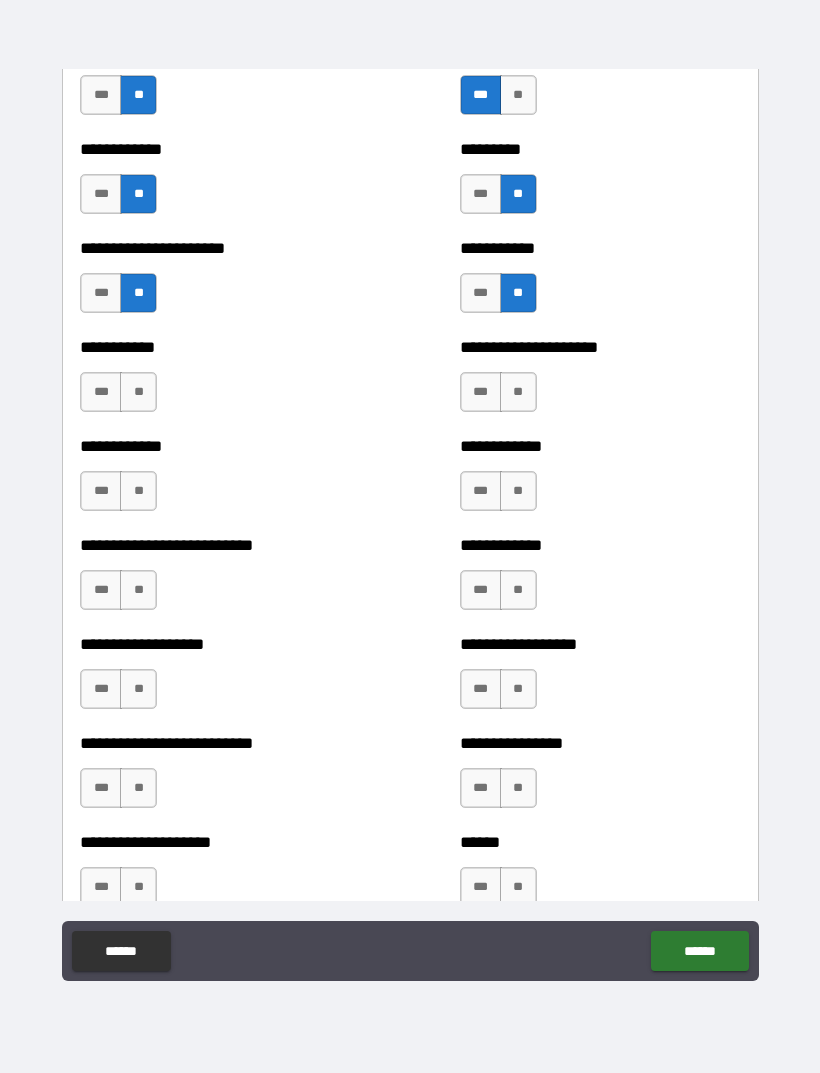 click on "**" at bounding box center (518, 392) 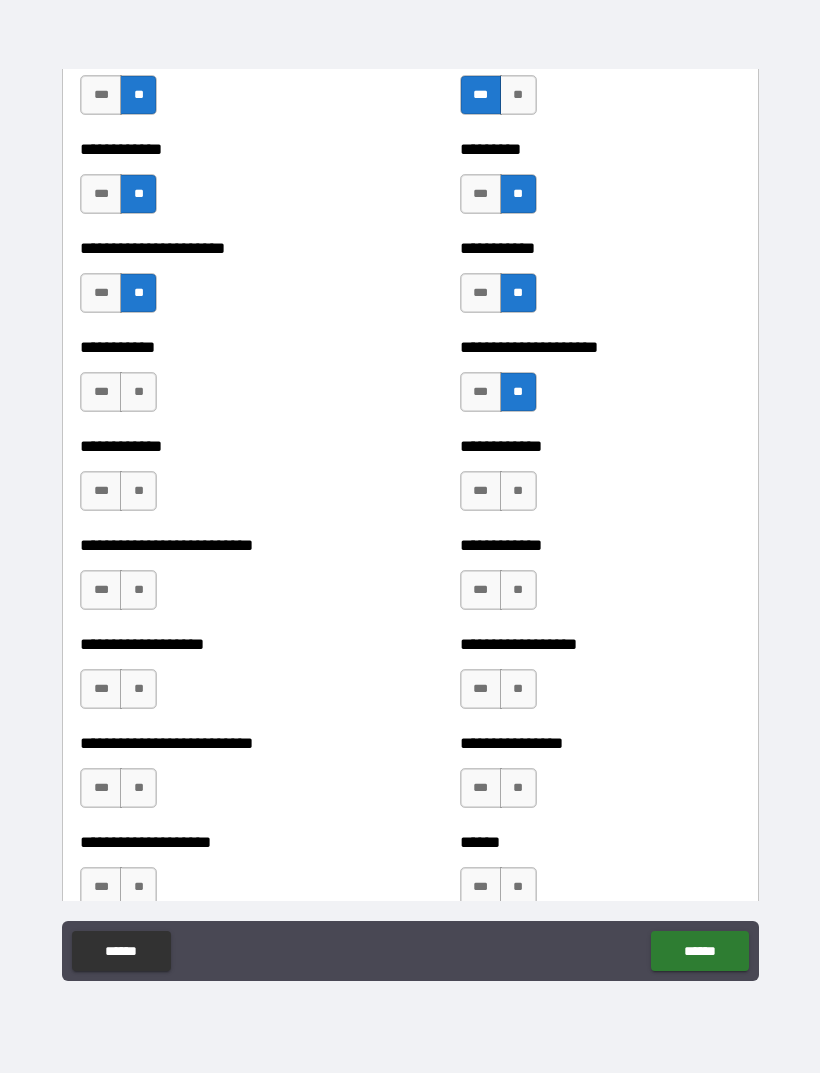 click on "**" at bounding box center (138, 392) 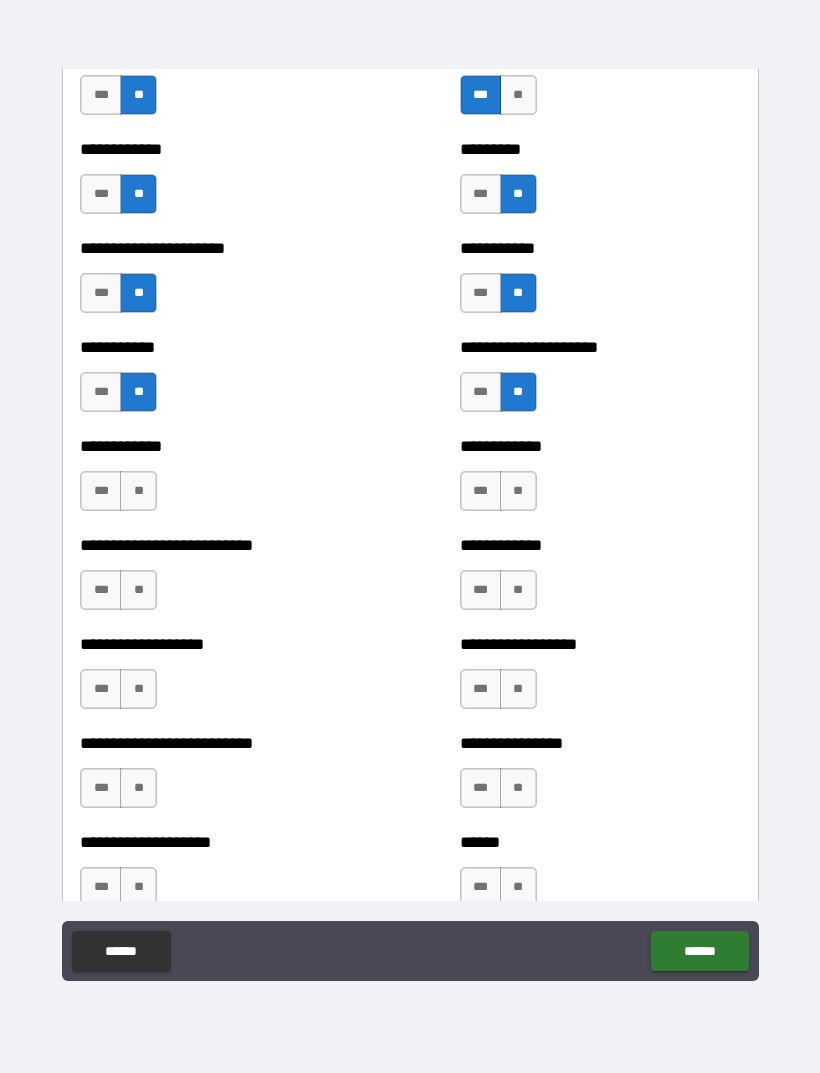 click on "**" at bounding box center [138, 491] 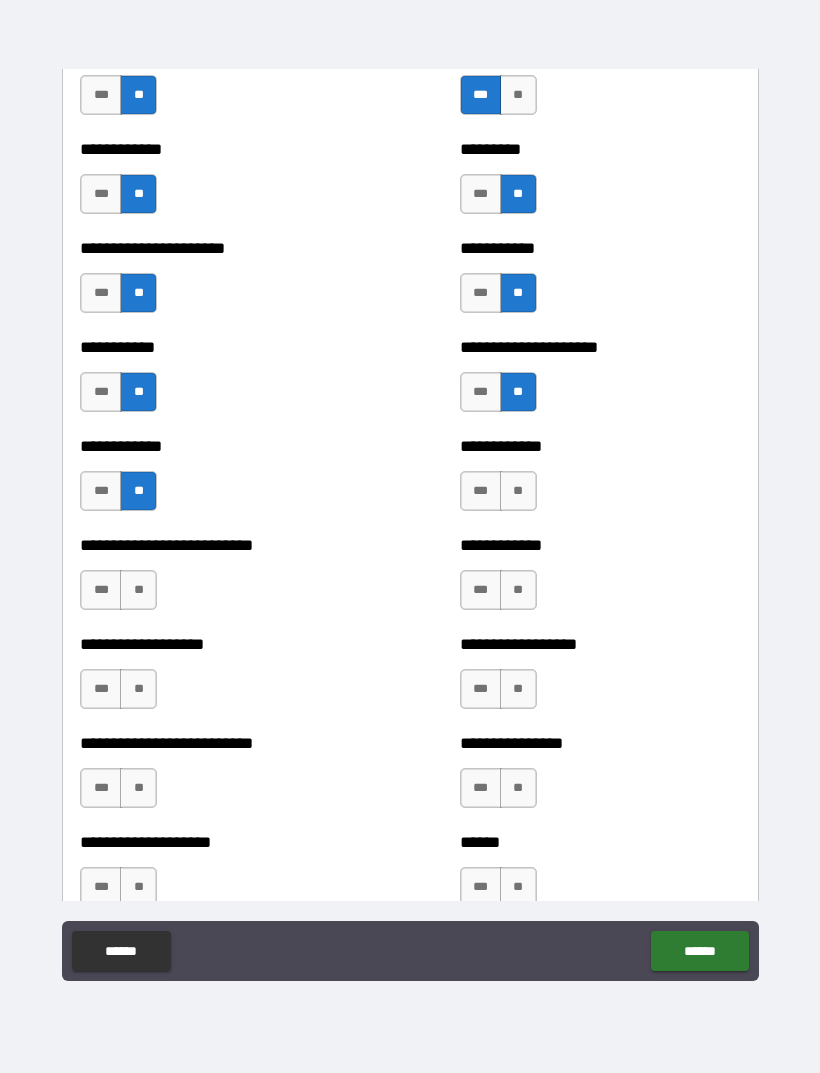 click on "**" at bounding box center (518, 491) 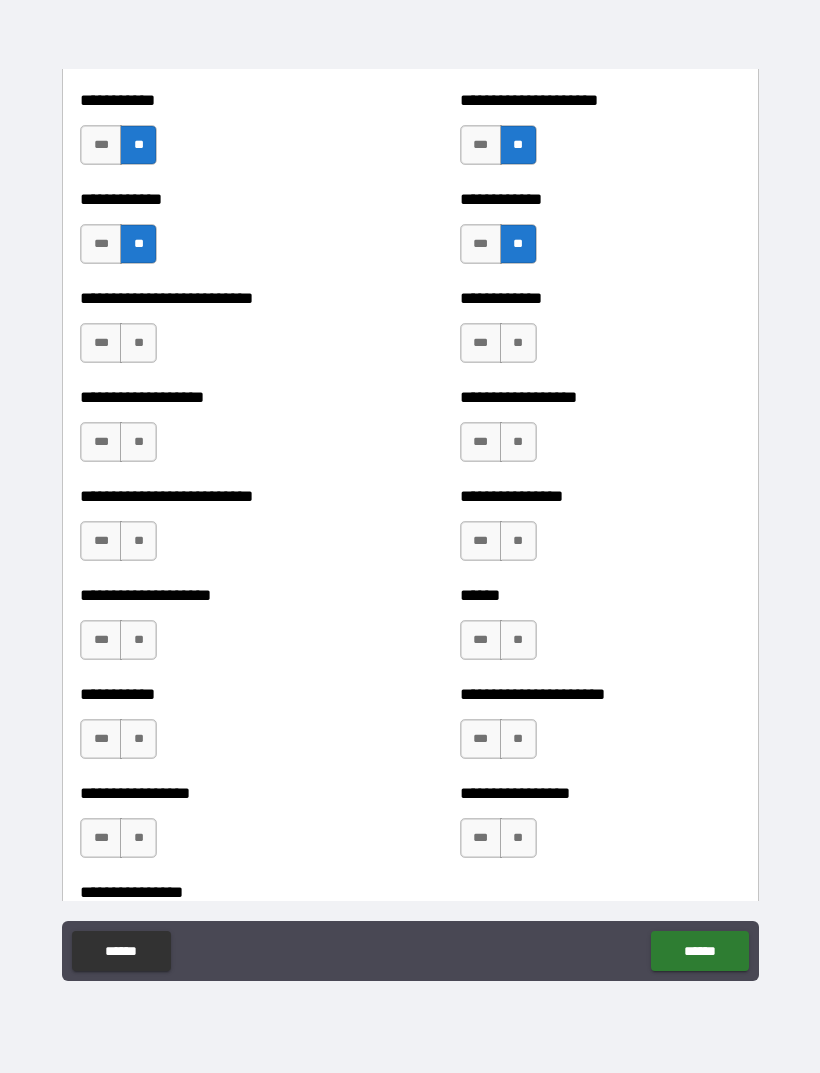 scroll, scrollTop: 5414, scrollLeft: 0, axis: vertical 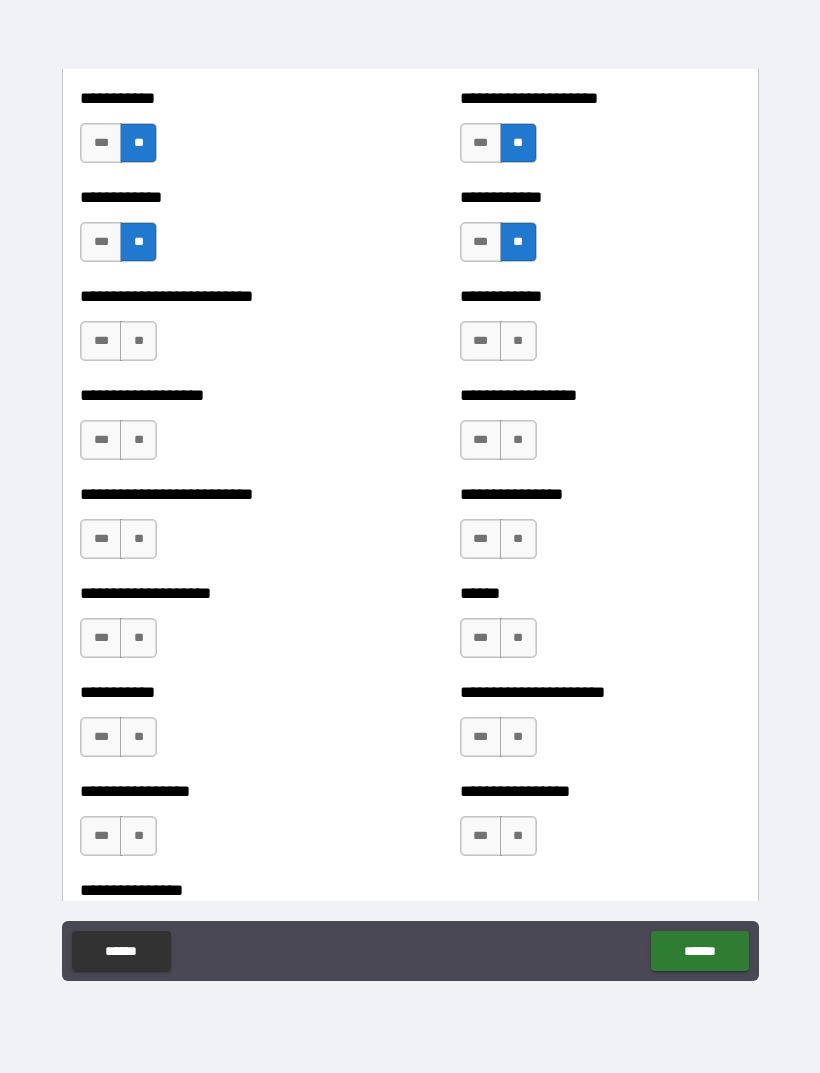 click on "**" at bounding box center [518, 341] 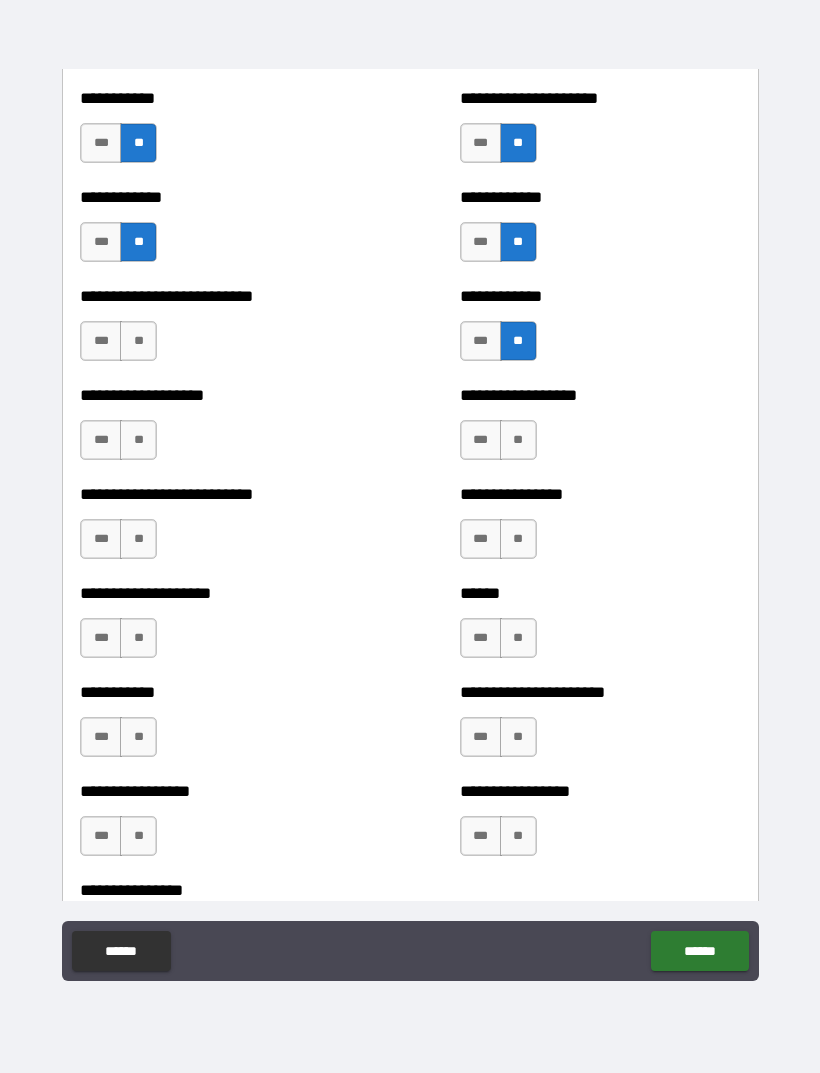 click on "**" at bounding box center (138, 341) 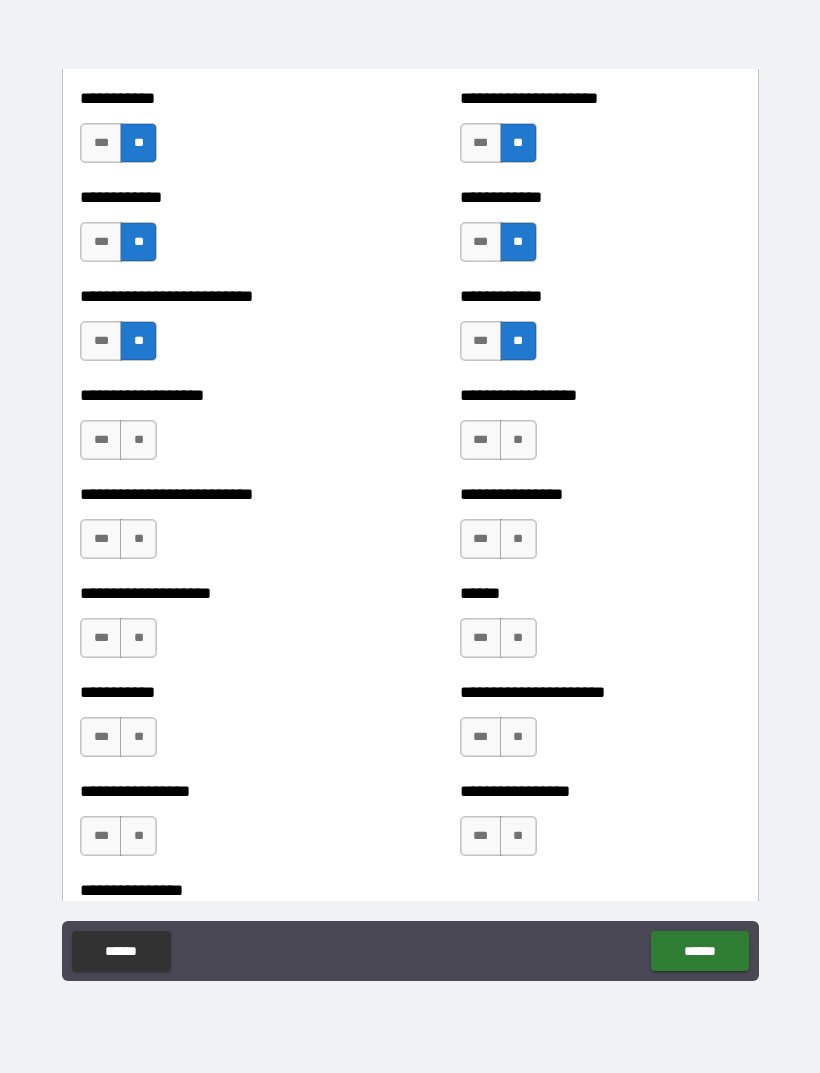 click on "**" at bounding box center (138, 440) 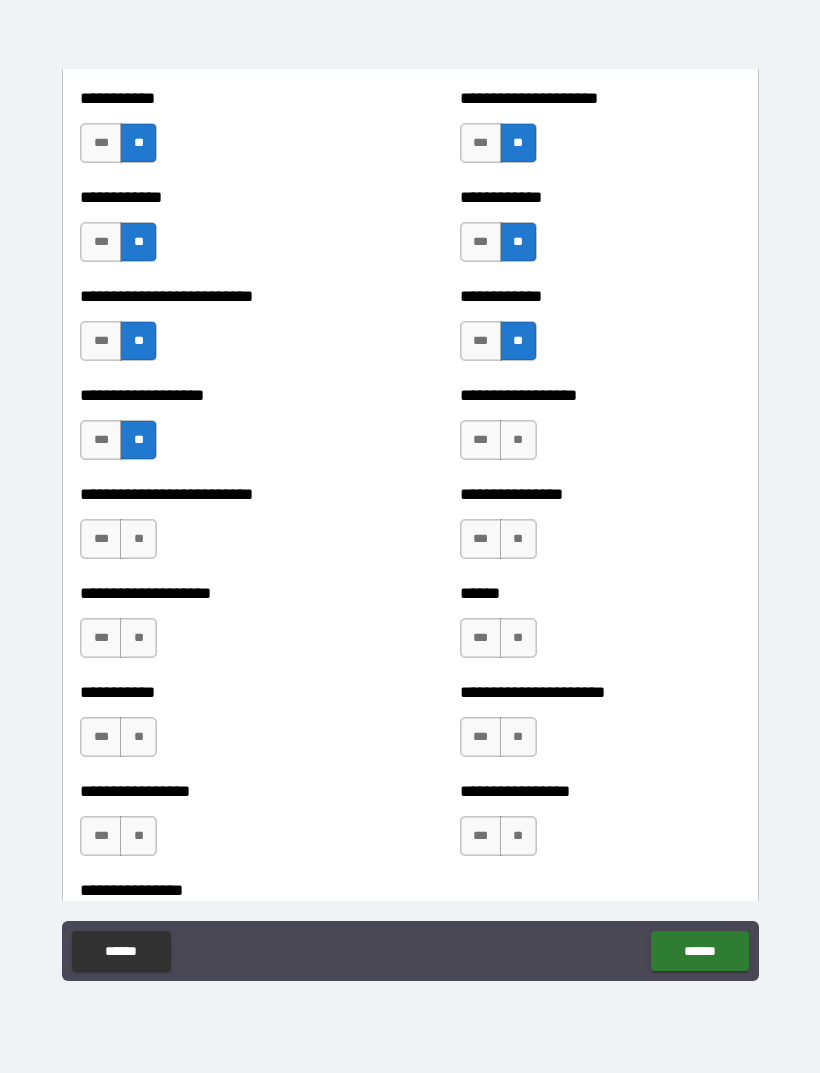 click on "**" at bounding box center [518, 440] 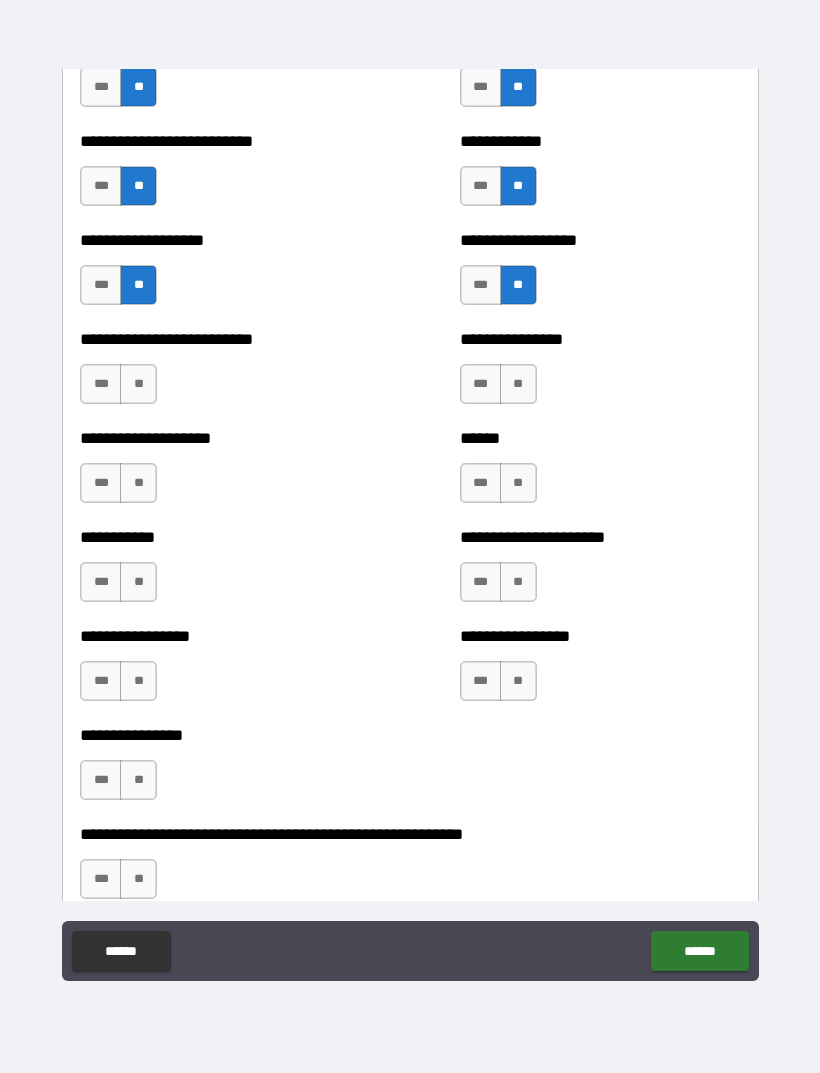 scroll, scrollTop: 5579, scrollLeft: 0, axis: vertical 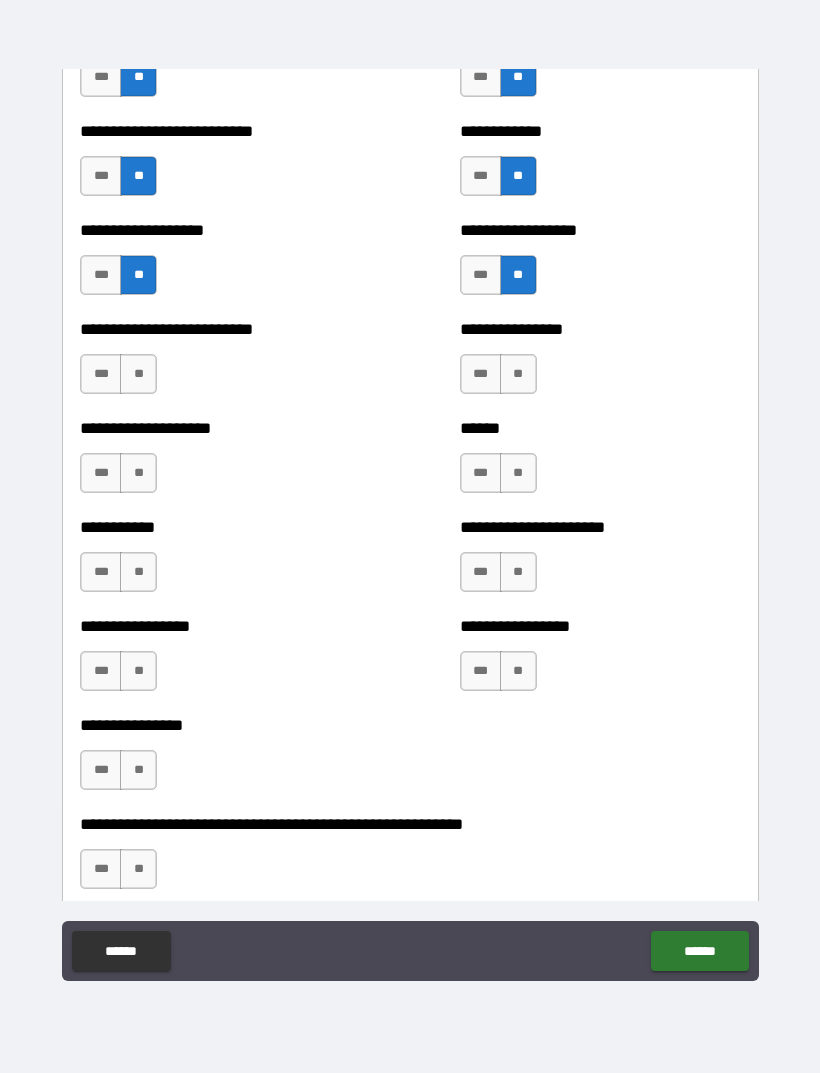 click on "**" at bounding box center (518, 374) 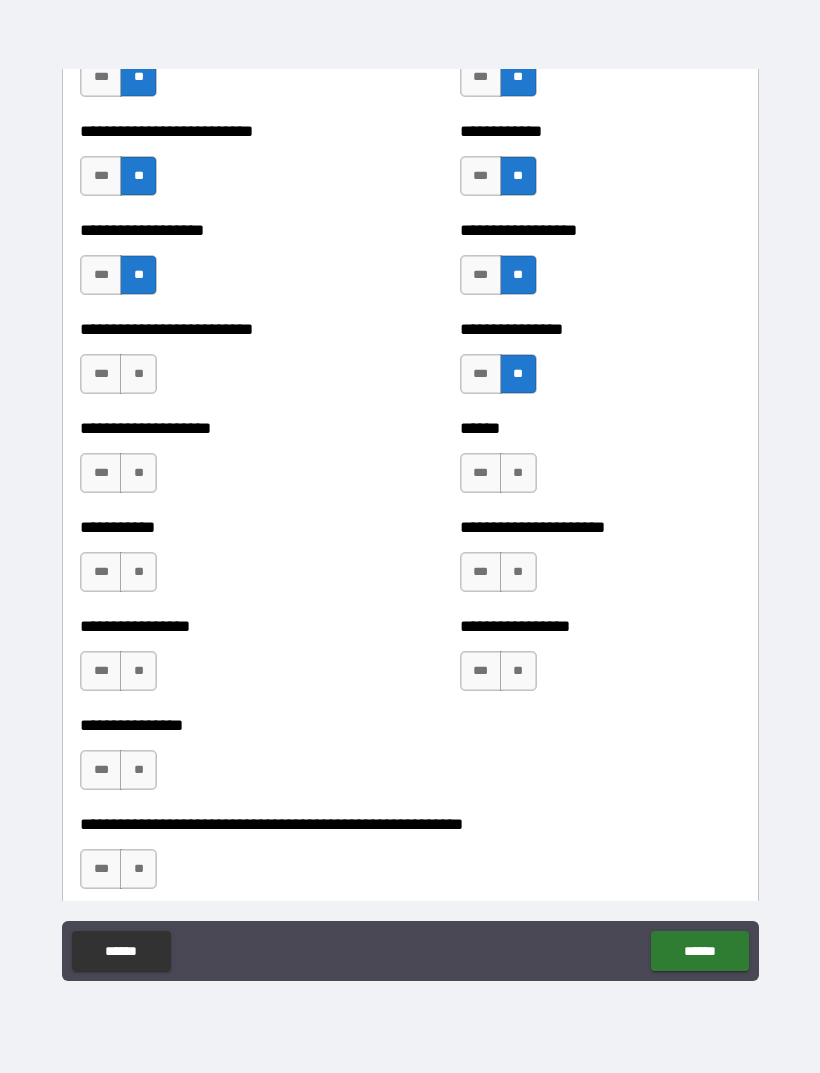 click on "**" at bounding box center (138, 374) 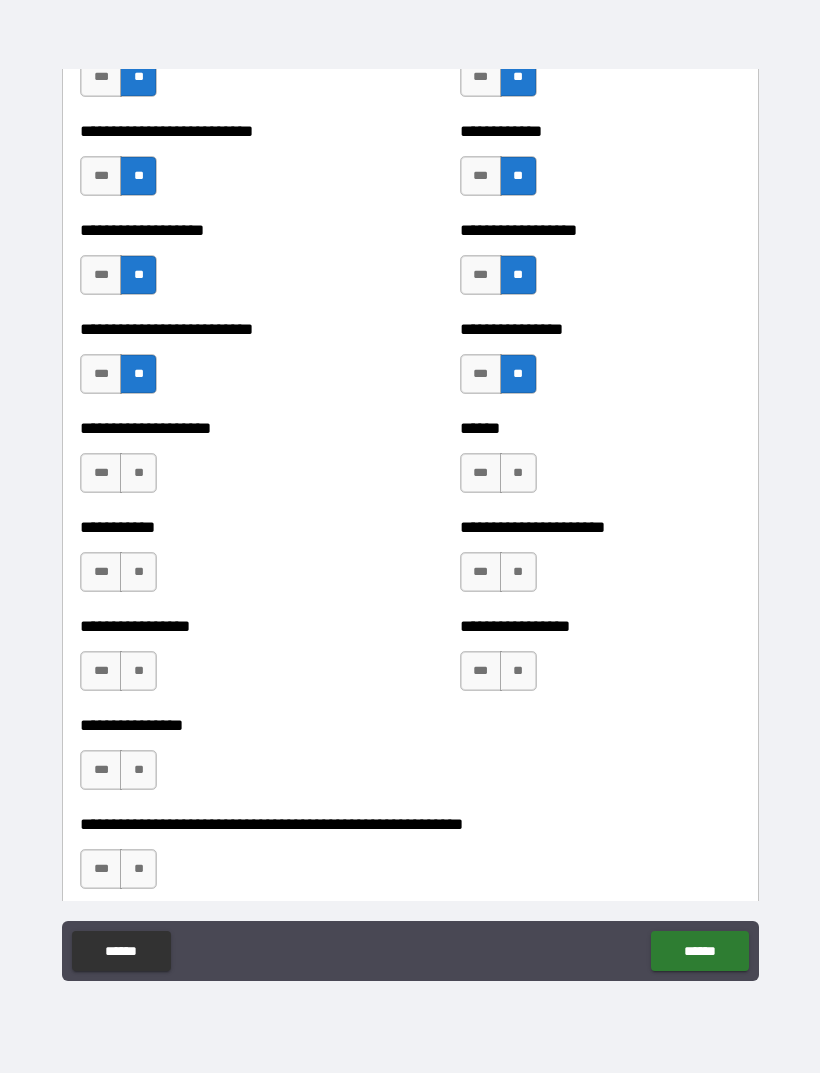 click on "**" at bounding box center (138, 473) 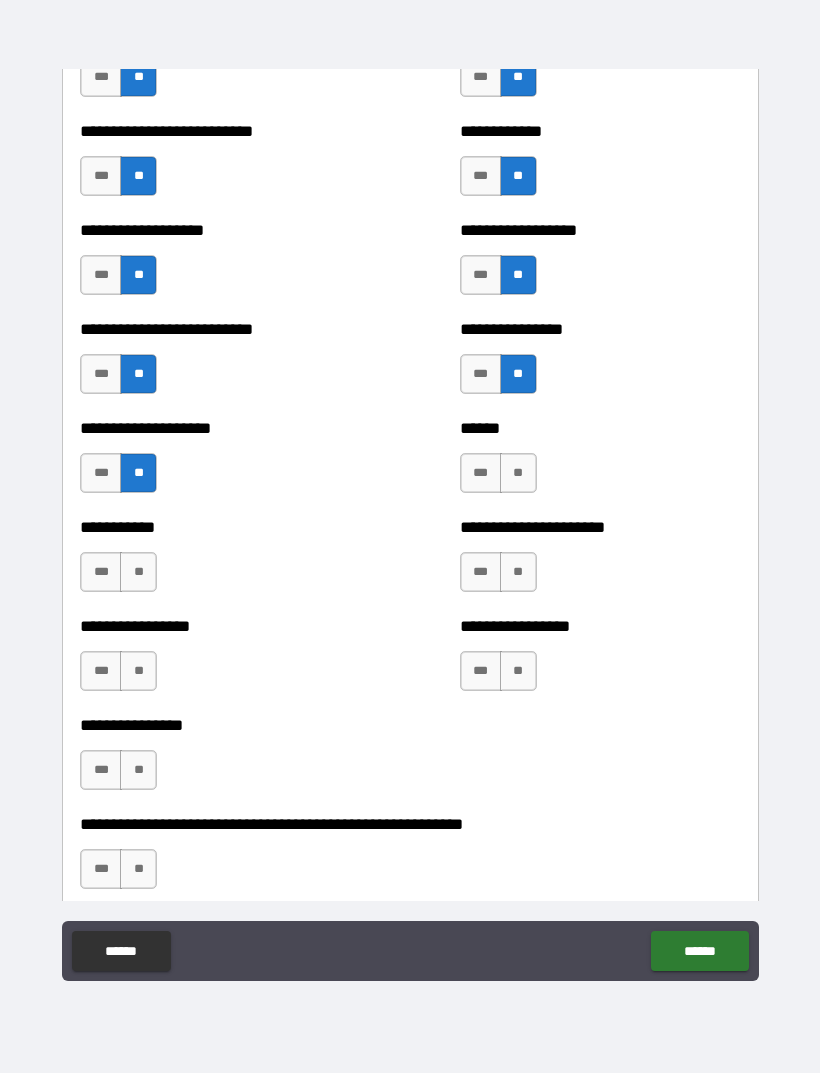 click on "**" at bounding box center (518, 473) 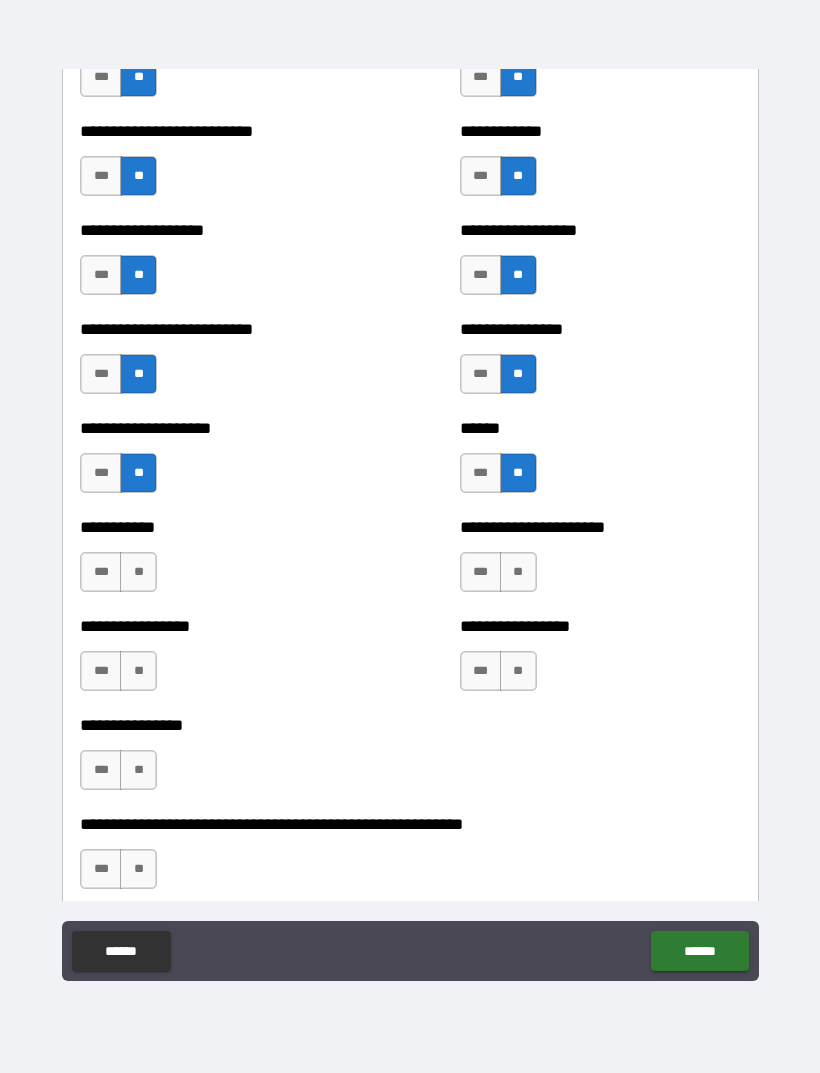 click on "**" at bounding box center [518, 572] 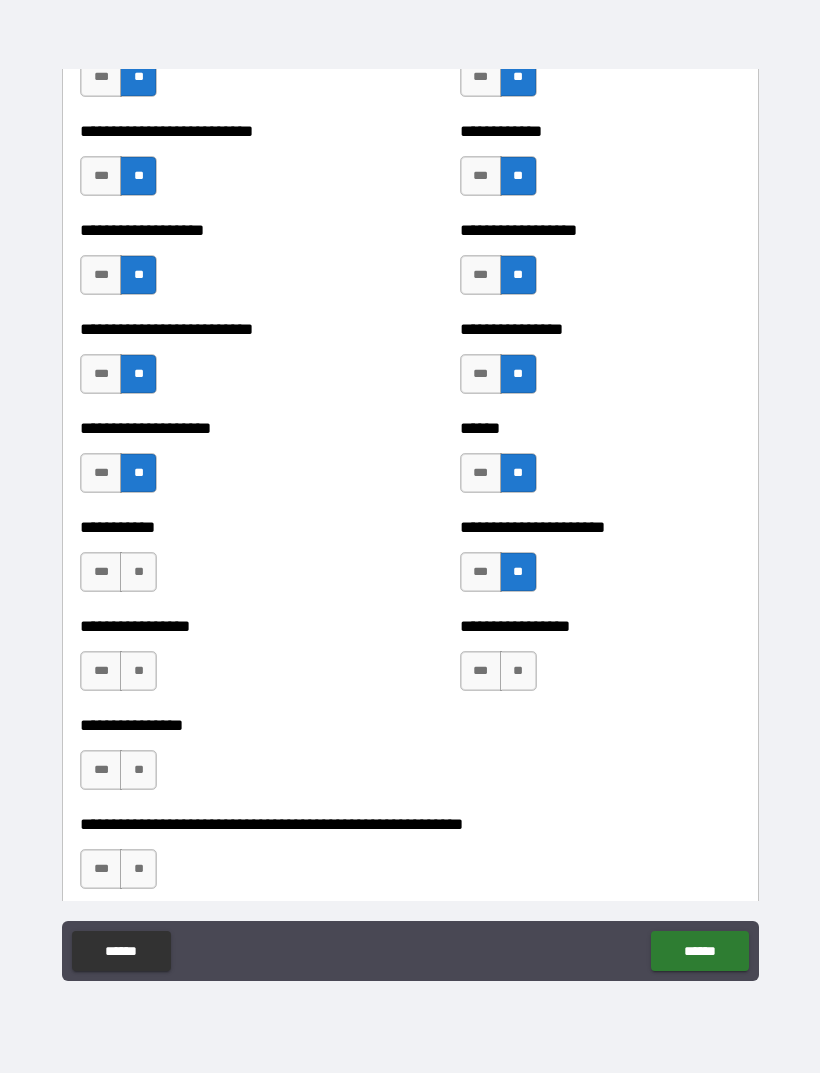 click on "**" at bounding box center [138, 572] 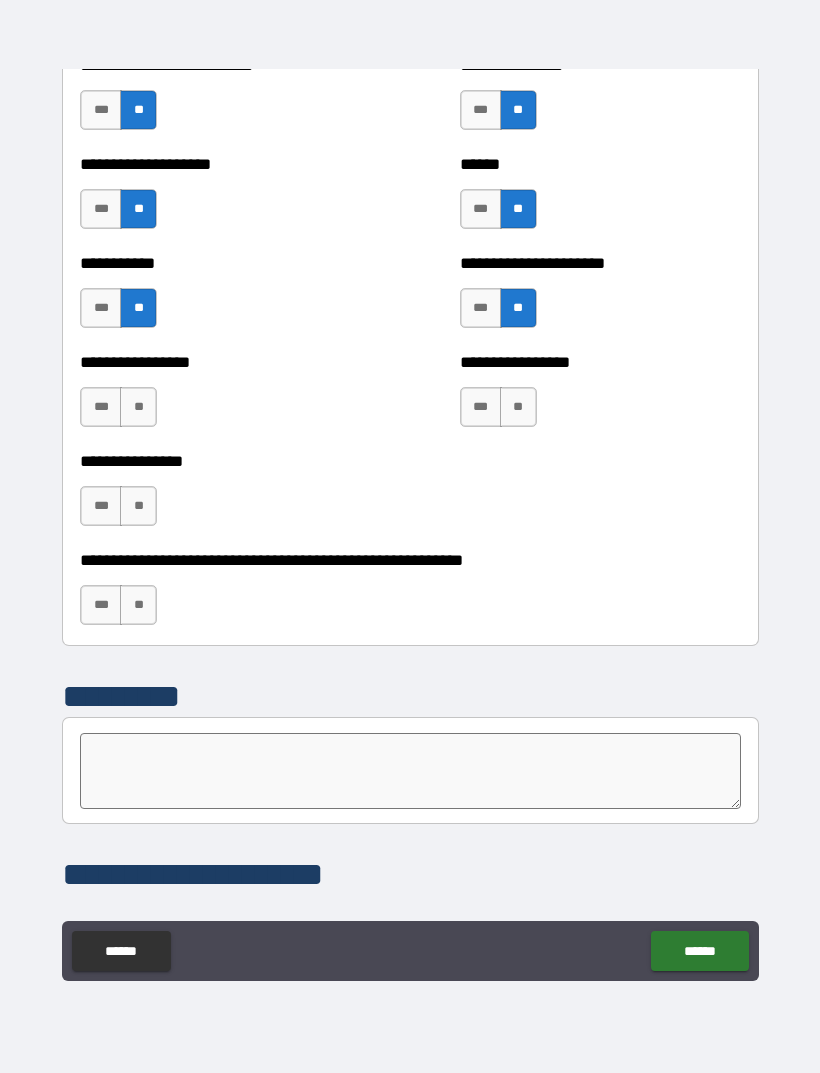 scroll, scrollTop: 5841, scrollLeft: 0, axis: vertical 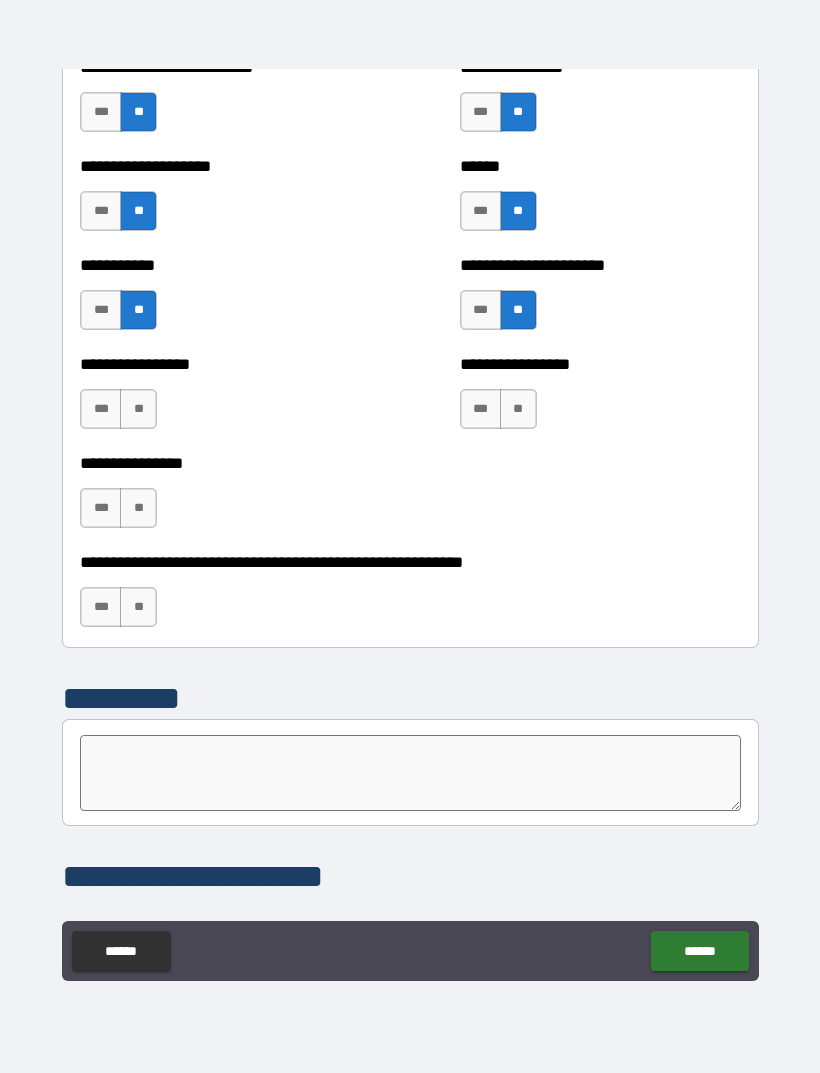 click on "**" at bounding box center (138, 409) 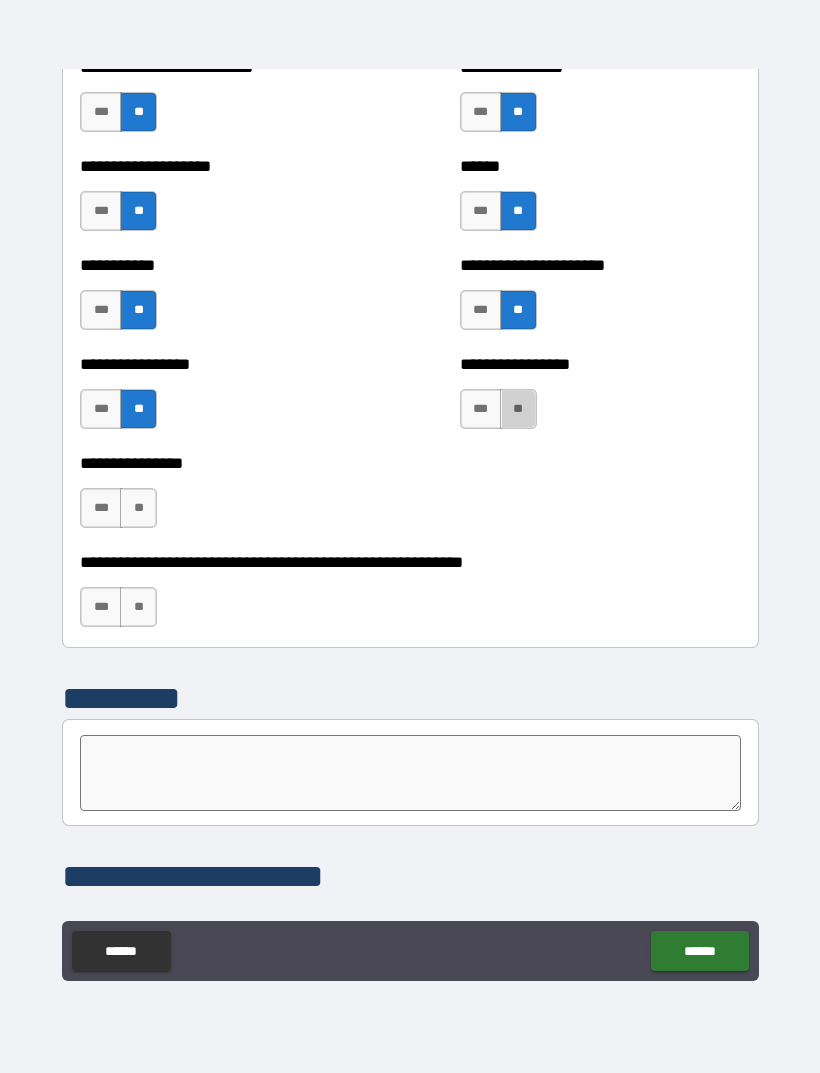 click on "**" at bounding box center (518, 409) 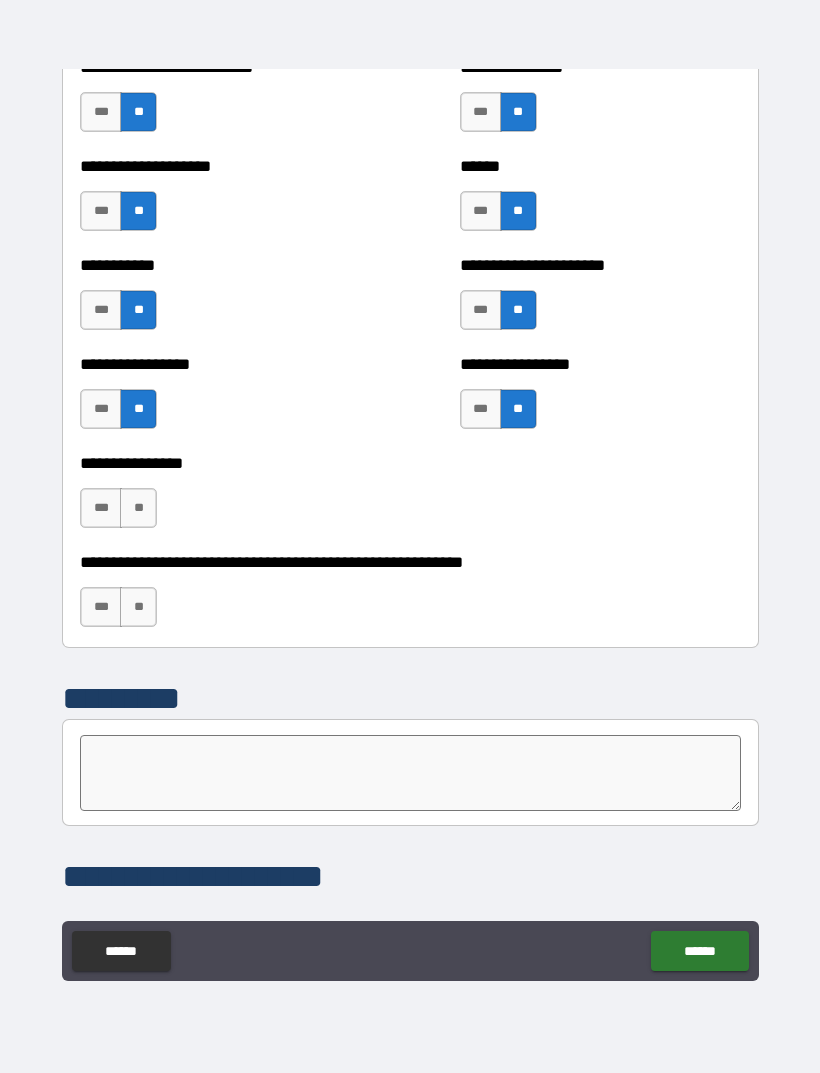 click on "**" at bounding box center [138, 508] 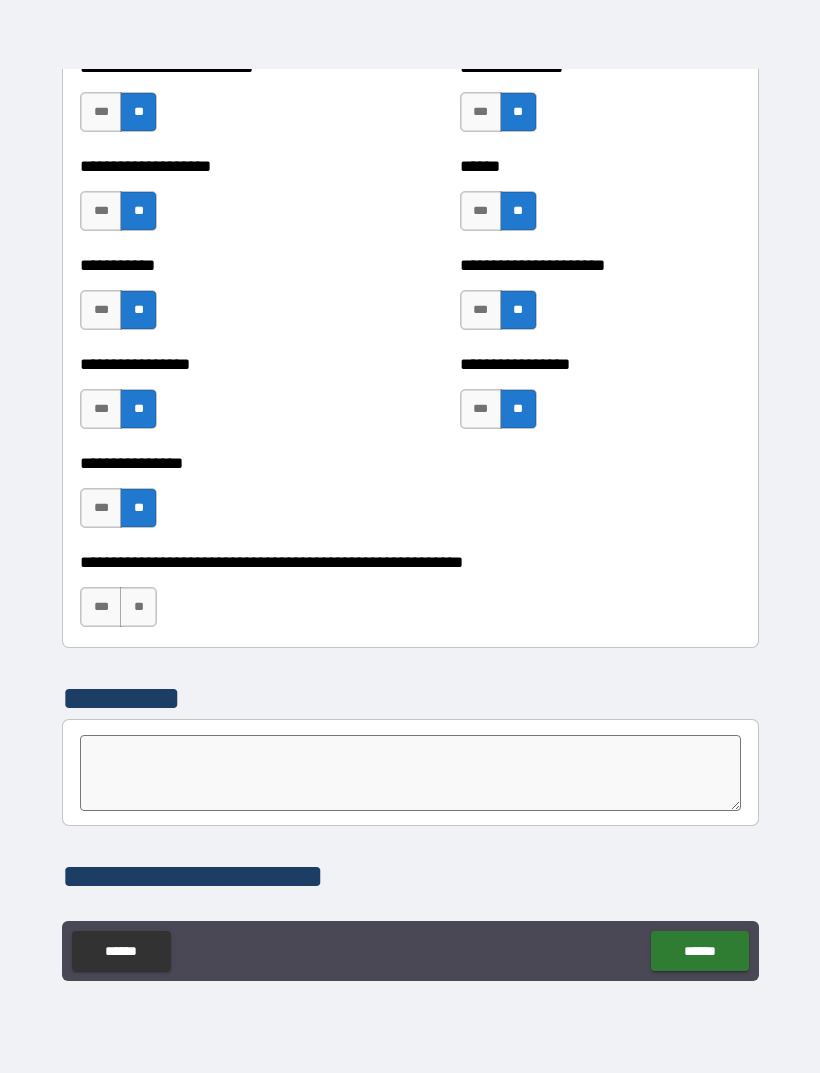 click on "**" at bounding box center [138, 607] 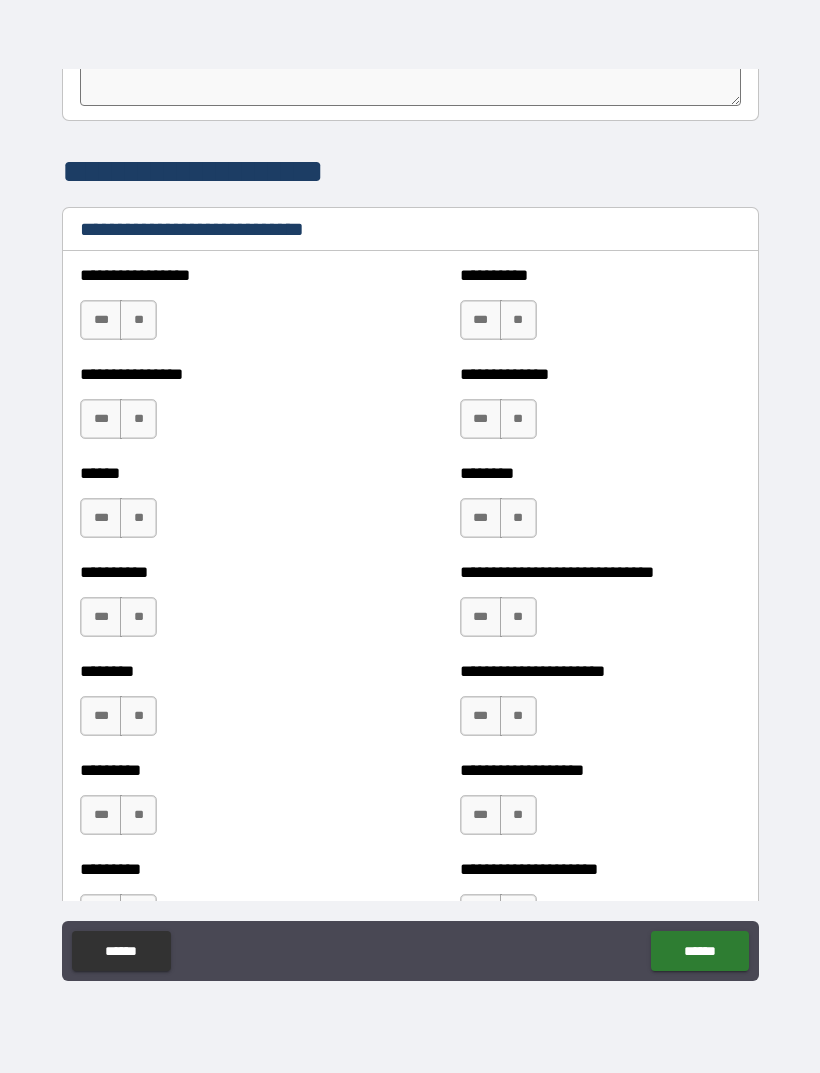 scroll, scrollTop: 6545, scrollLeft: 0, axis: vertical 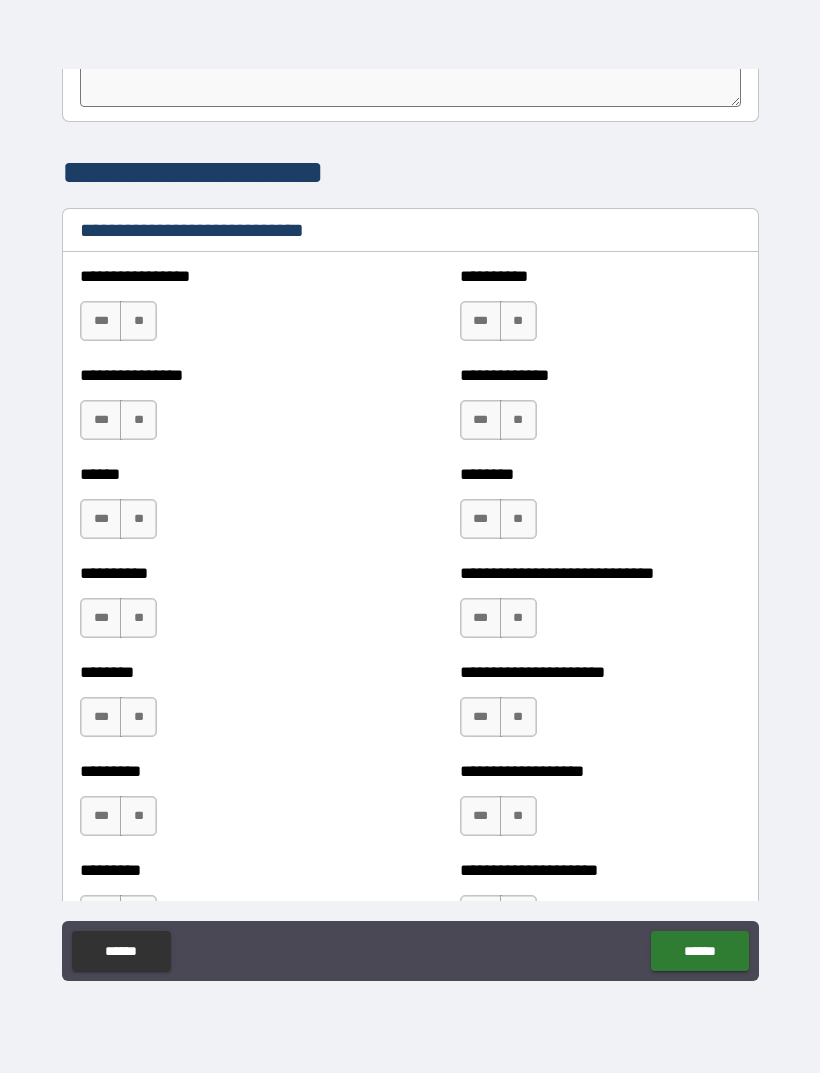 click on "***" at bounding box center [101, 321] 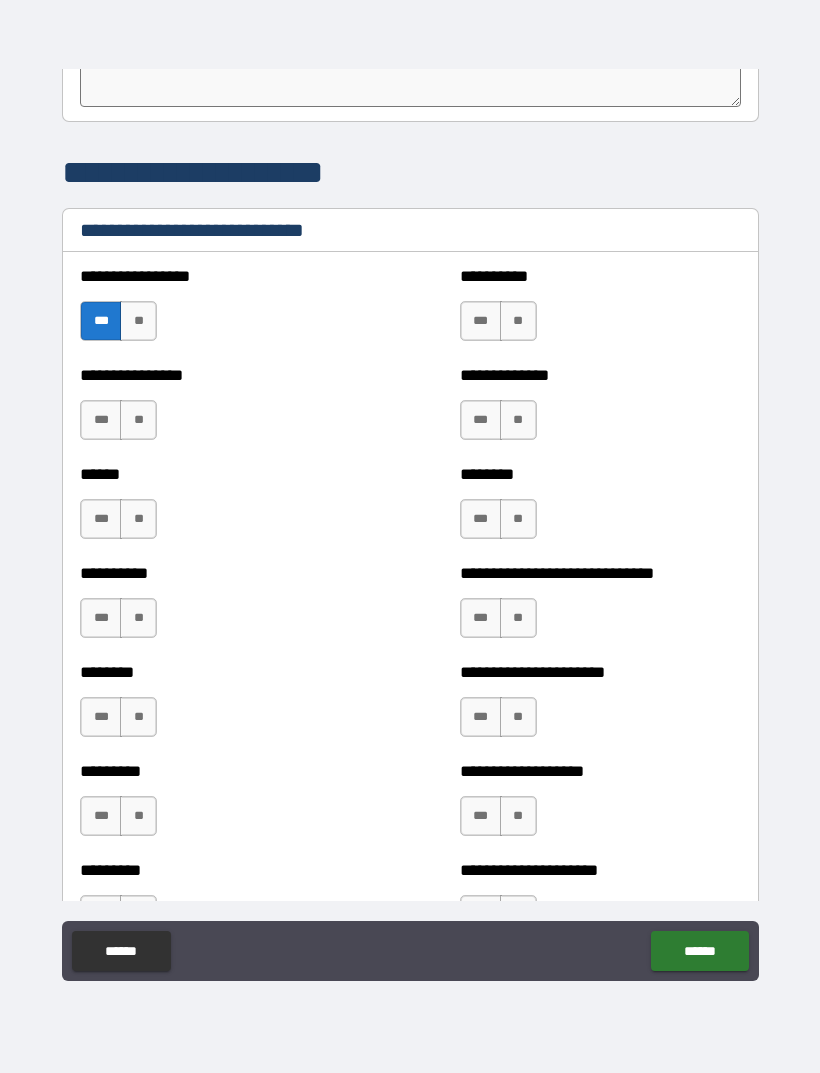 click on "**" at bounding box center (518, 321) 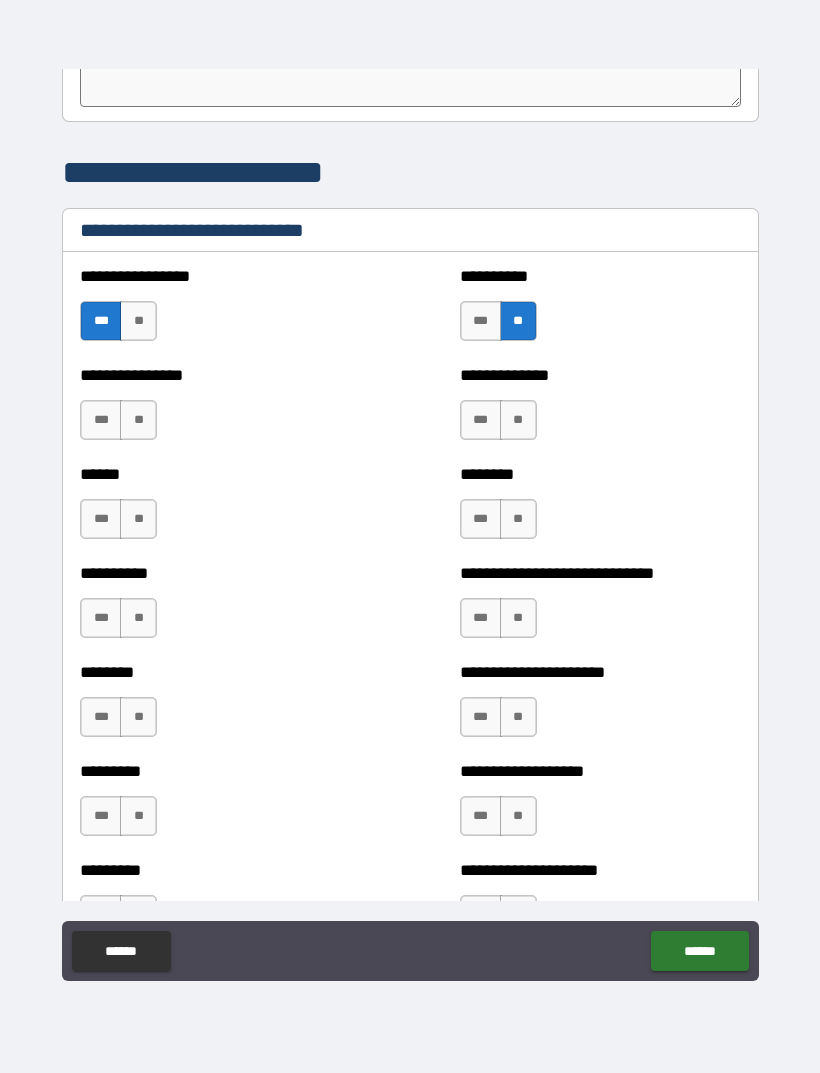 click on "***" at bounding box center (481, 420) 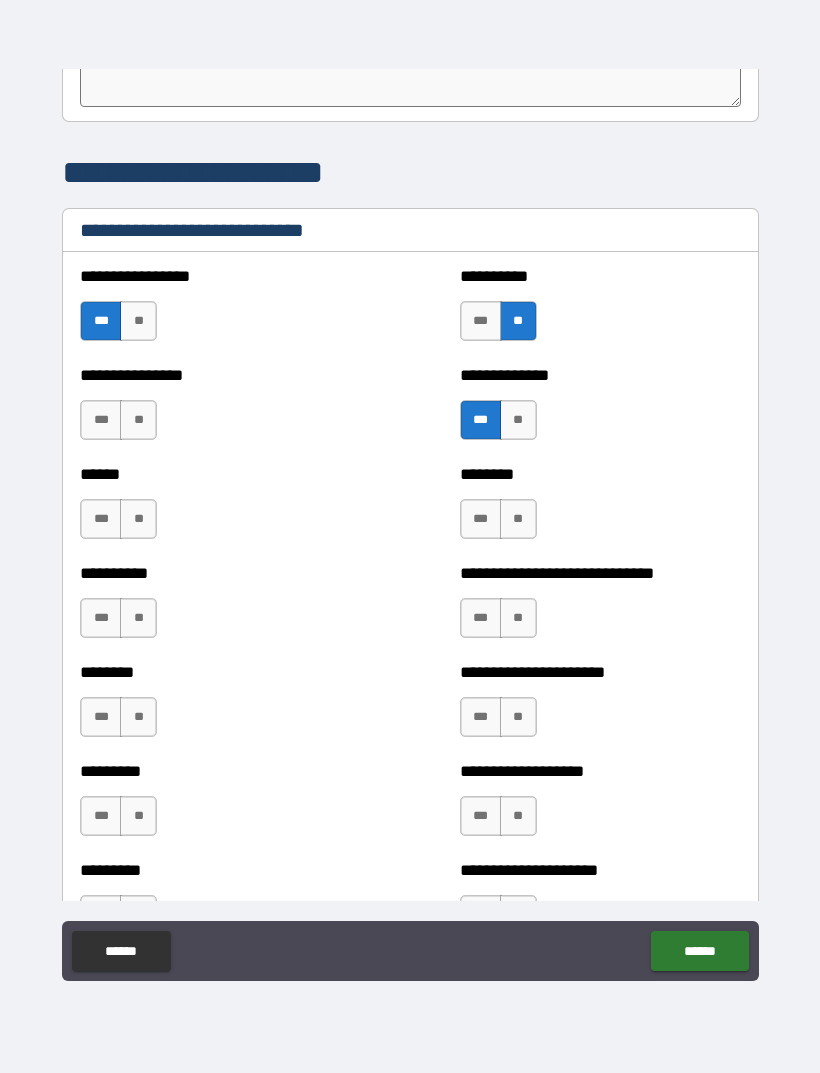 click on "**" at bounding box center (138, 420) 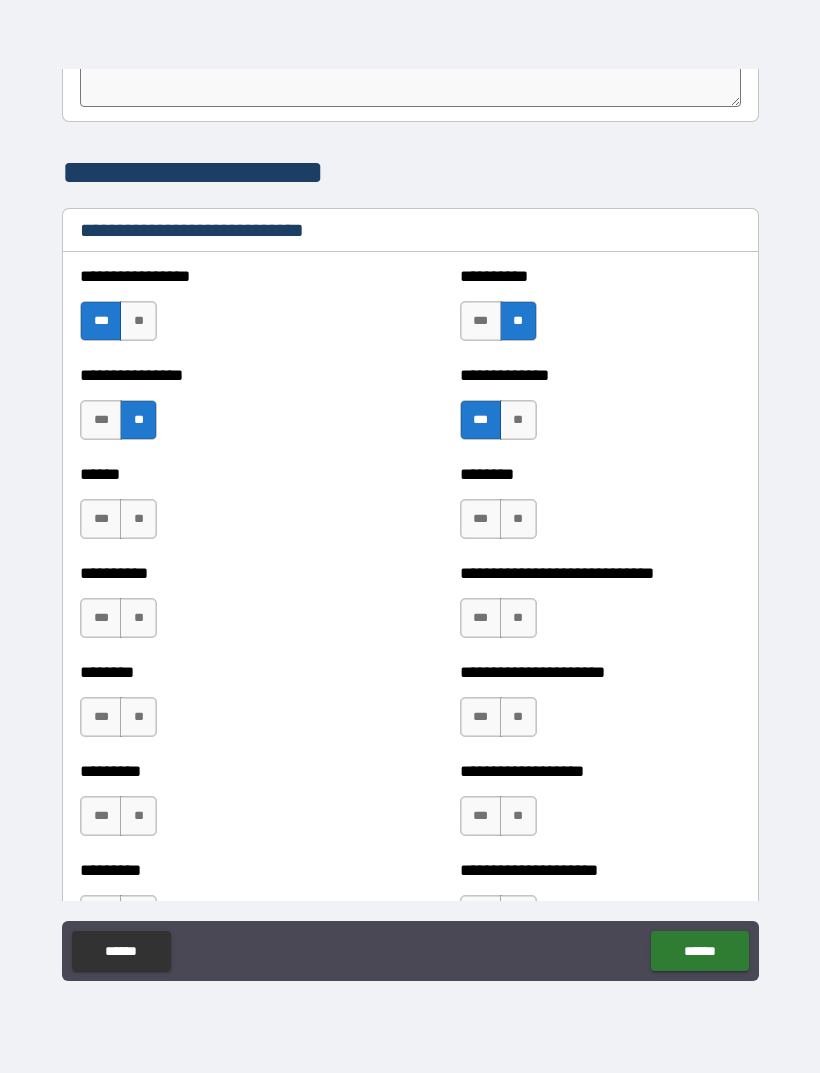 click on "**" at bounding box center (138, 519) 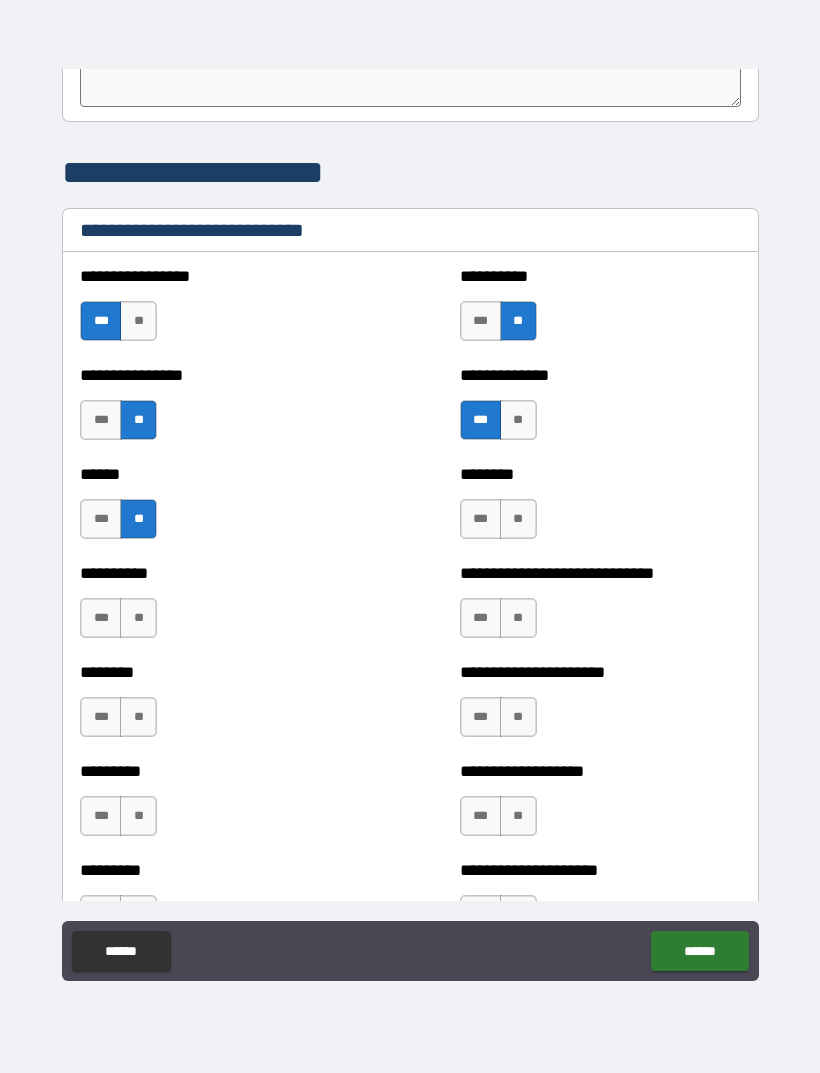 click on "**" at bounding box center [518, 519] 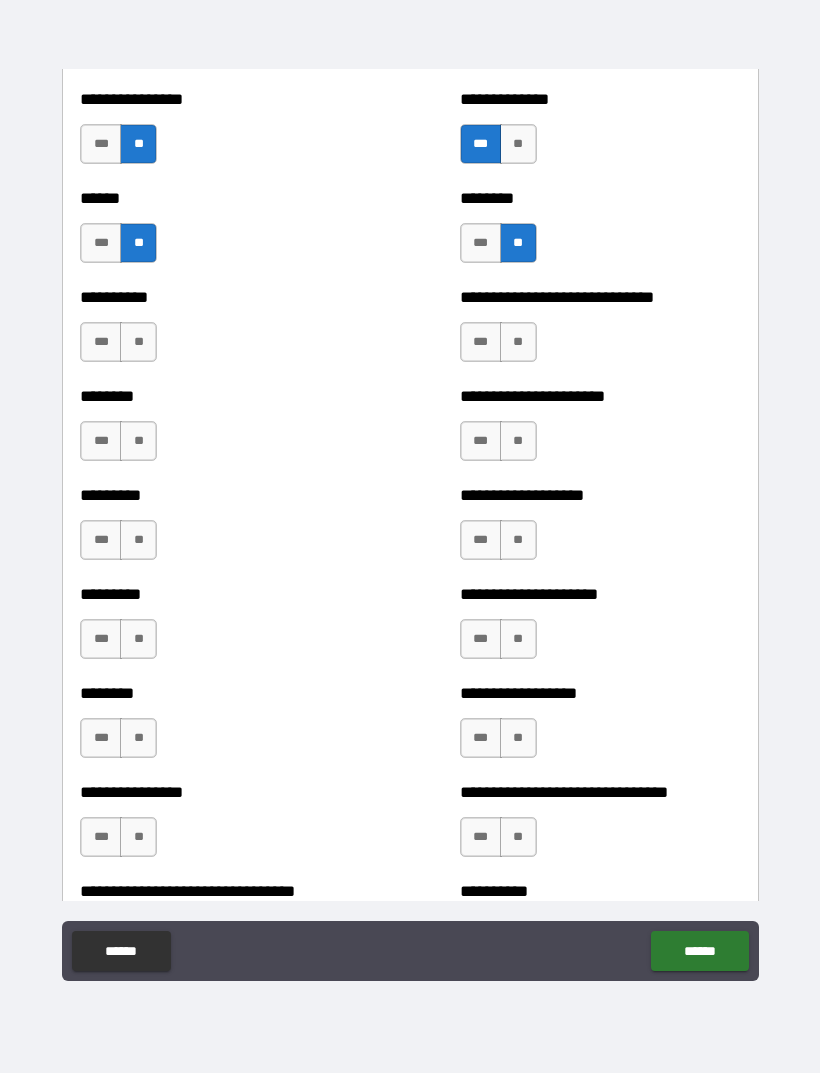 scroll, scrollTop: 6842, scrollLeft: 0, axis: vertical 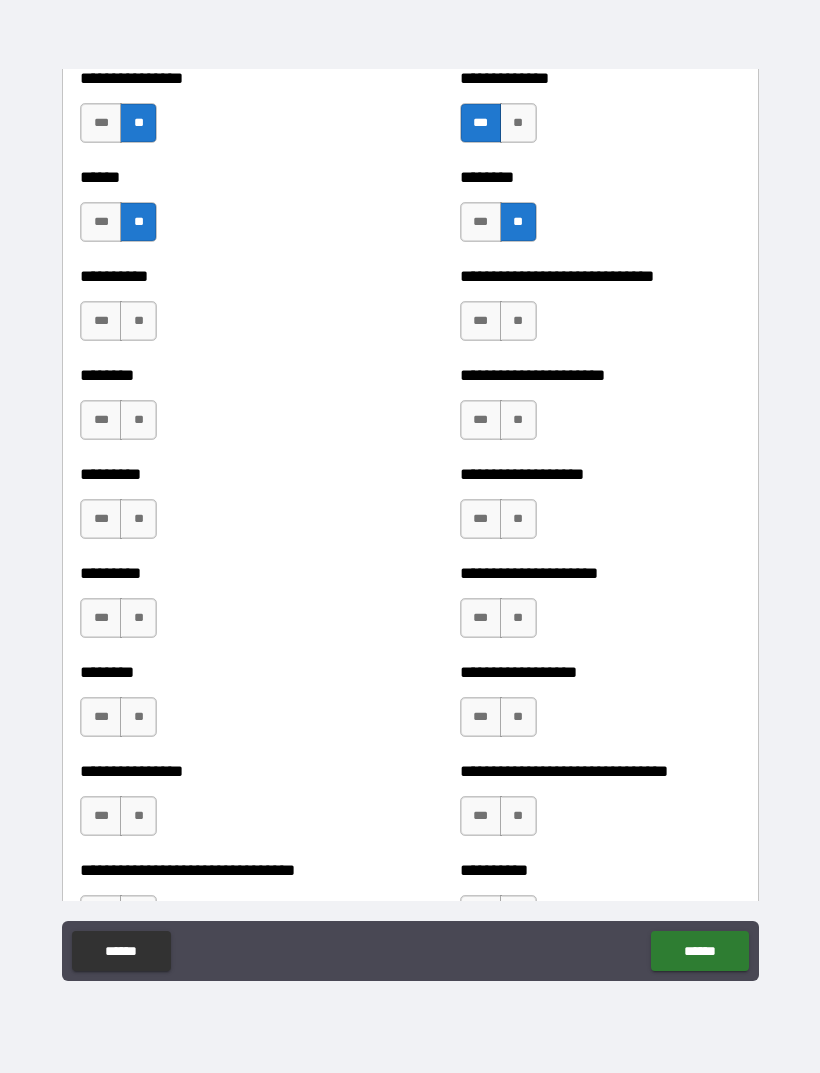 click on "***" at bounding box center (481, 321) 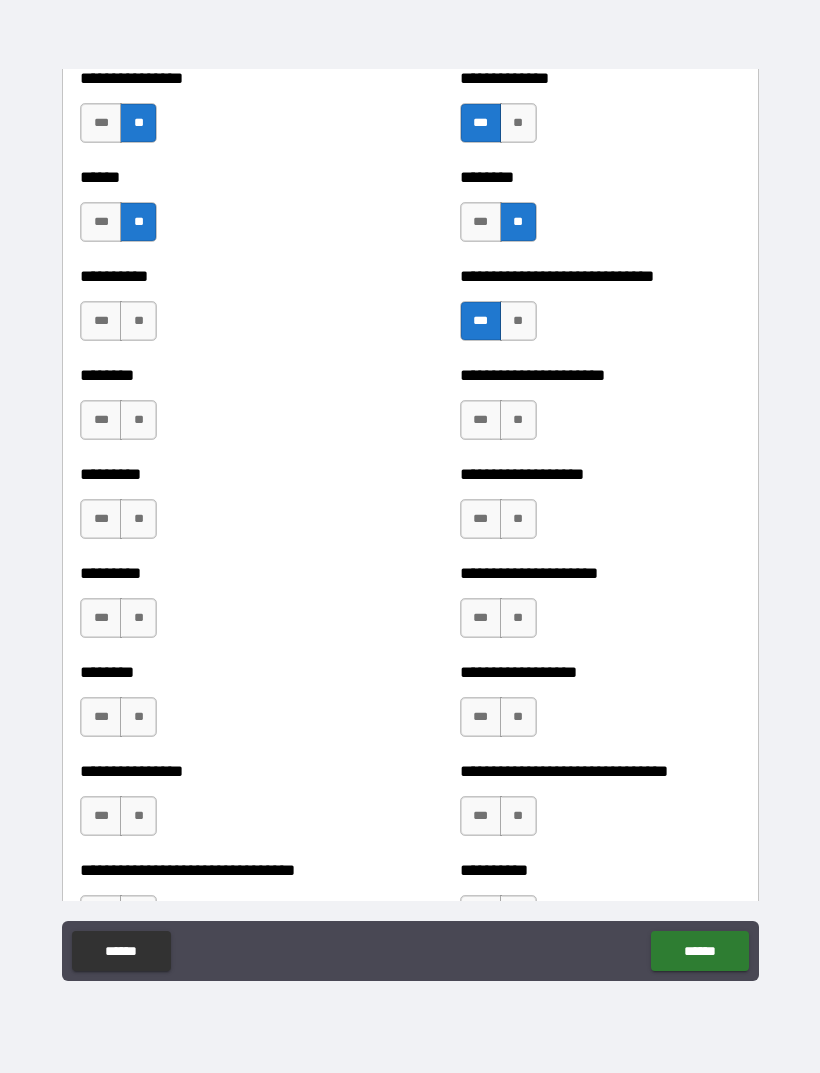 click on "**" at bounding box center [138, 321] 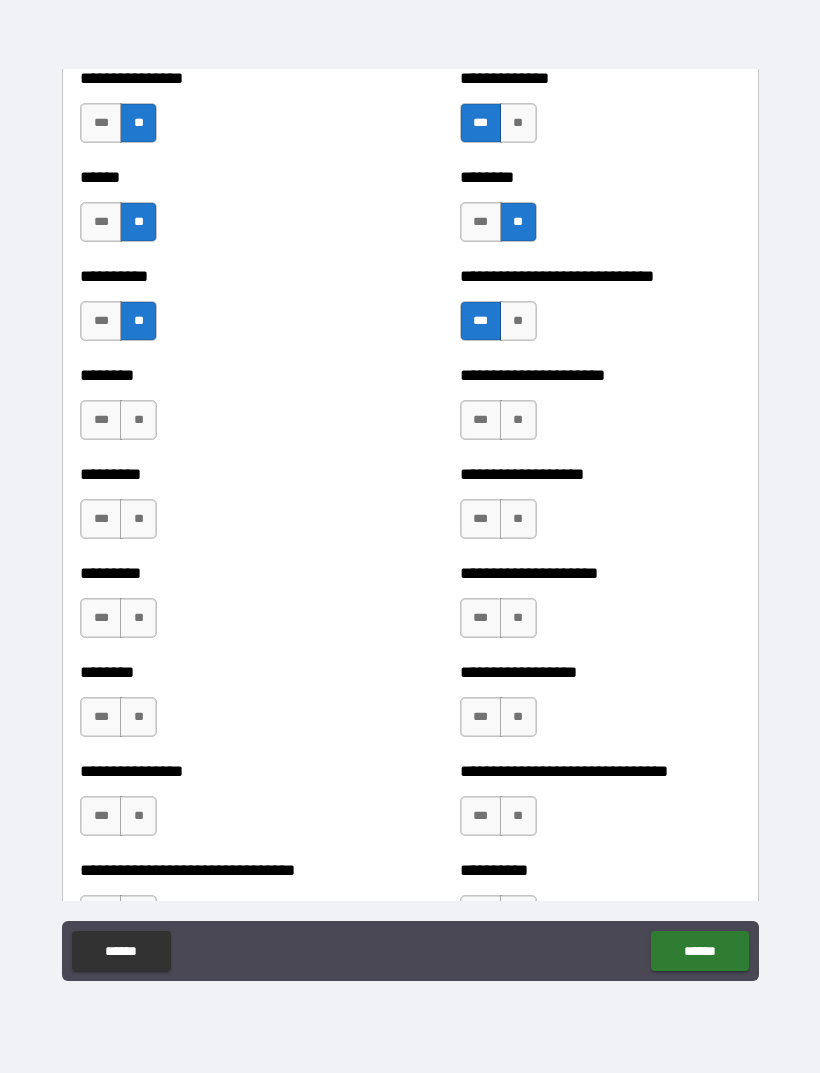 click on "**" at bounding box center [138, 420] 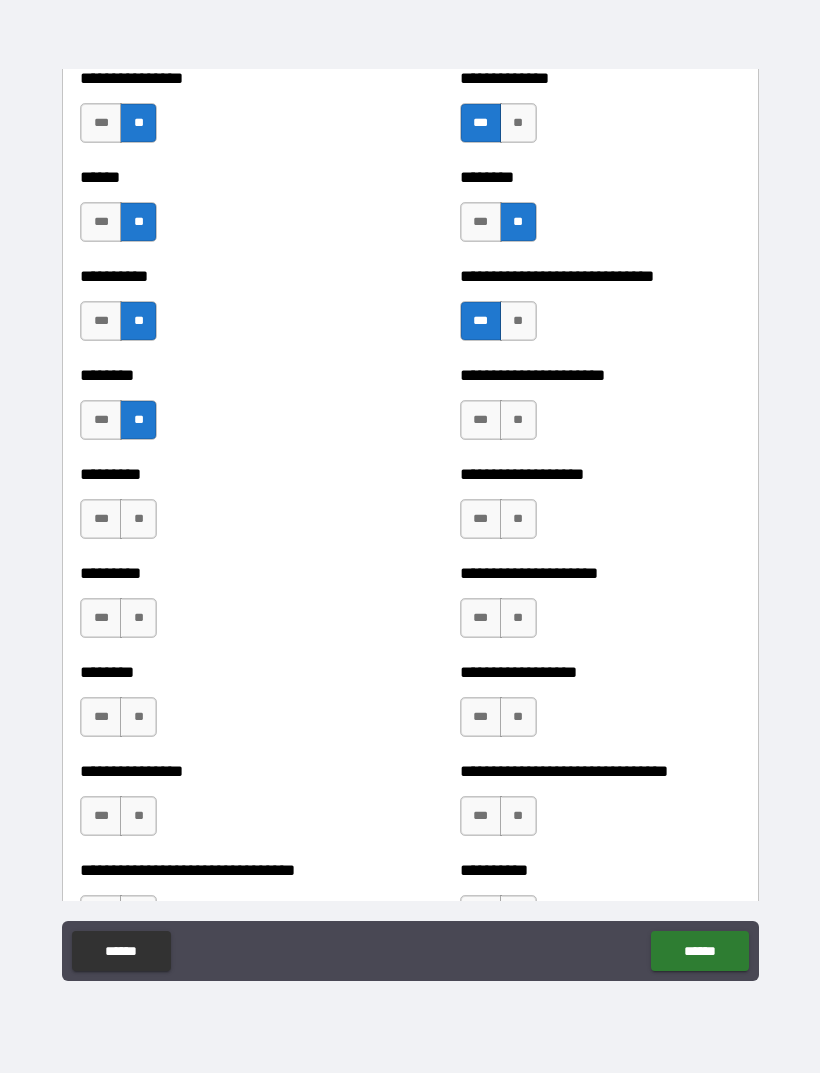 click on "**" at bounding box center (518, 420) 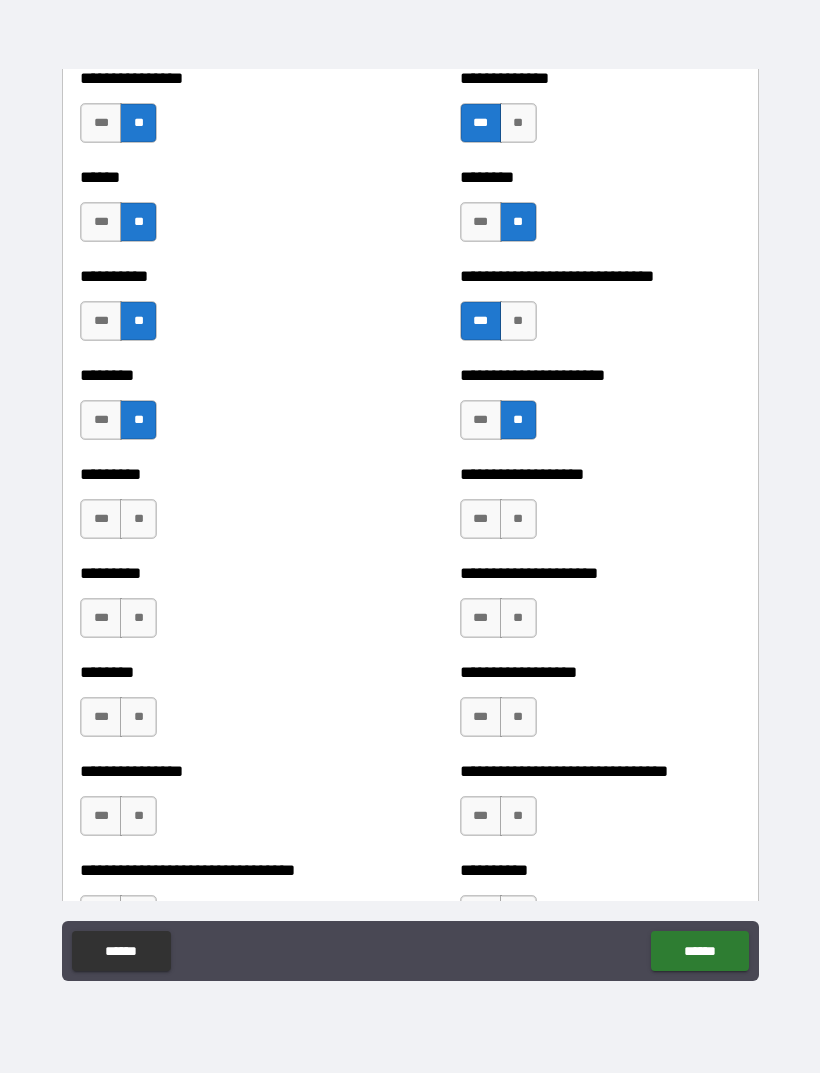 click on "**" at bounding box center (518, 519) 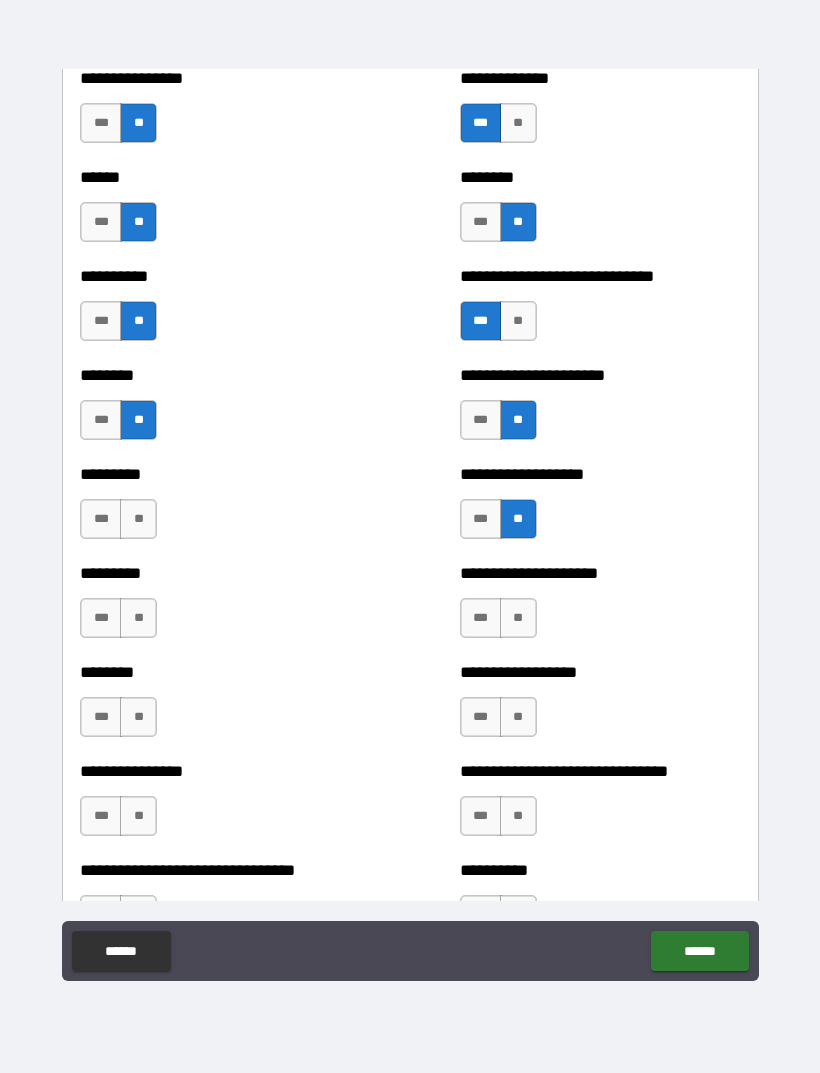 click on "**" at bounding box center (138, 519) 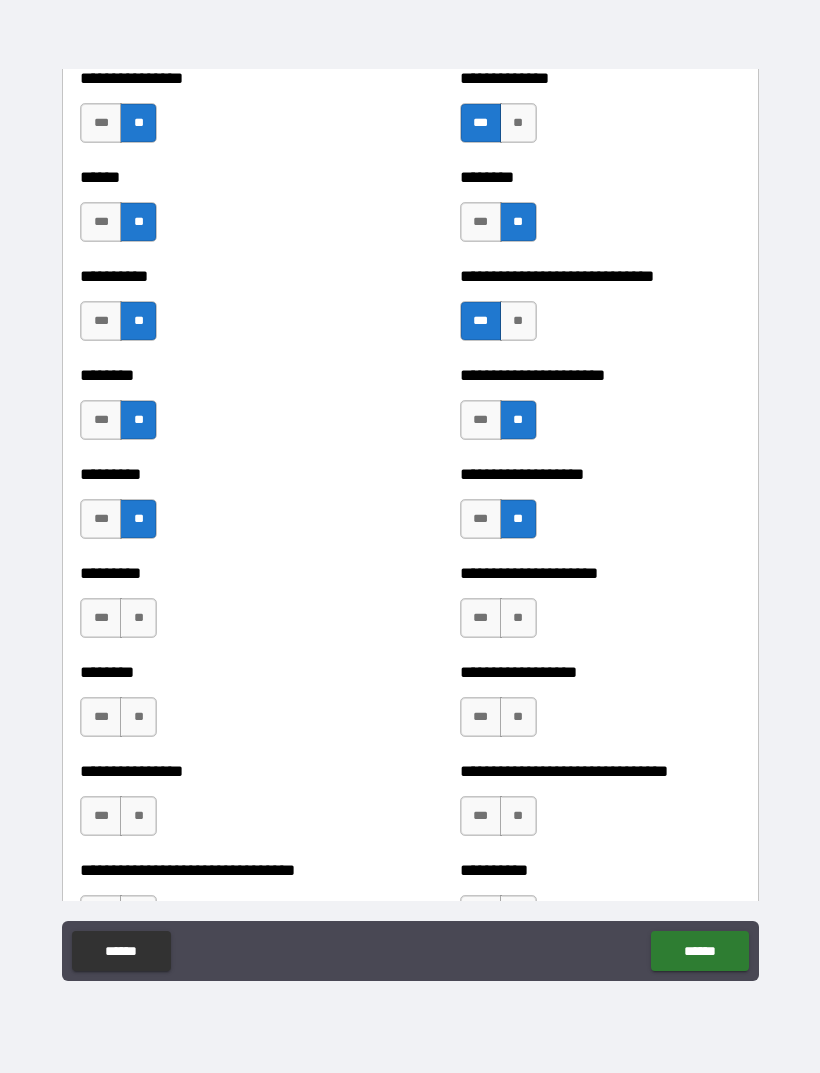 click on "**" at bounding box center [138, 618] 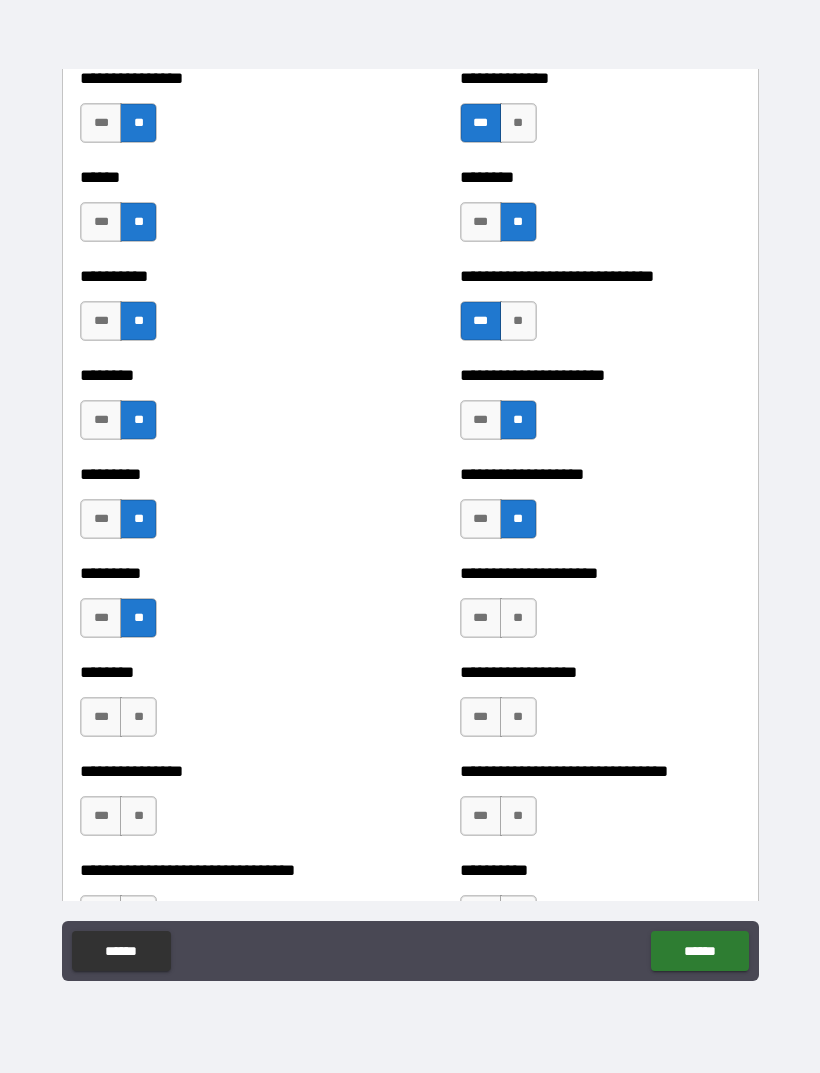 click on "**" at bounding box center [518, 618] 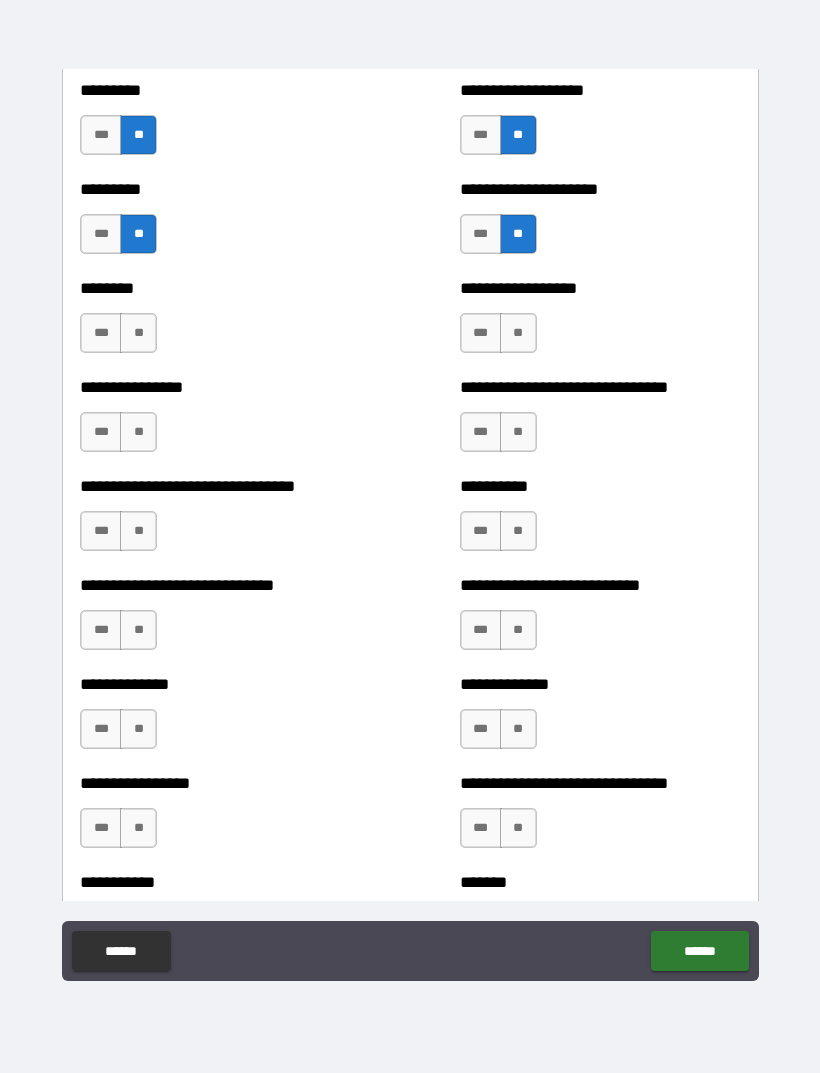 scroll, scrollTop: 7226, scrollLeft: 0, axis: vertical 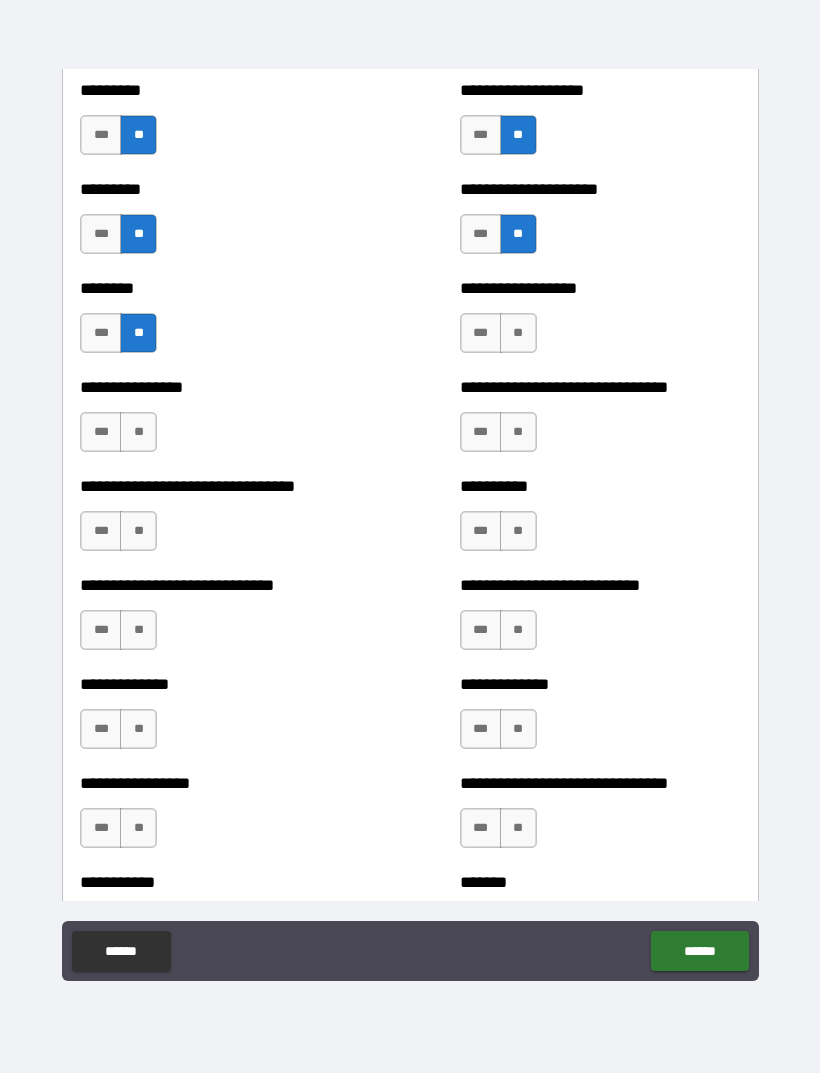 click on "**" at bounding box center [518, 333] 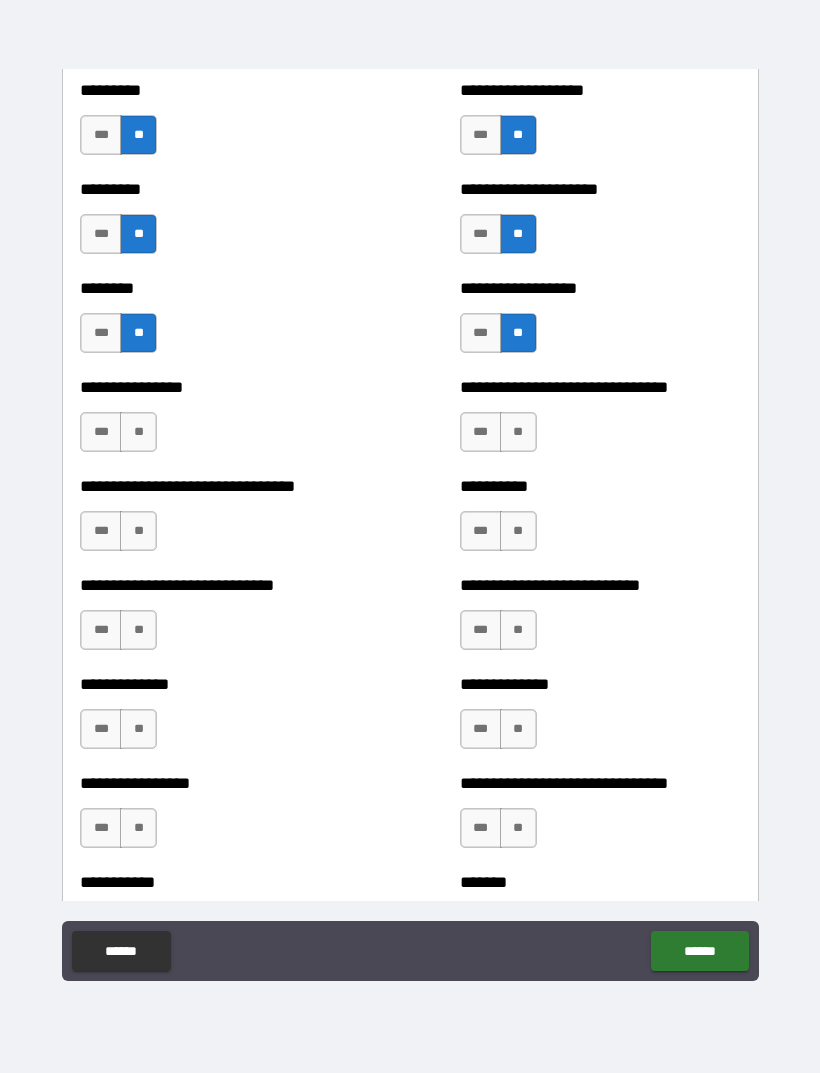 click on "**" at bounding box center (518, 432) 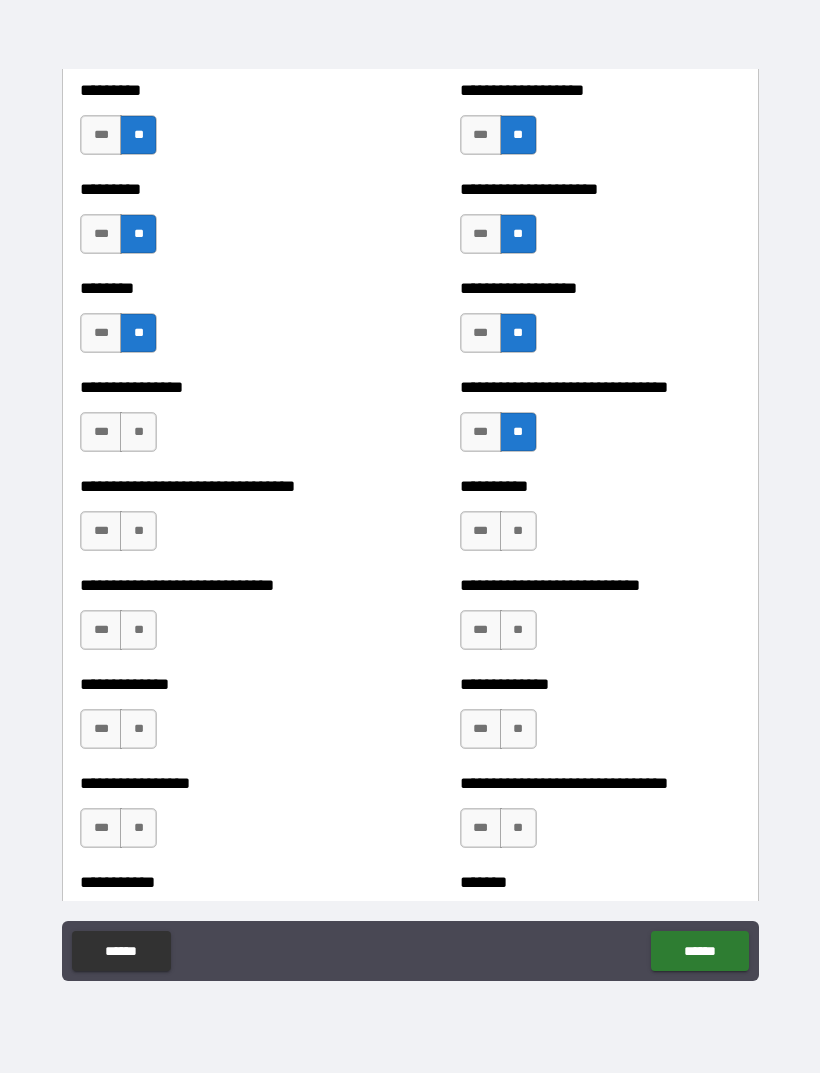 click on "**" at bounding box center (138, 432) 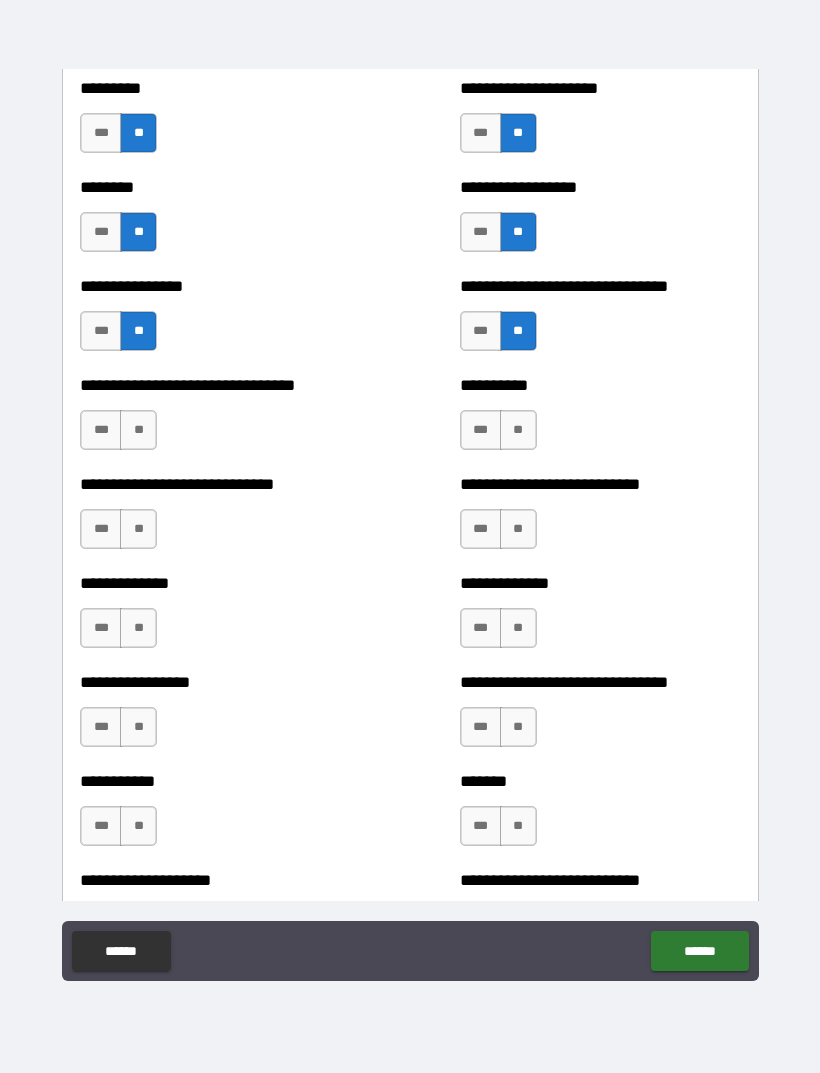 scroll, scrollTop: 7385, scrollLeft: 0, axis: vertical 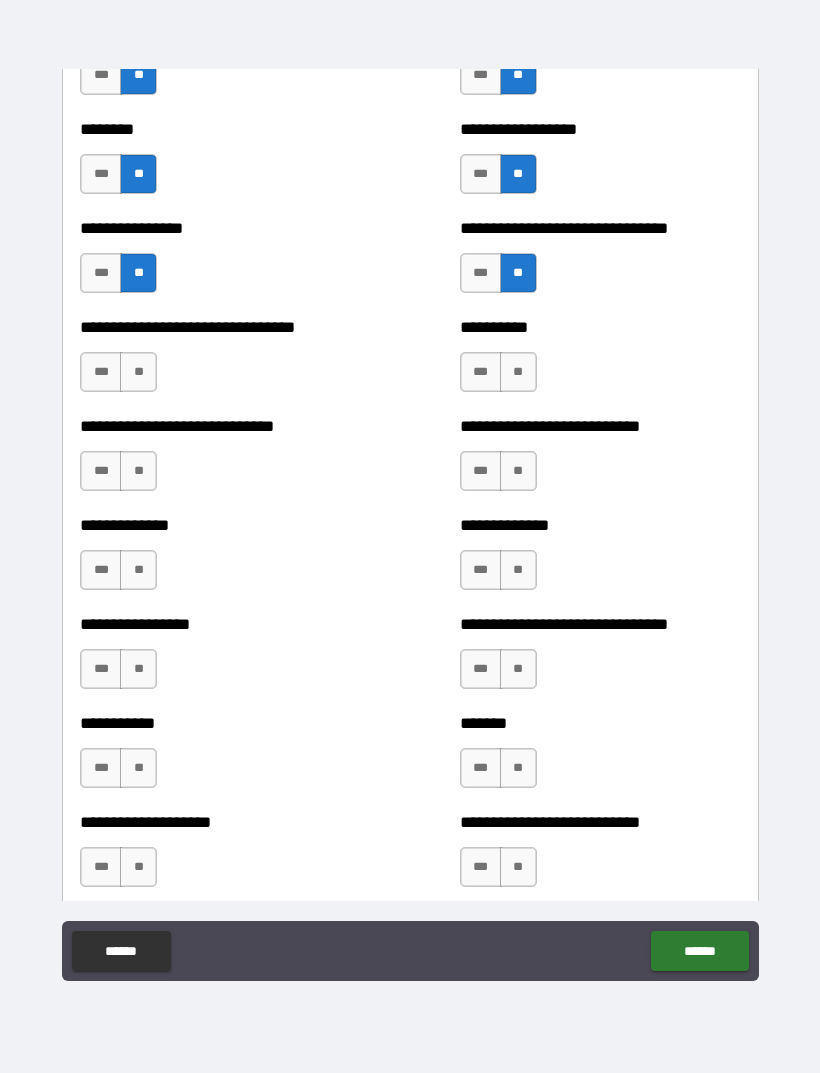 click on "***" at bounding box center (481, 273) 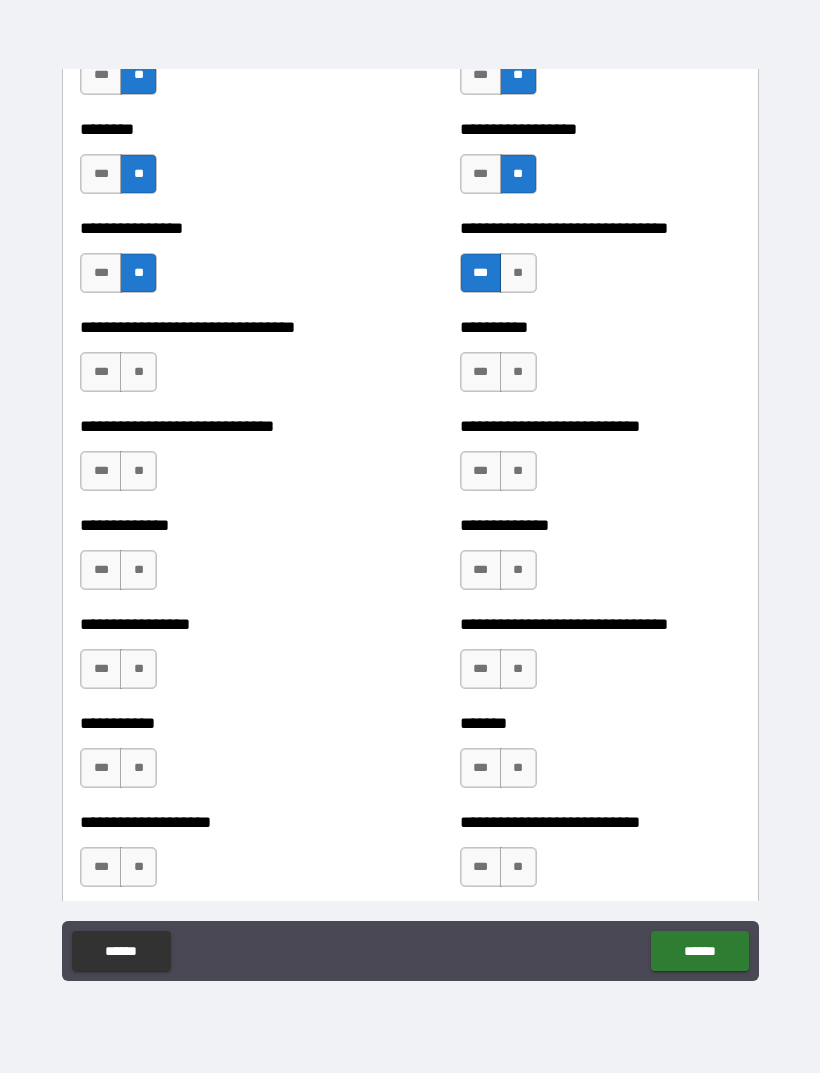 click on "**" at bounding box center [518, 372] 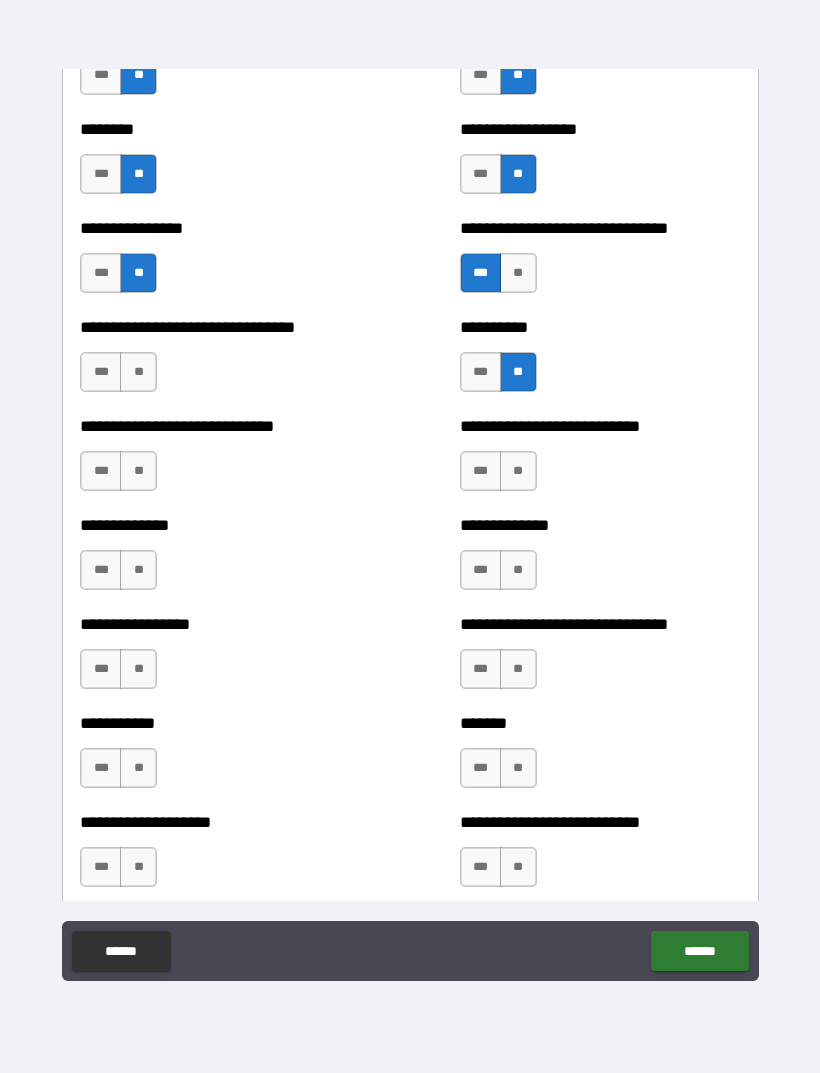 click on "**" at bounding box center [138, 372] 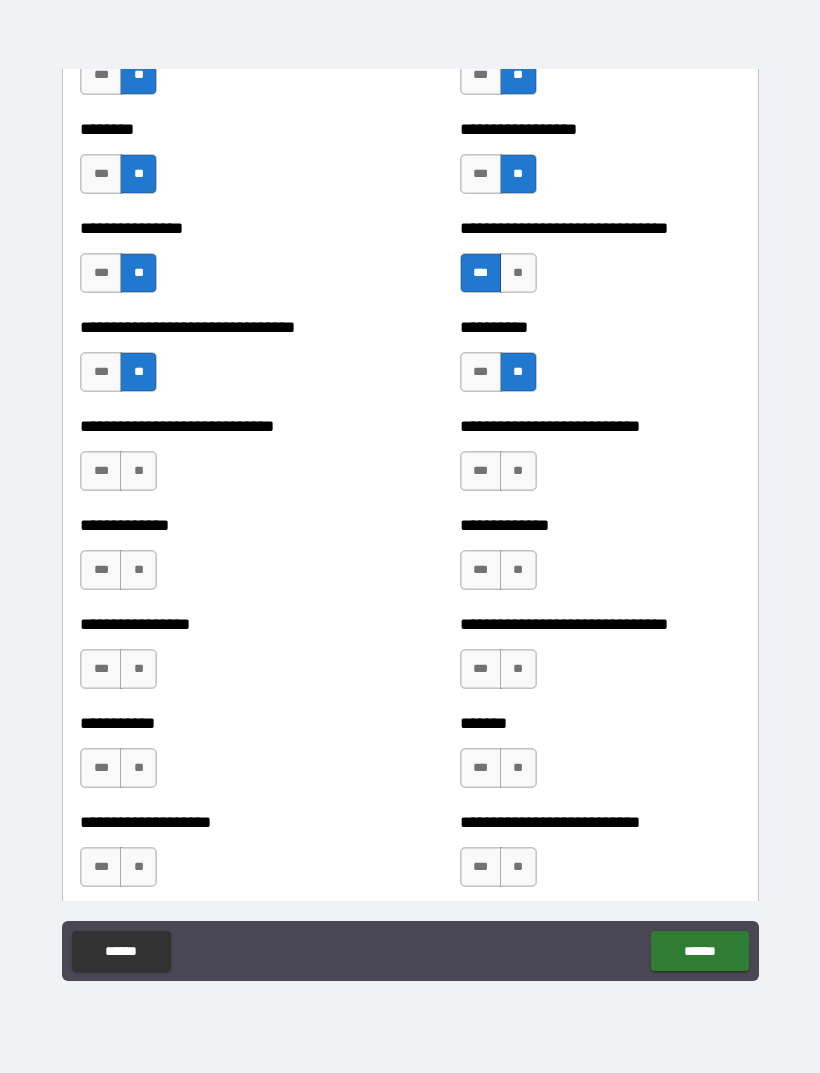 click on "**" at bounding box center (138, 471) 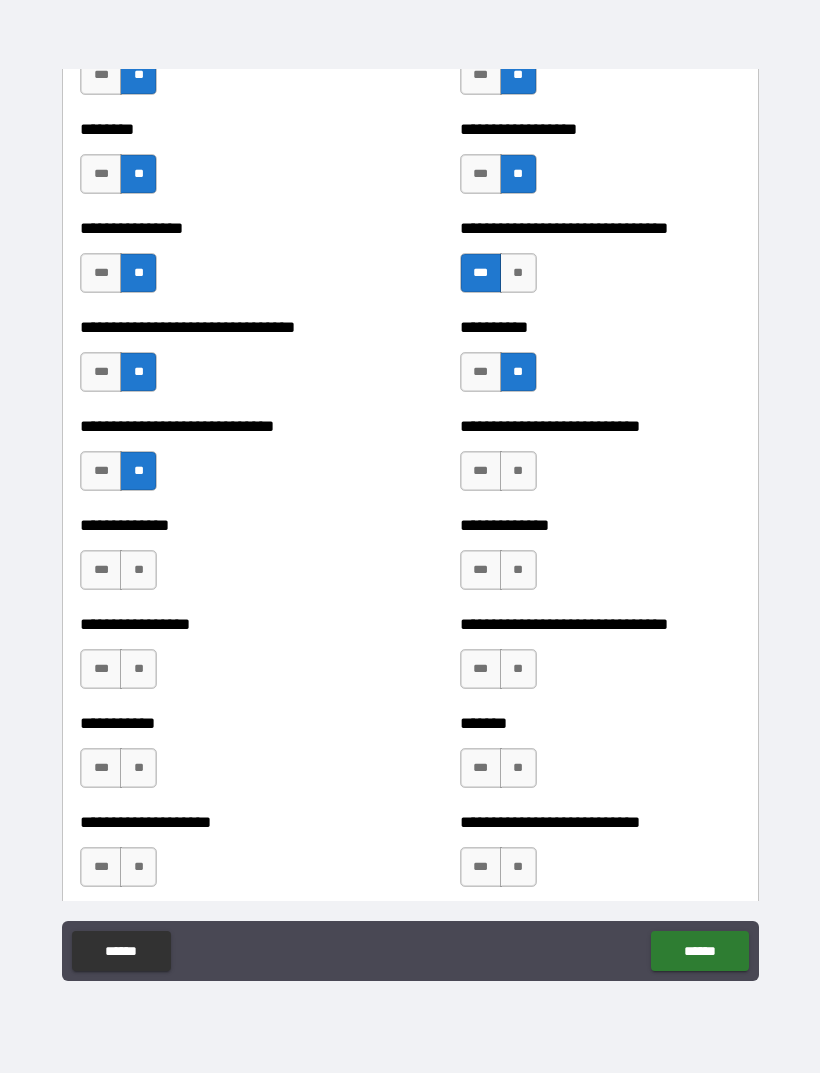 click on "**" at bounding box center [518, 471] 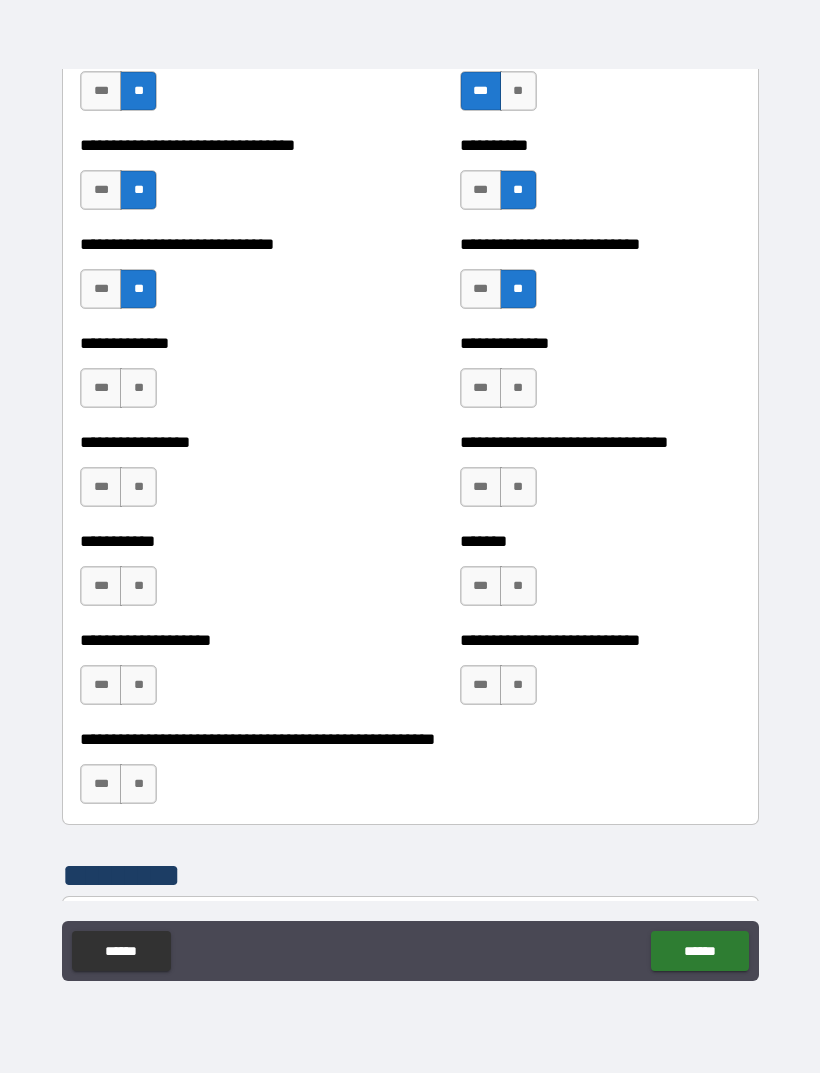 scroll, scrollTop: 7569, scrollLeft: 0, axis: vertical 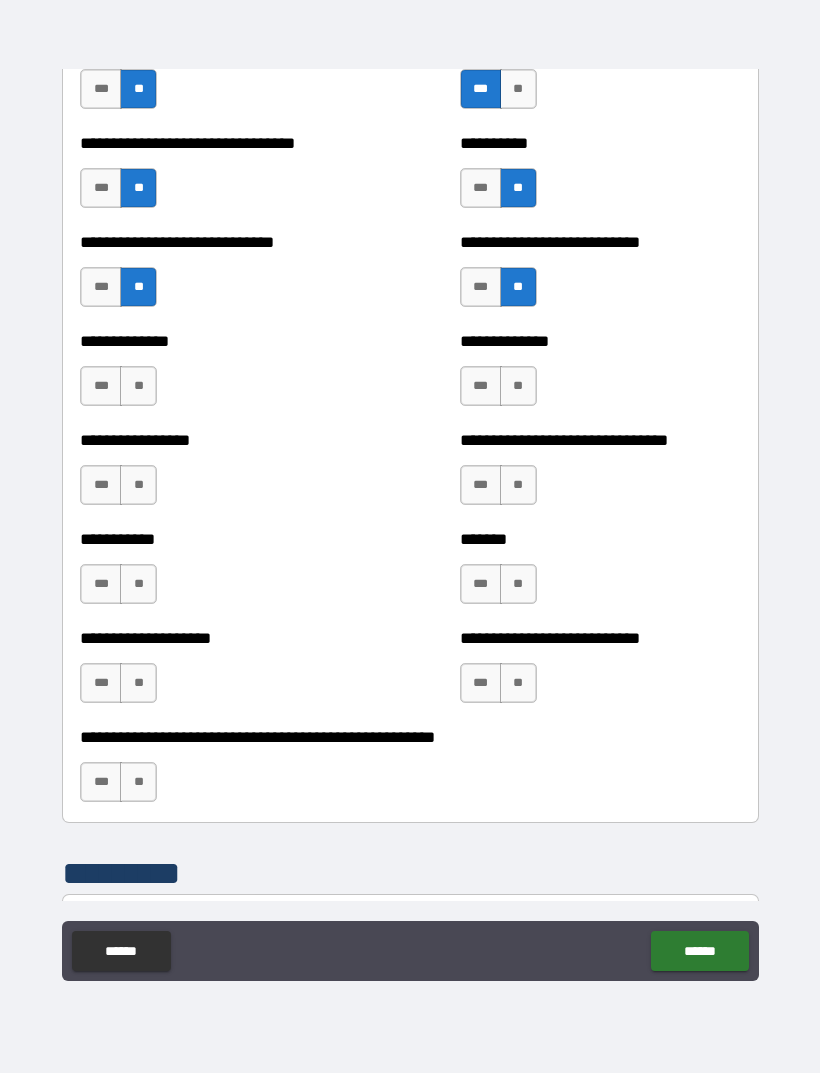 click on "**" at bounding box center [518, 386] 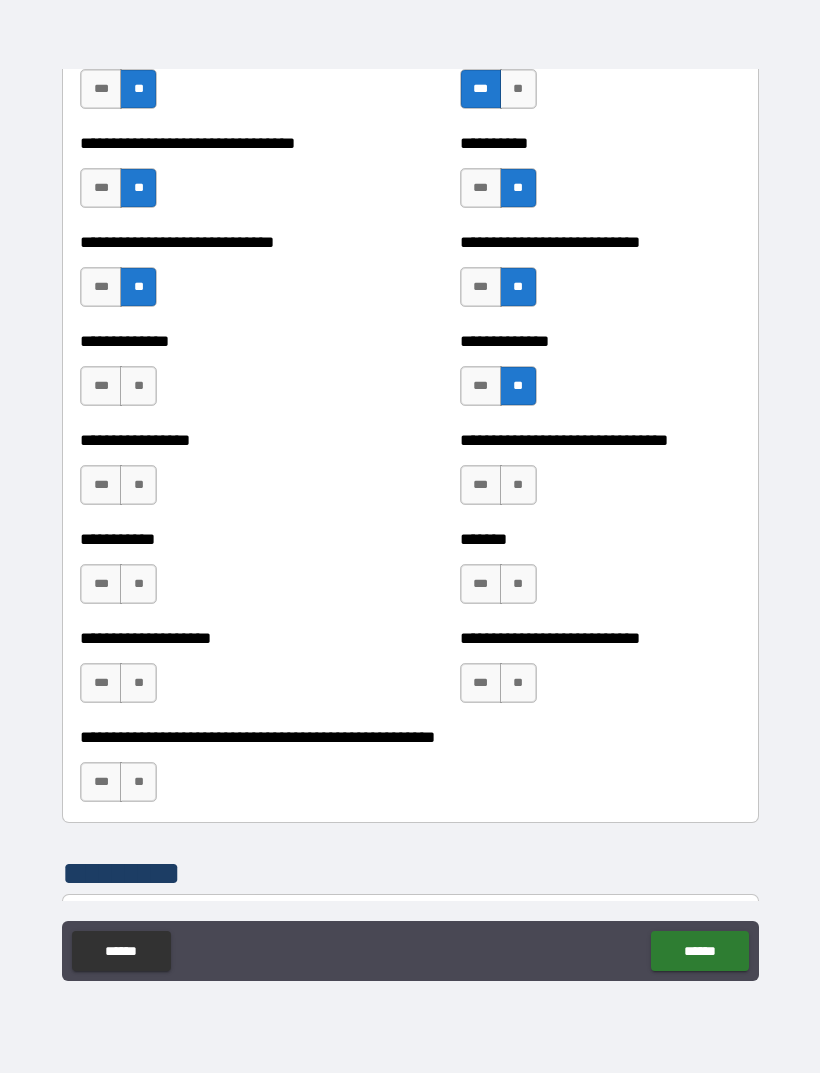 click on "**" at bounding box center [138, 386] 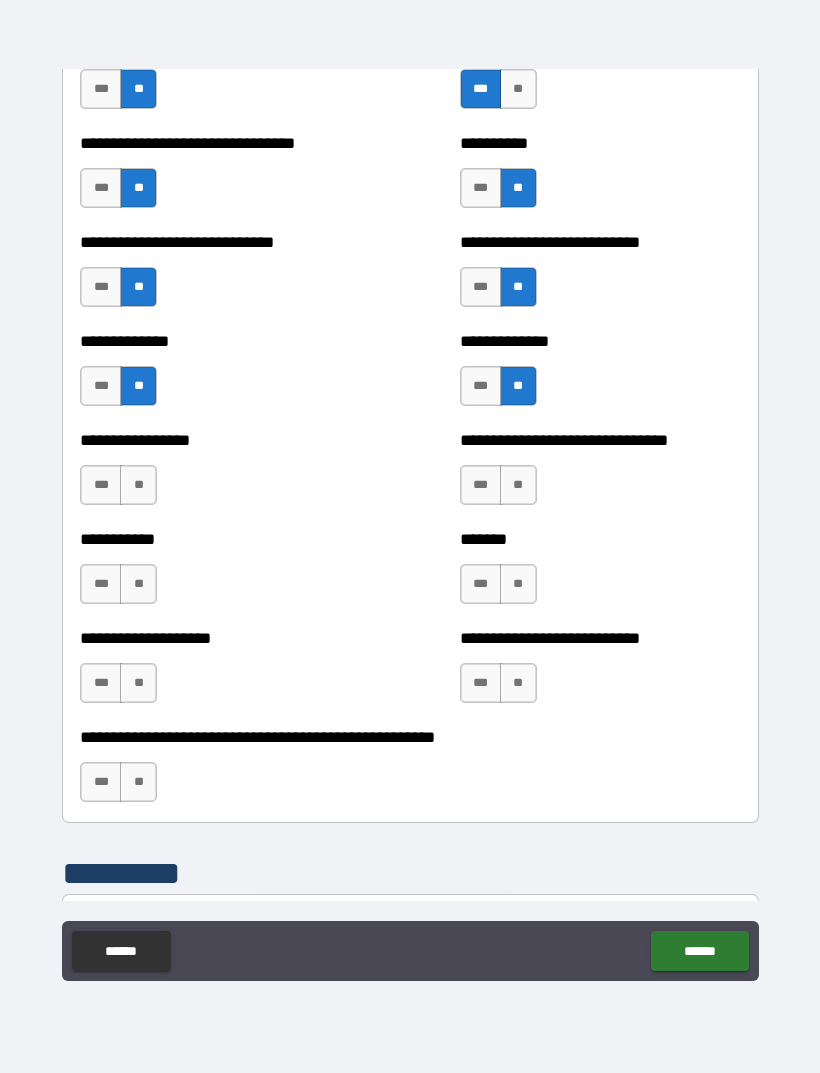 click on "**" at bounding box center [138, 485] 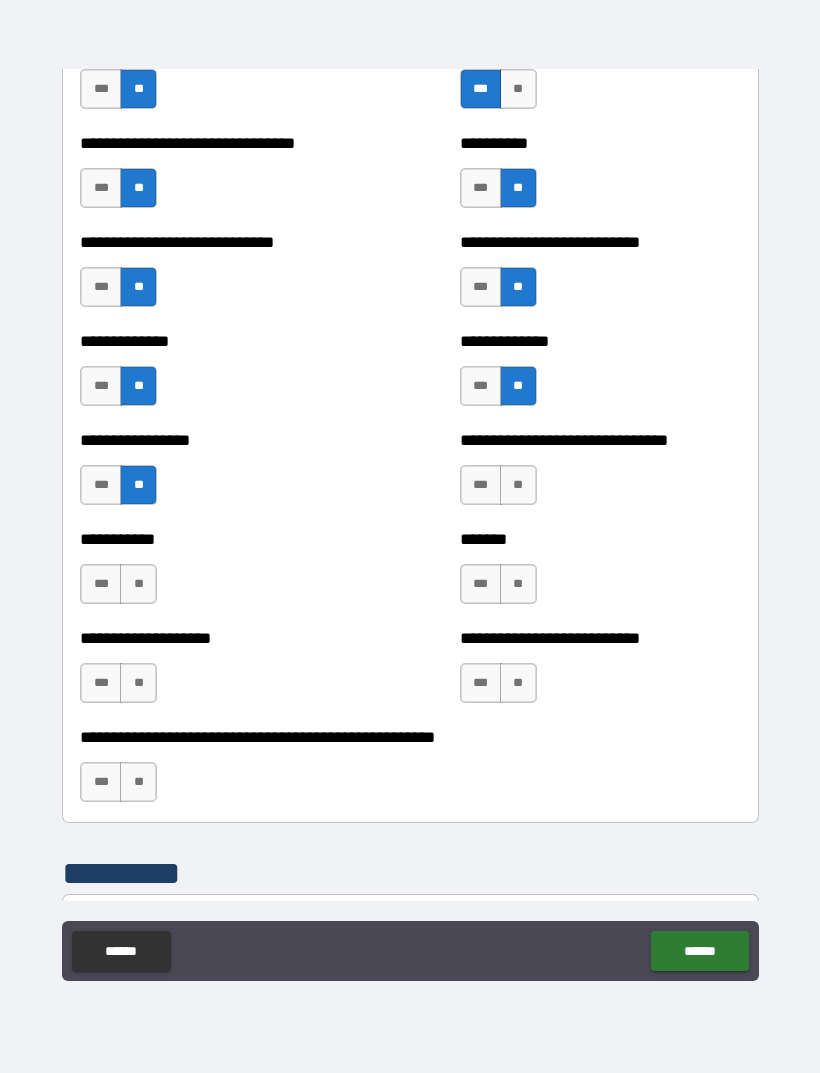 click on "**" at bounding box center (518, 485) 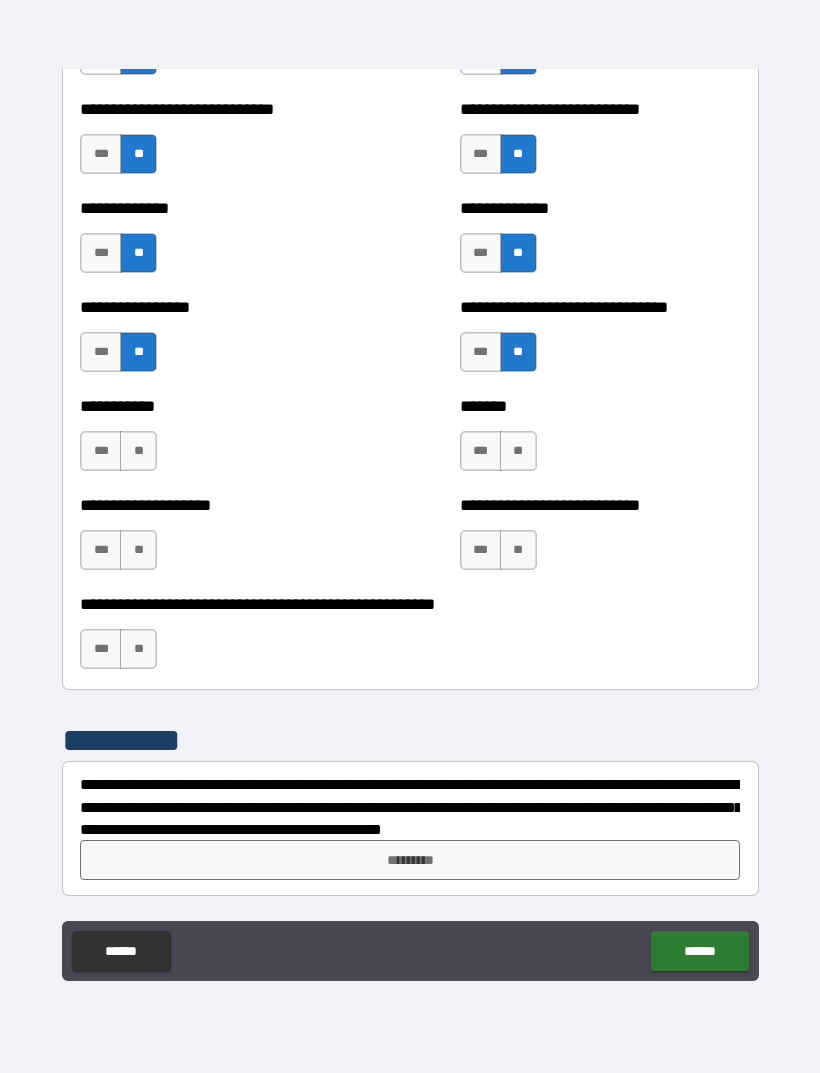 scroll, scrollTop: 7702, scrollLeft: 0, axis: vertical 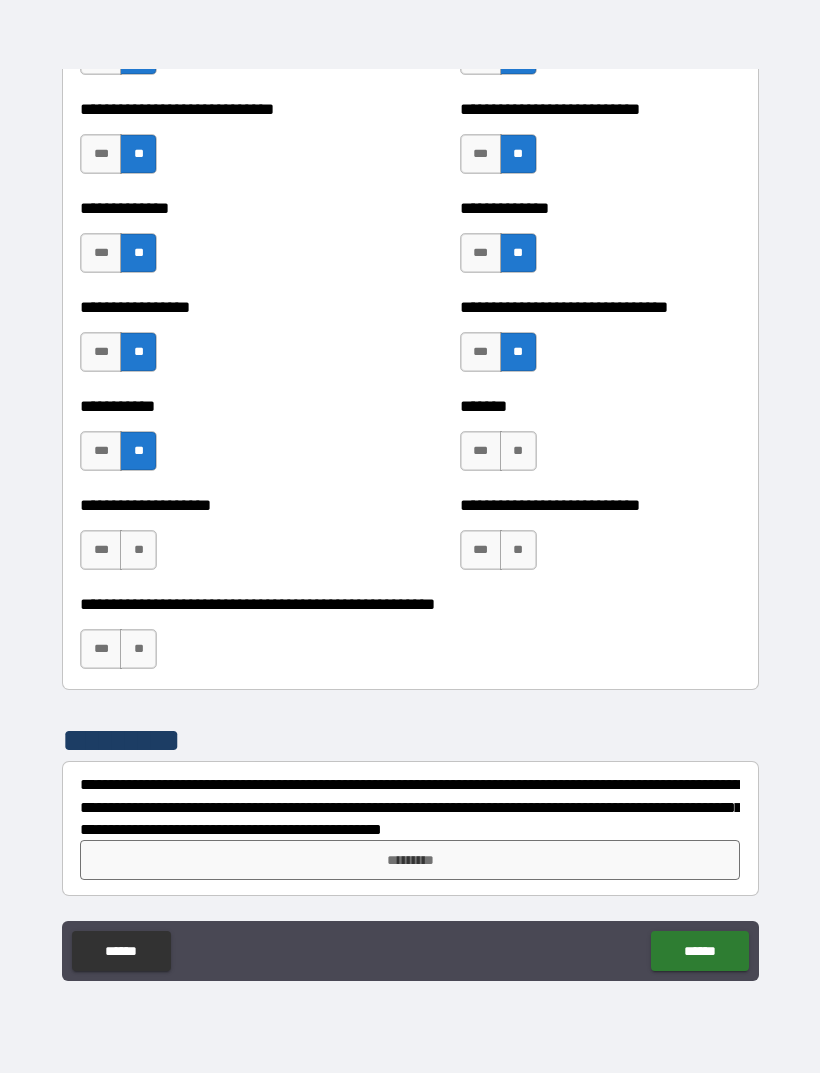 click on "***" at bounding box center (481, 451) 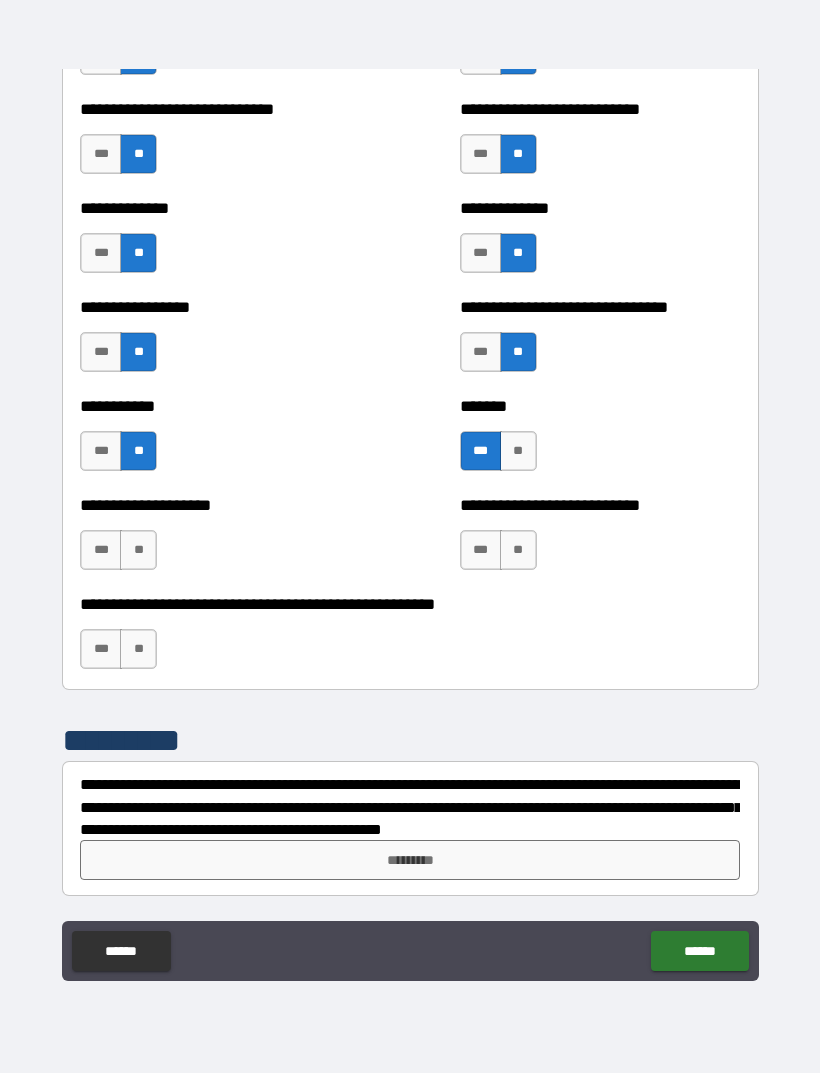 click on "**" at bounding box center [518, 550] 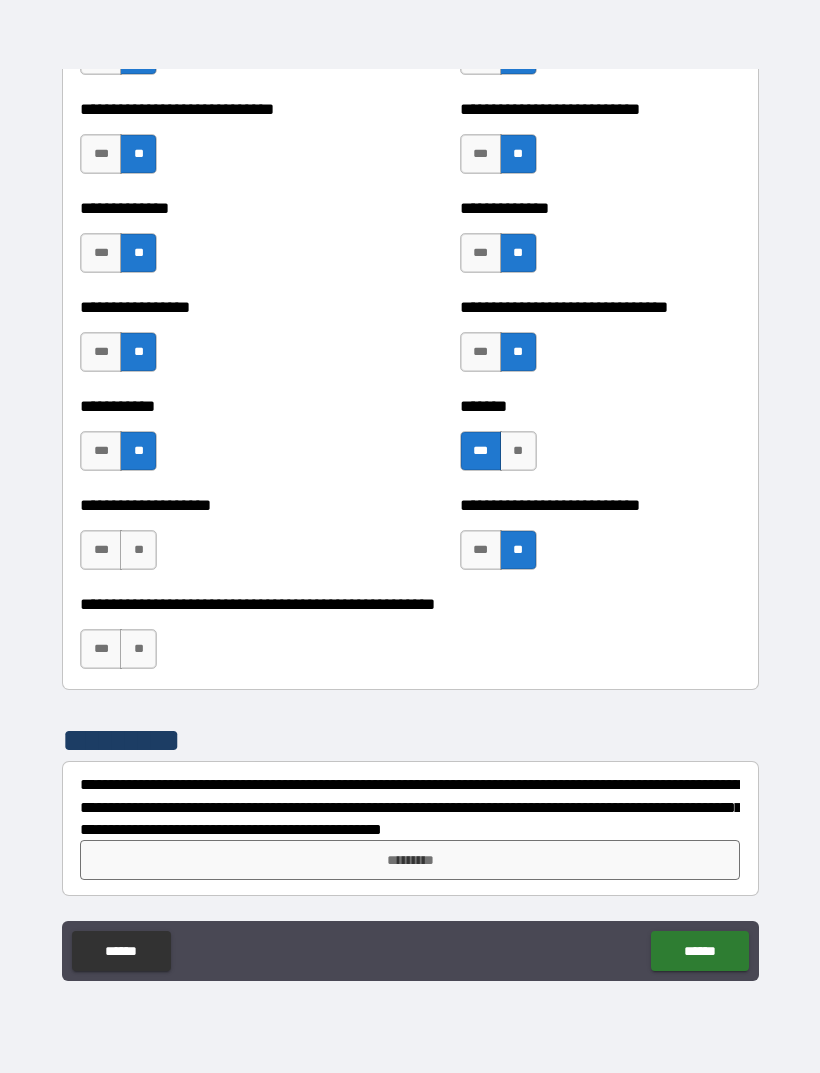 click on "***" at bounding box center (101, 550) 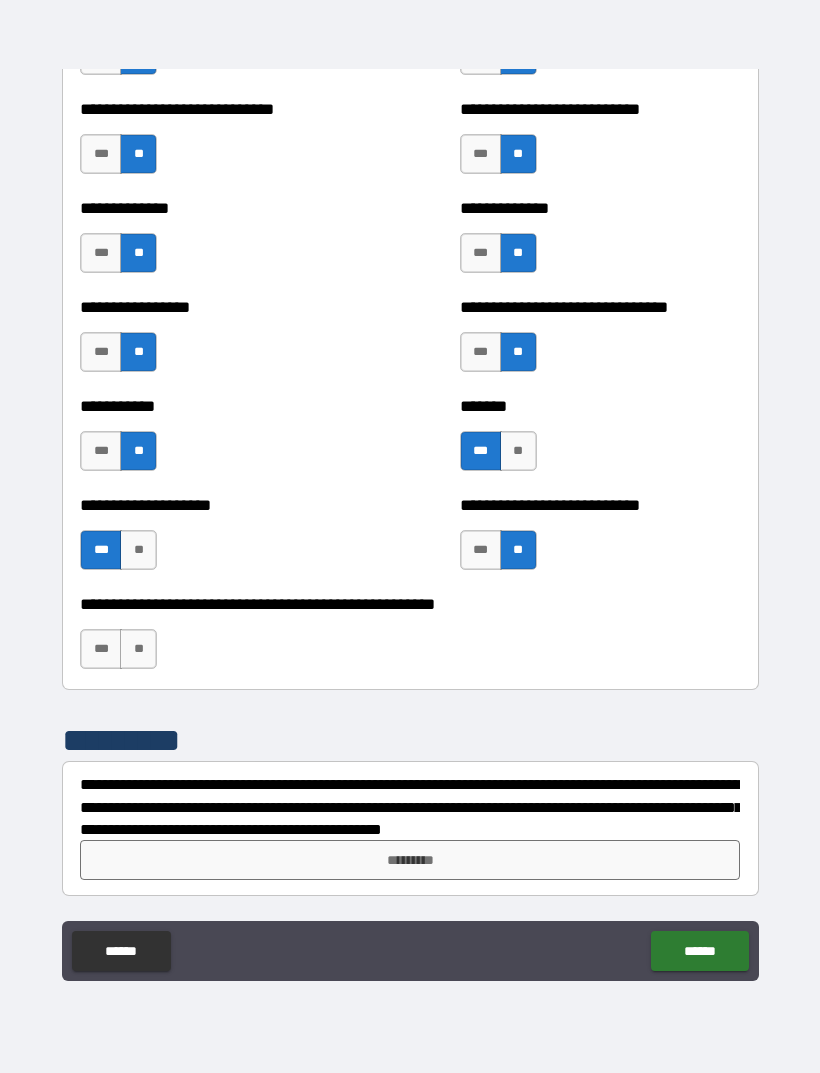 click on "**" at bounding box center [138, 649] 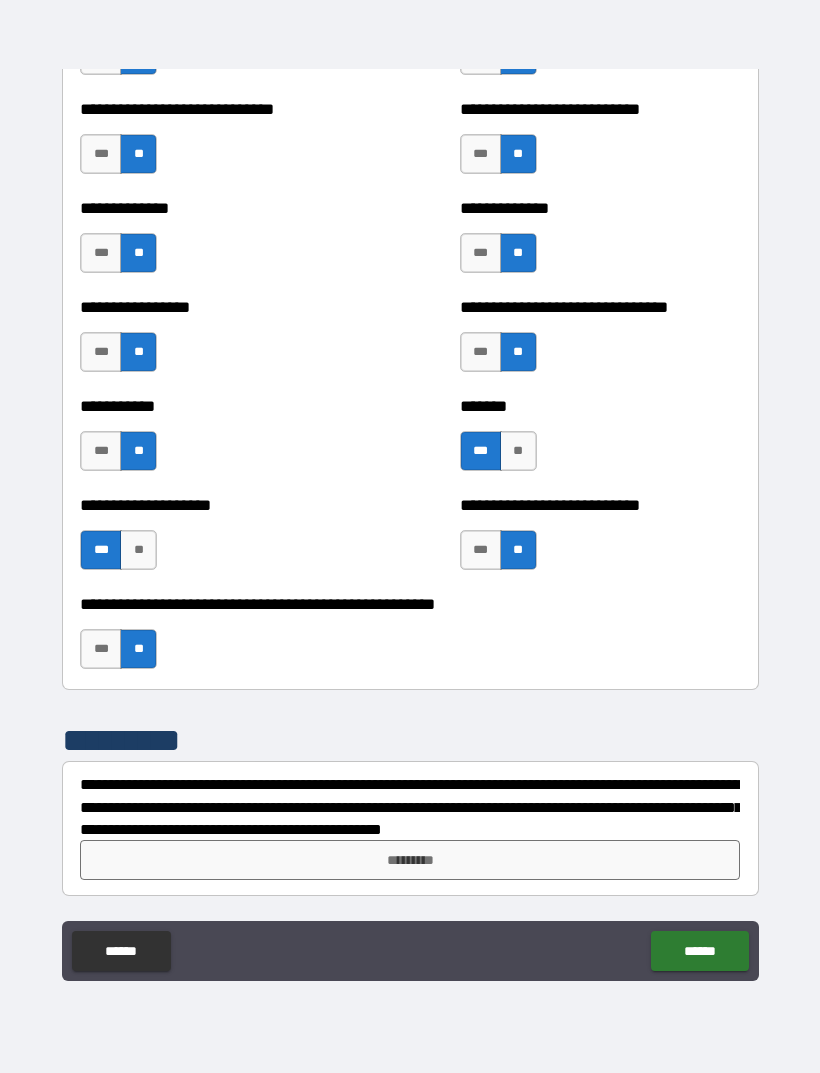 scroll, scrollTop: 7702, scrollLeft: 0, axis: vertical 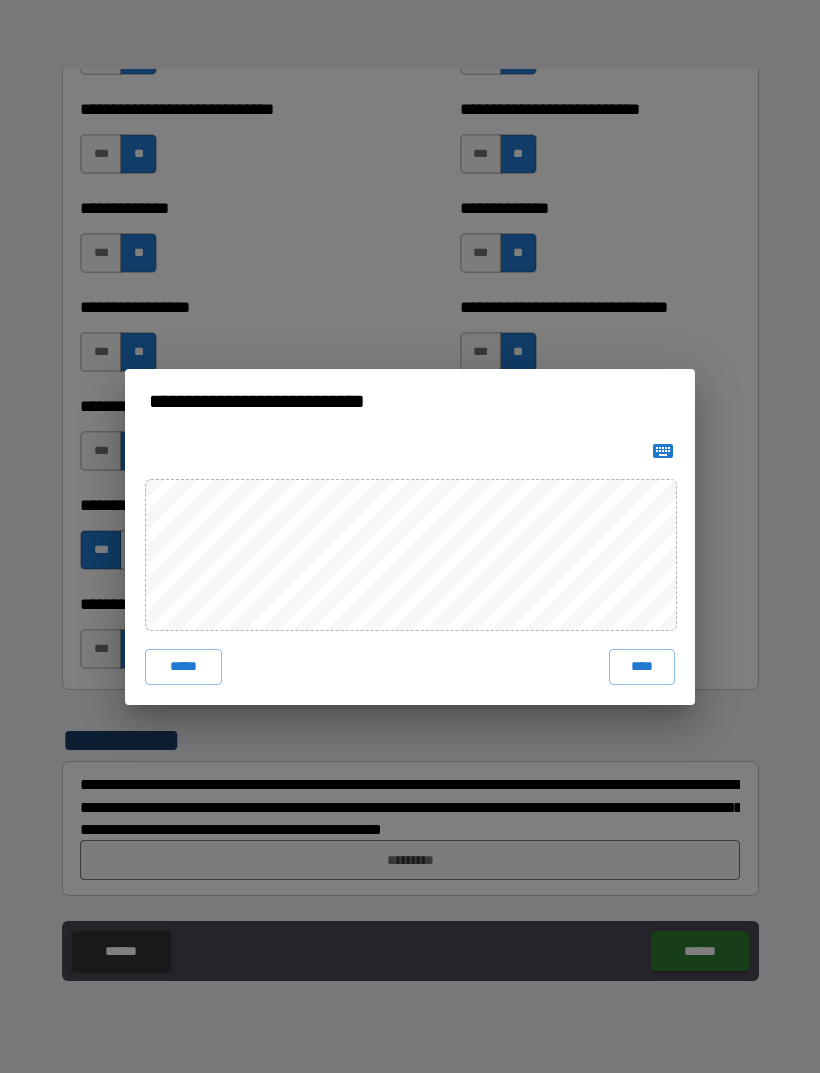 click on "****" at bounding box center (642, 667) 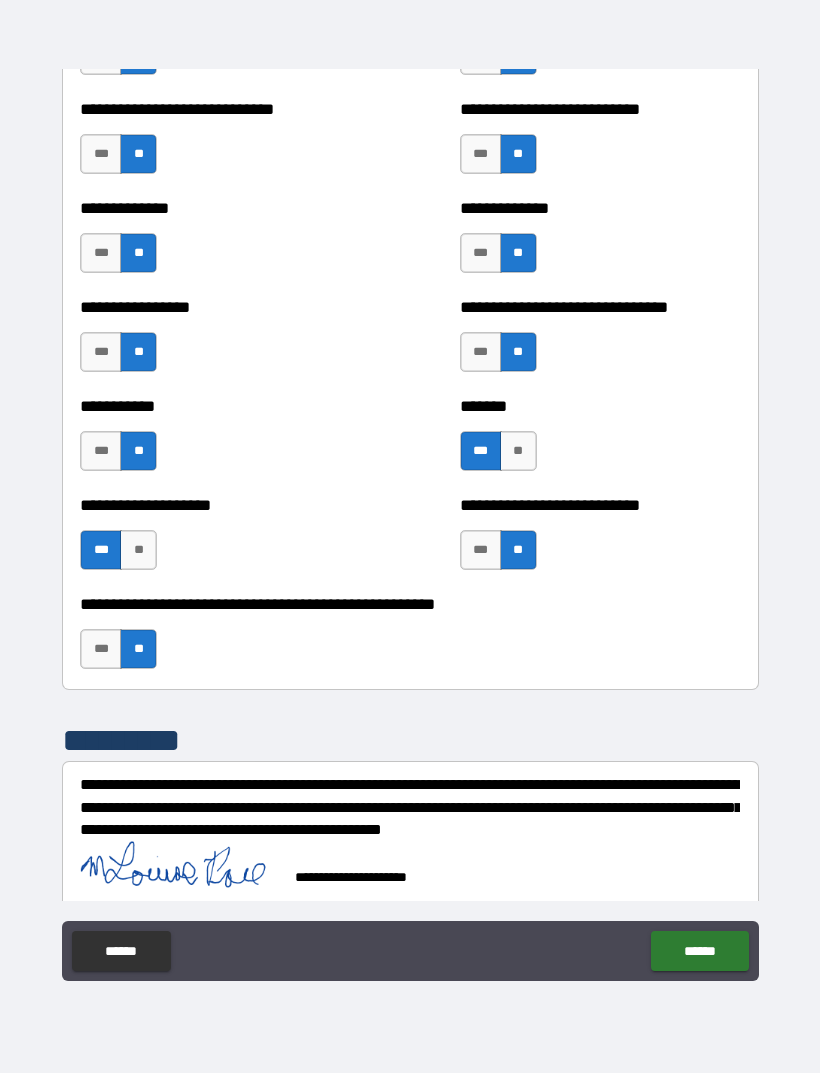 scroll, scrollTop: 7692, scrollLeft: 0, axis: vertical 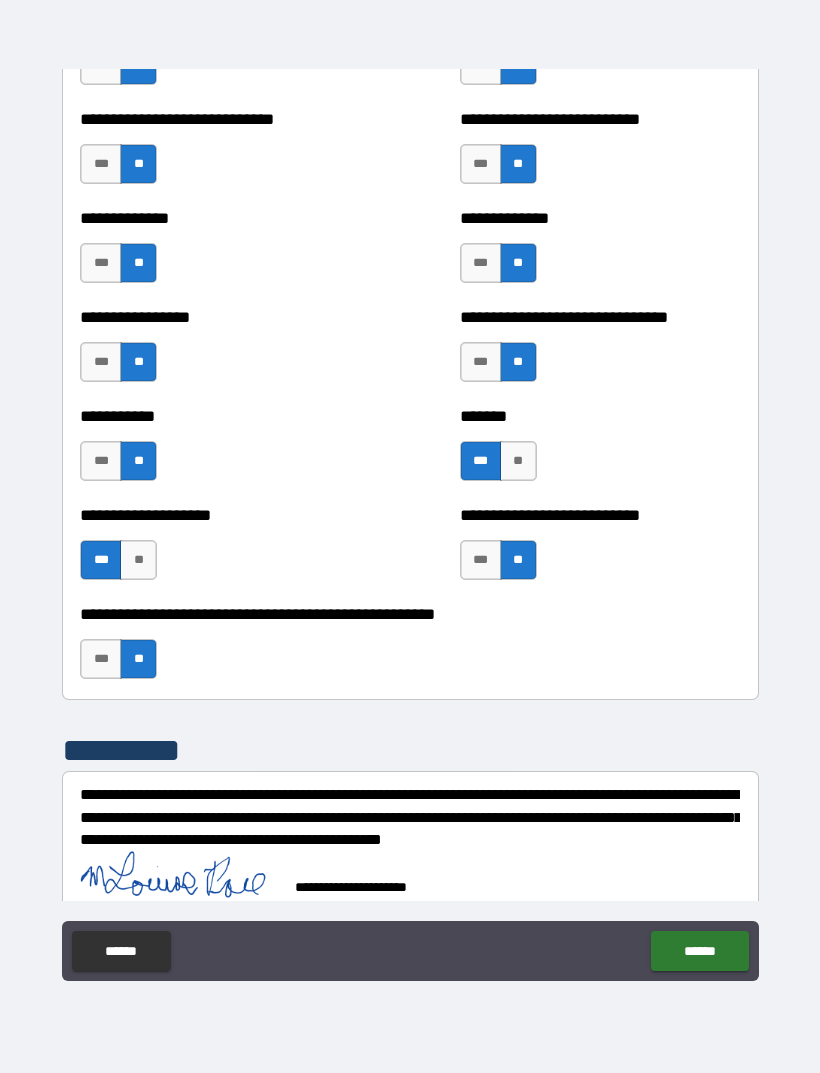 click on "******" at bounding box center (699, 951) 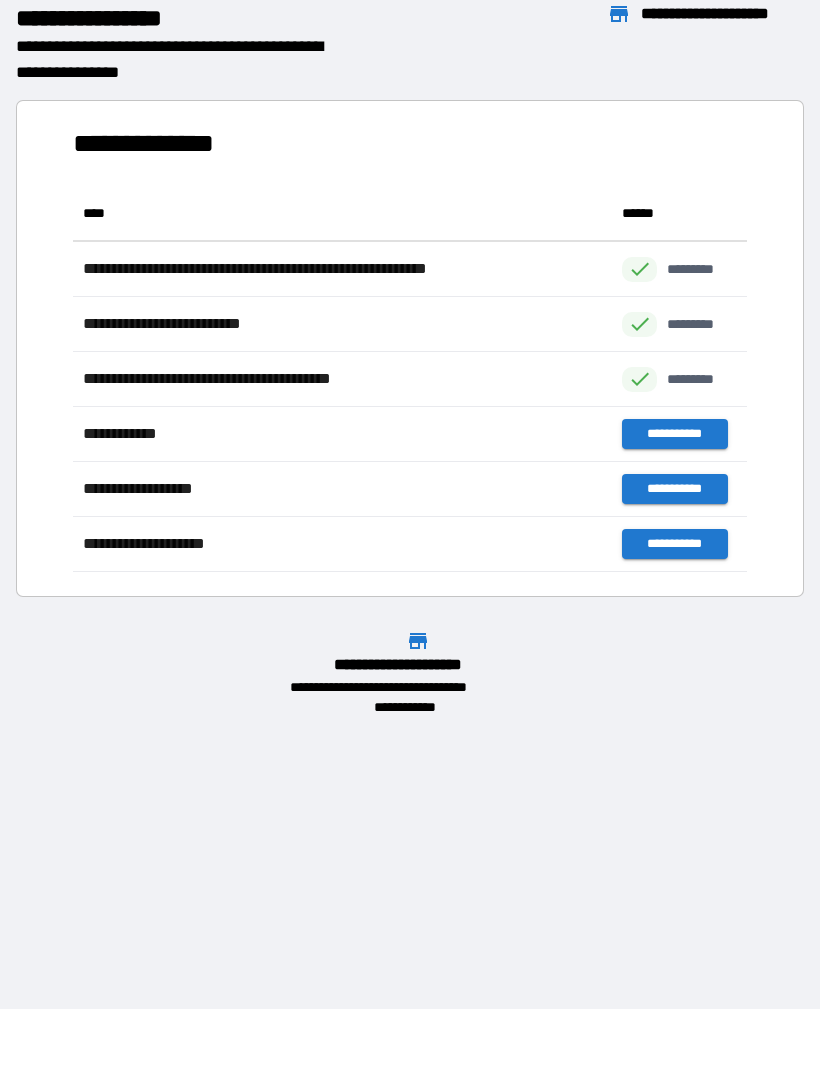 scroll, scrollTop: 1, scrollLeft: 1, axis: both 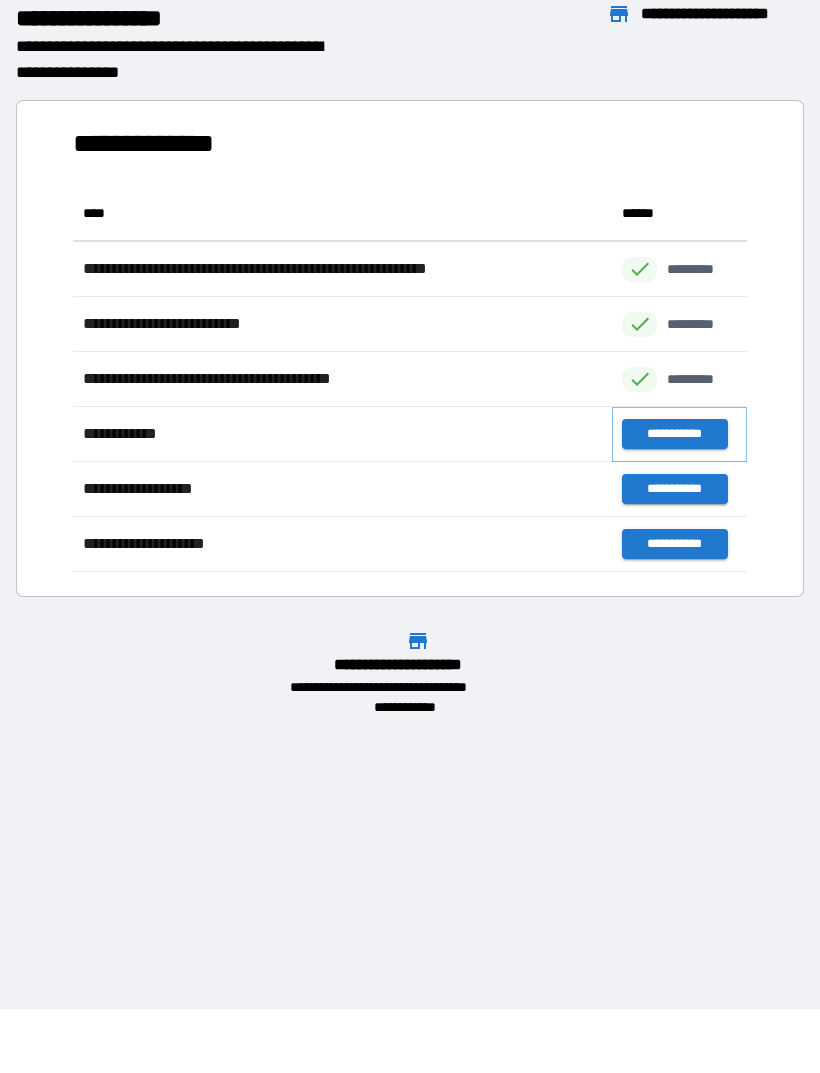 click on "**********" at bounding box center (674, 434) 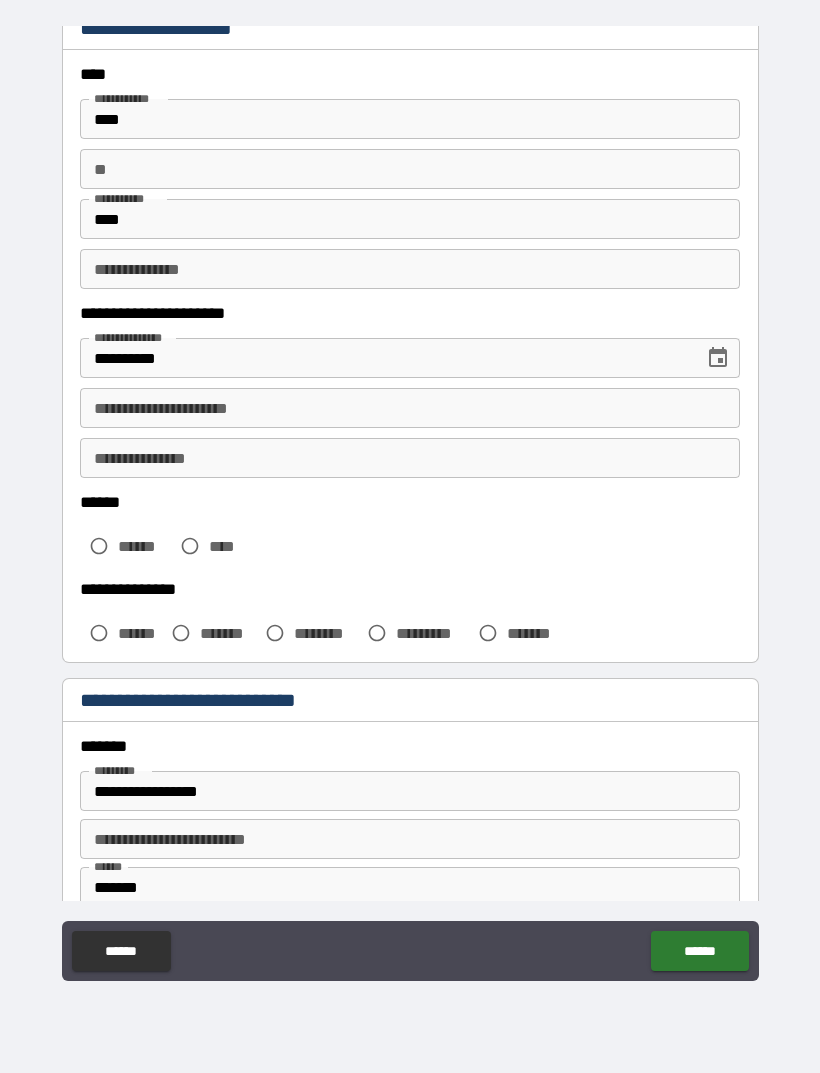 scroll, scrollTop: 82, scrollLeft: 0, axis: vertical 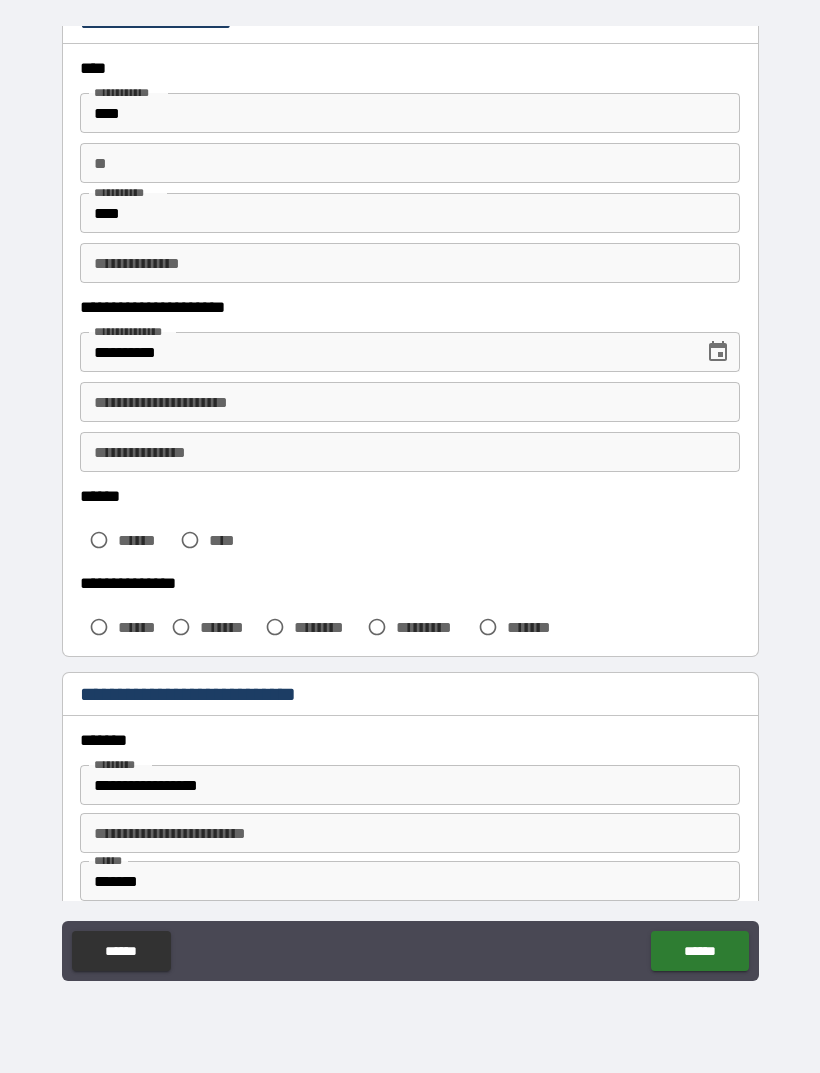 click on "**********" at bounding box center (410, 263) 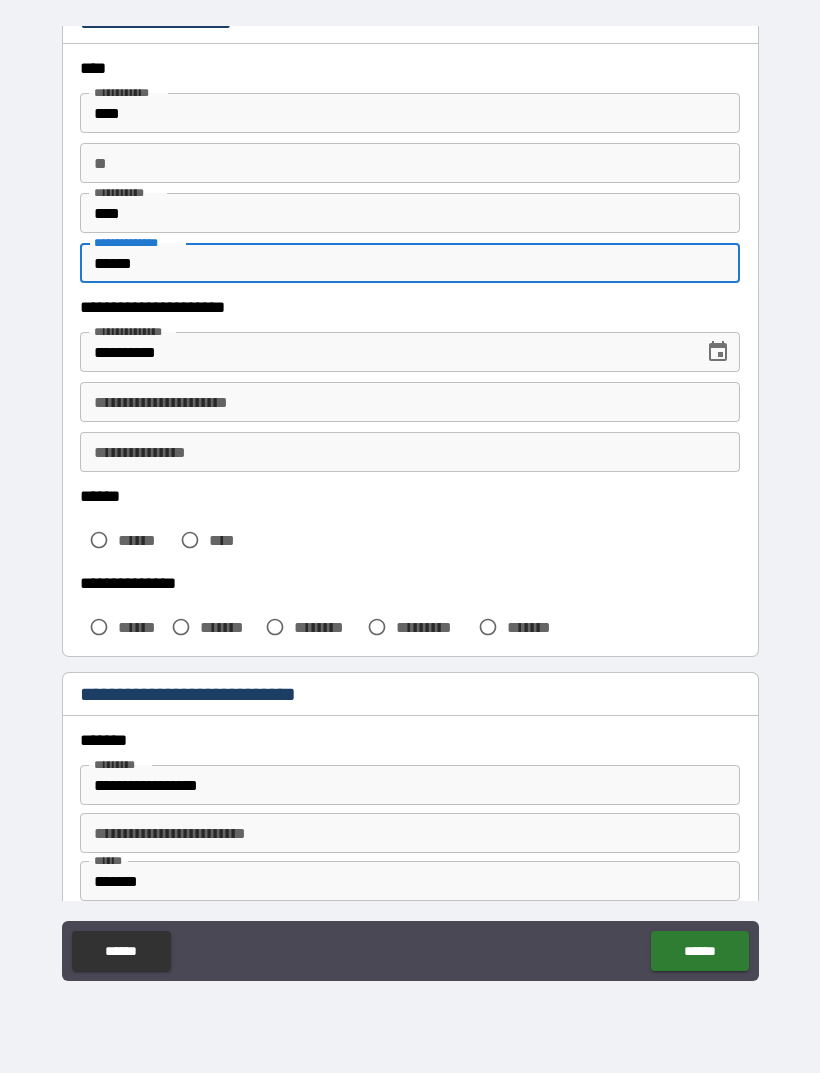 type on "******" 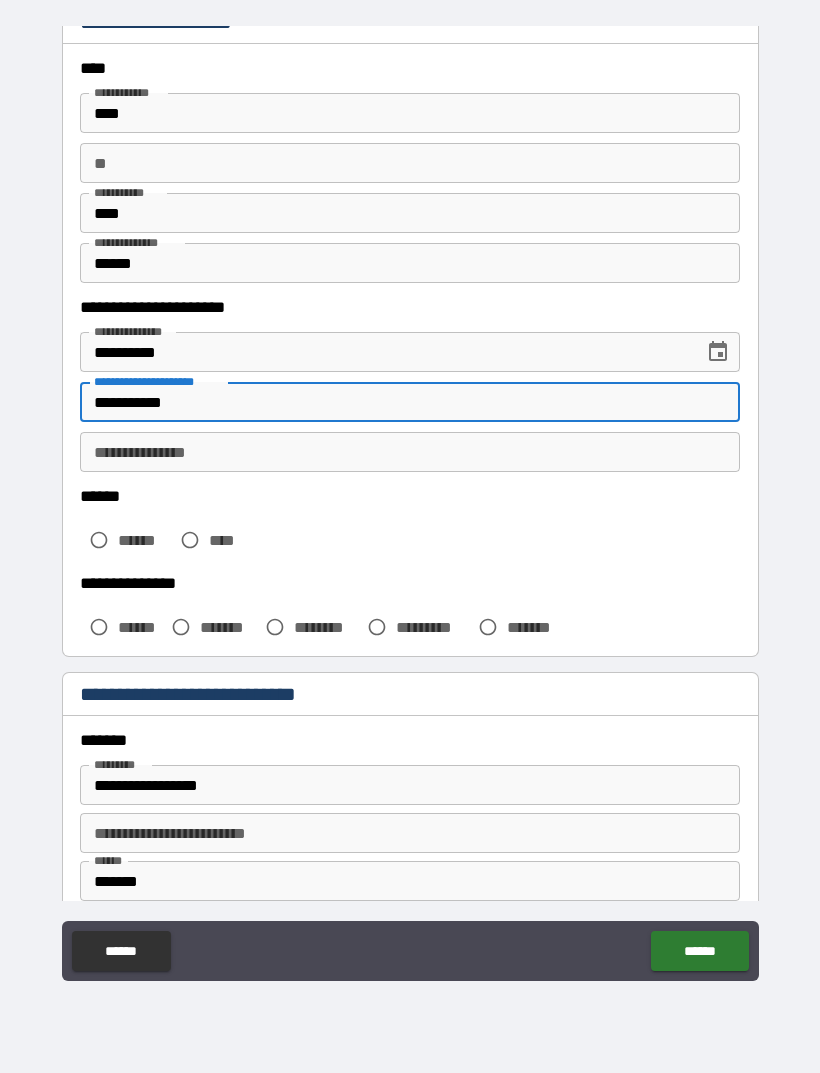 type on "**********" 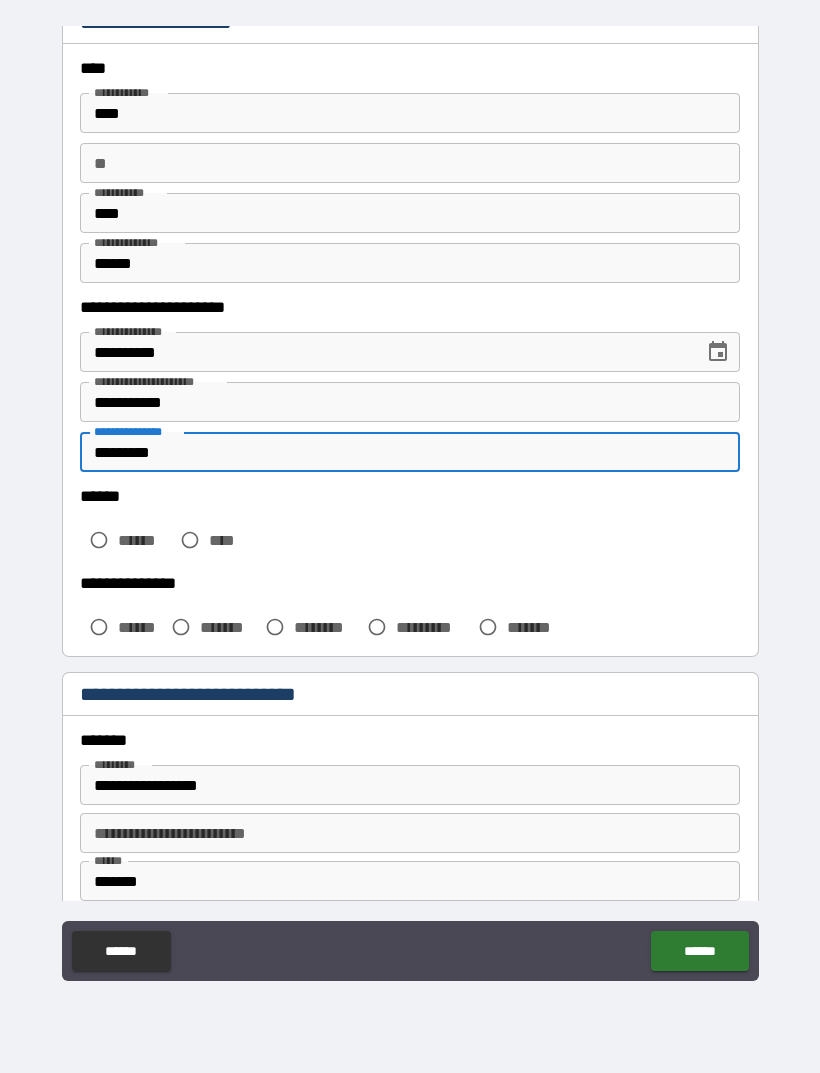type on "*********" 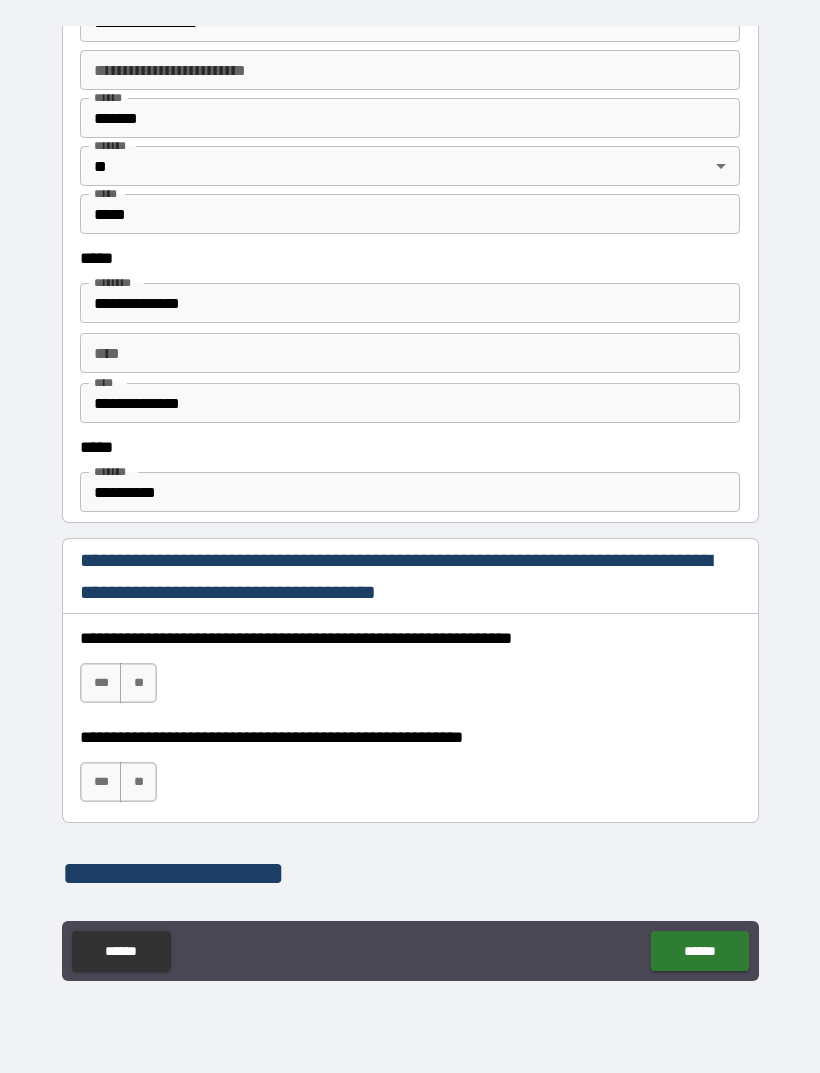 scroll, scrollTop: 847, scrollLeft: 0, axis: vertical 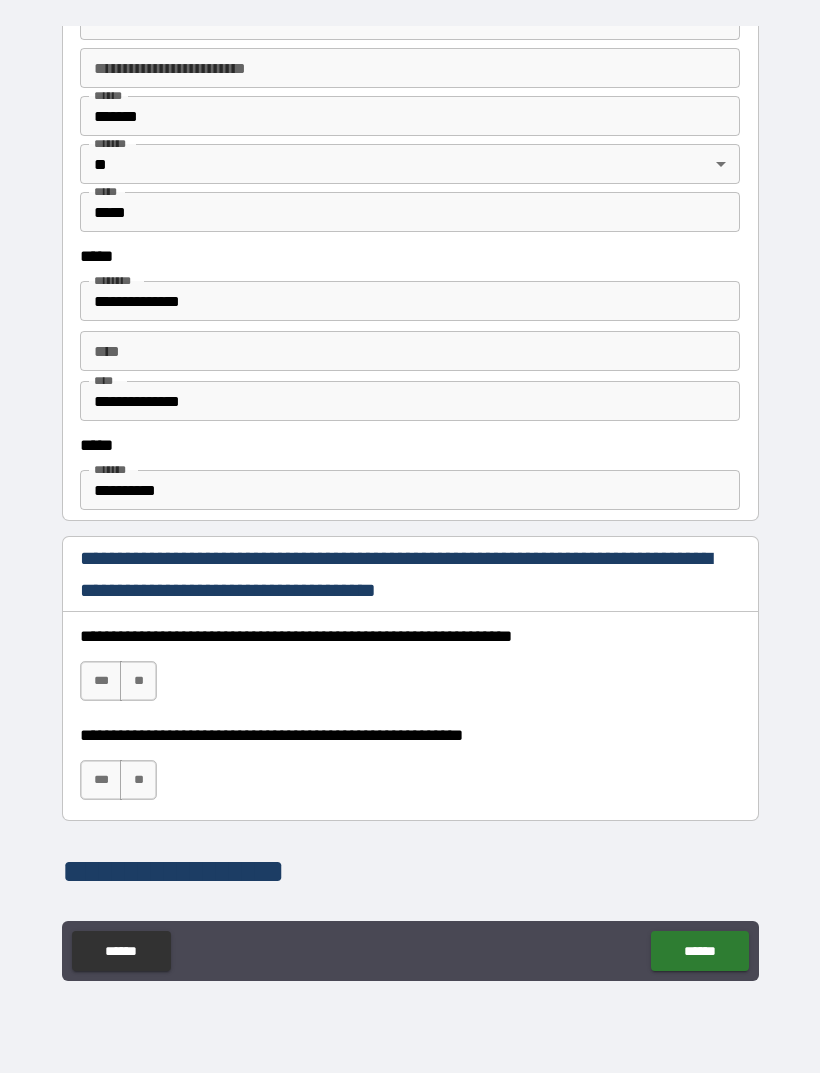 click on "***" at bounding box center [101, 681] 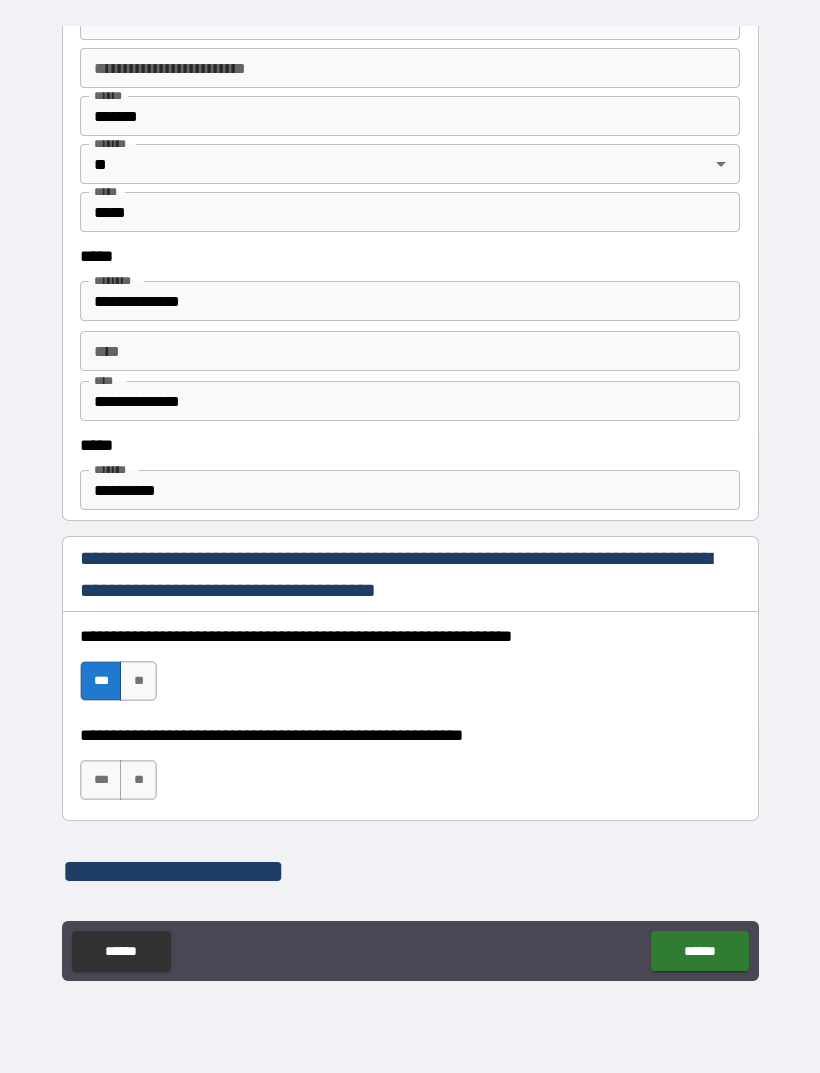 click on "***" at bounding box center [101, 780] 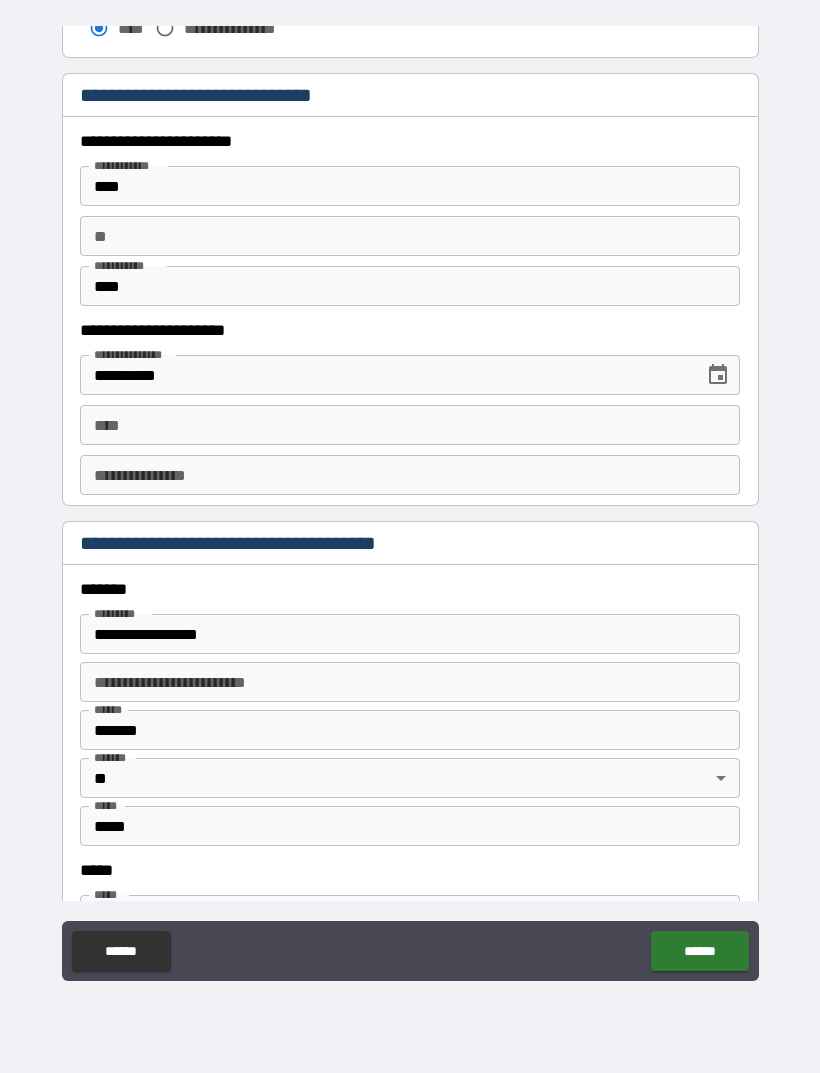 scroll, scrollTop: 1870, scrollLeft: 0, axis: vertical 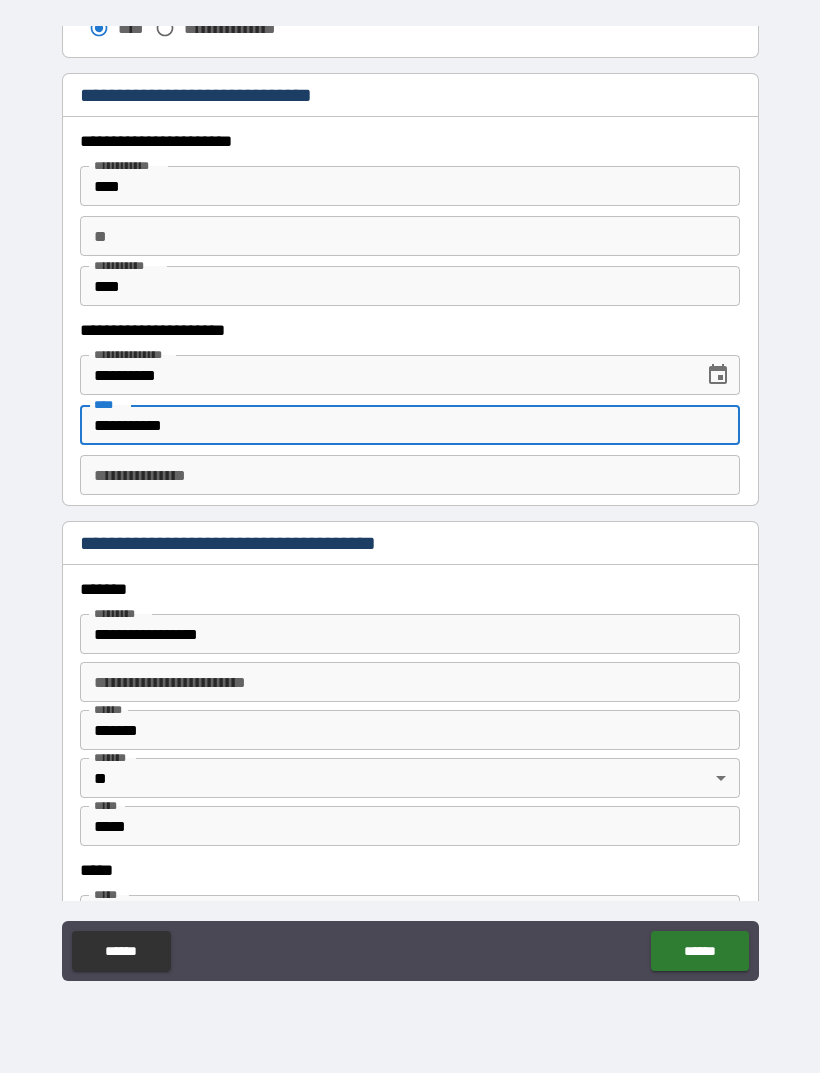 type on "**********" 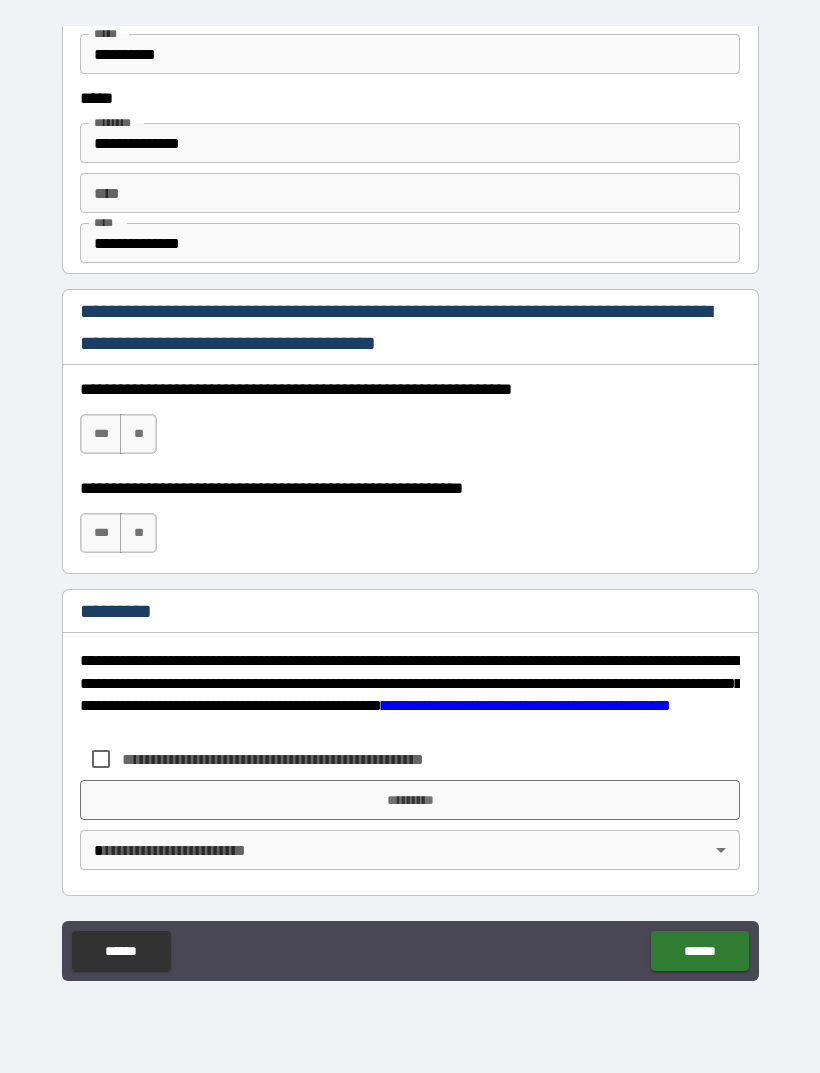 scroll, scrollTop: 2731, scrollLeft: 0, axis: vertical 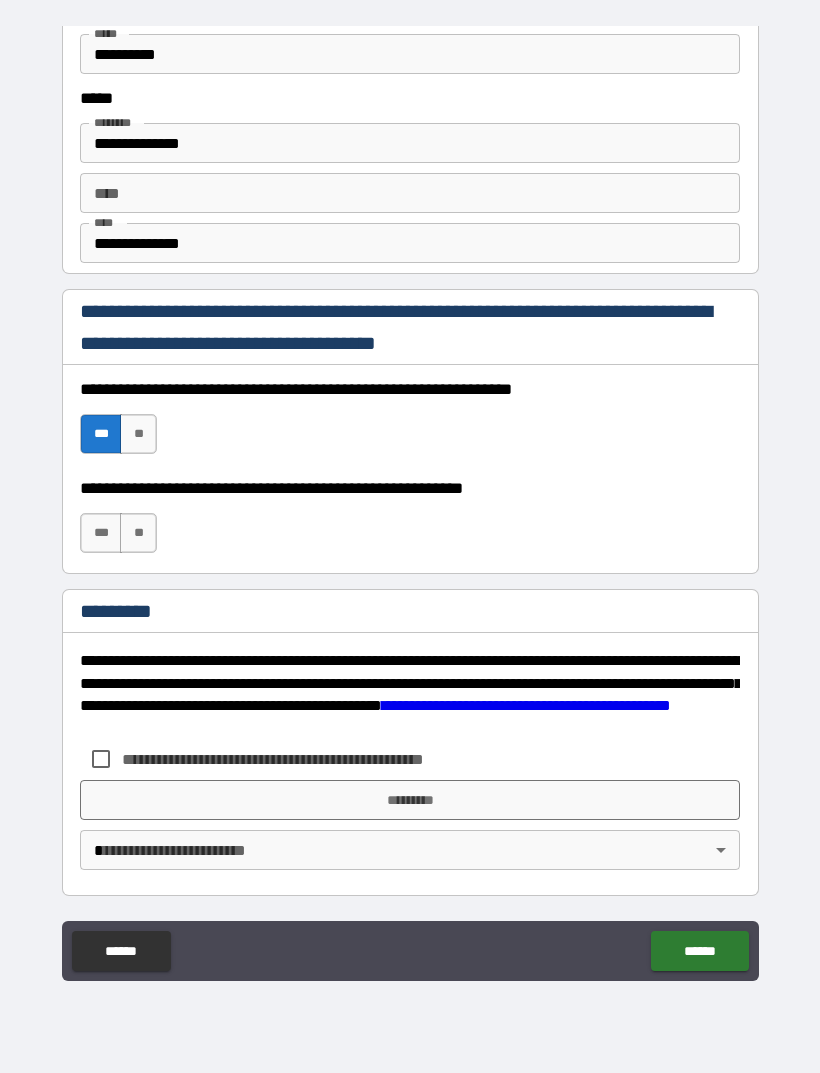 click on "***" at bounding box center [101, 533] 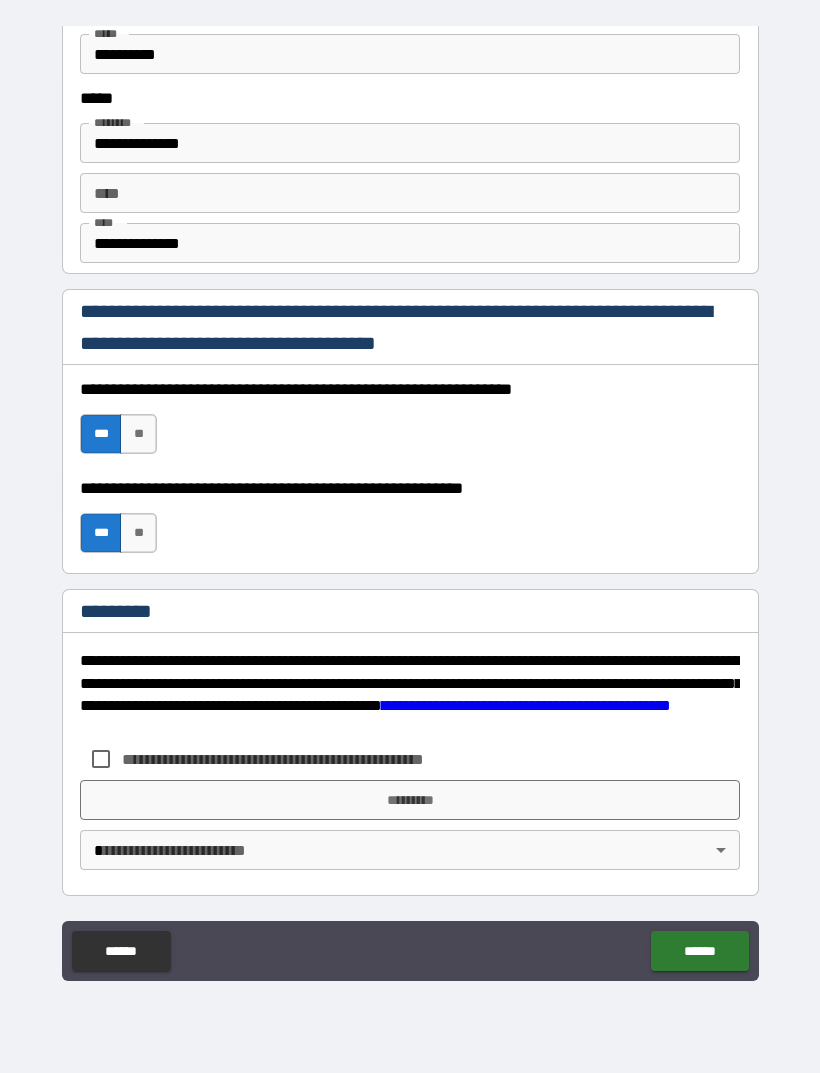 scroll, scrollTop: 2731, scrollLeft: 0, axis: vertical 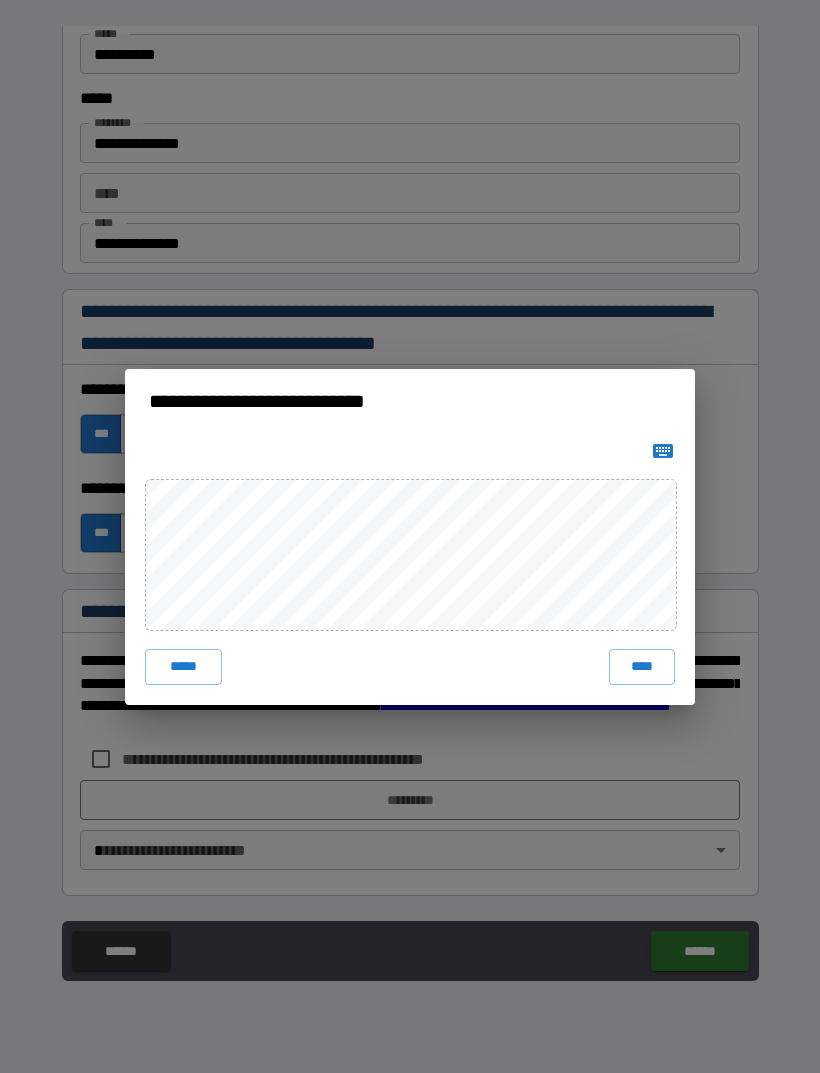 click on "*****" at bounding box center (183, 667) 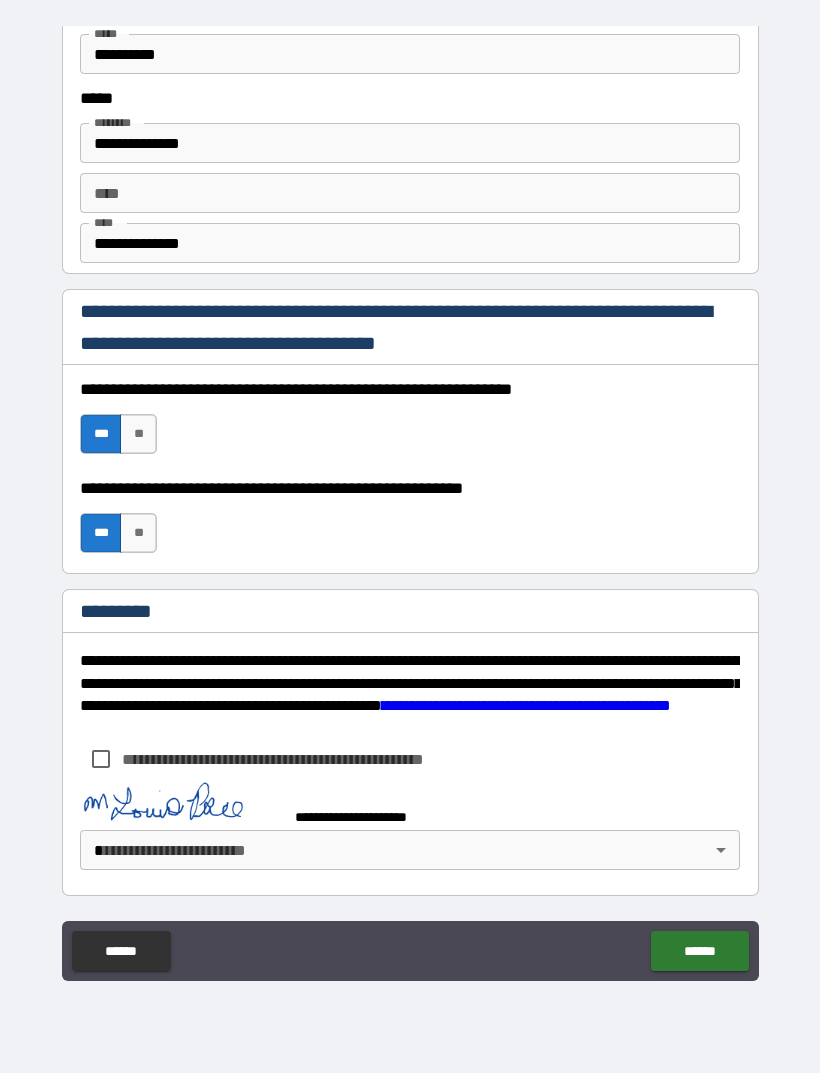 scroll, scrollTop: 2721, scrollLeft: 0, axis: vertical 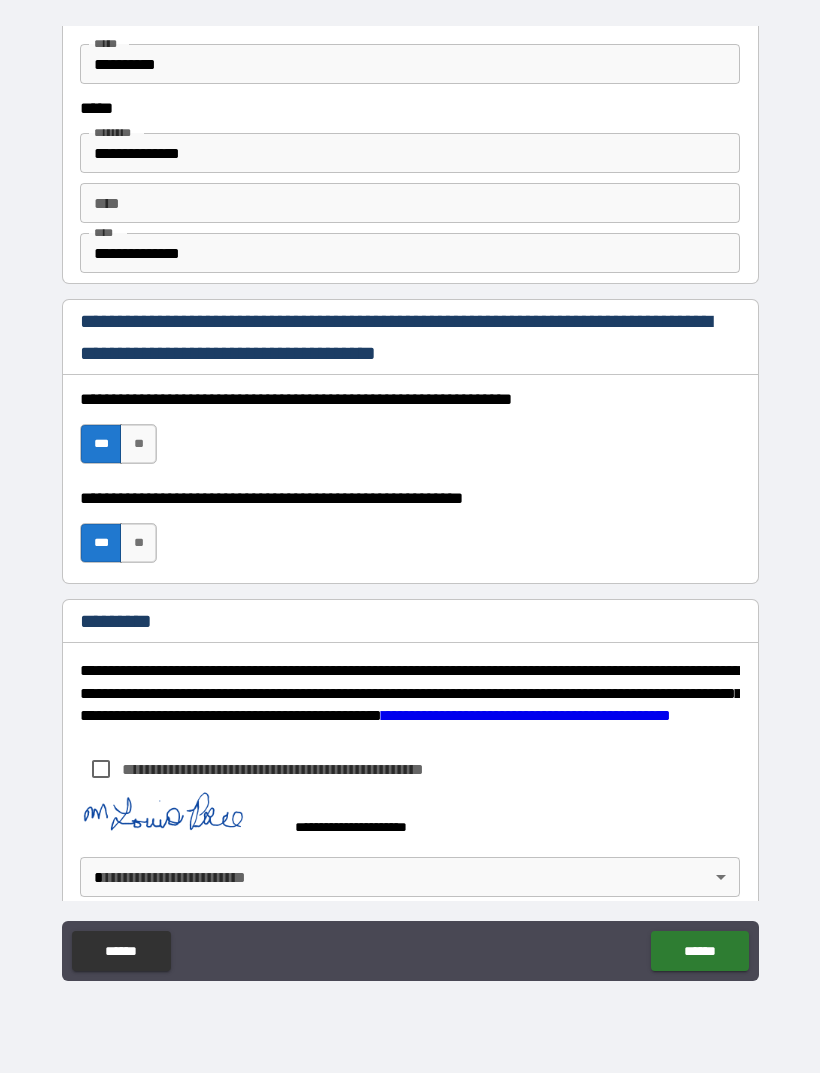 click on "**********" at bounding box center [410, 504] 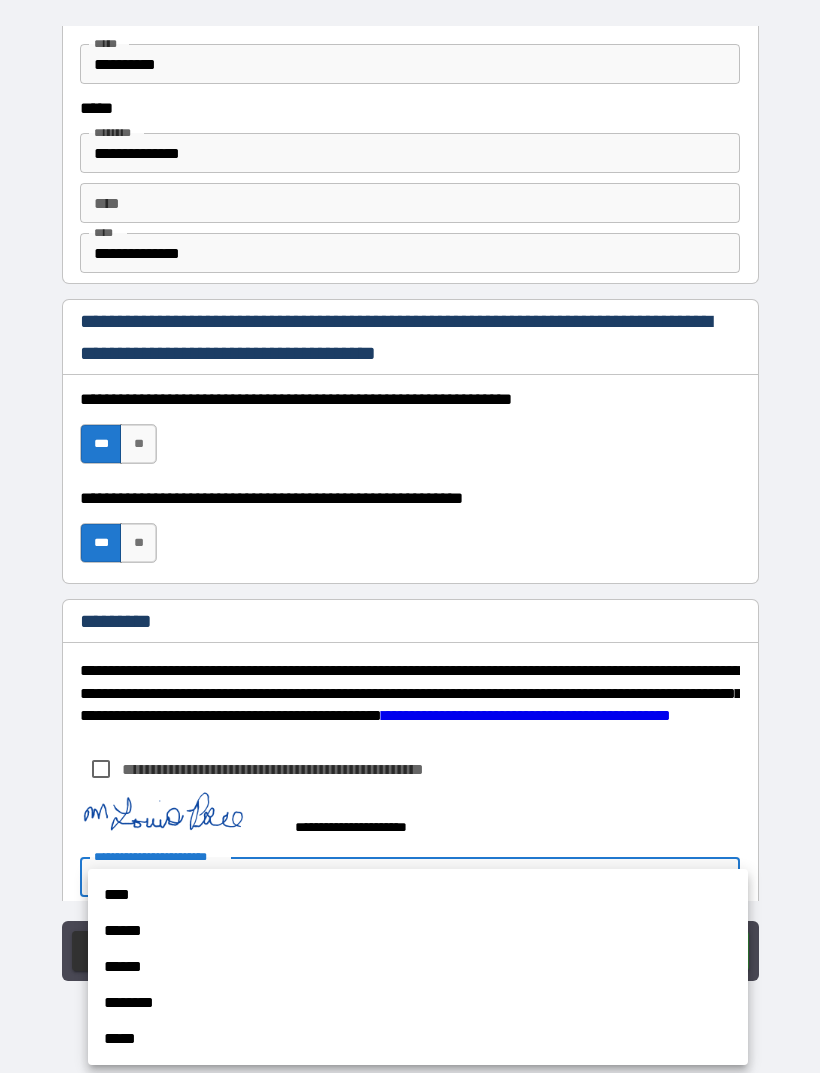 click on "****" at bounding box center [418, 895] 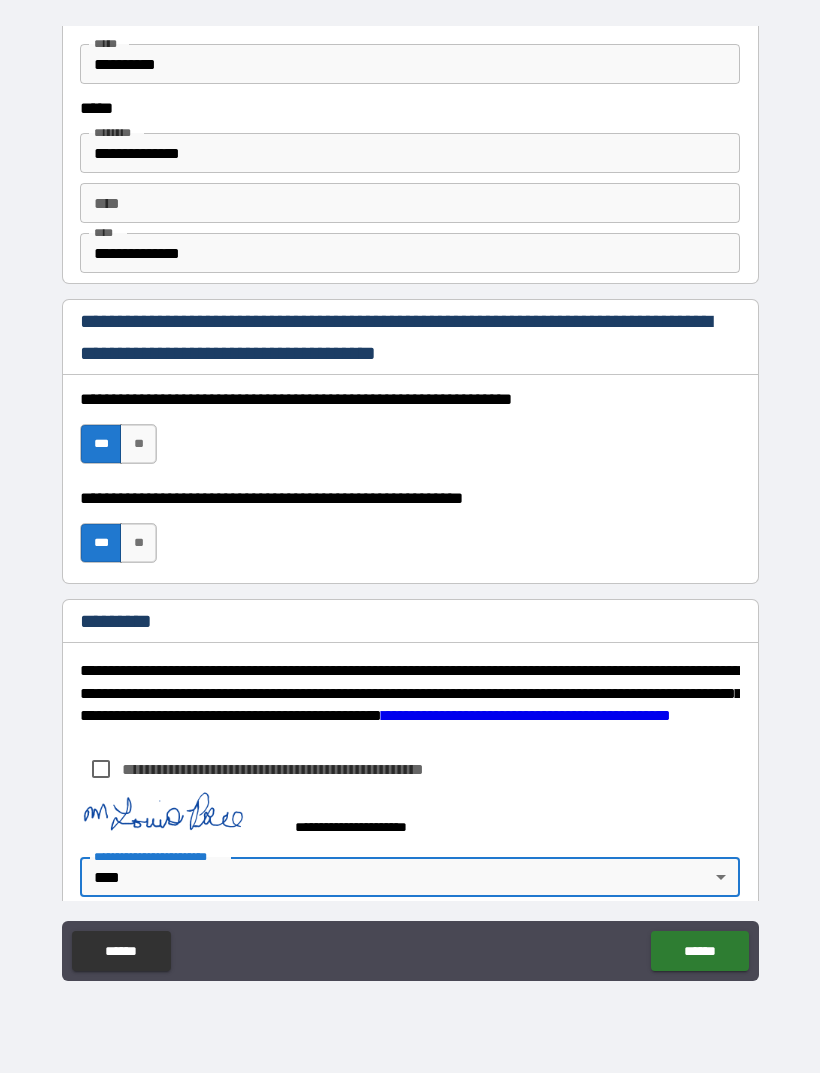 click on "******" at bounding box center (699, 951) 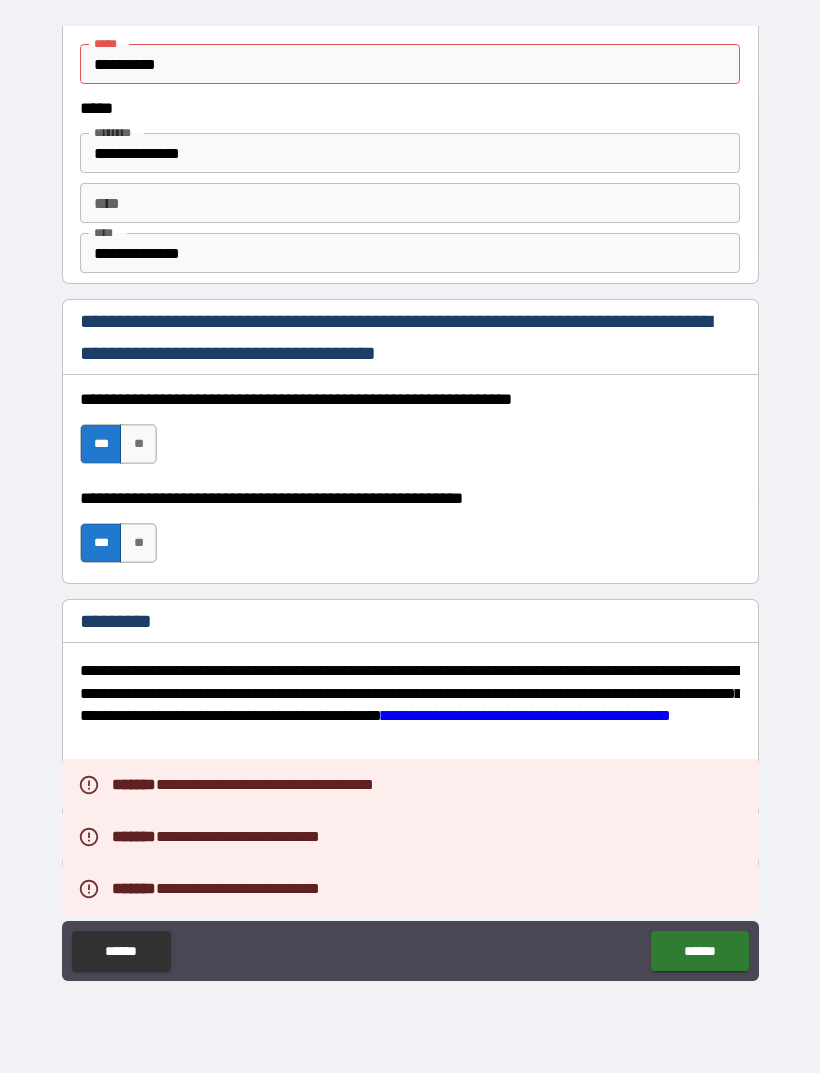 click on "******" at bounding box center (699, 951) 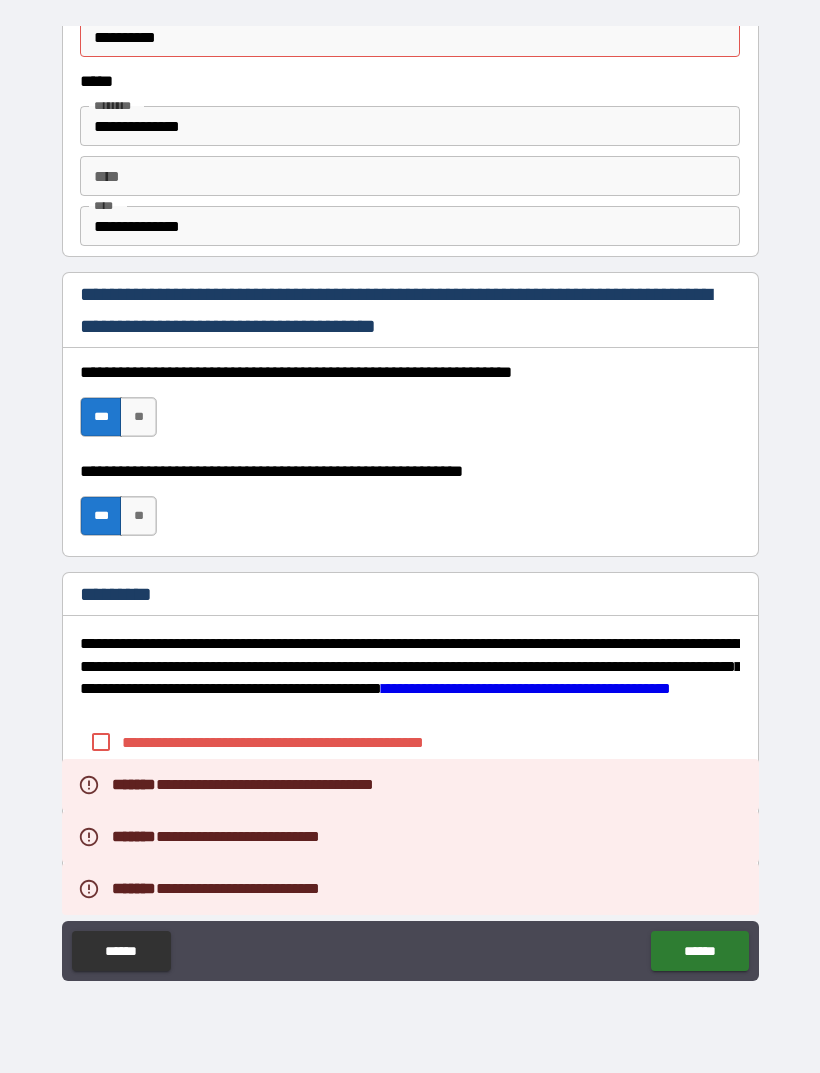 scroll, scrollTop: 2748, scrollLeft: 0, axis: vertical 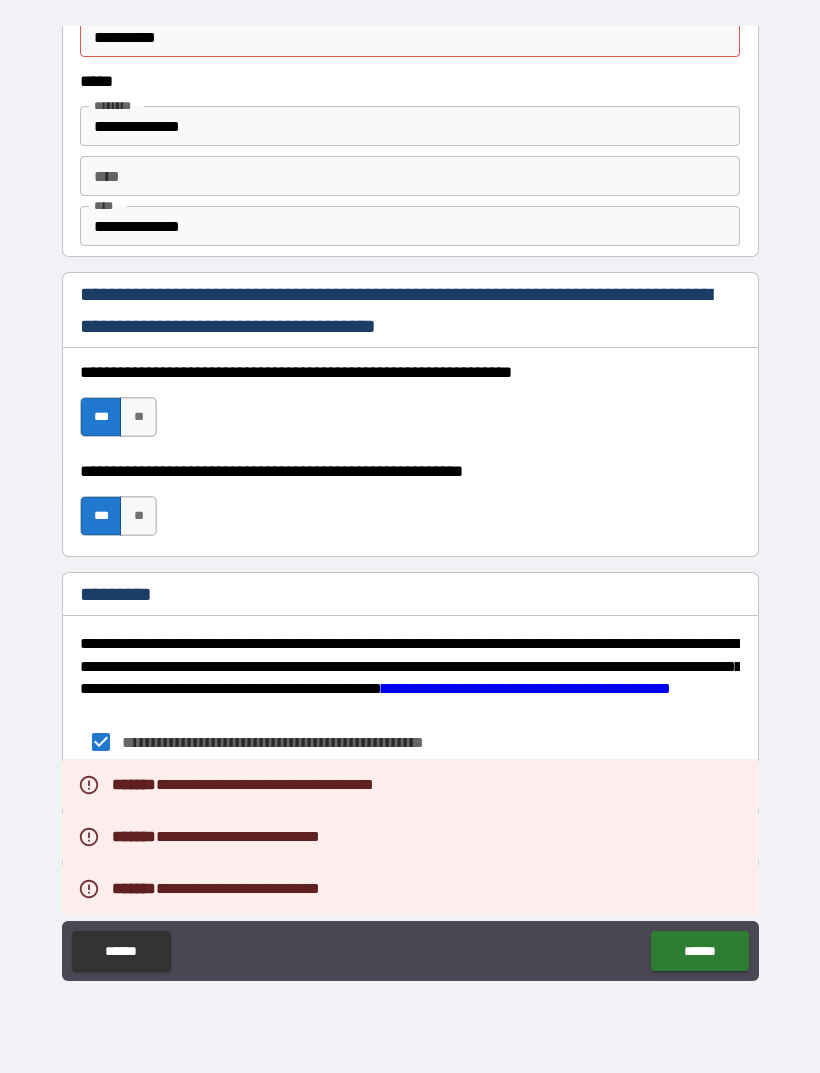 click on "******" at bounding box center (699, 951) 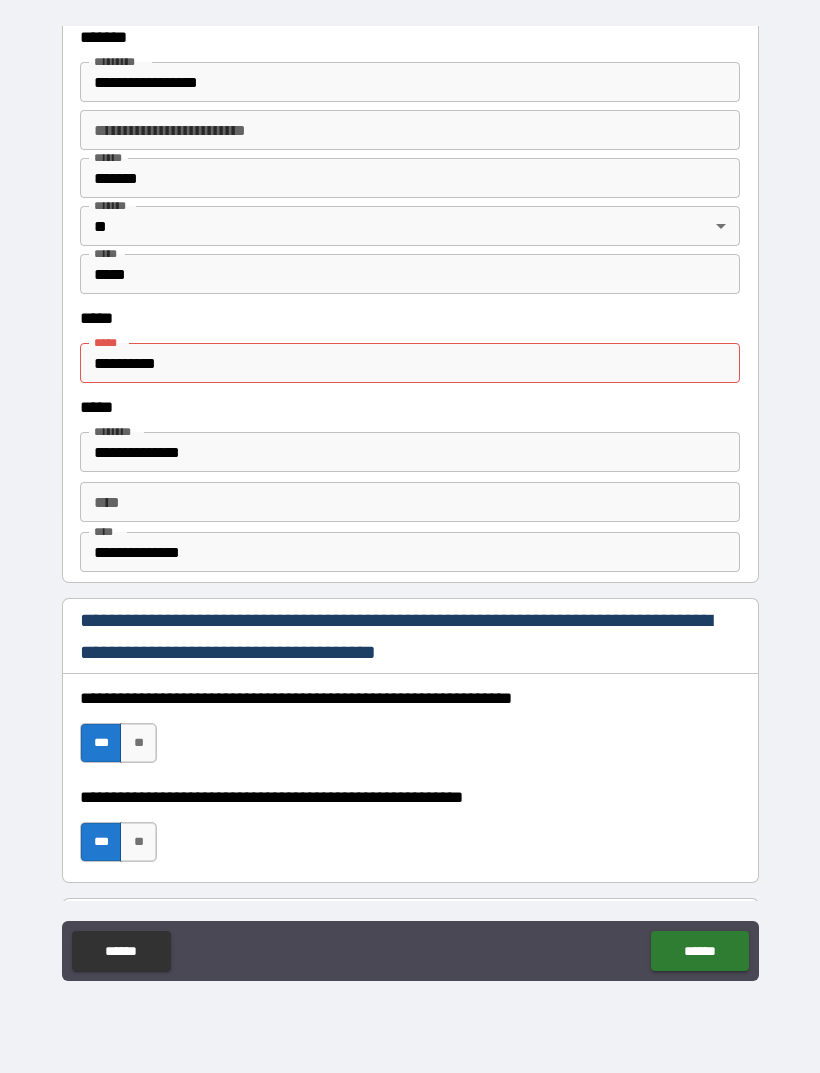 scroll, scrollTop: 2423, scrollLeft: 0, axis: vertical 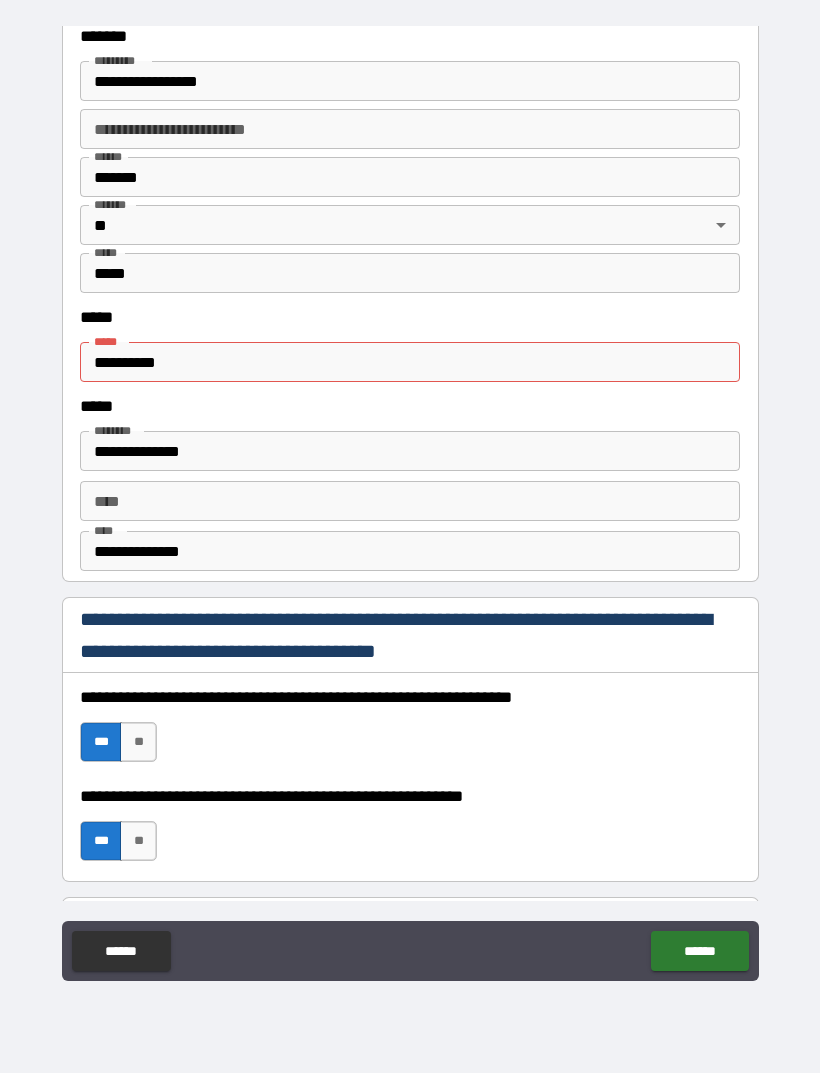 click on "**********" at bounding box center [410, 362] 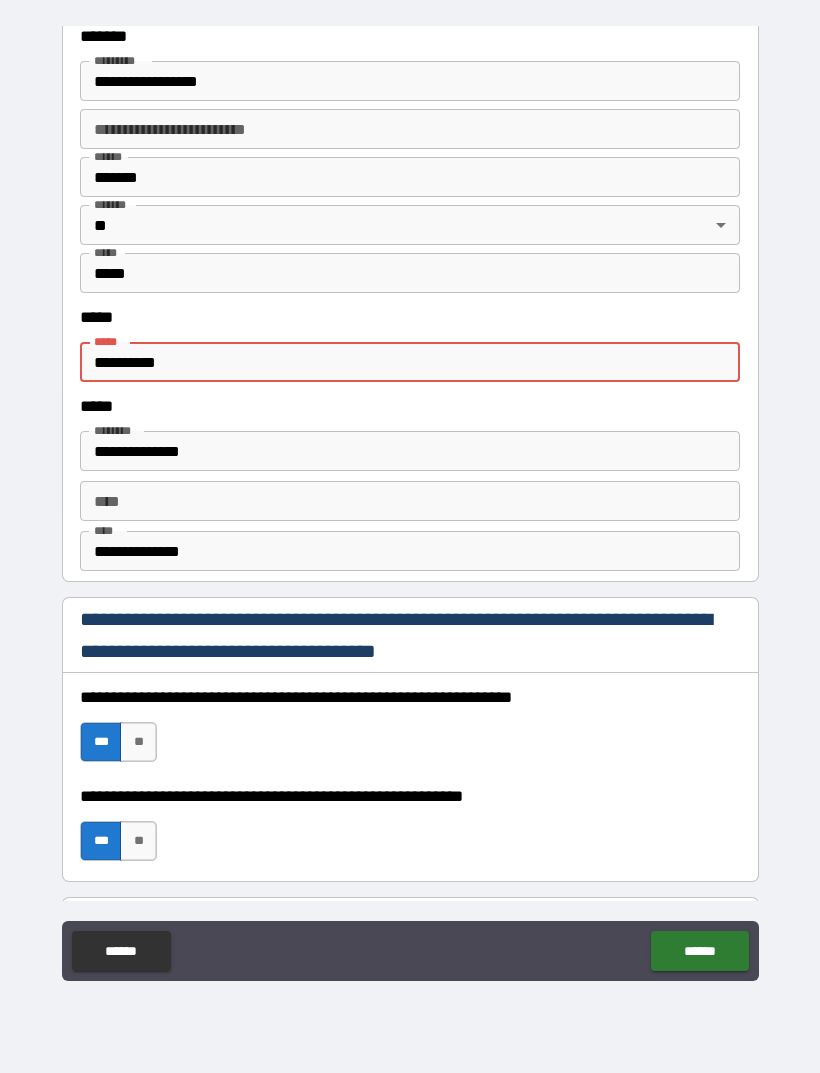 click on "**********" at bounding box center [410, 362] 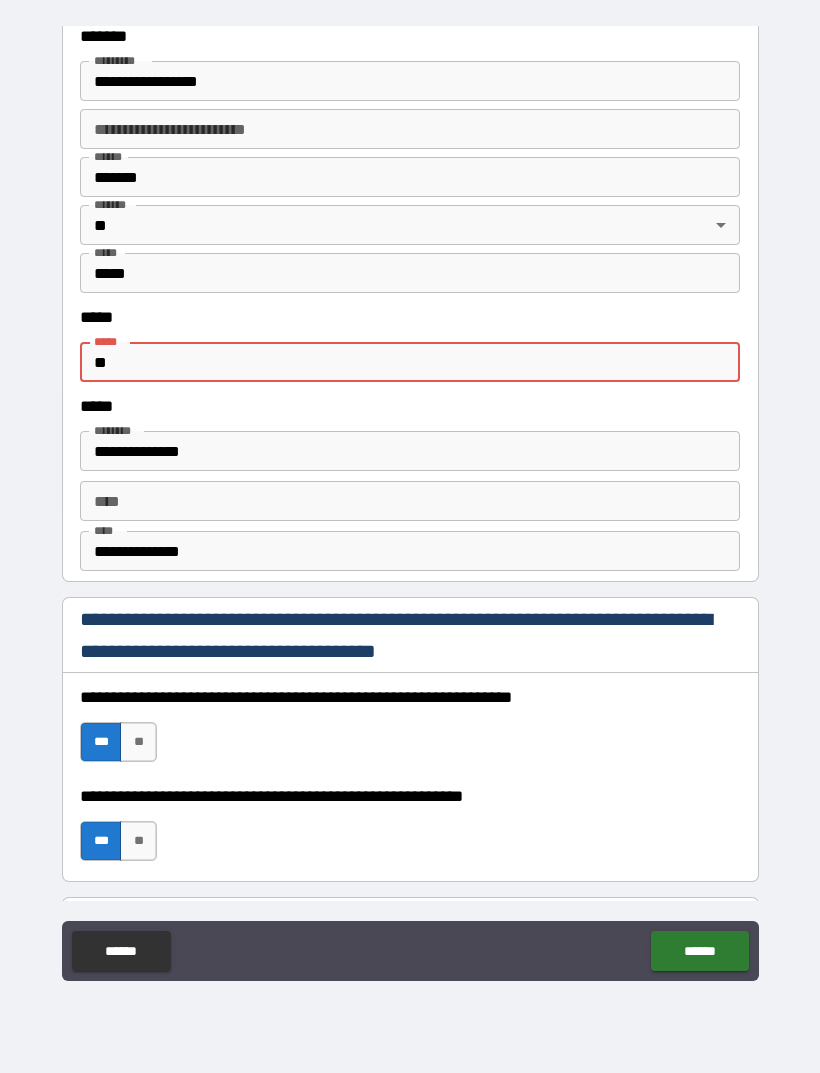 type on "*" 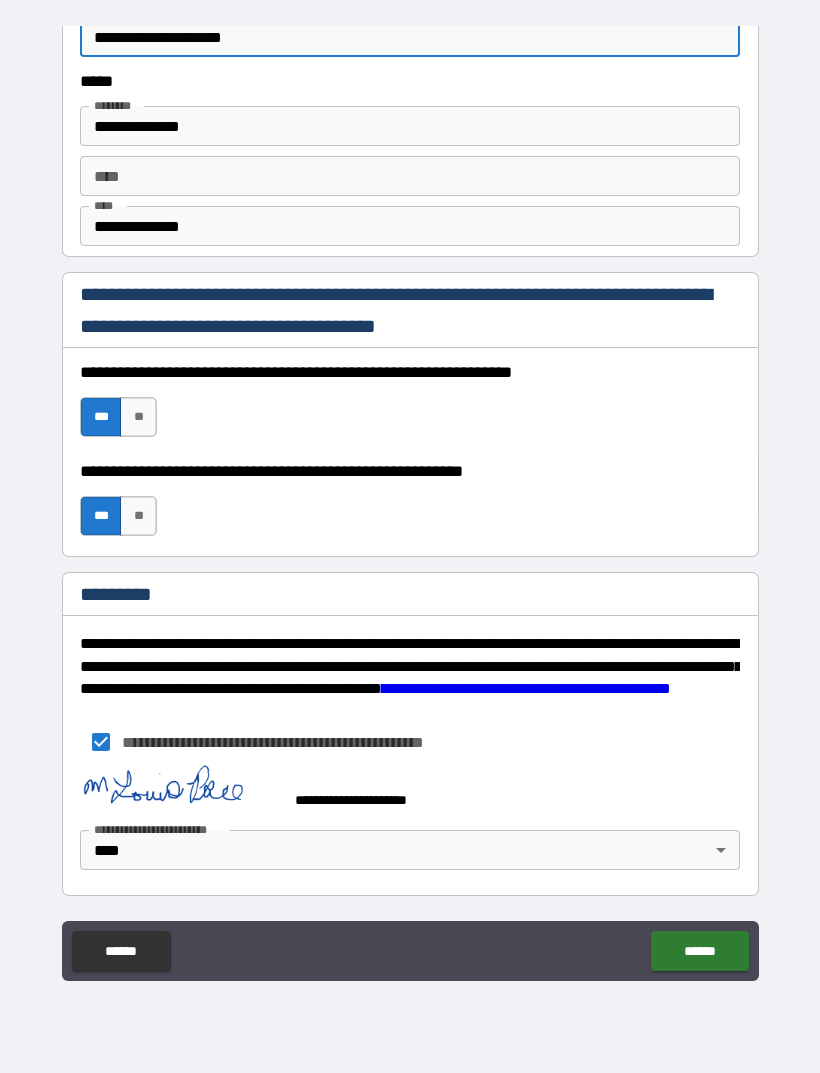 scroll, scrollTop: 2748, scrollLeft: 0, axis: vertical 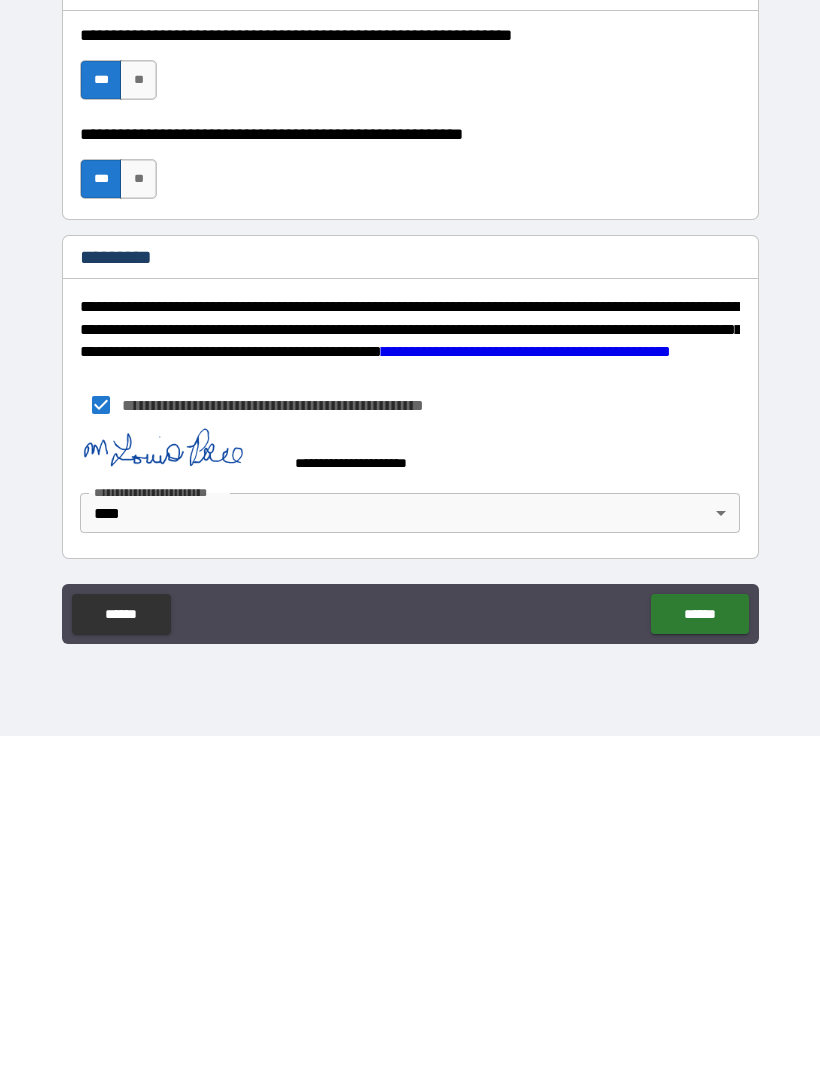 type on "**********" 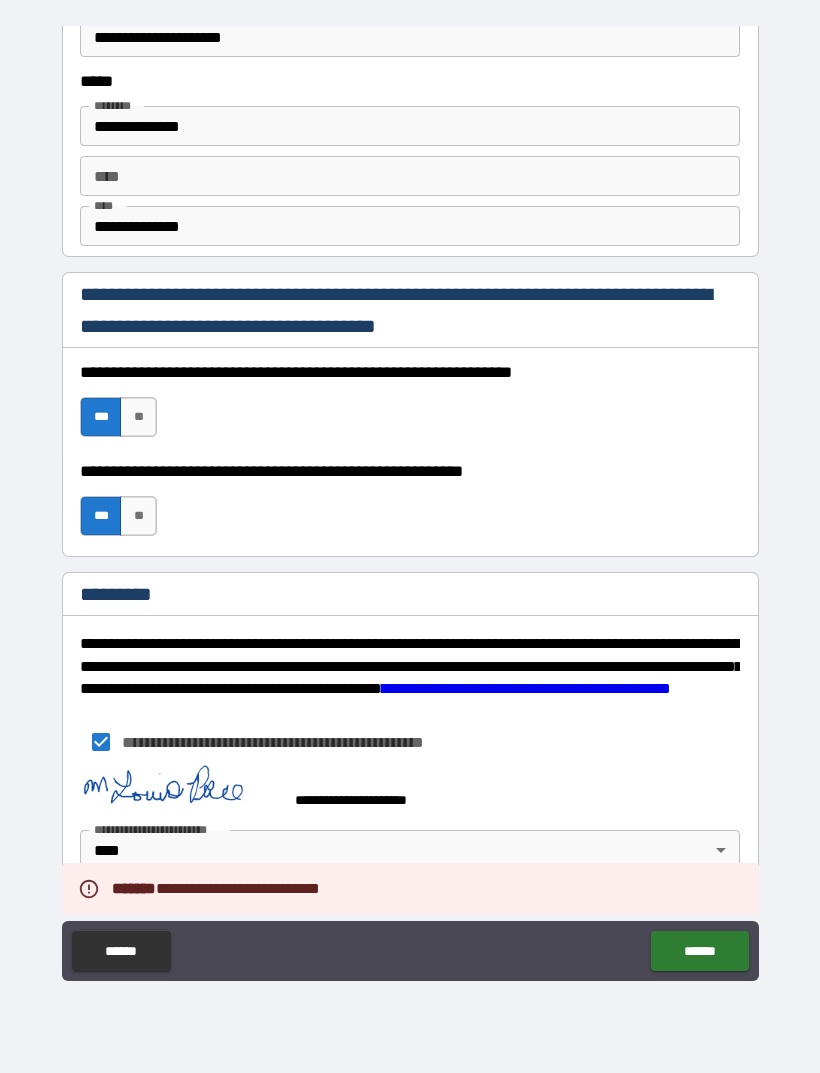 click on "**********" at bounding box center [410, 829] 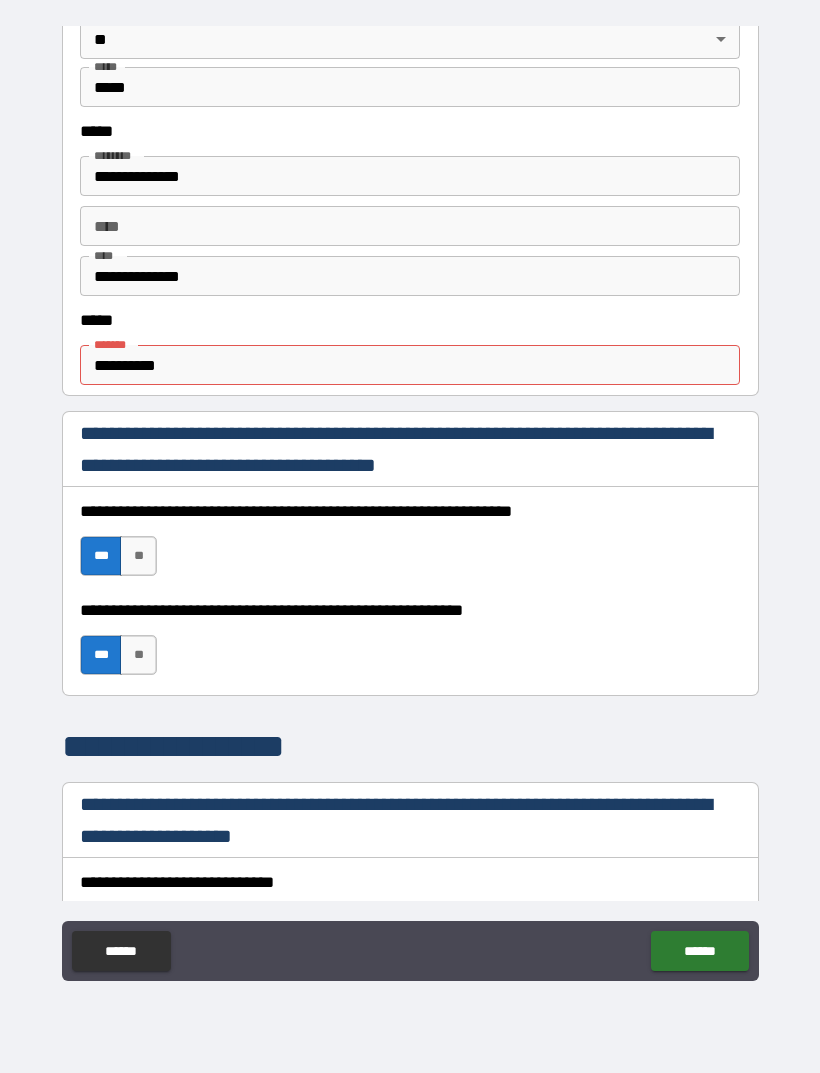 scroll, scrollTop: 970, scrollLeft: 0, axis: vertical 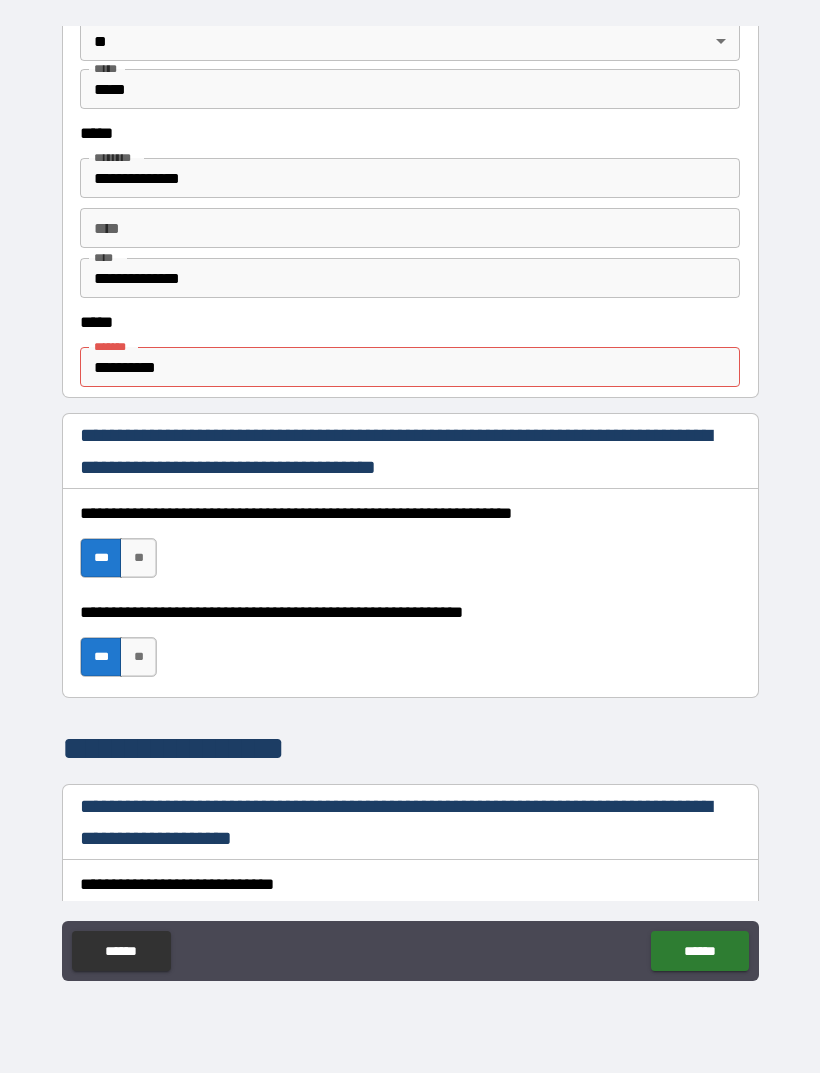 click on "**********" at bounding box center [410, 367] 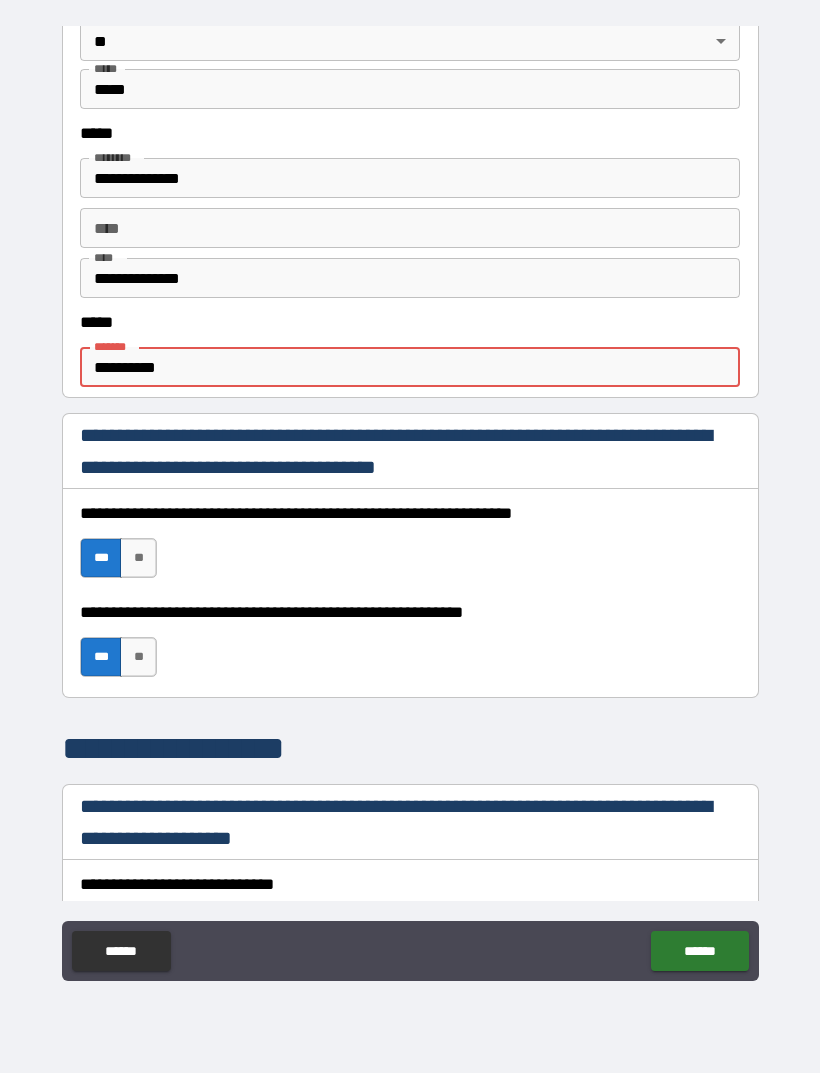 click on "**********" at bounding box center (410, 367) 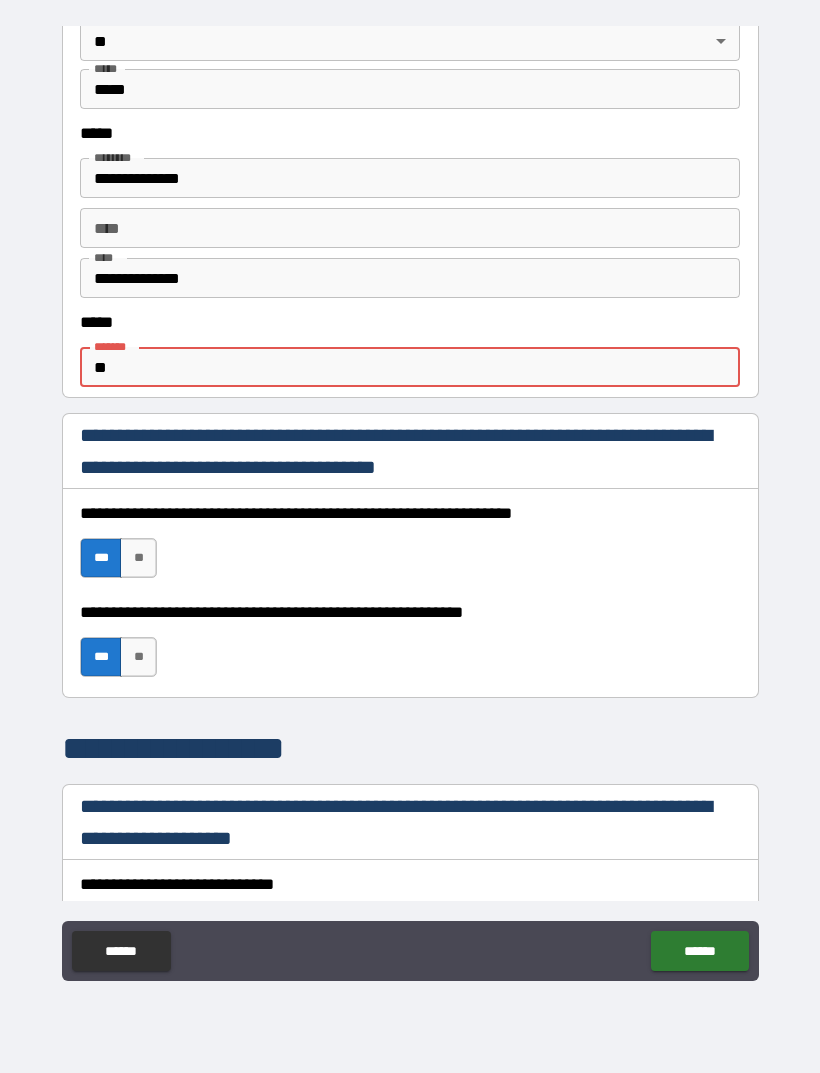 type on "*" 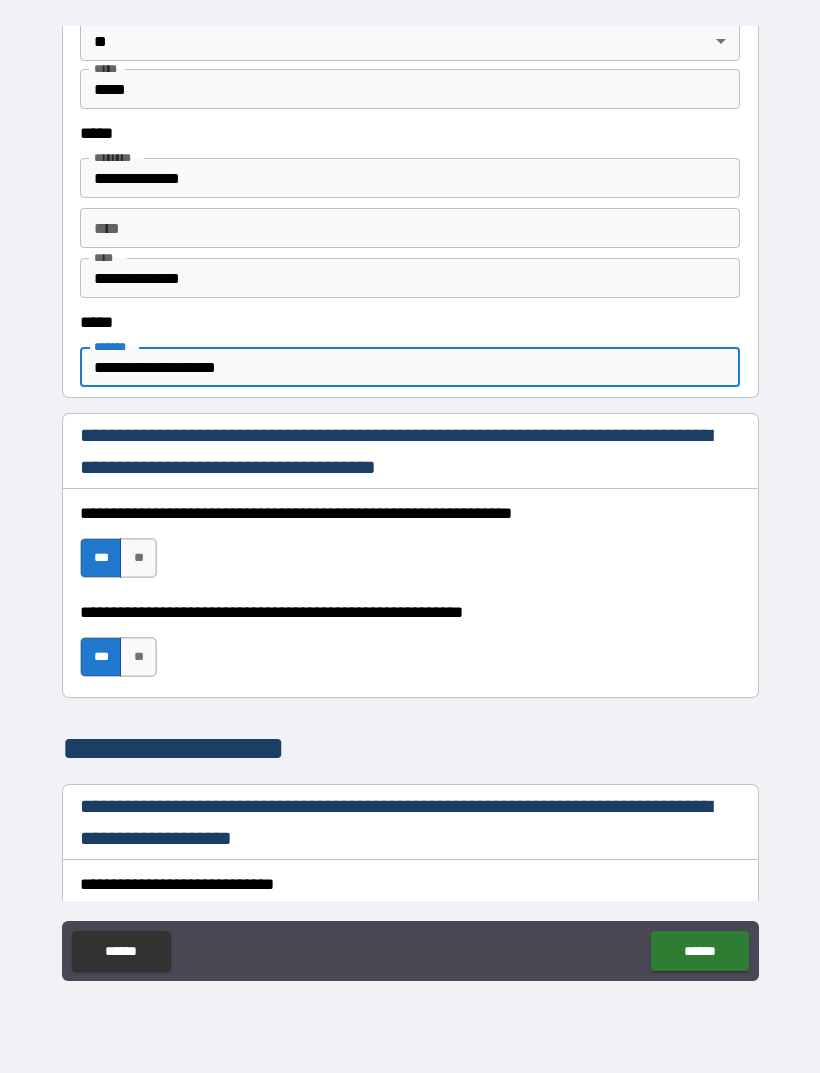 type on "**********" 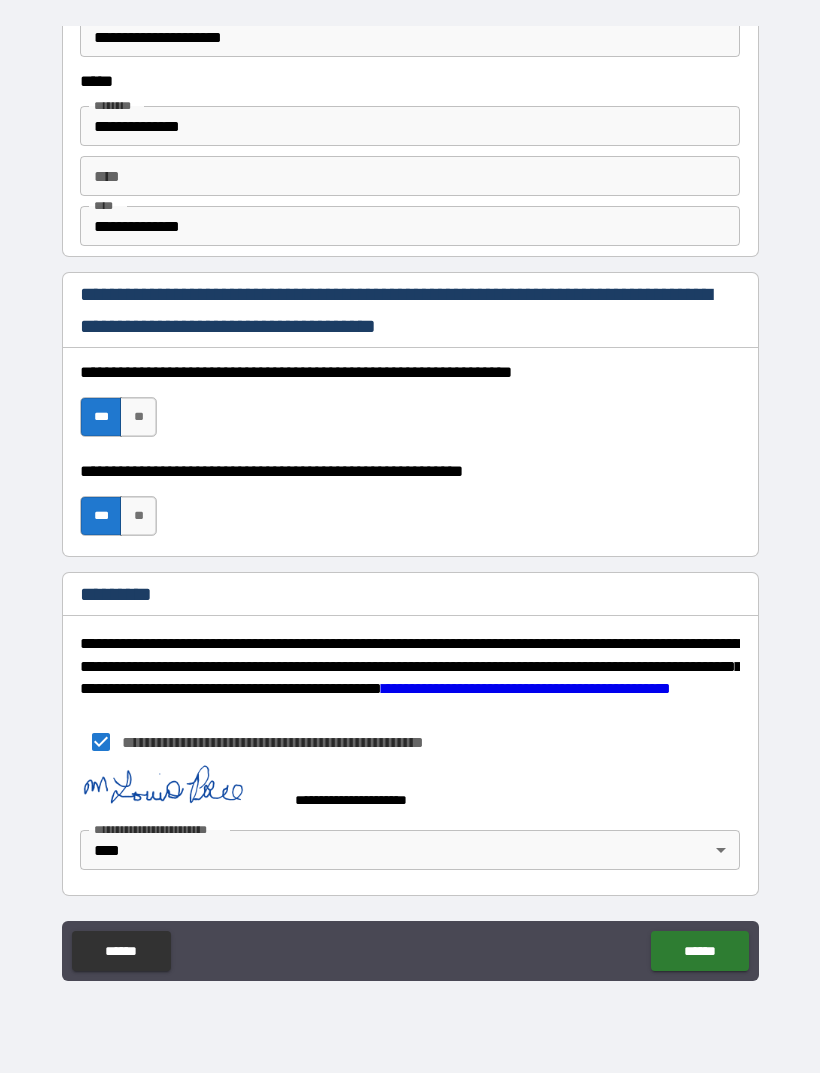 scroll, scrollTop: 2748, scrollLeft: 0, axis: vertical 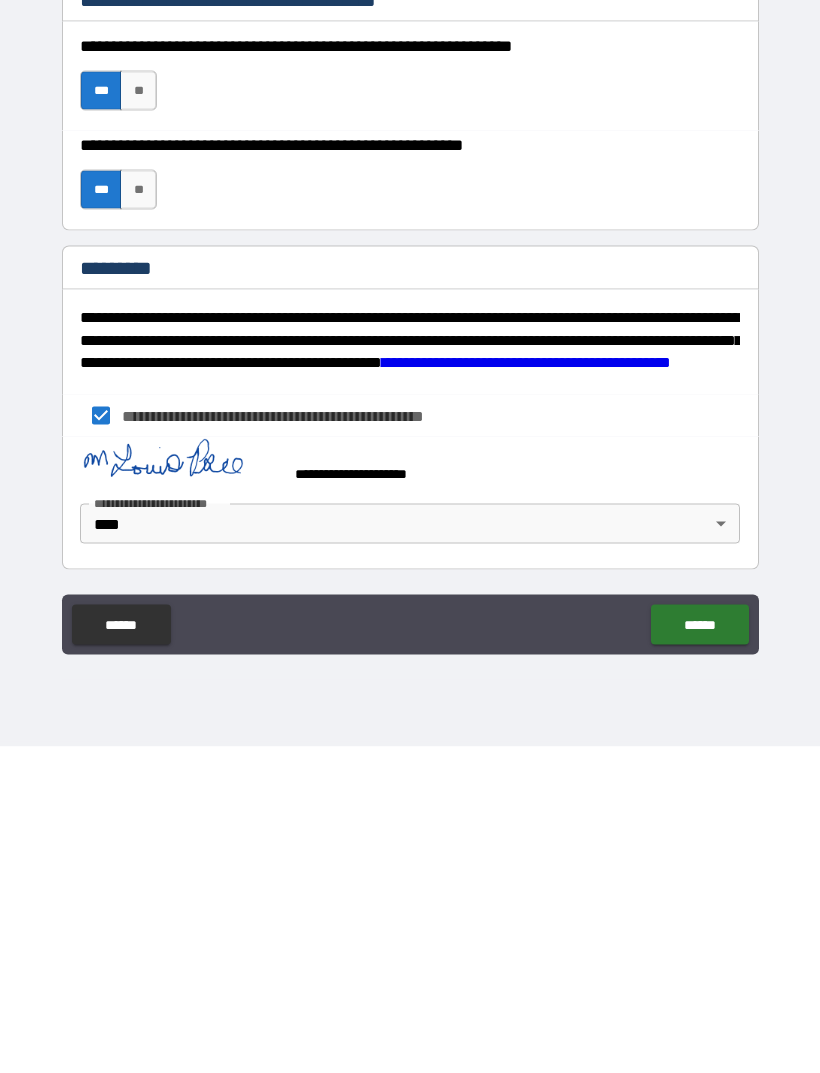 click on "******" at bounding box center (699, 951) 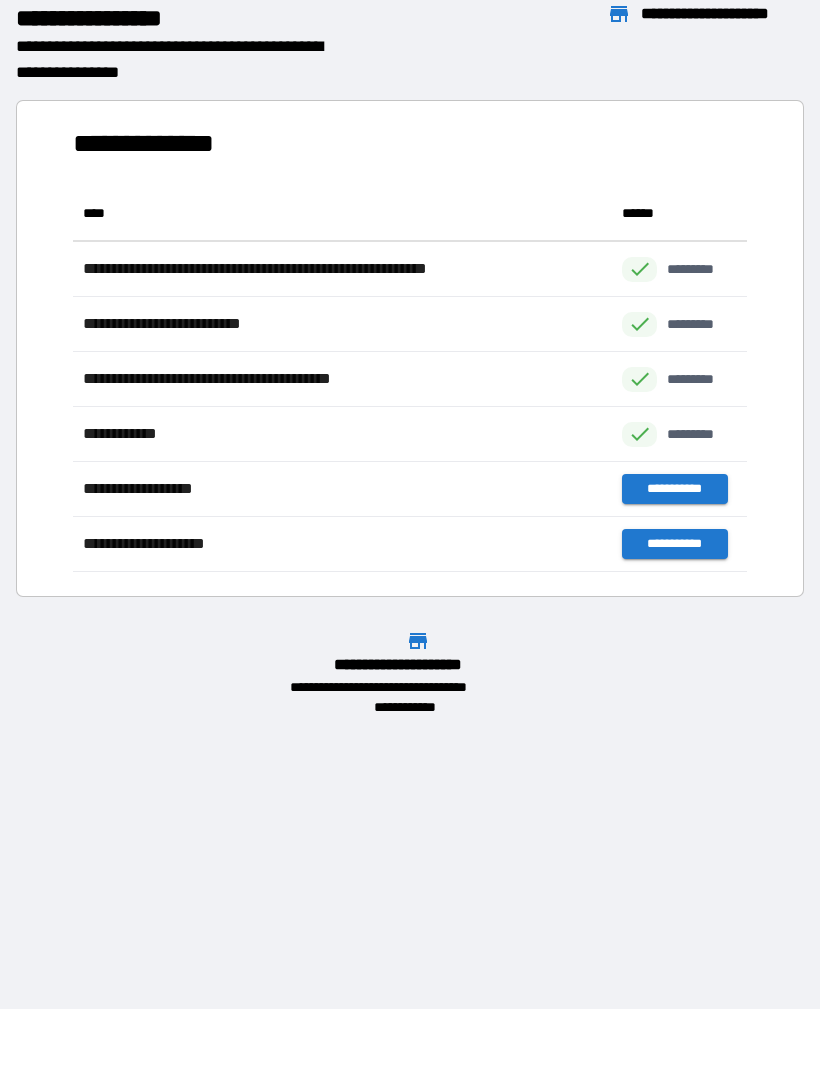 scroll, scrollTop: 1, scrollLeft: 1, axis: both 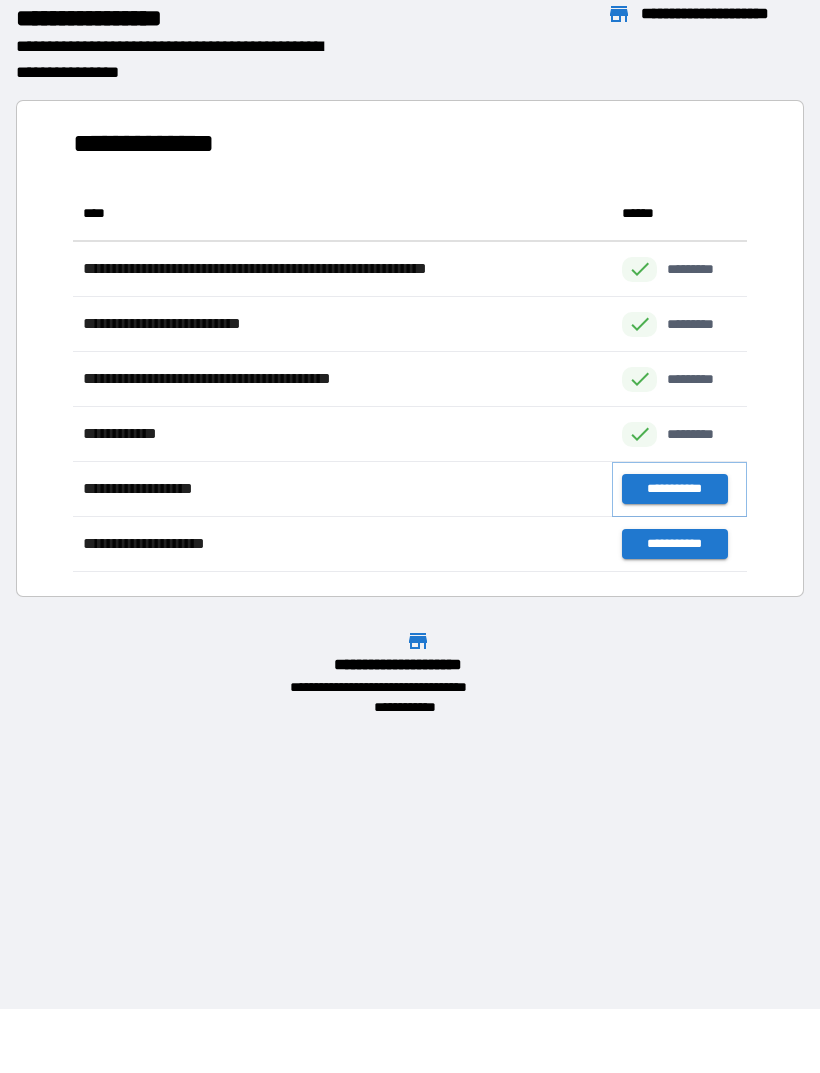 click on "**********" at bounding box center (674, 489) 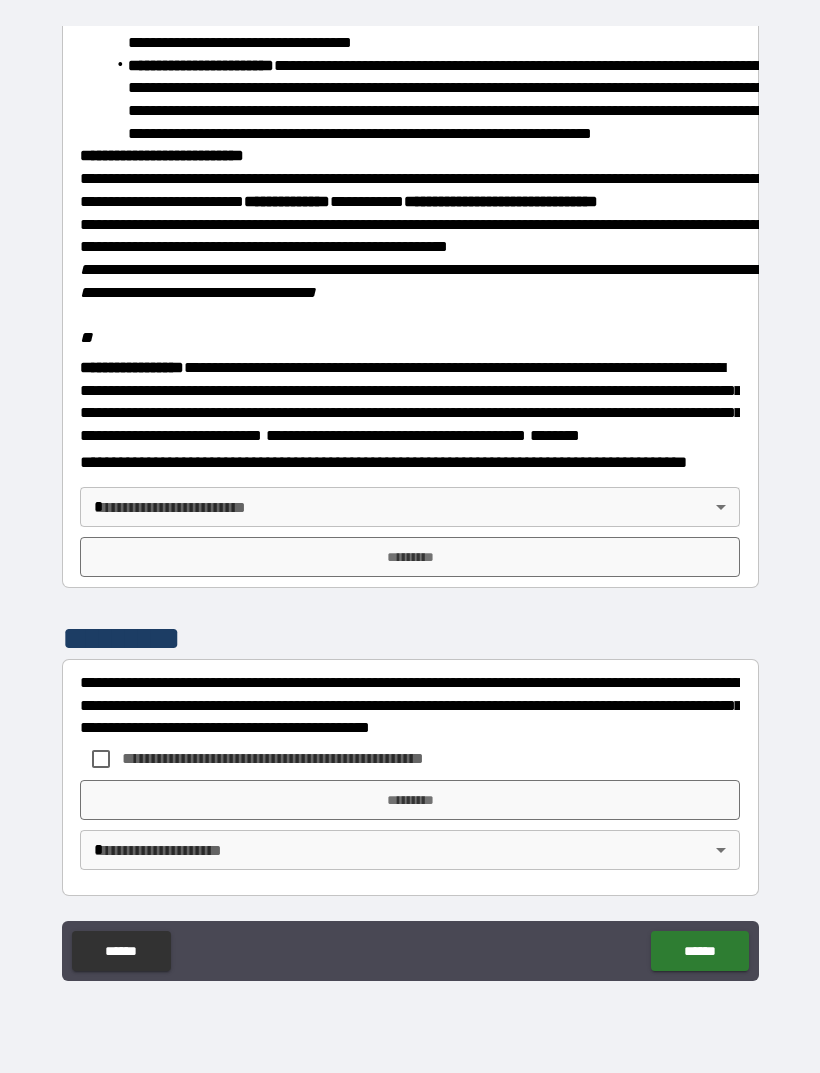scroll, scrollTop: 2234, scrollLeft: 0, axis: vertical 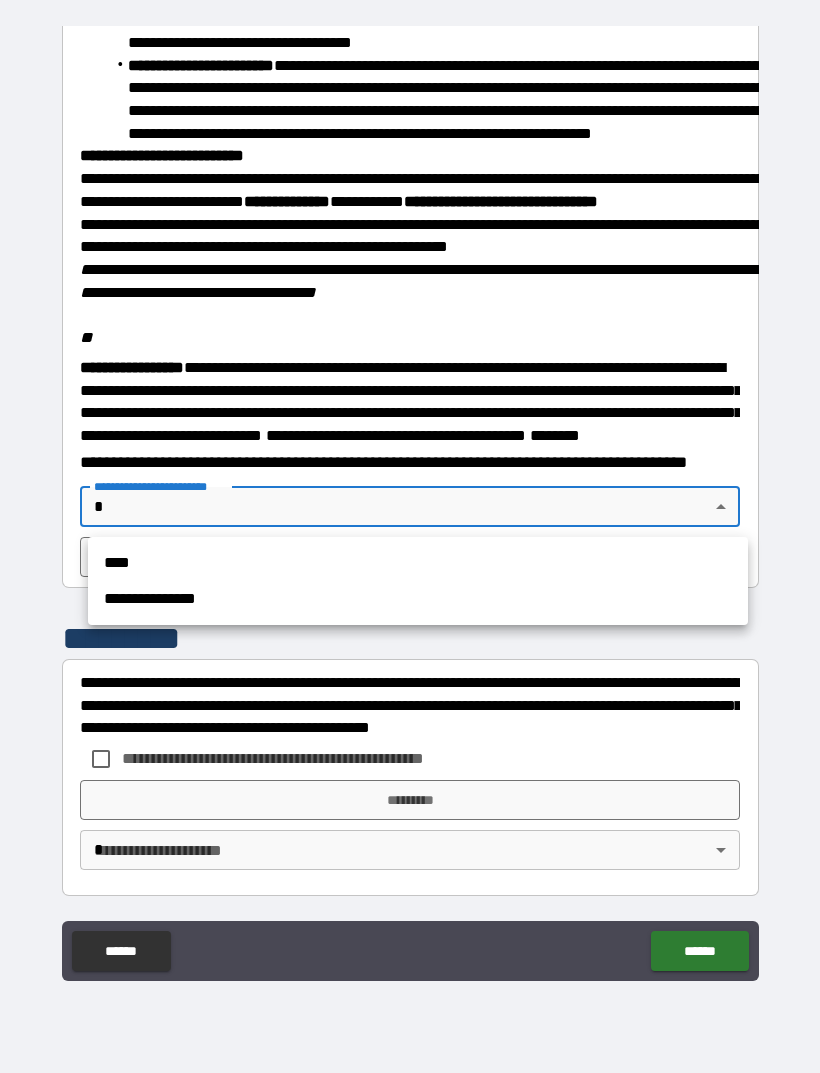click on "****" at bounding box center [418, 563] 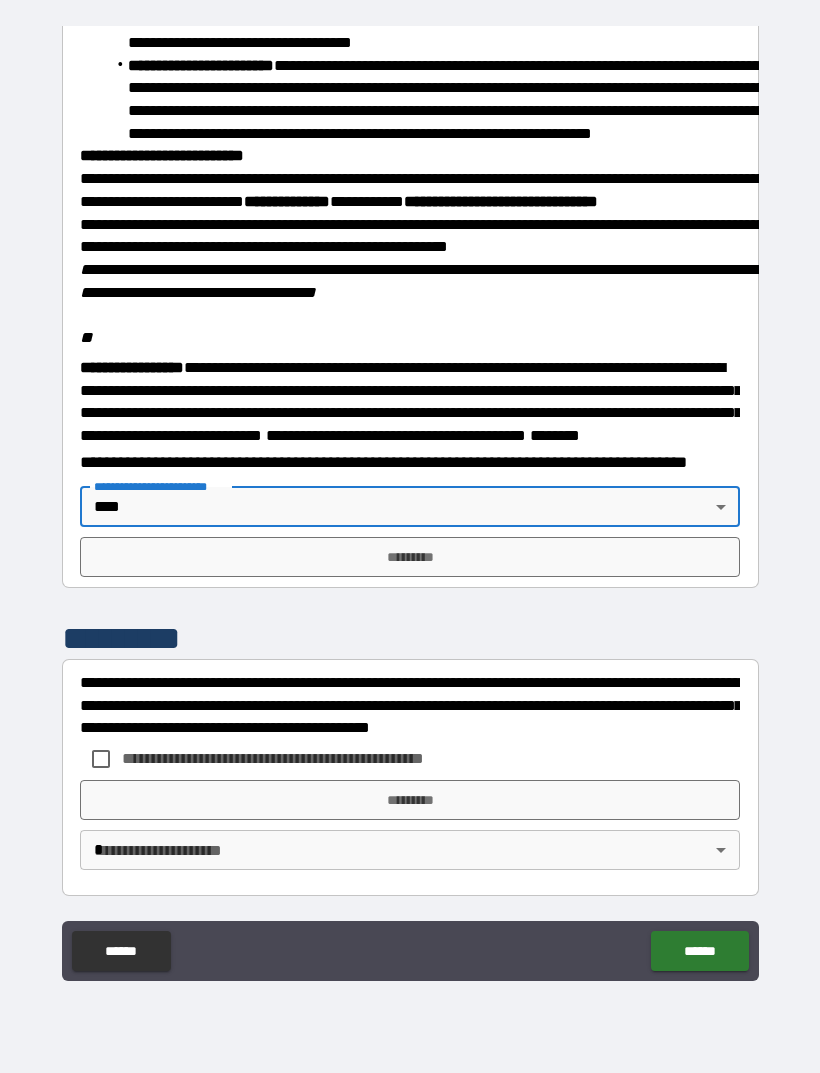 click on "*********" at bounding box center (410, 557) 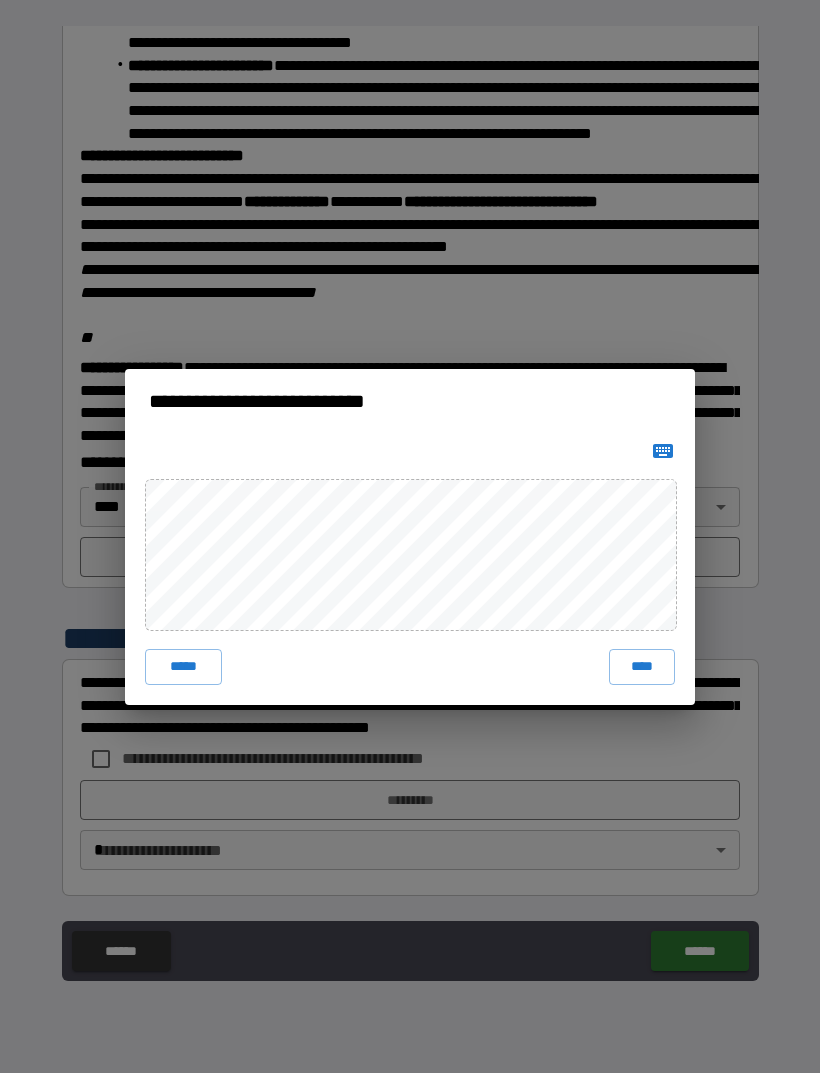 click on "****" at bounding box center [642, 667] 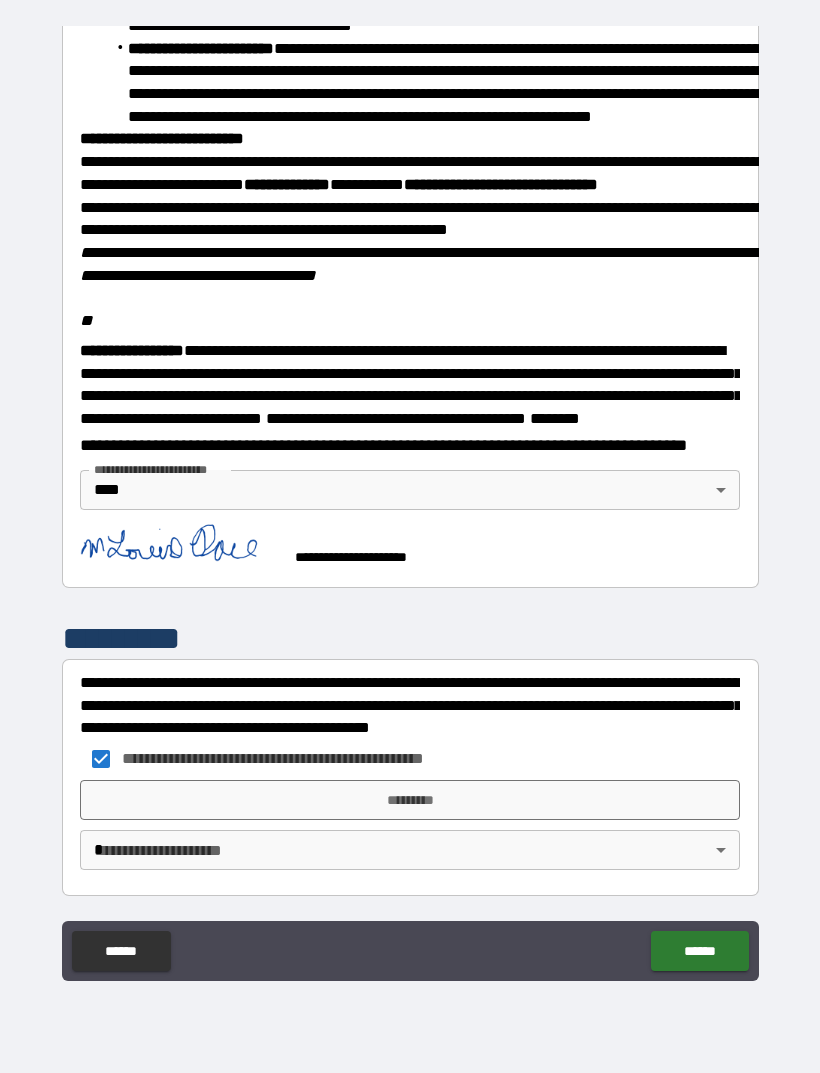 click on "*********" at bounding box center [410, 800] 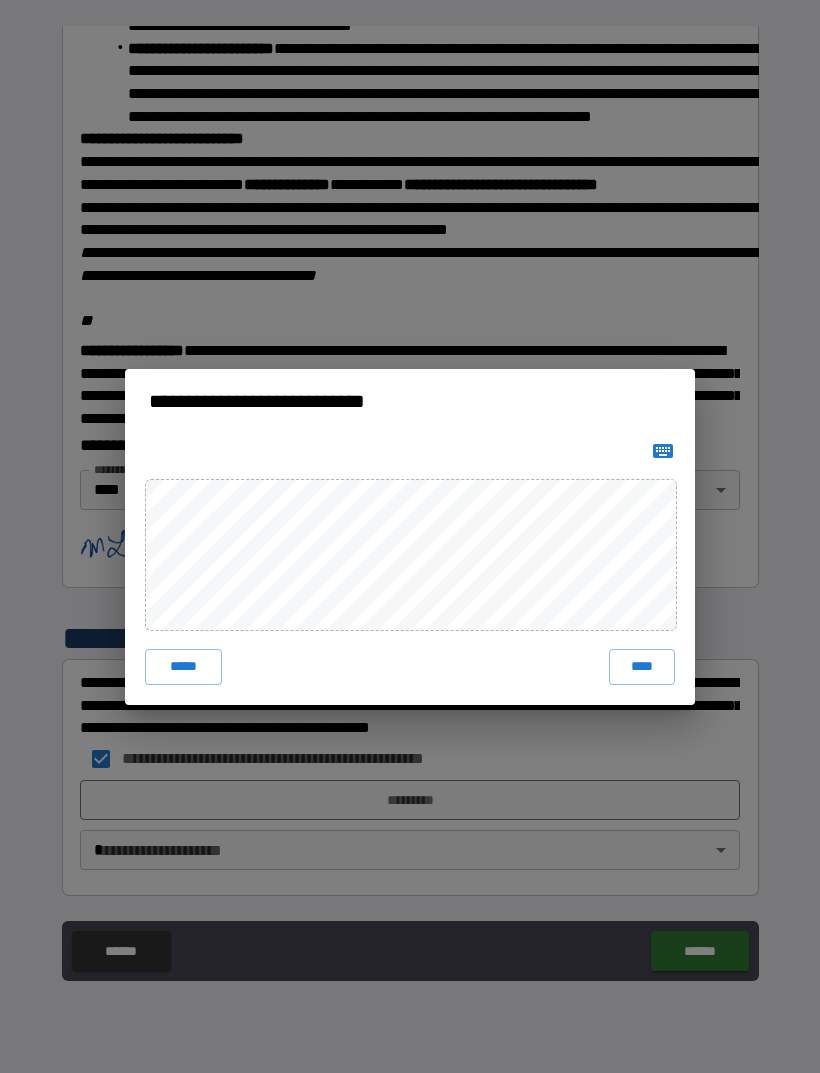 click on "*****" at bounding box center (183, 667) 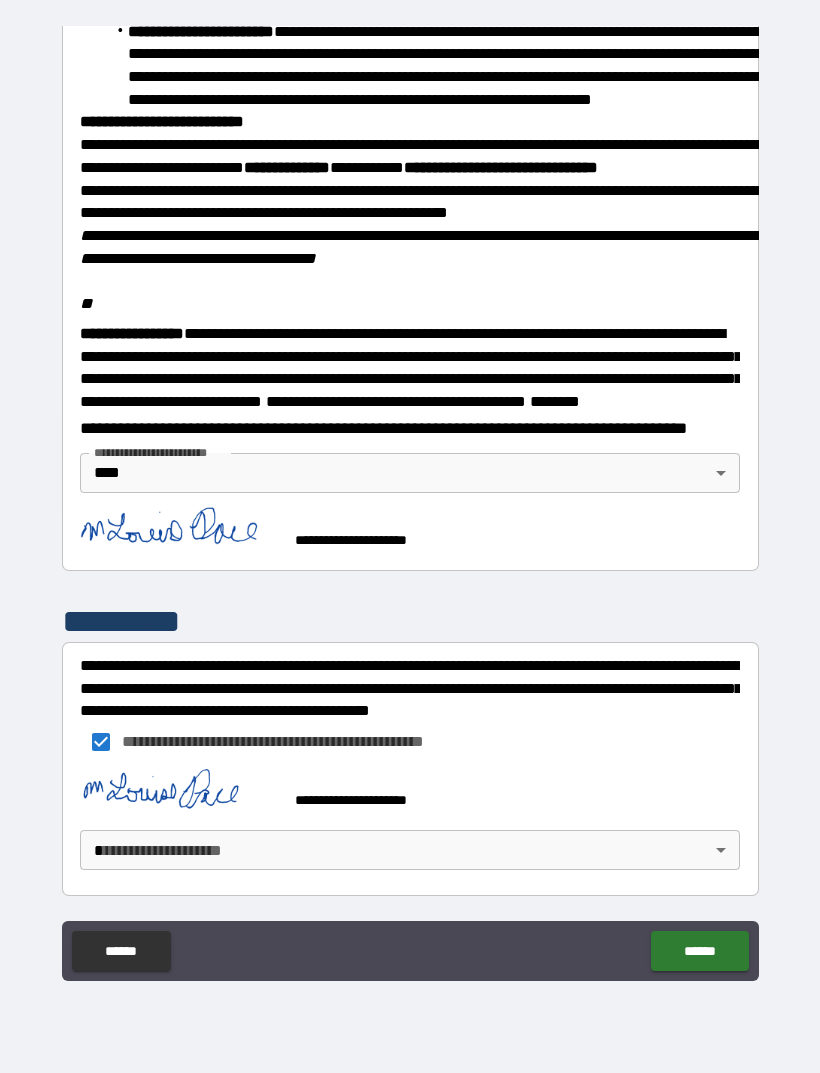 scroll, scrollTop: 2268, scrollLeft: 0, axis: vertical 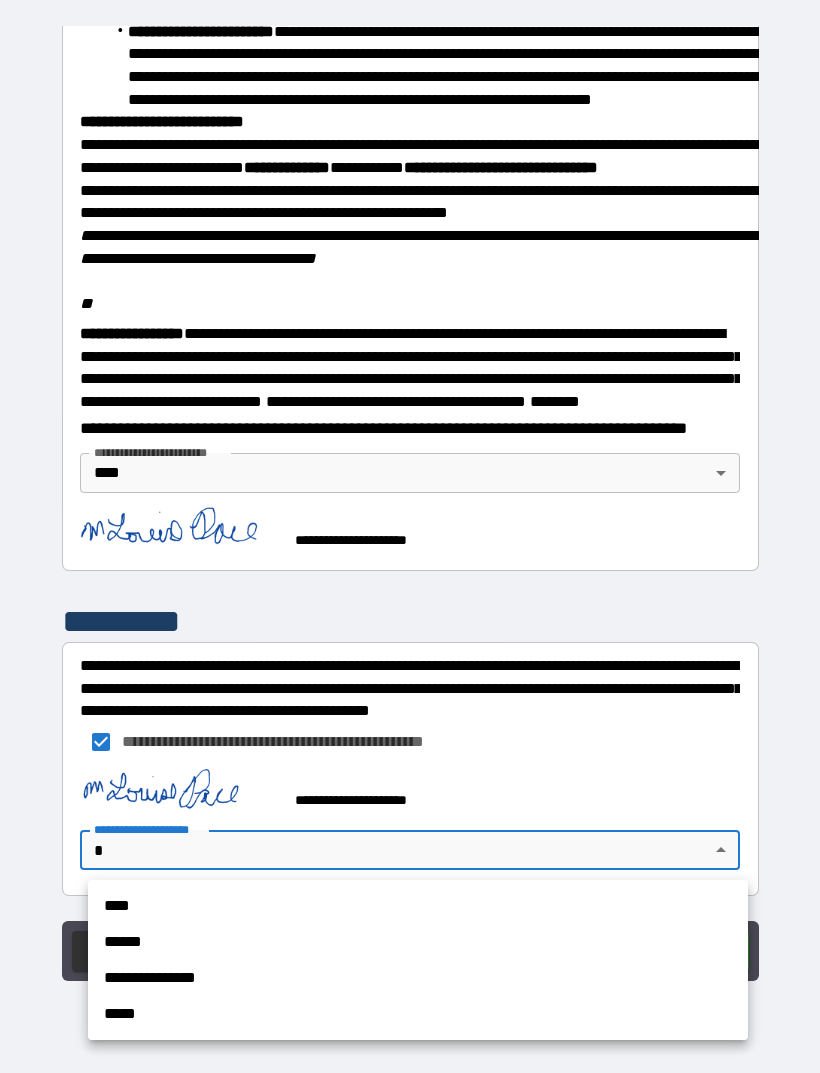 click on "****" at bounding box center [418, 906] 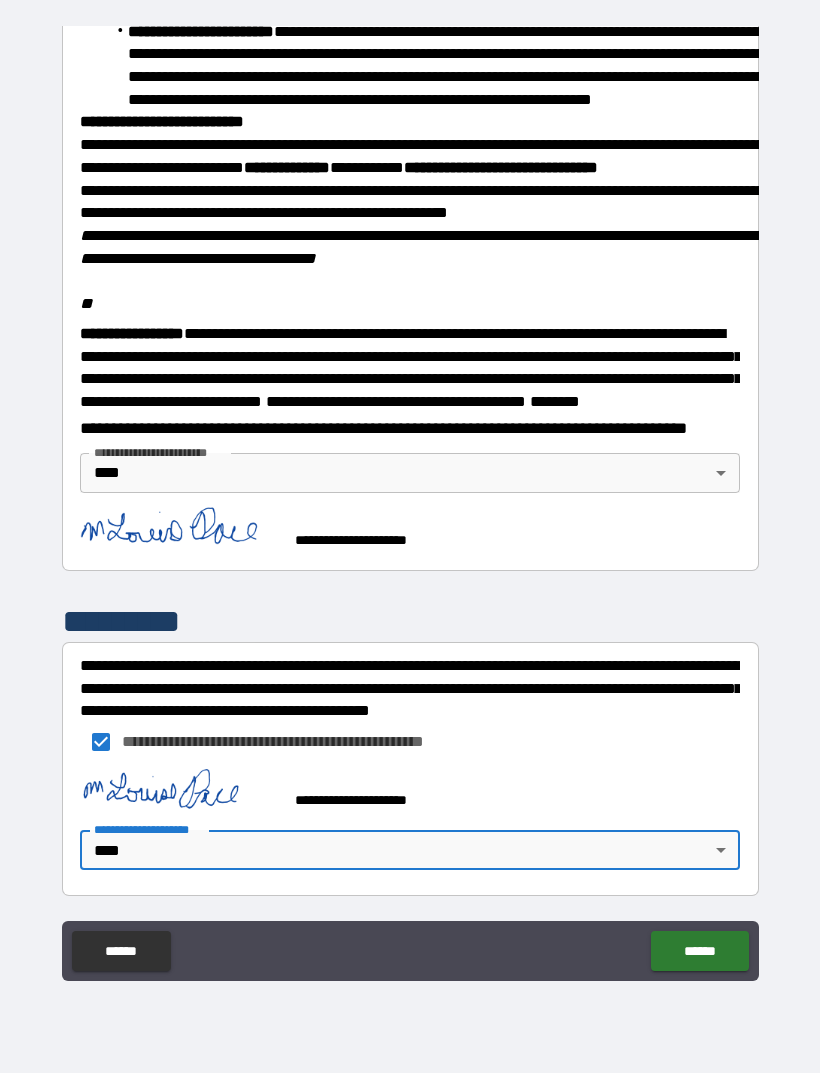 click on "******" at bounding box center (699, 951) 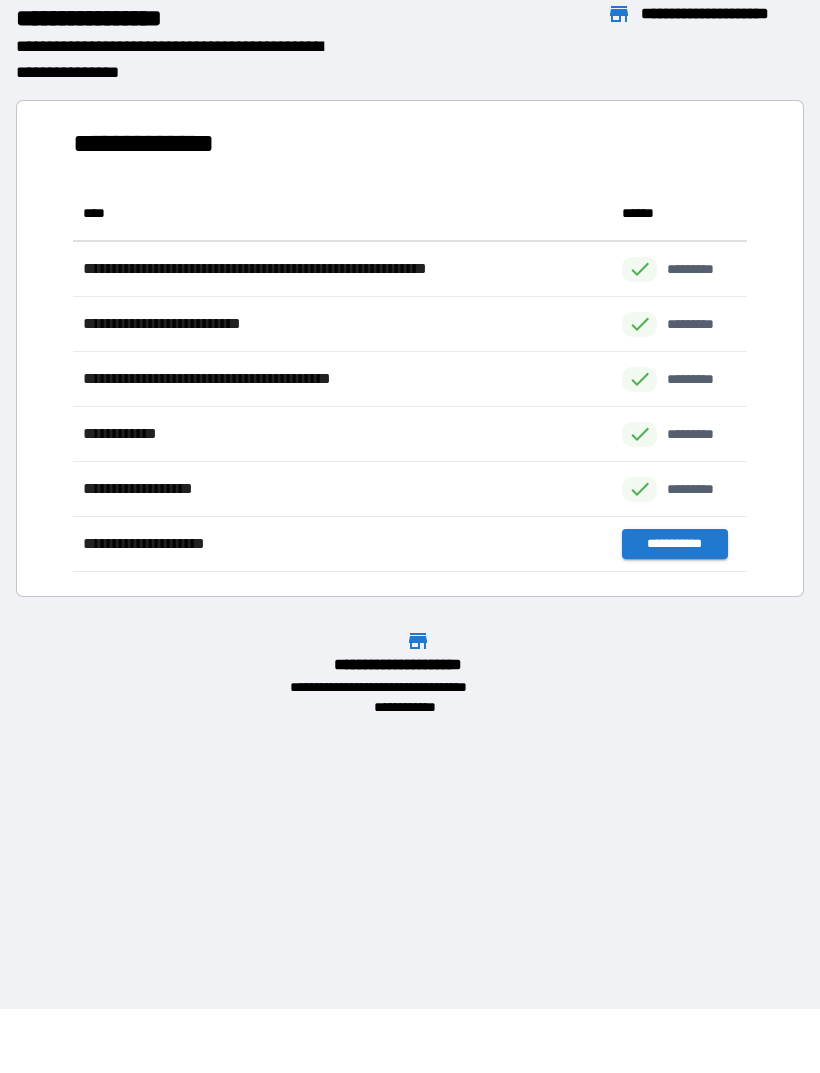 scroll, scrollTop: 1, scrollLeft: 1, axis: both 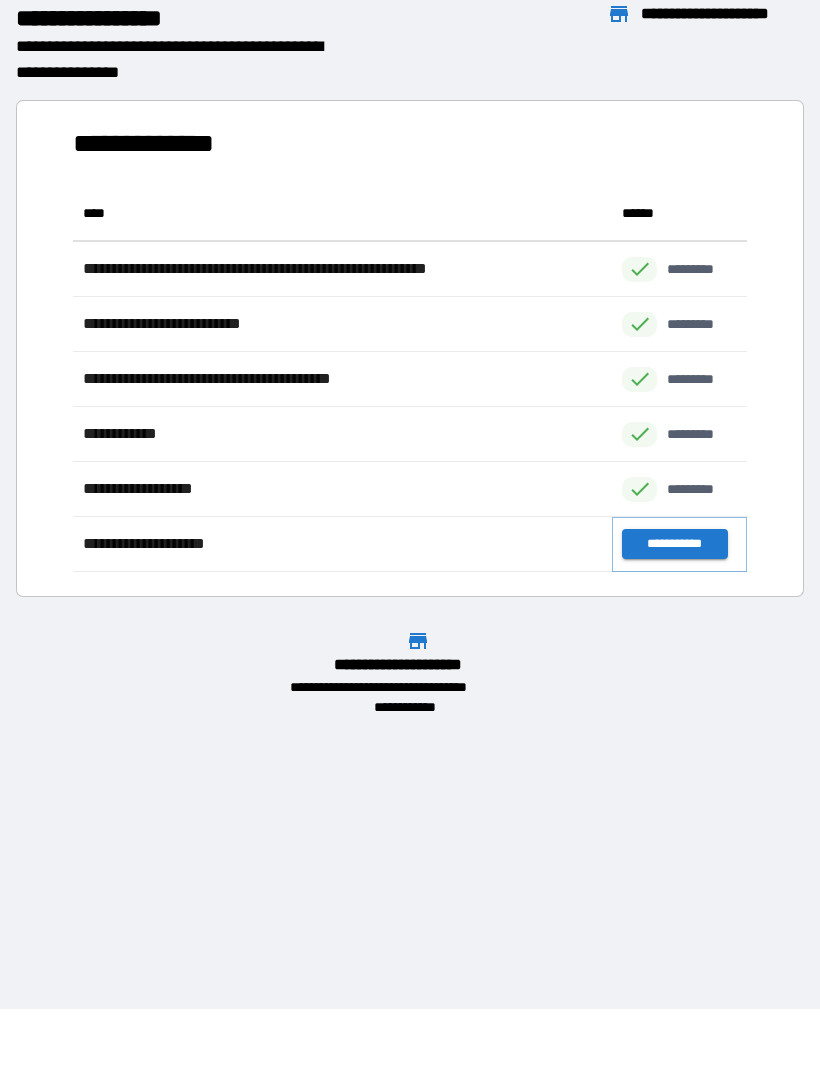 click on "**********" at bounding box center (674, 544) 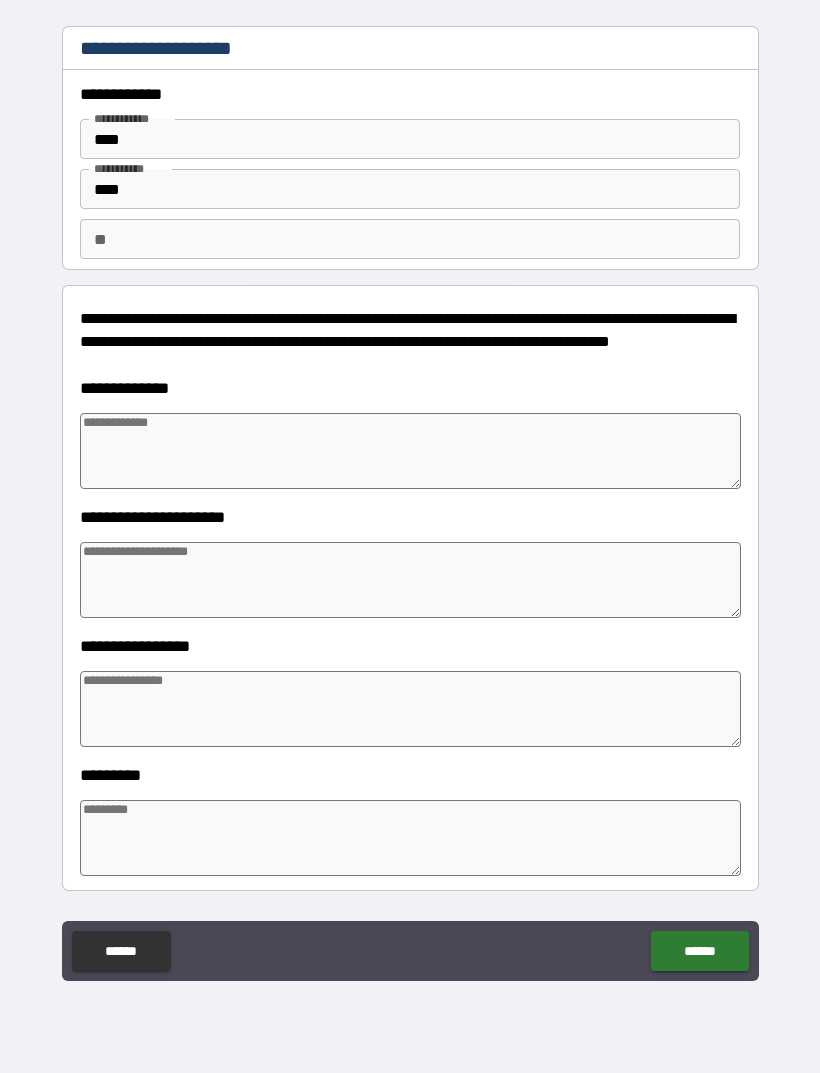 click at bounding box center (410, 451) 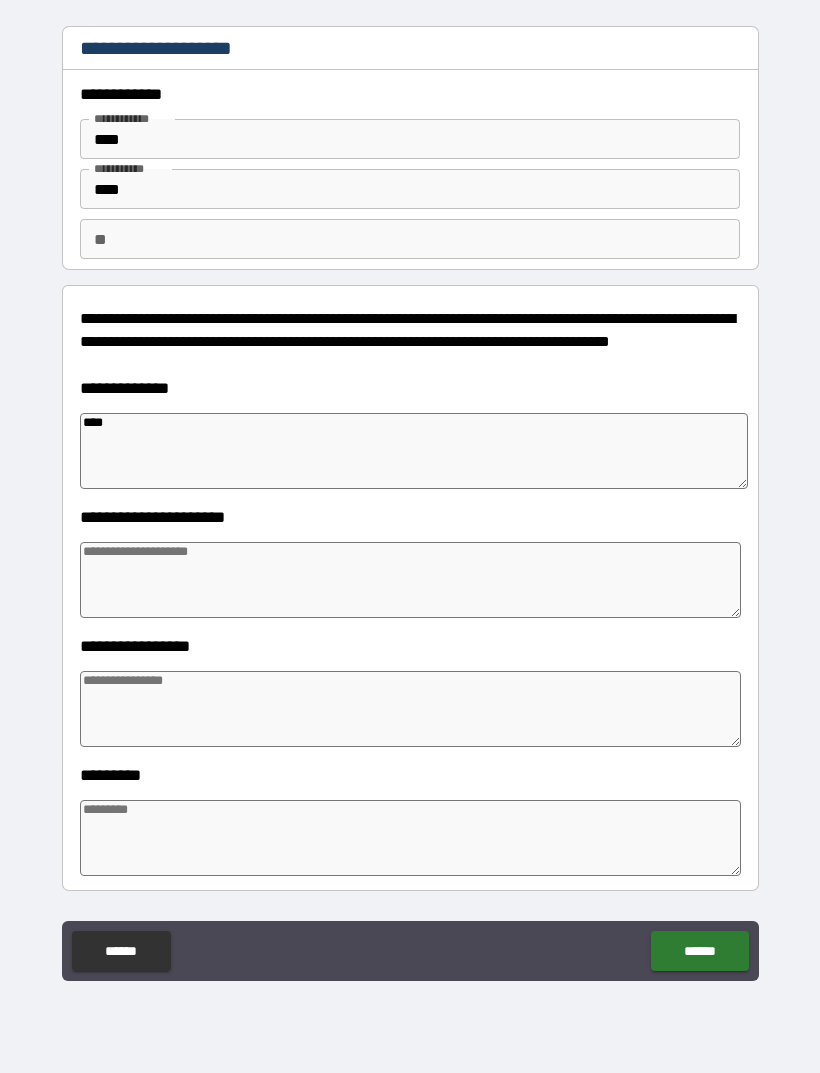 click at bounding box center [410, 580] 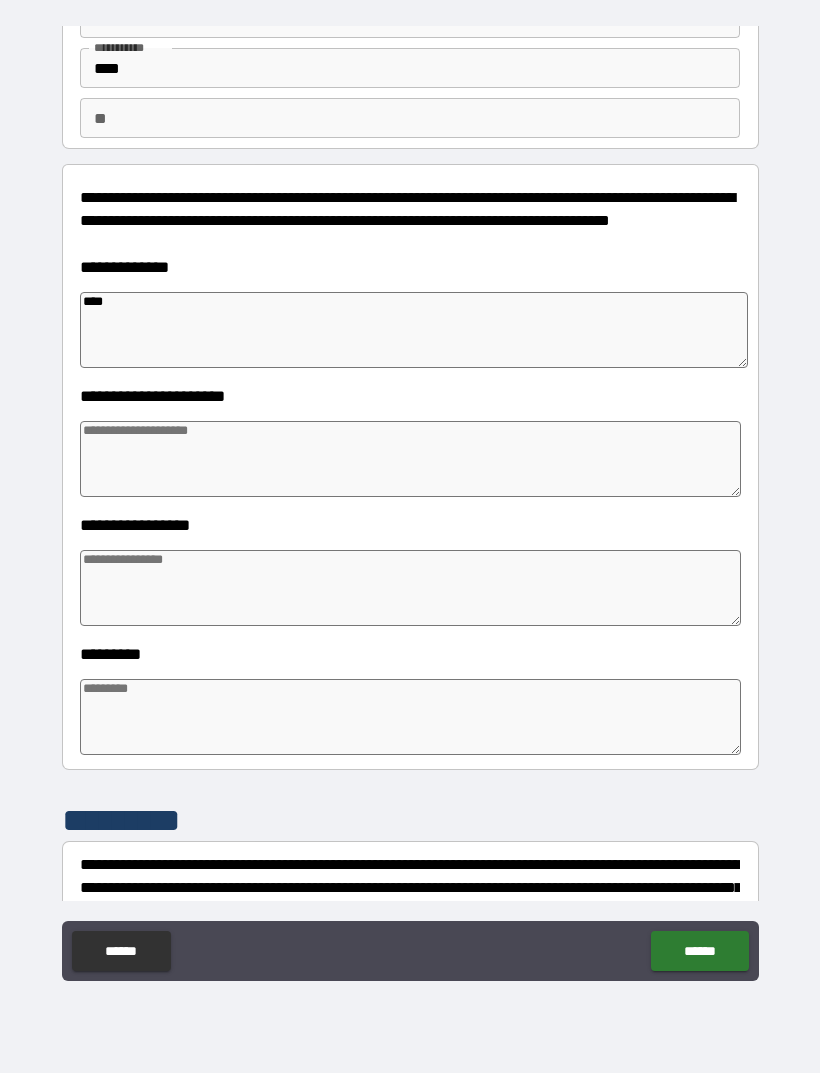 scroll, scrollTop: 141, scrollLeft: 0, axis: vertical 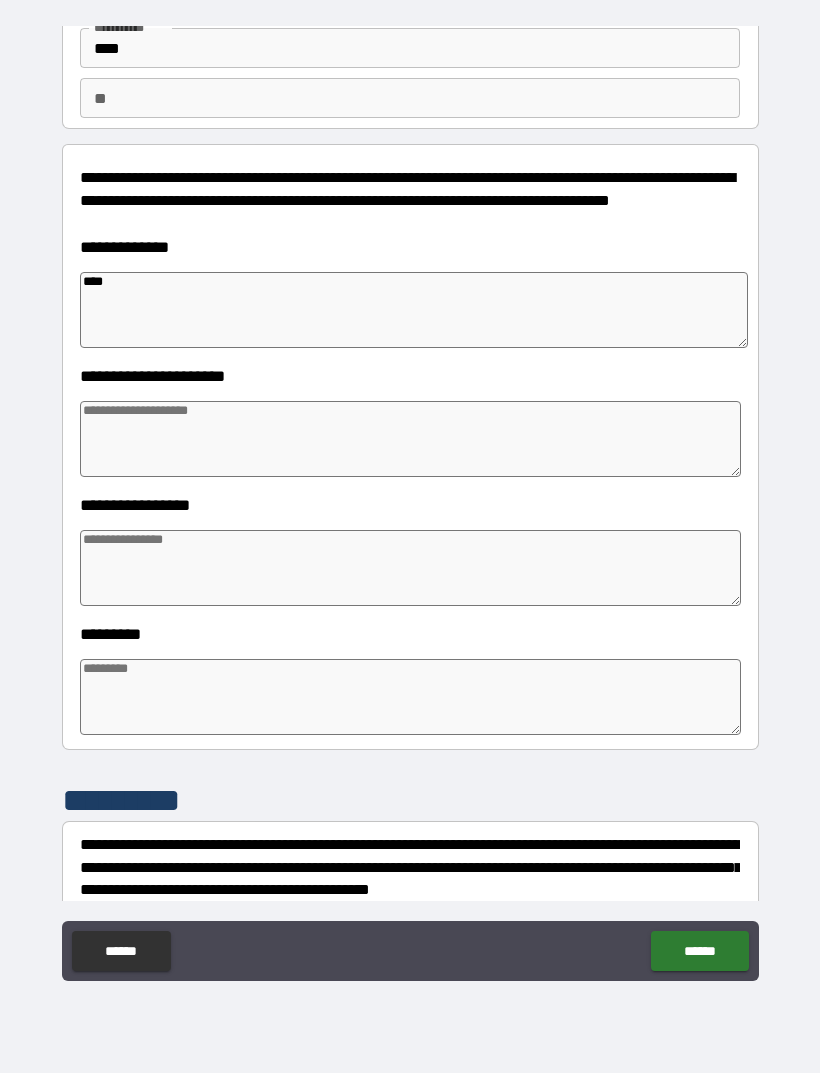 click at bounding box center (410, 568) 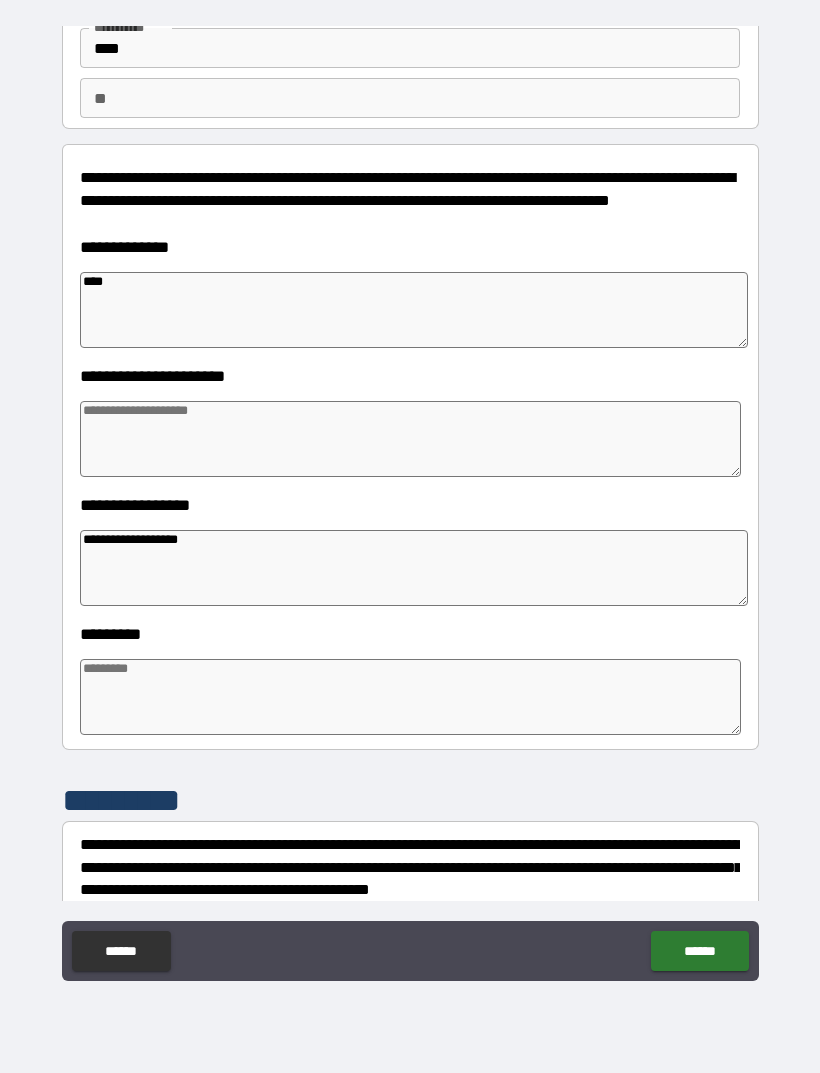 click at bounding box center [410, 439] 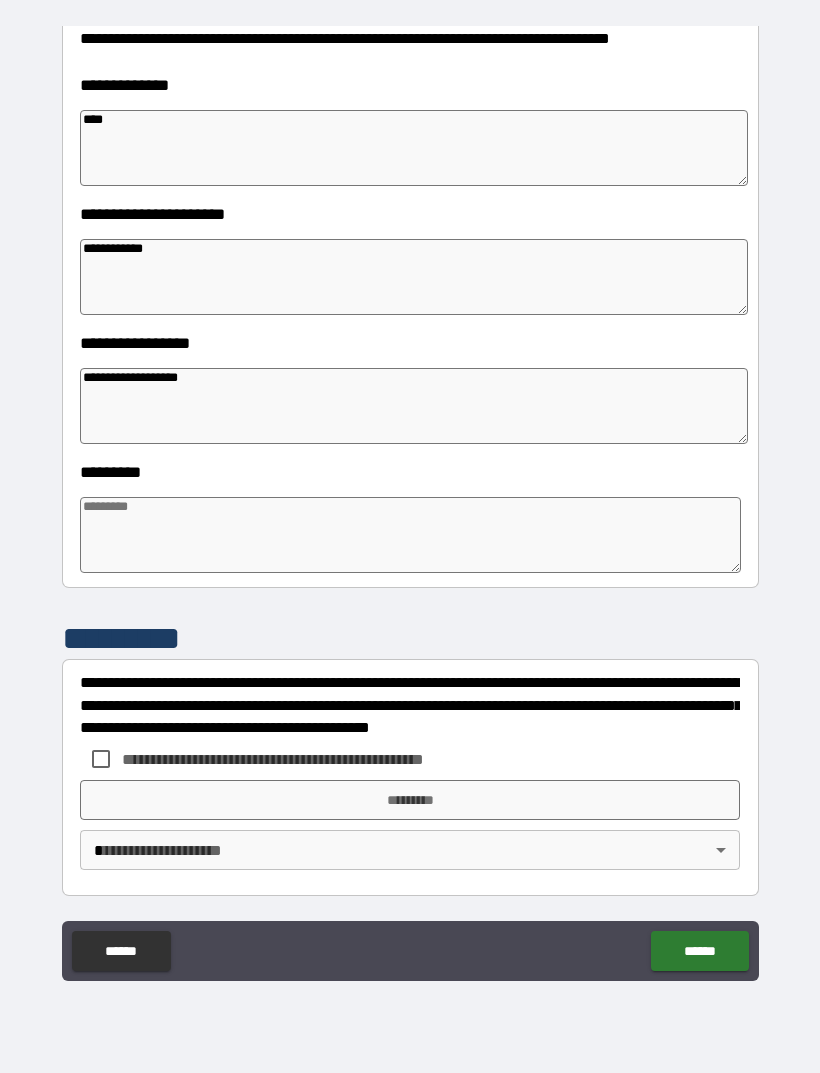 scroll, scrollTop: 303, scrollLeft: 0, axis: vertical 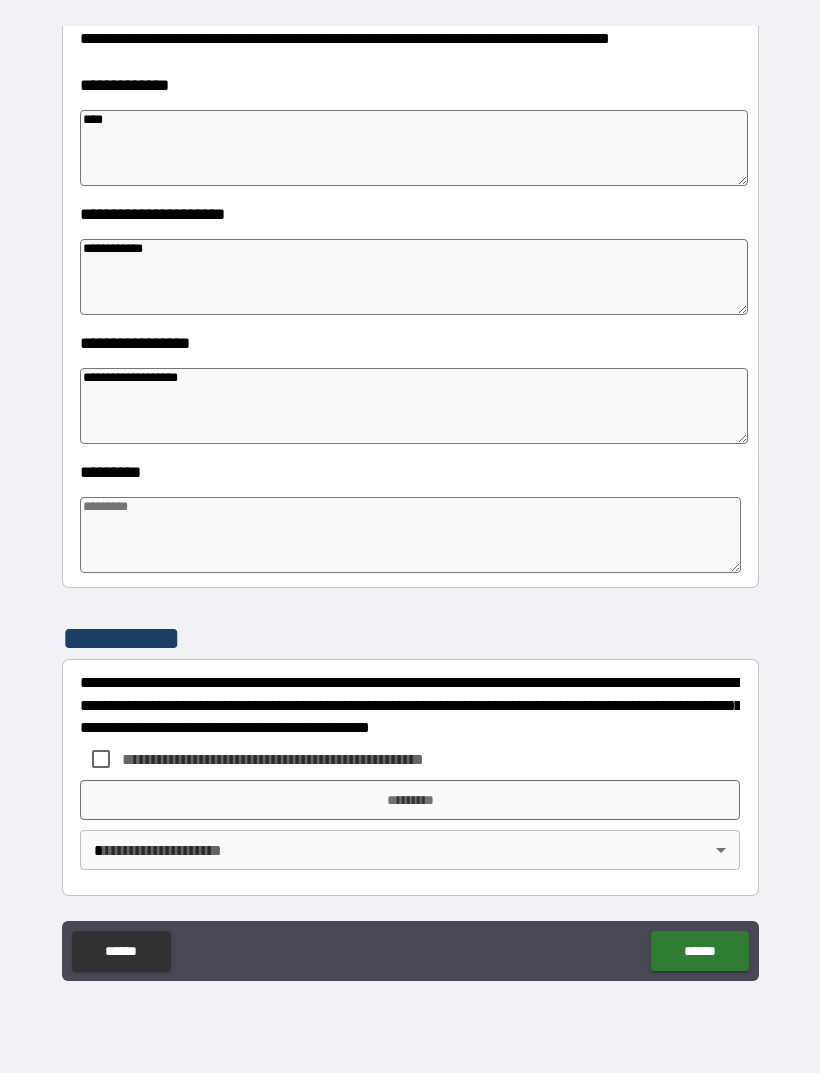 click at bounding box center (410, 535) 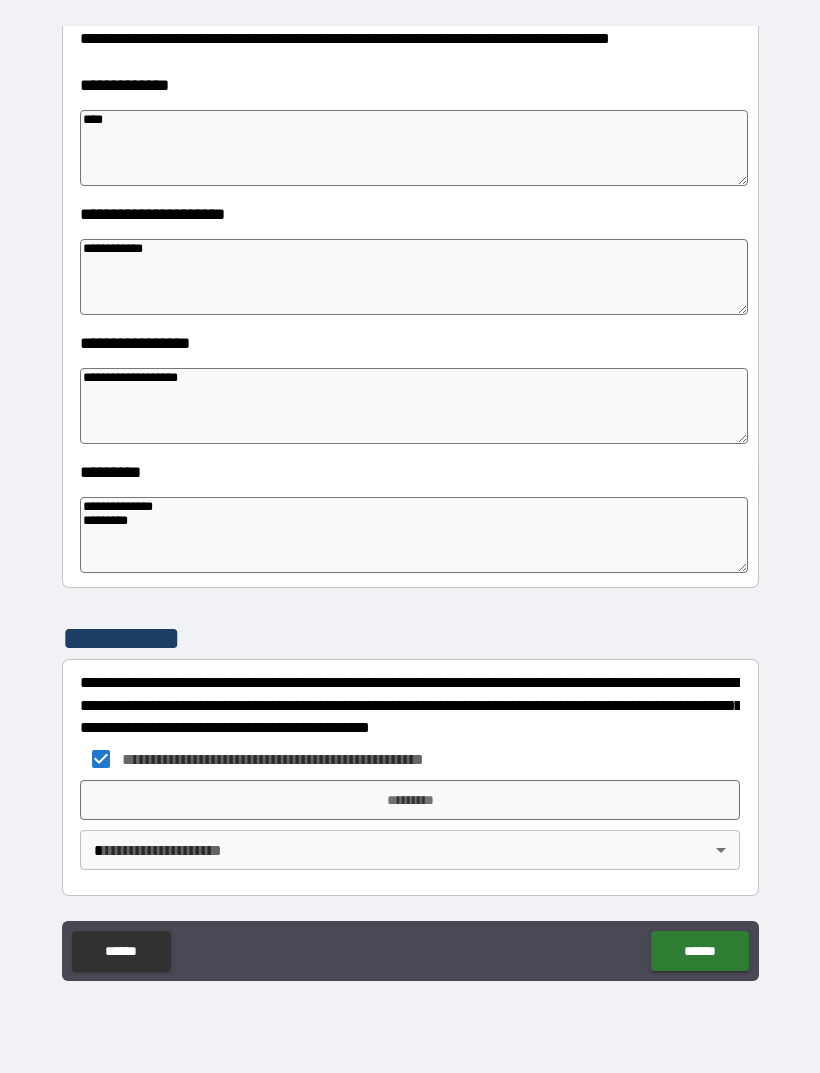 scroll, scrollTop: 303, scrollLeft: 0, axis: vertical 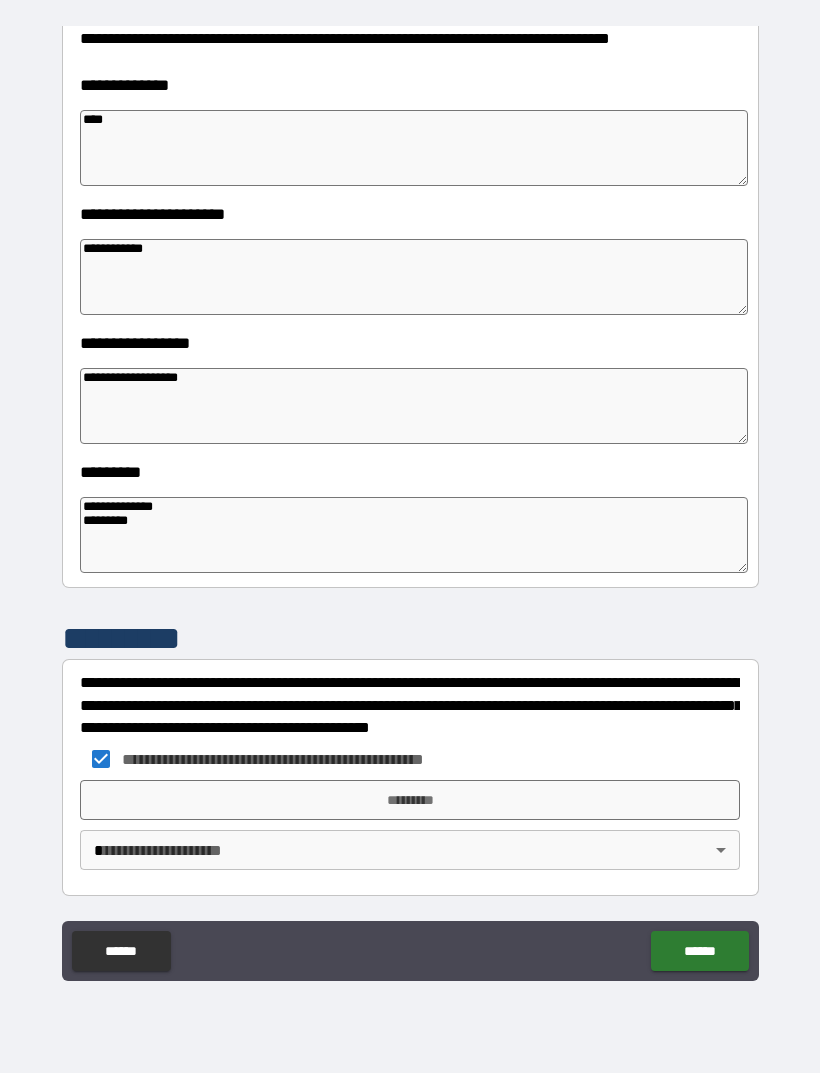 click on "*********" at bounding box center (410, 800) 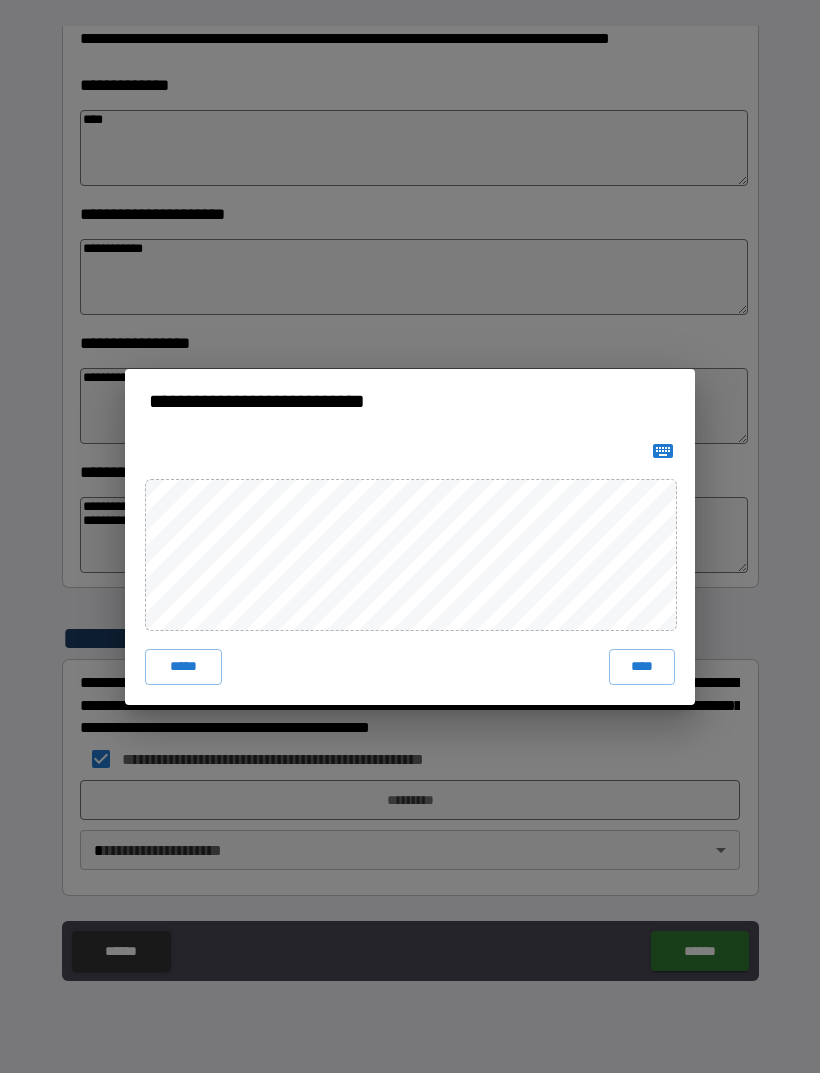 click on "****" at bounding box center [642, 667] 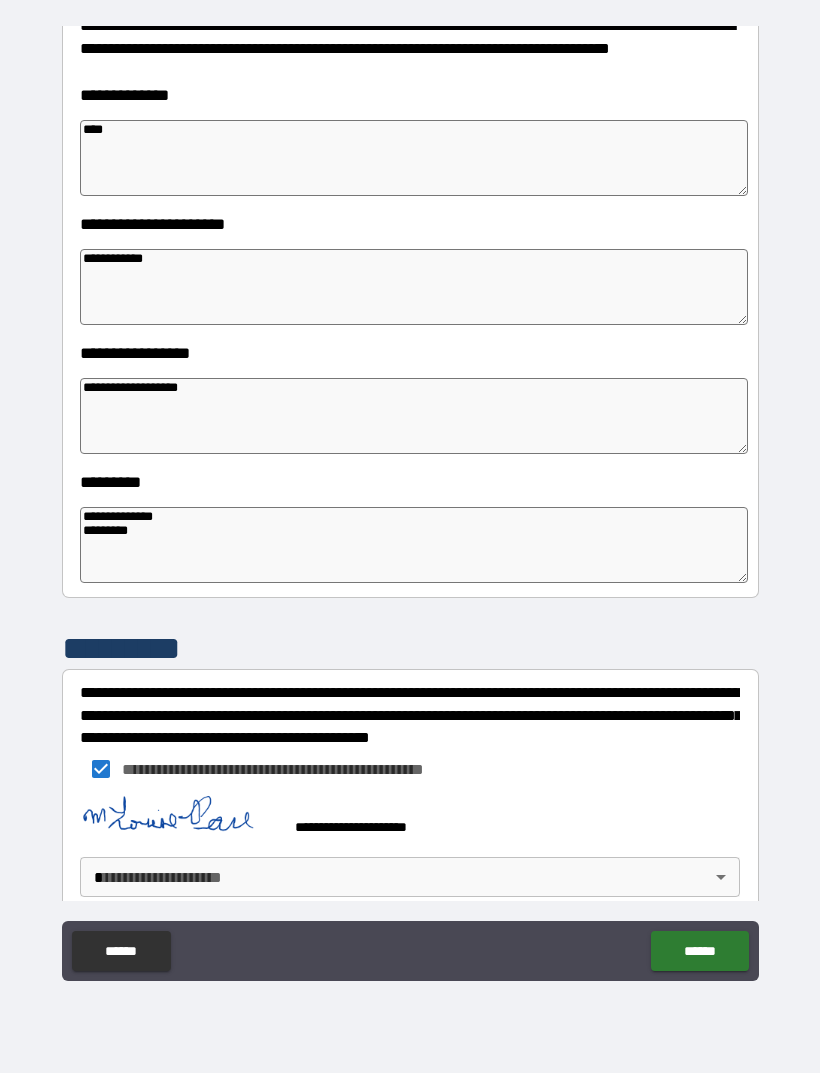 click on "**********" at bounding box center (410, 504) 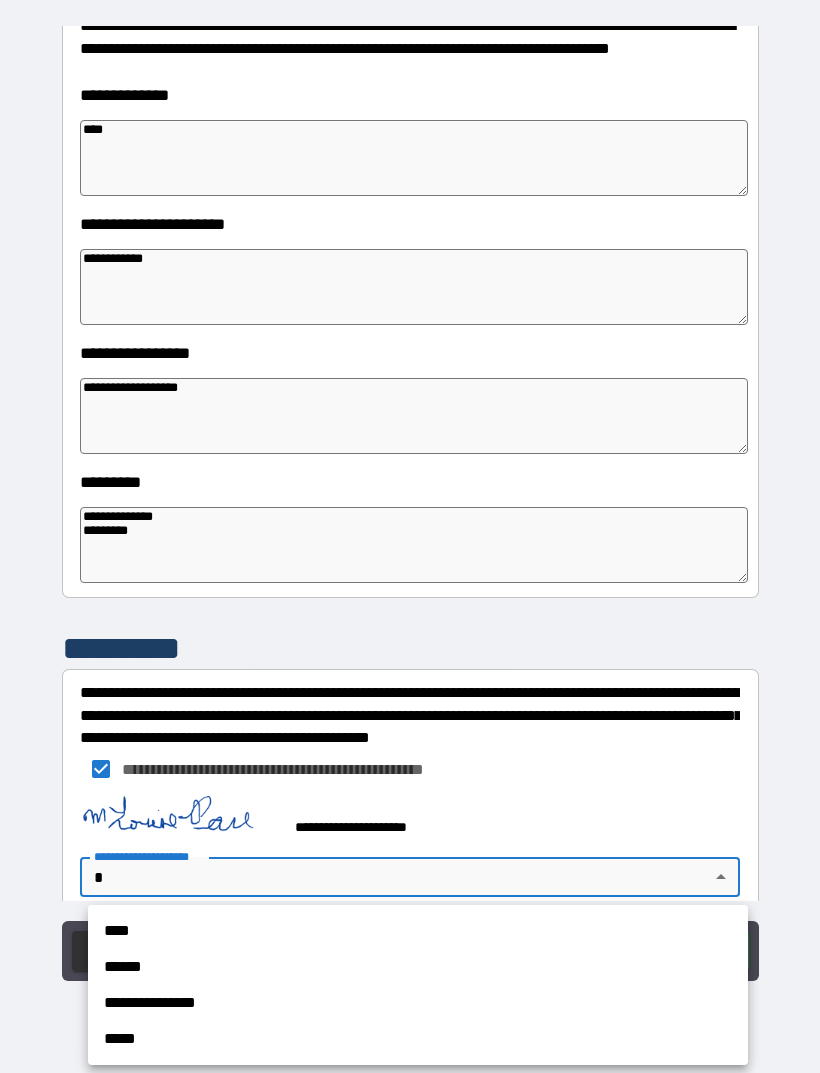 click on "****" at bounding box center (418, 931) 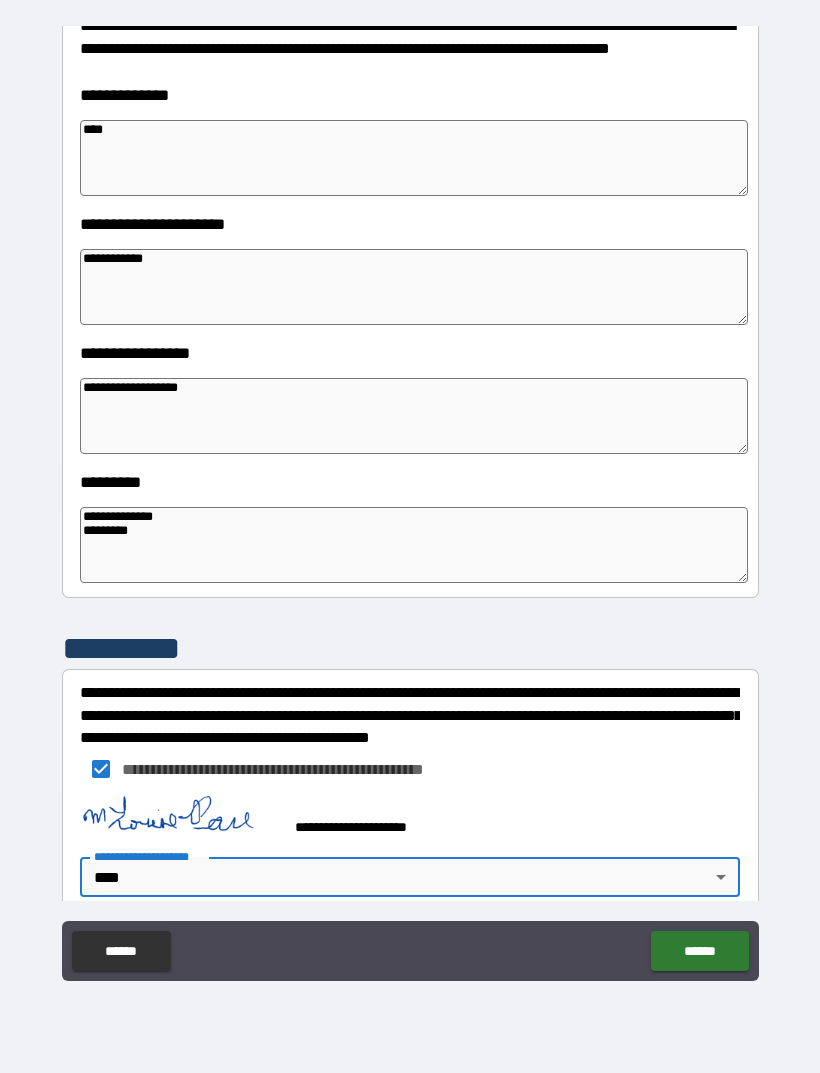 click on "******" at bounding box center [699, 951] 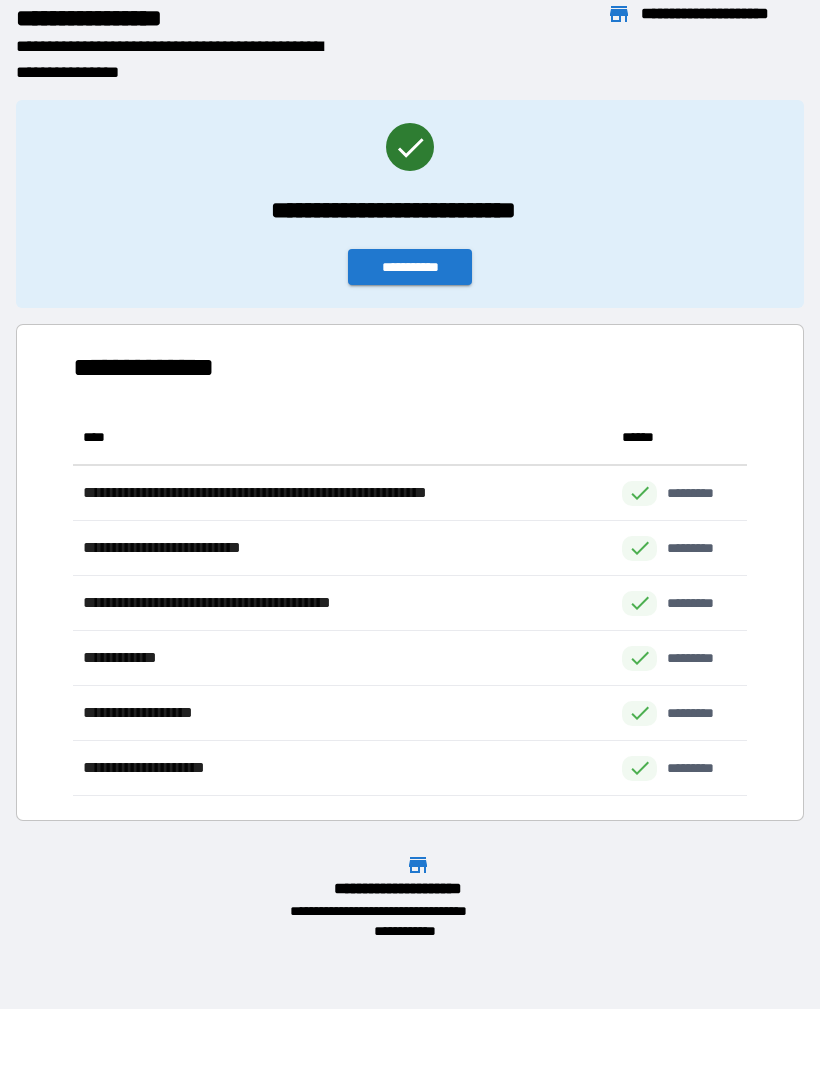 scroll, scrollTop: 386, scrollLeft: 674, axis: both 